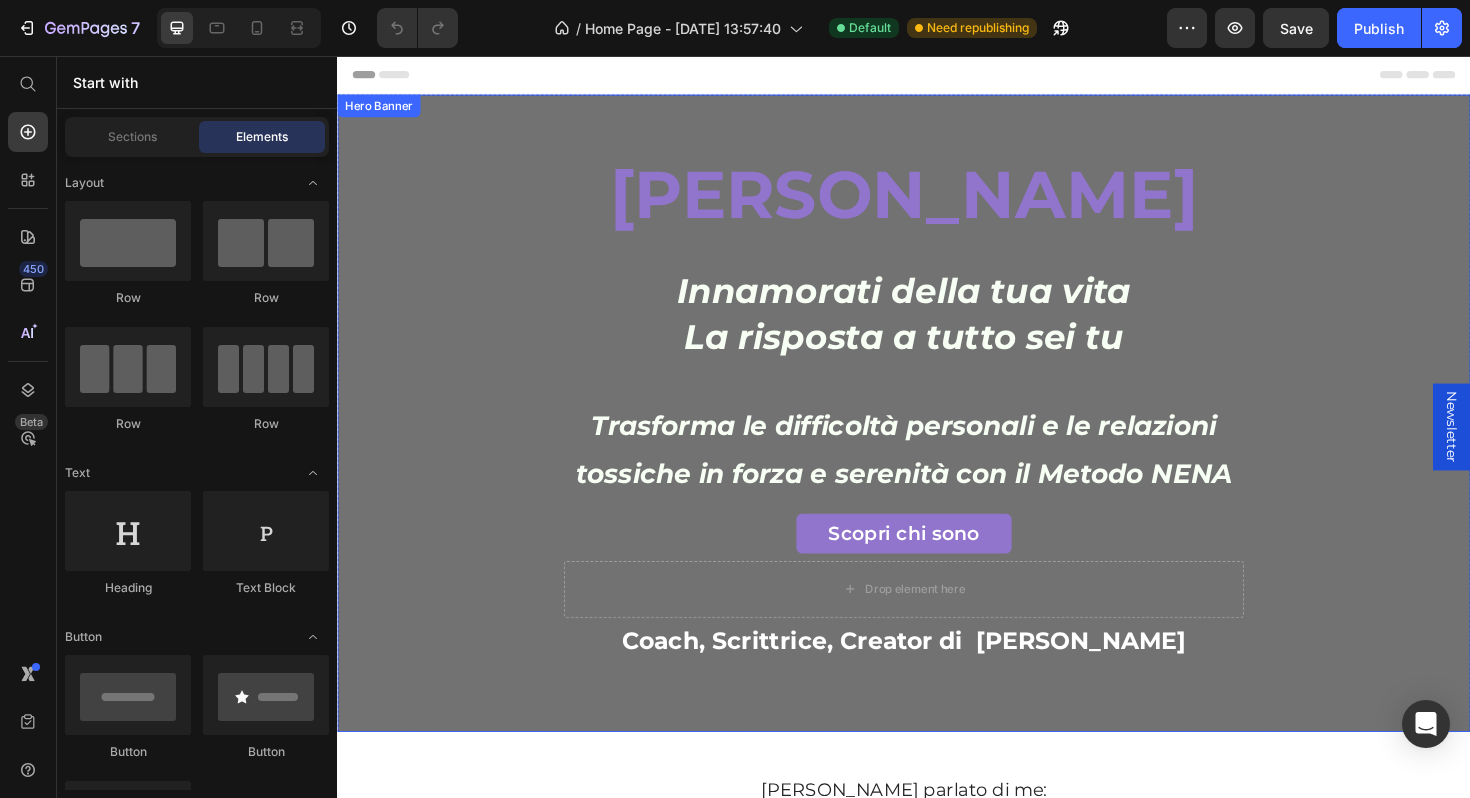 scroll, scrollTop: 0, scrollLeft: 0, axis: both 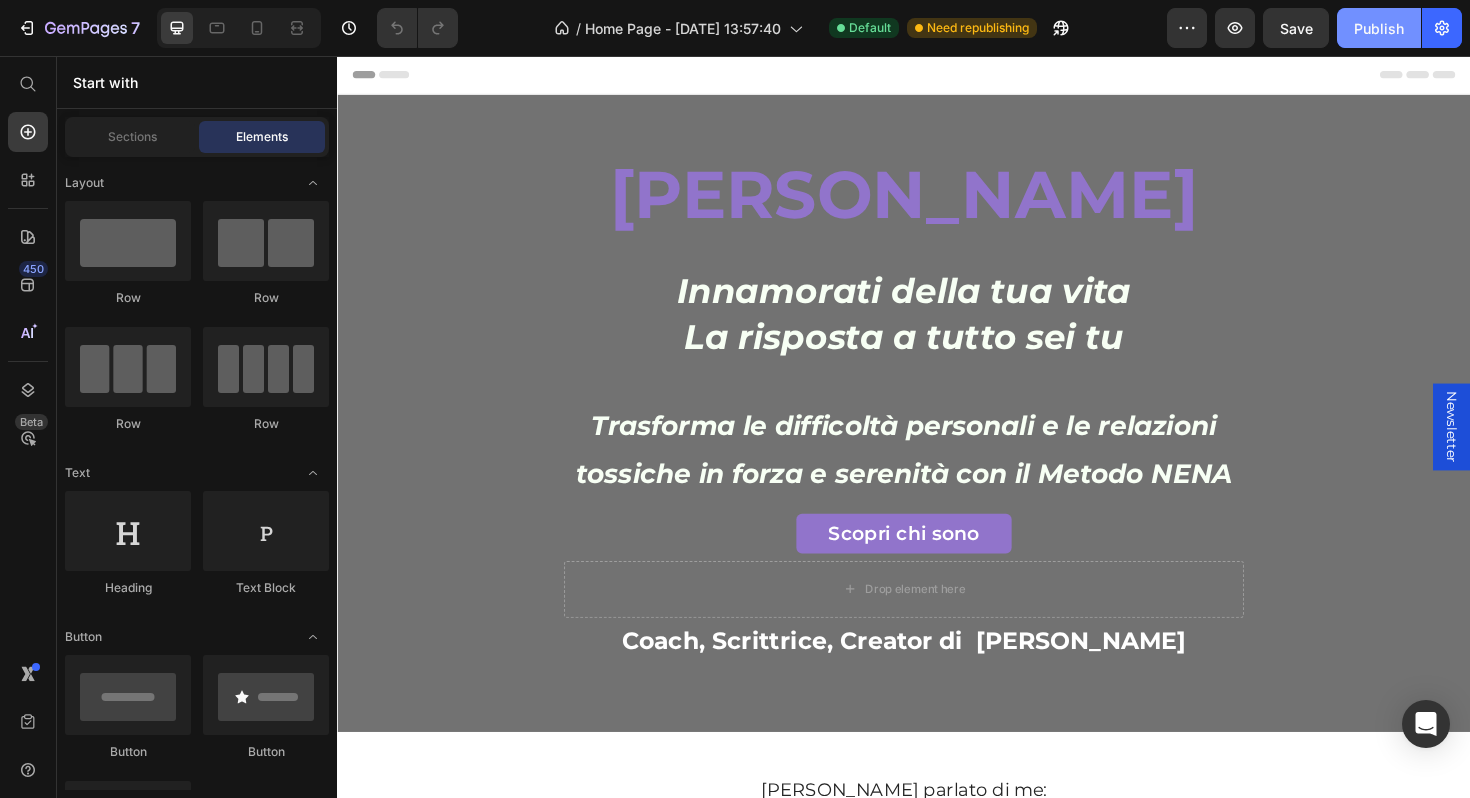 click on "Publish" at bounding box center [1379, 28] 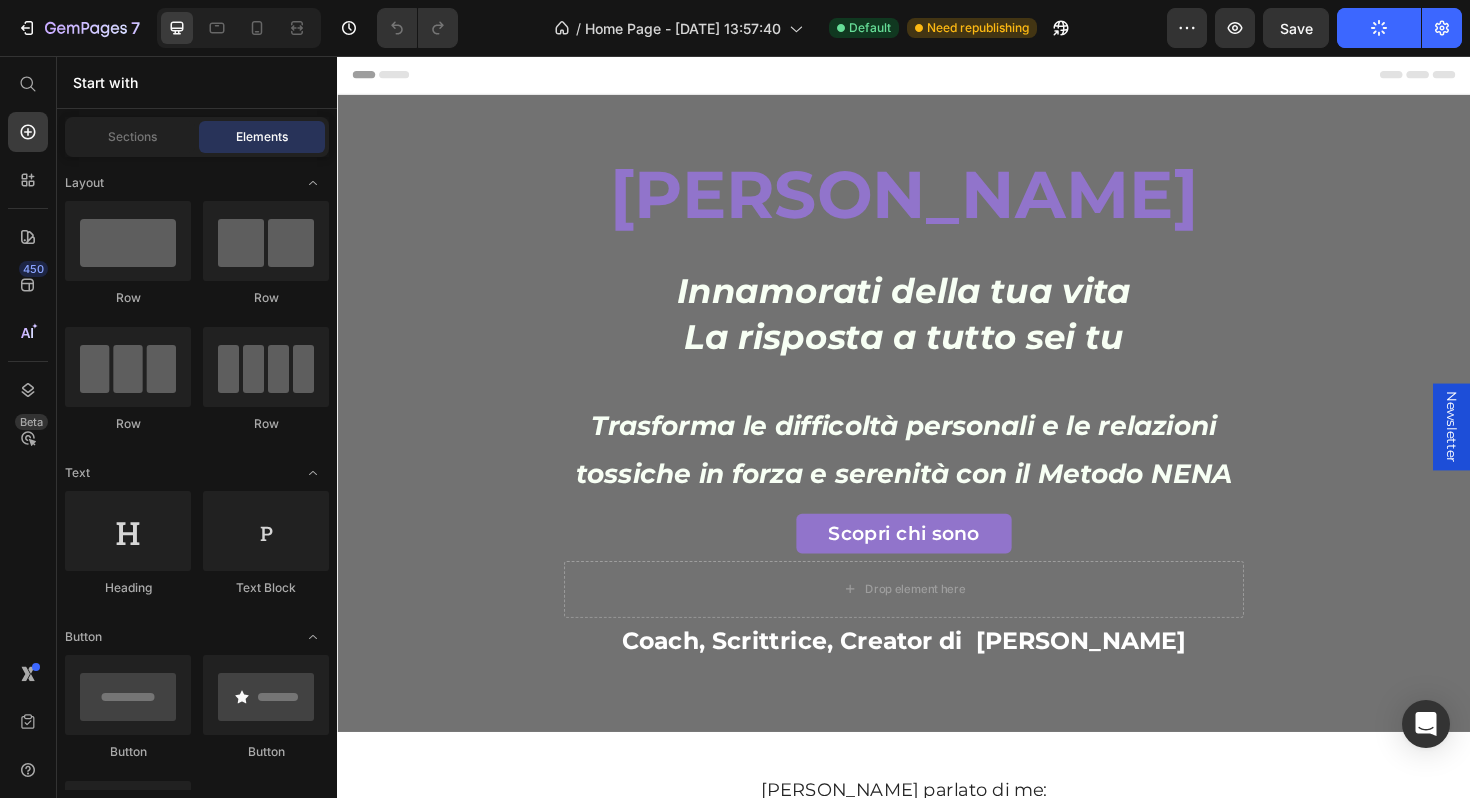 scroll, scrollTop: 0, scrollLeft: 0, axis: both 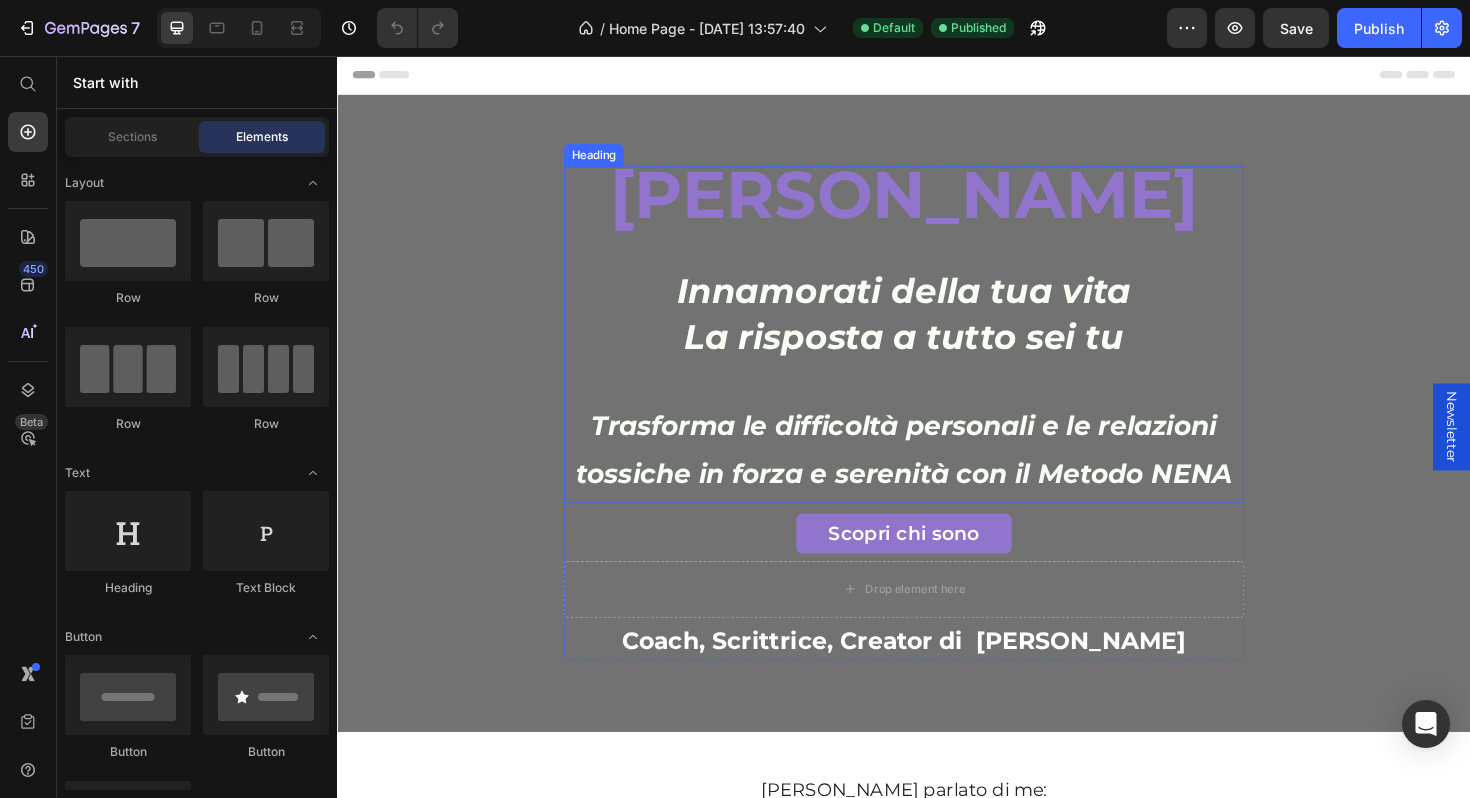 type 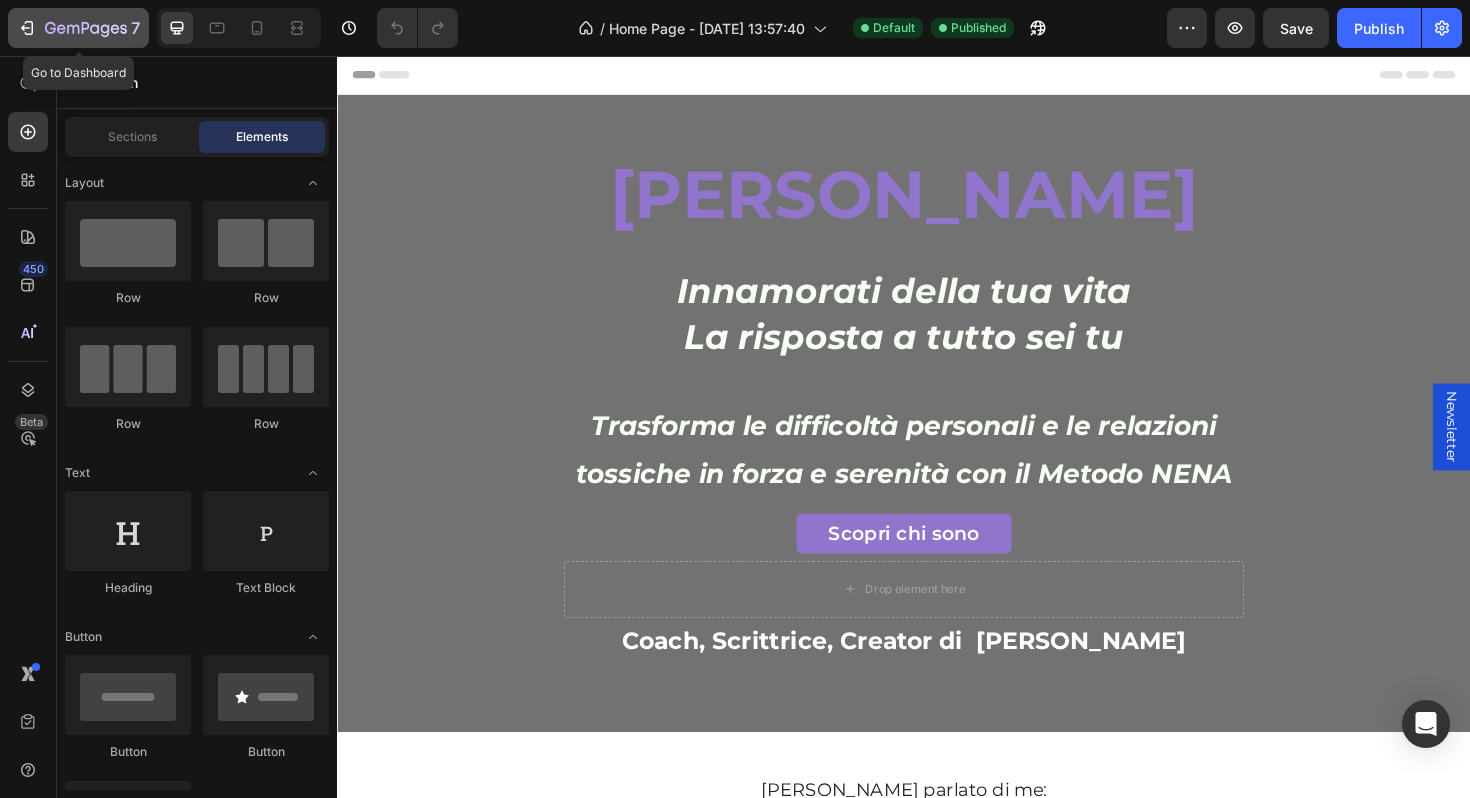 click on "7" at bounding box center [78, 28] 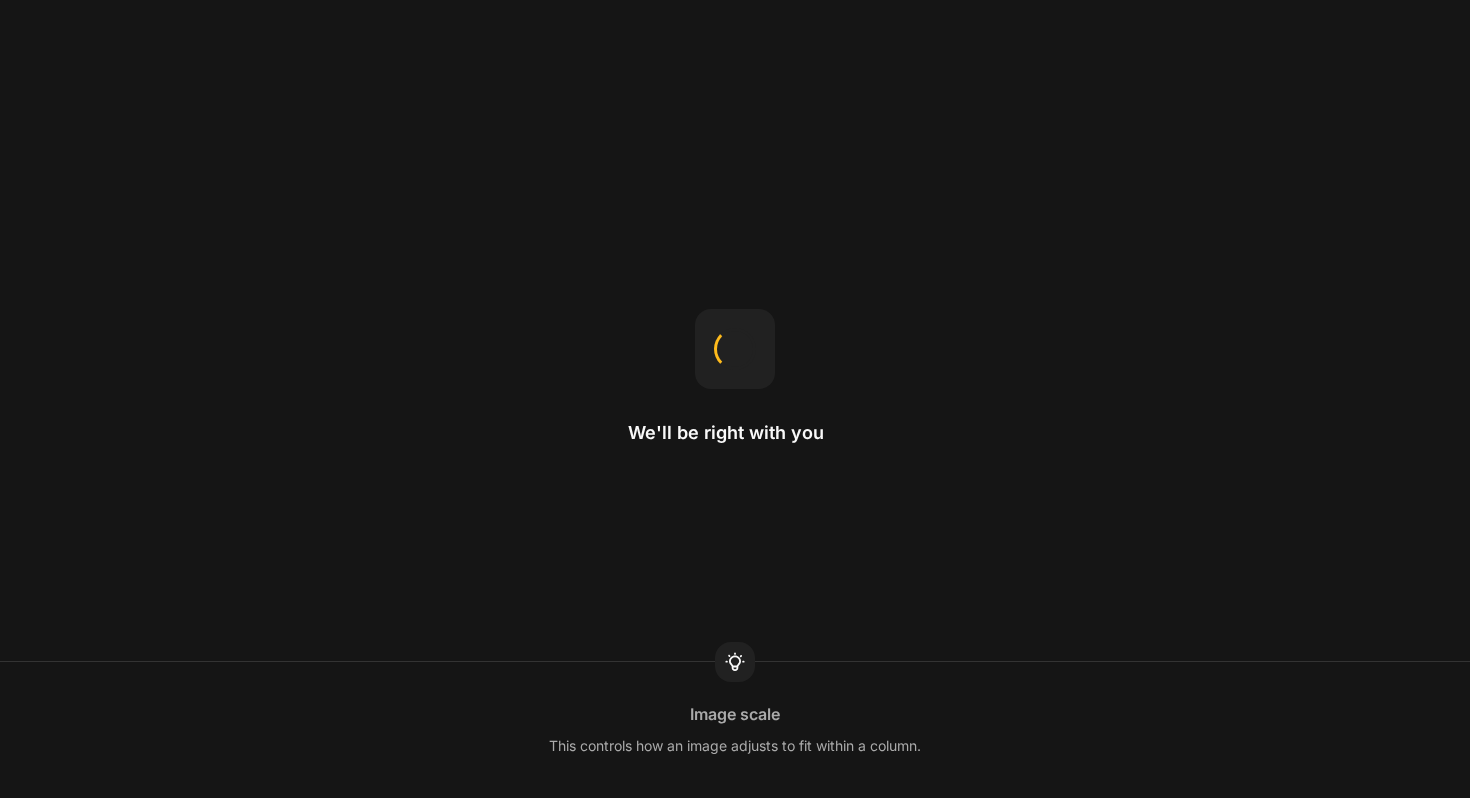 scroll, scrollTop: 0, scrollLeft: 0, axis: both 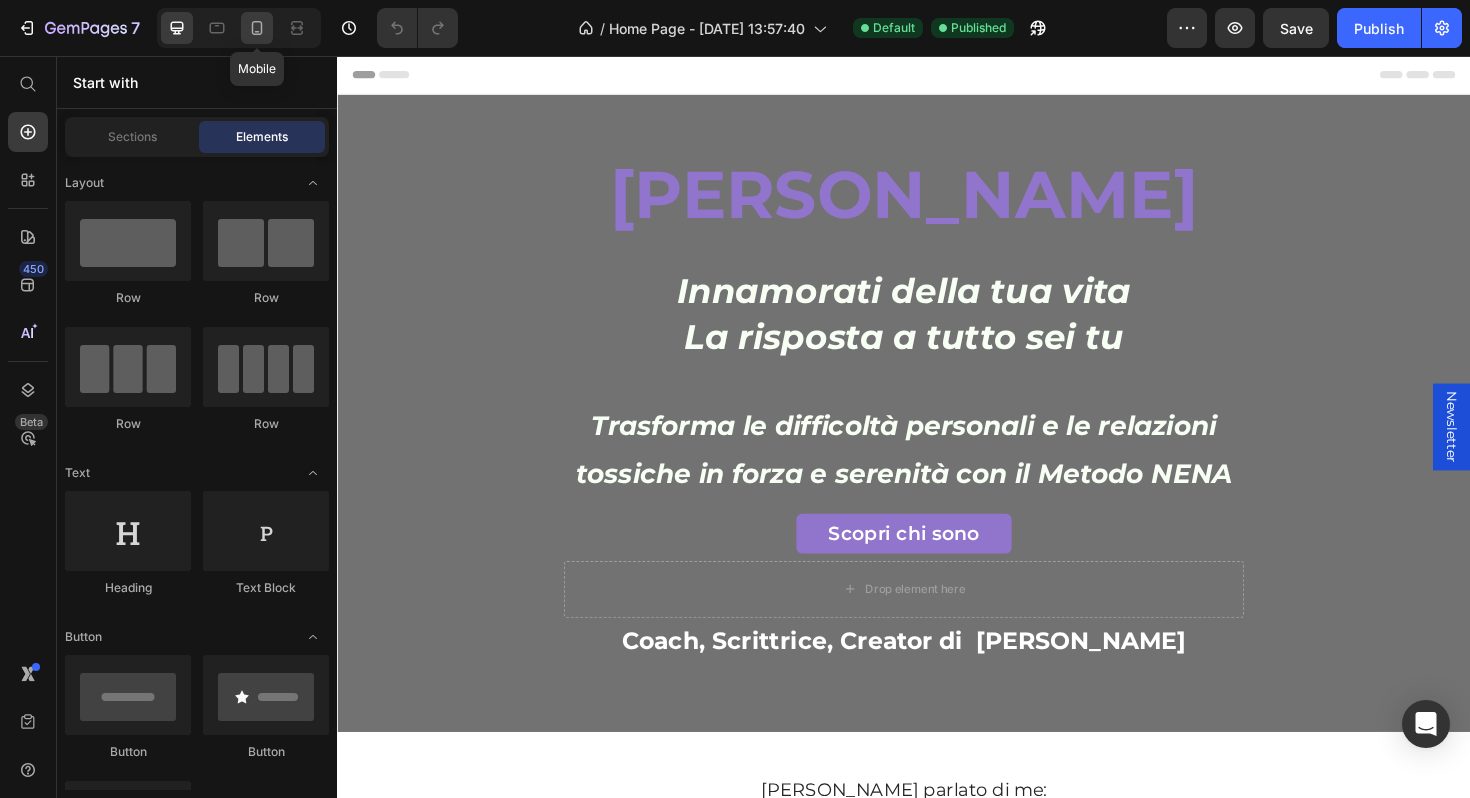 click 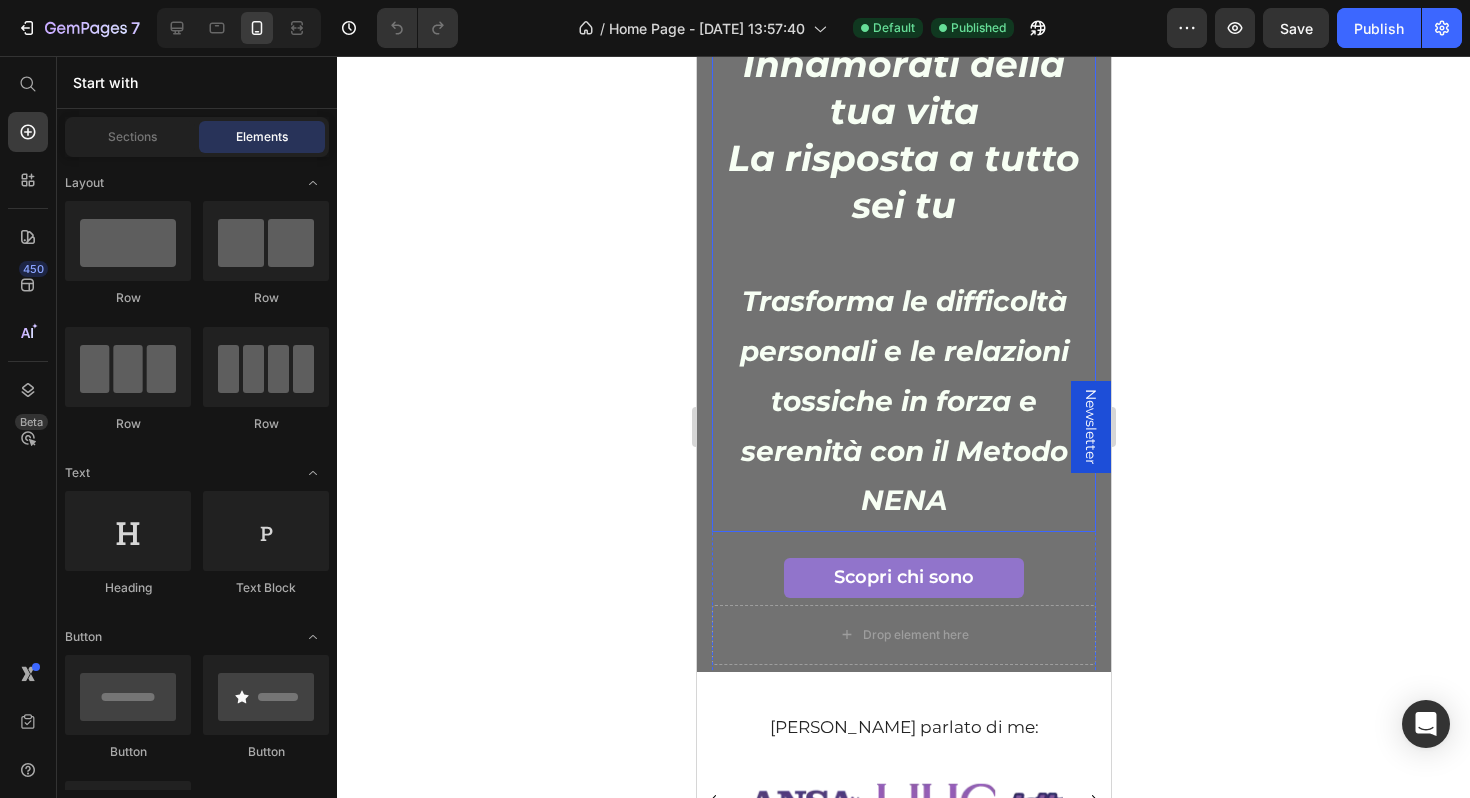 scroll, scrollTop: 0, scrollLeft: 0, axis: both 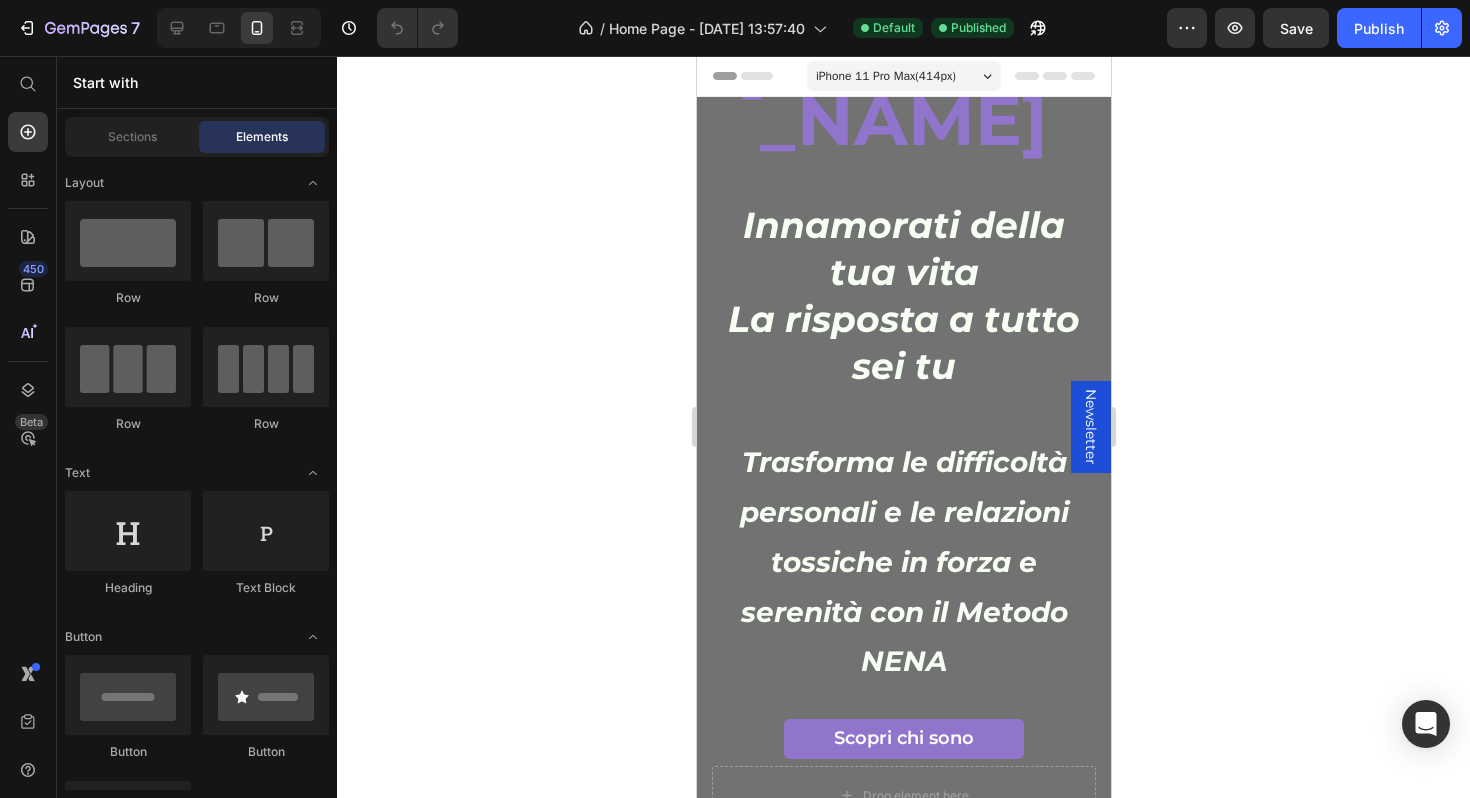 click on "iPhone 11 Pro Max  ( 414 px) iPhone 13 Mini iPhone 13 Pro iPhone 11 Pro Max iPhone 15 Pro Max Pixel 7 Galaxy S8+ Galaxy S20 Ultra iPad Mini iPad Air iPad Pro" at bounding box center [903, 78] 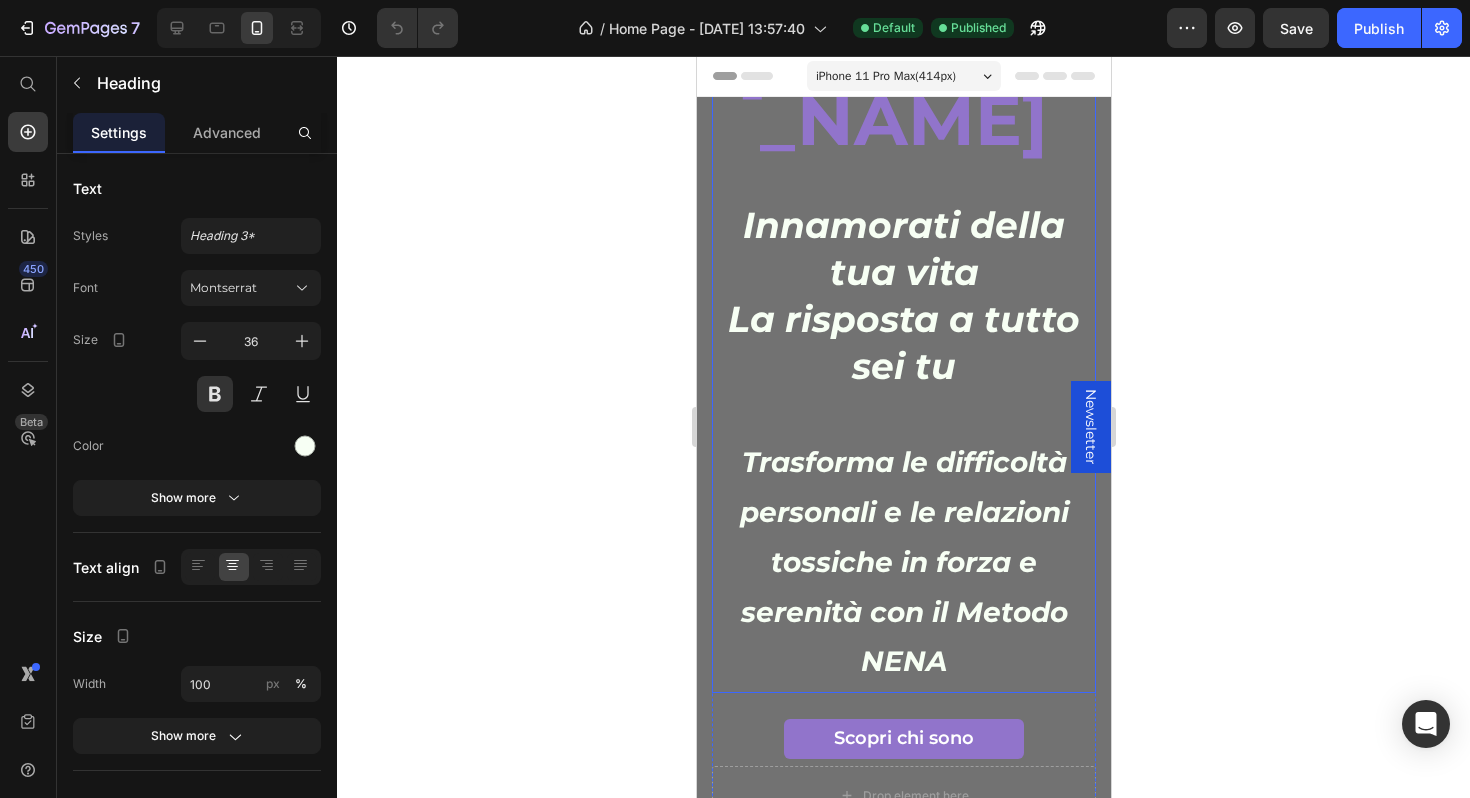 click on "[PERSON_NAME]" at bounding box center [903, 90] 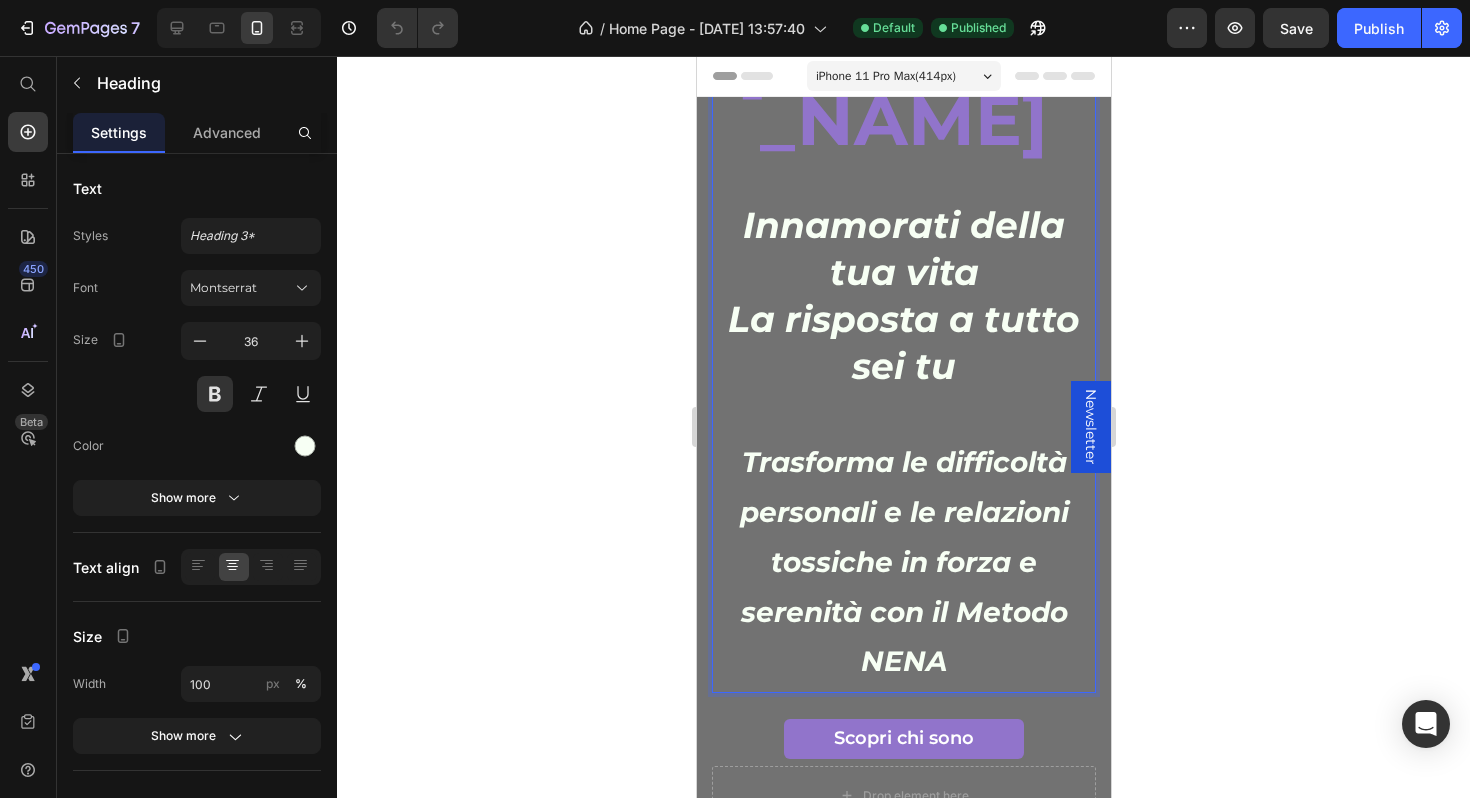 click on "[PERSON_NAME]" at bounding box center (903, 90) 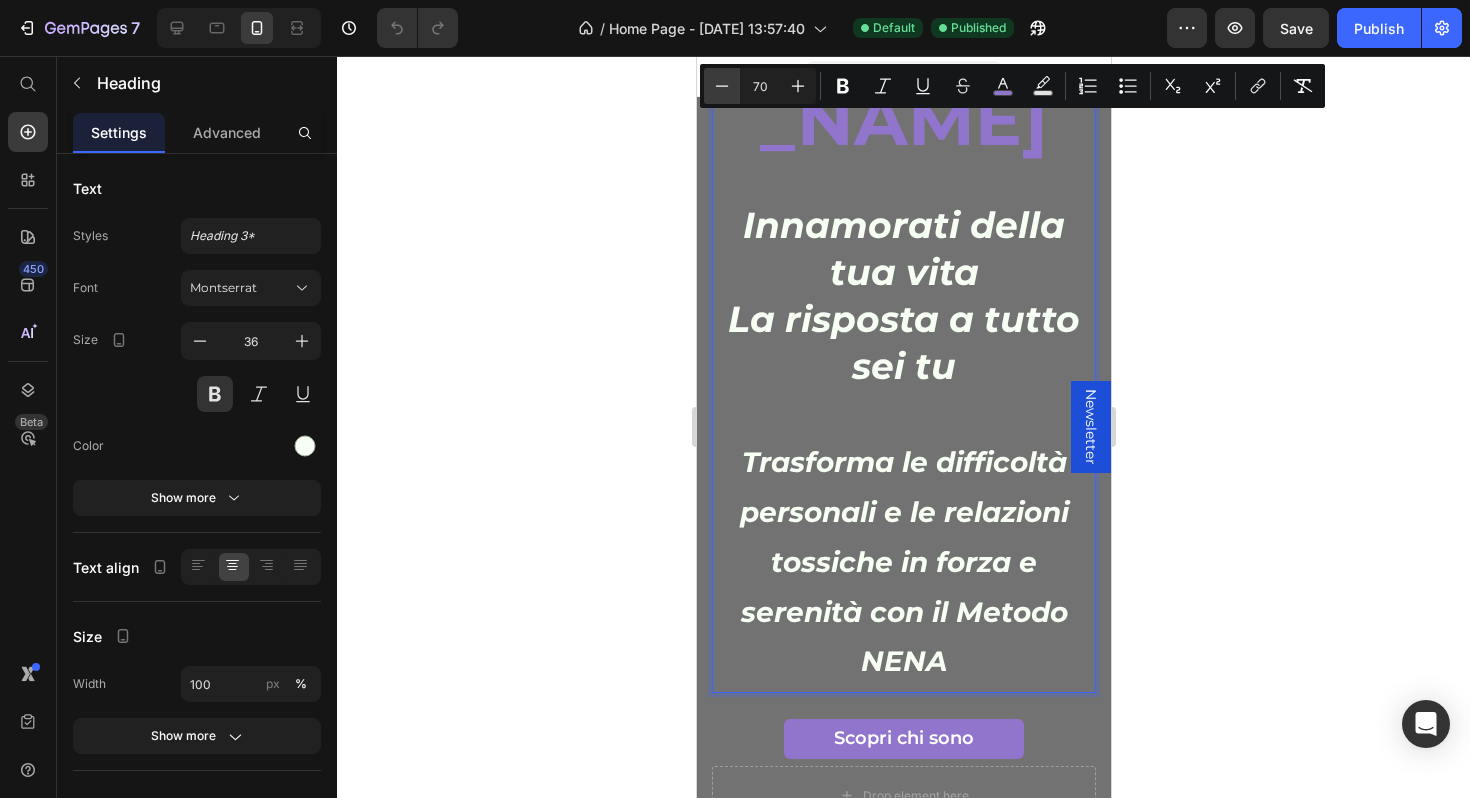 click 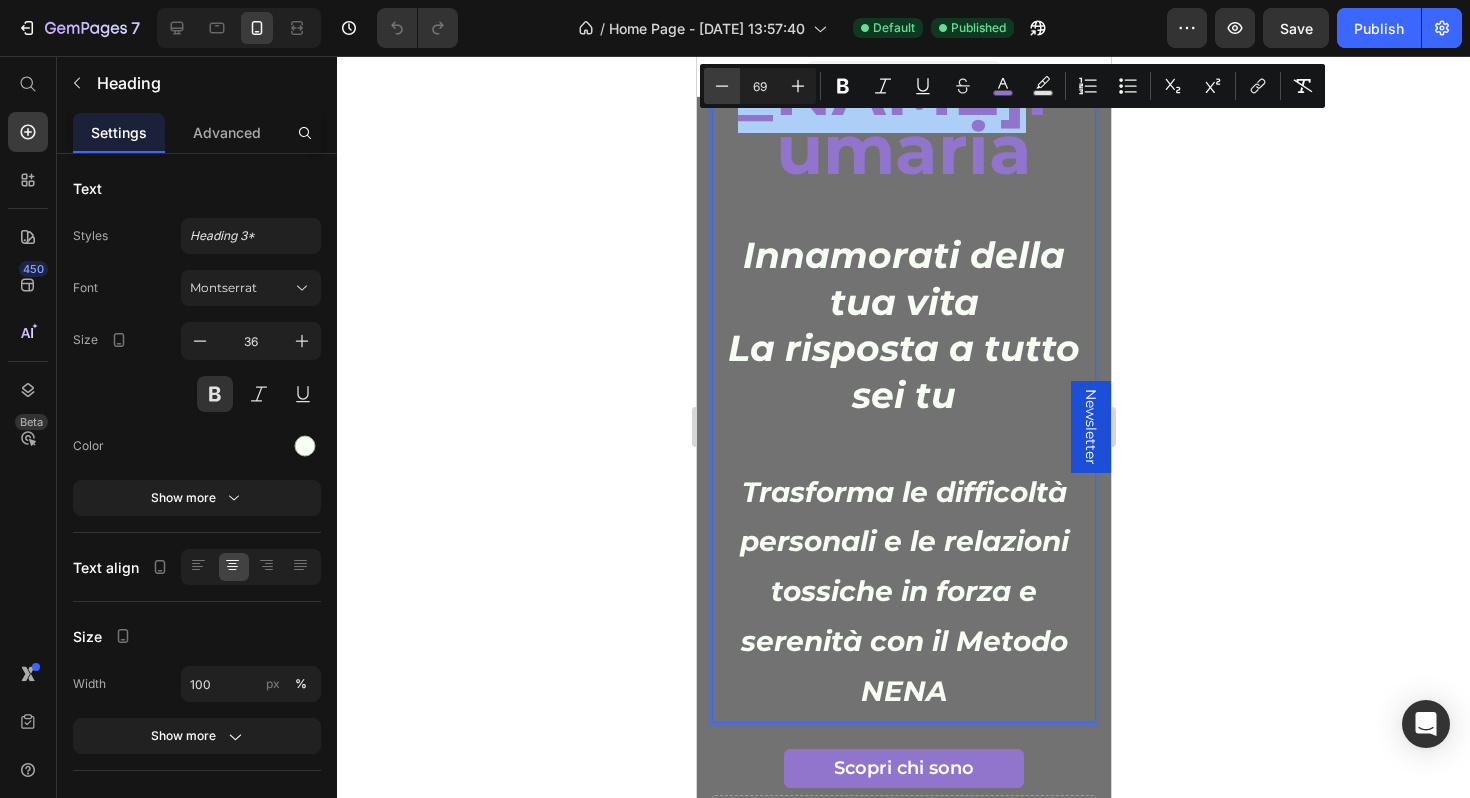 click 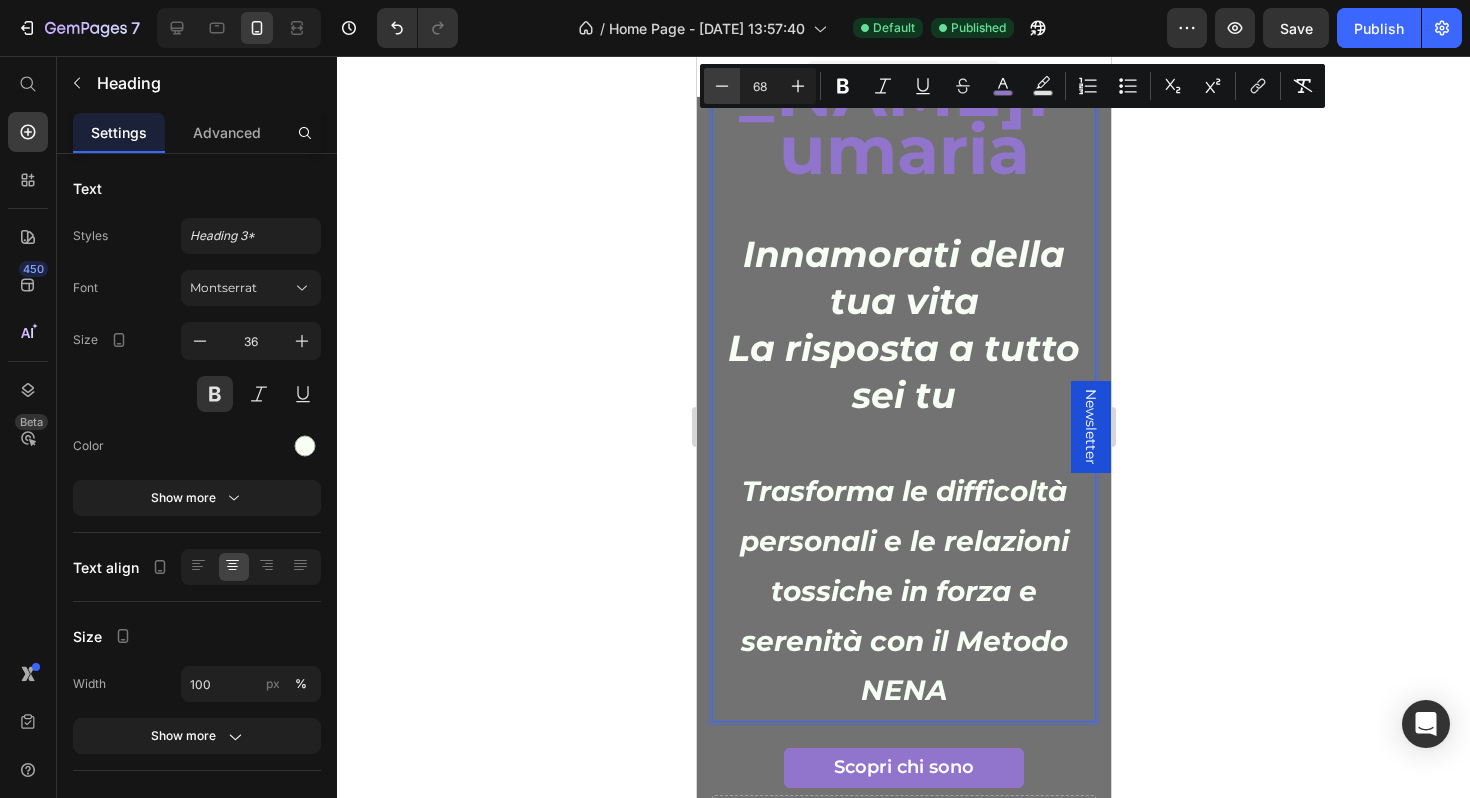 click 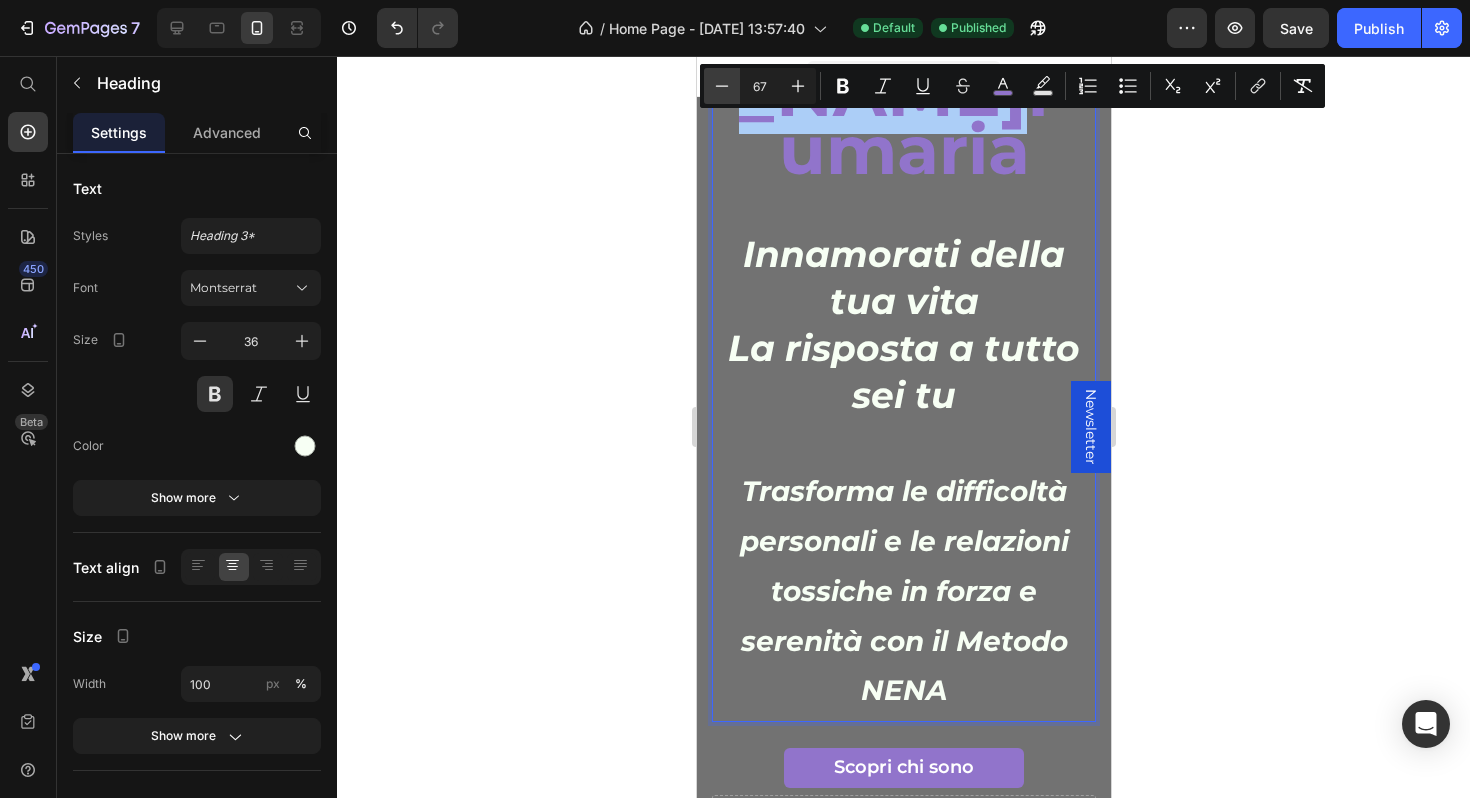 click 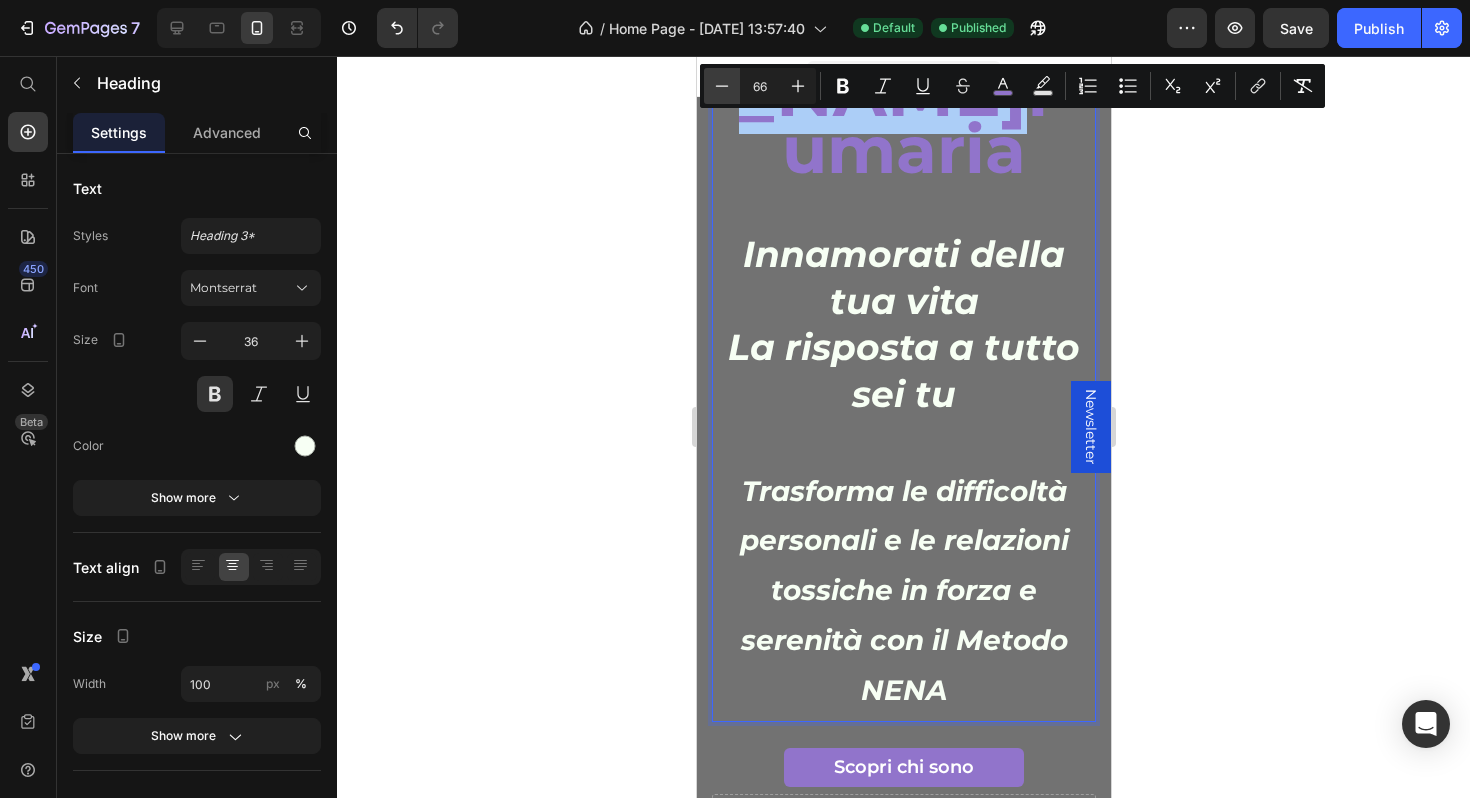 click 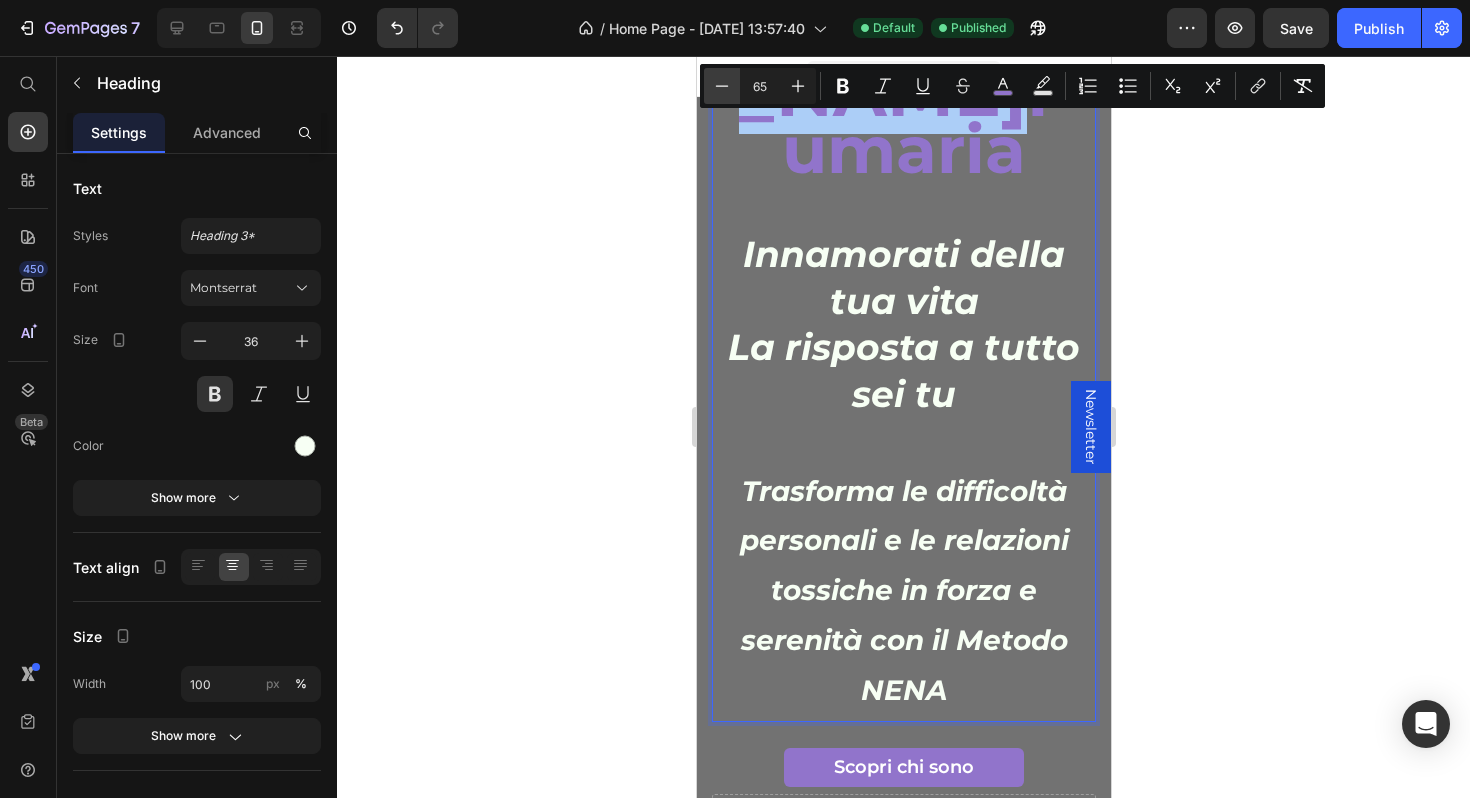 click 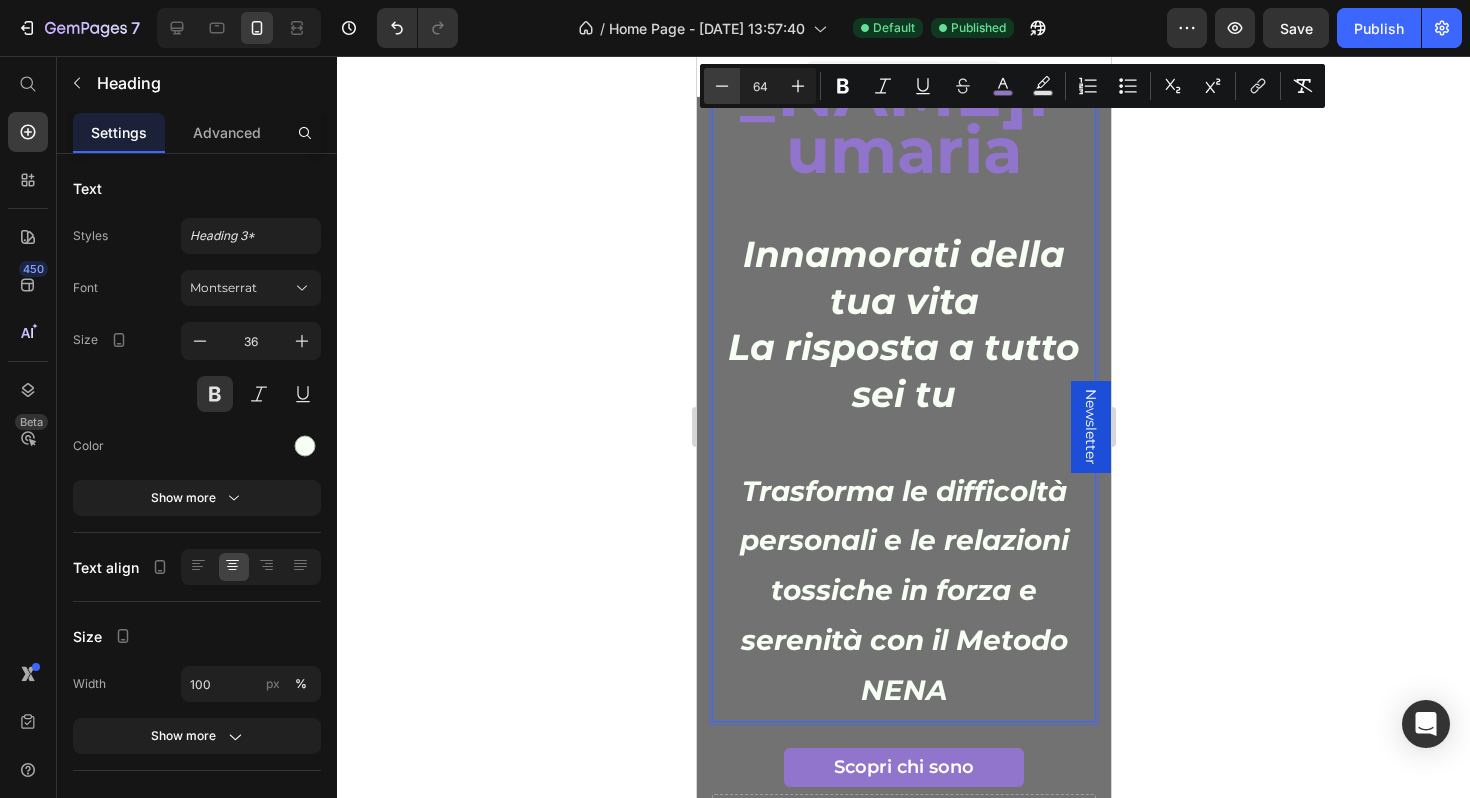 click 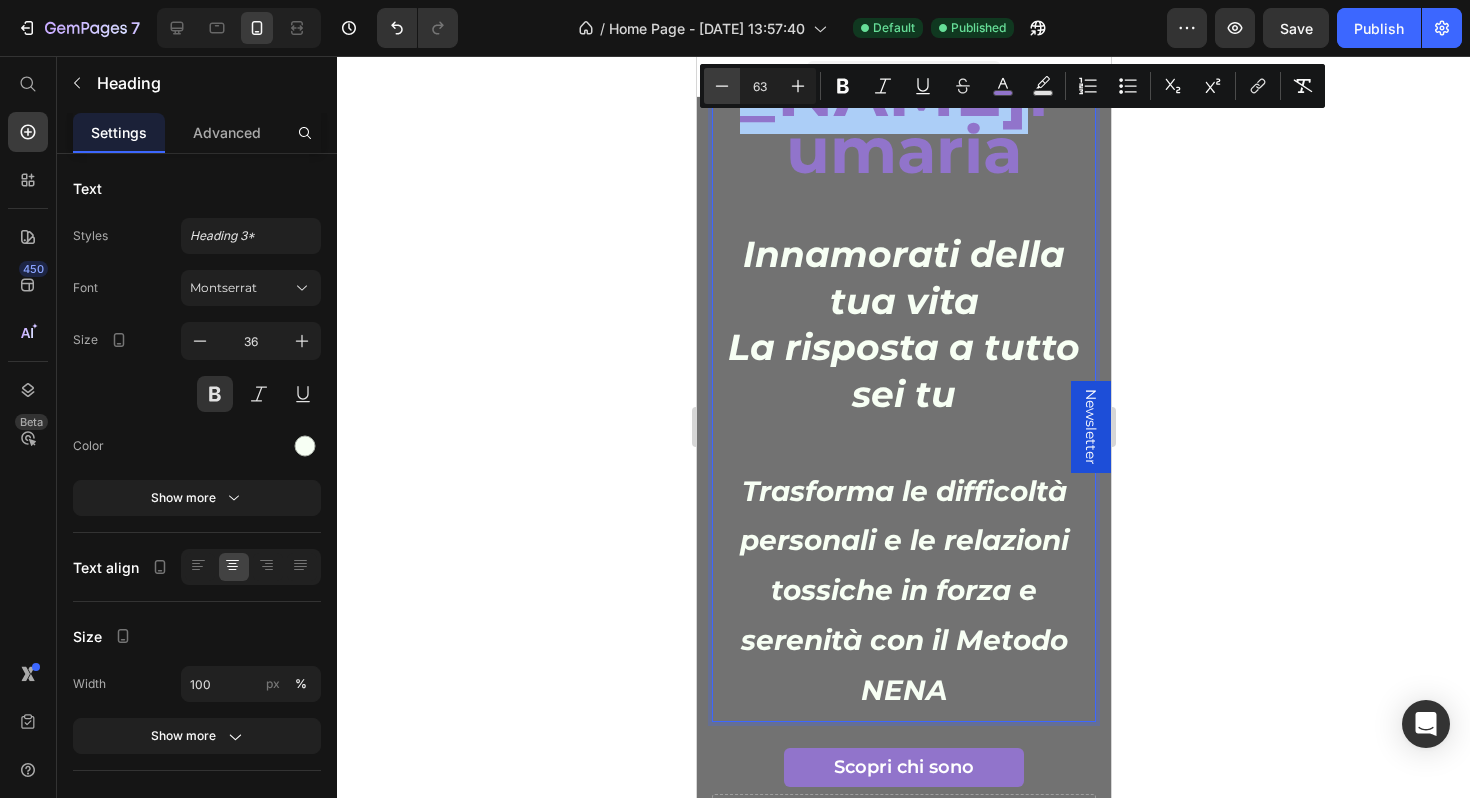 click 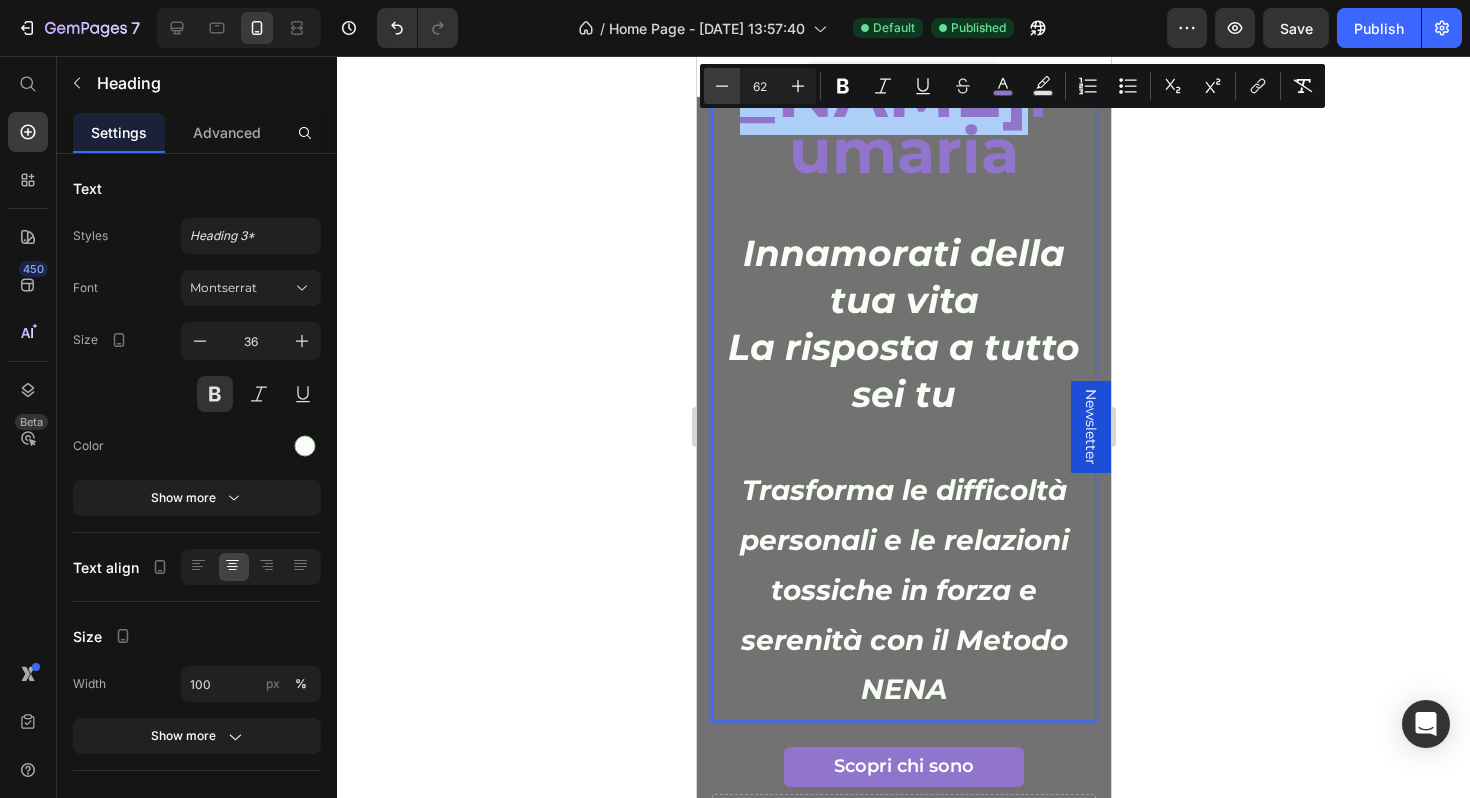 click 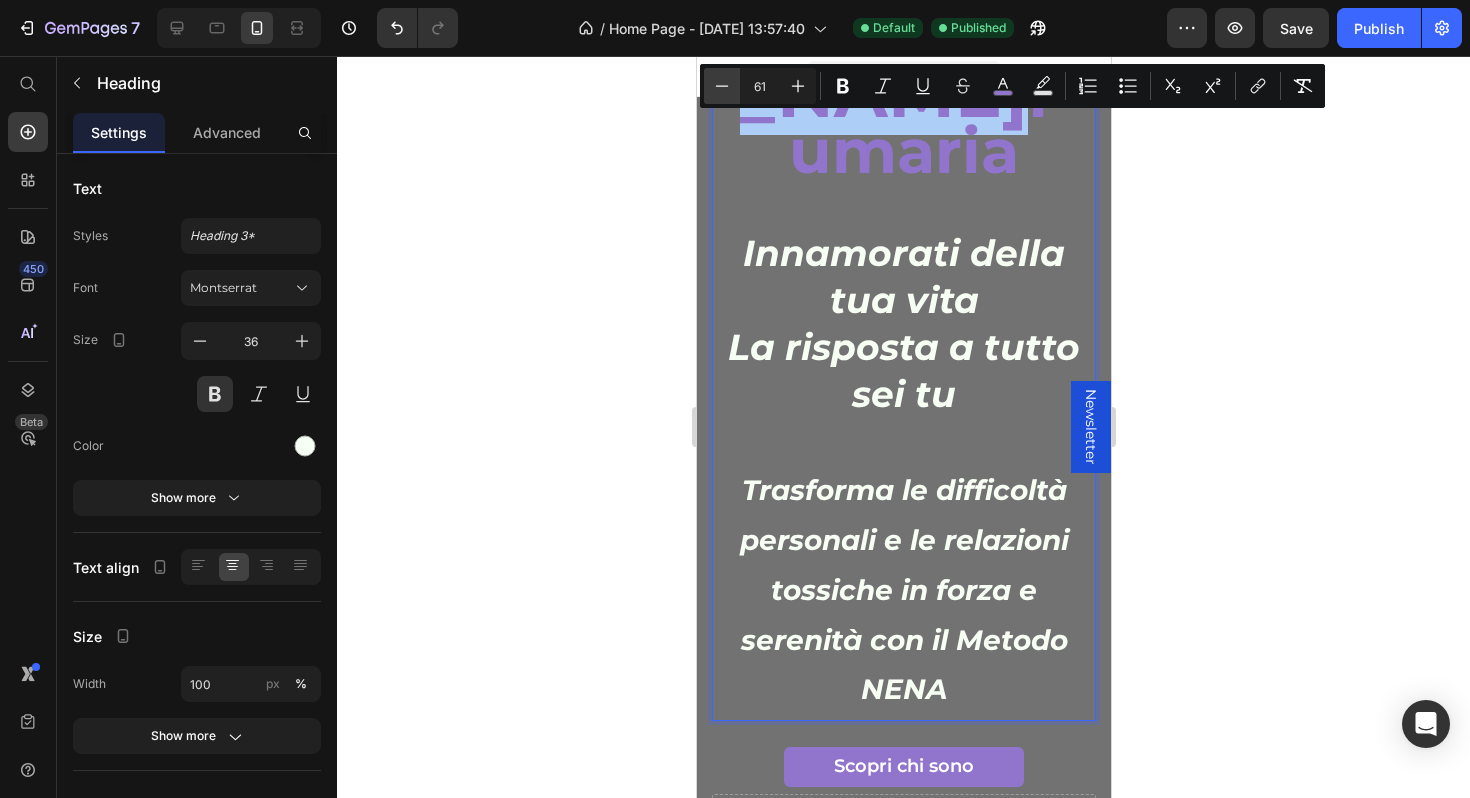 click 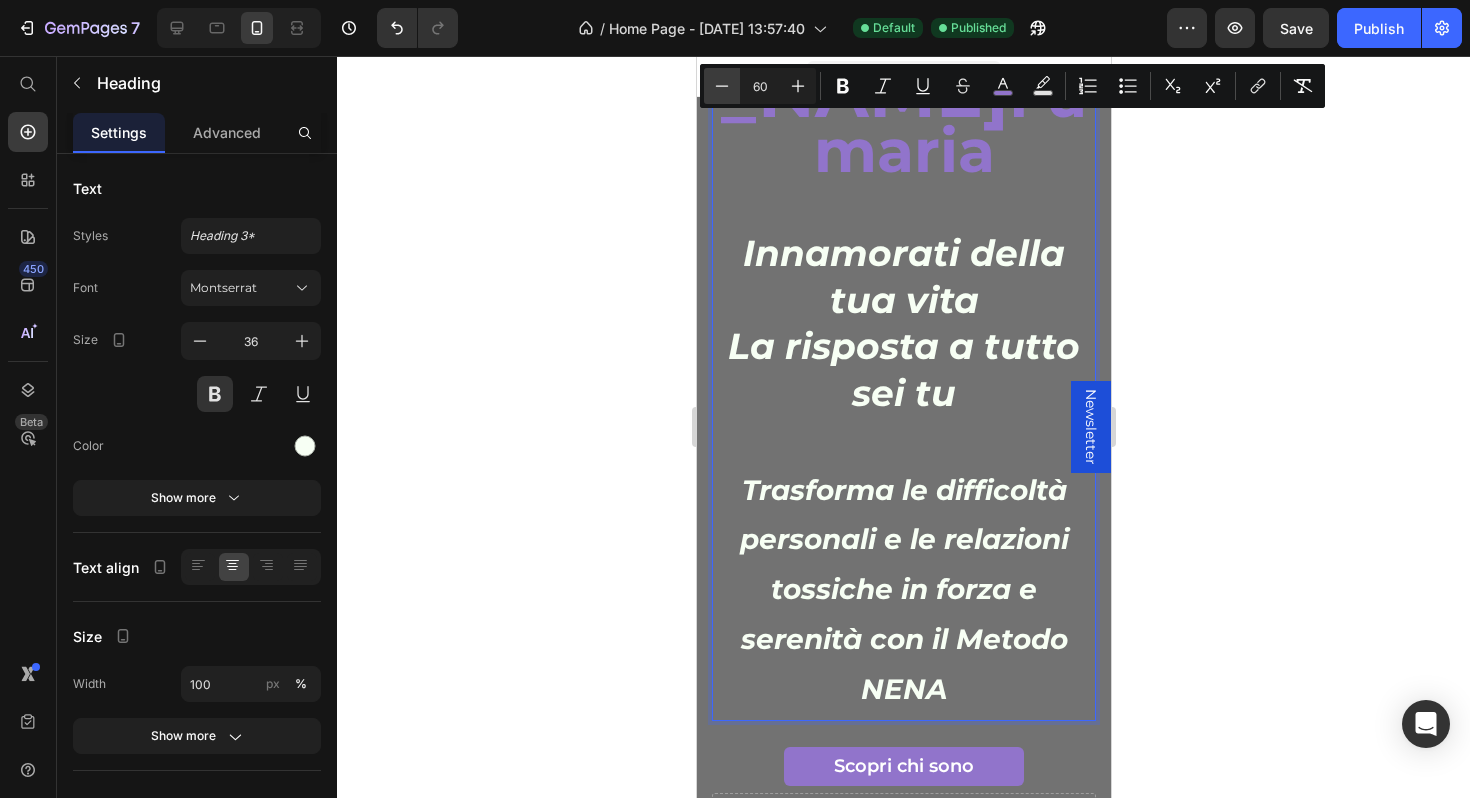 click 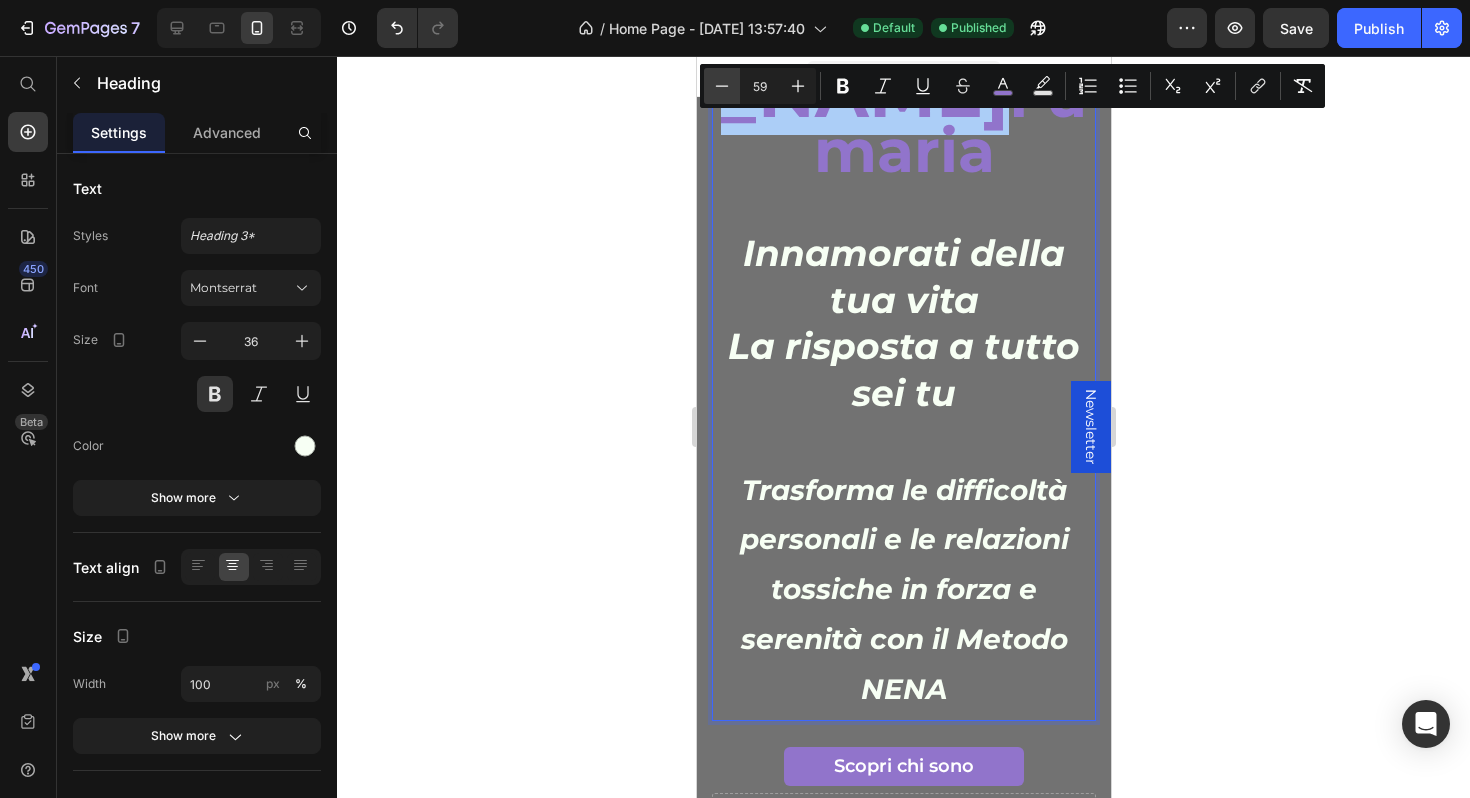 click 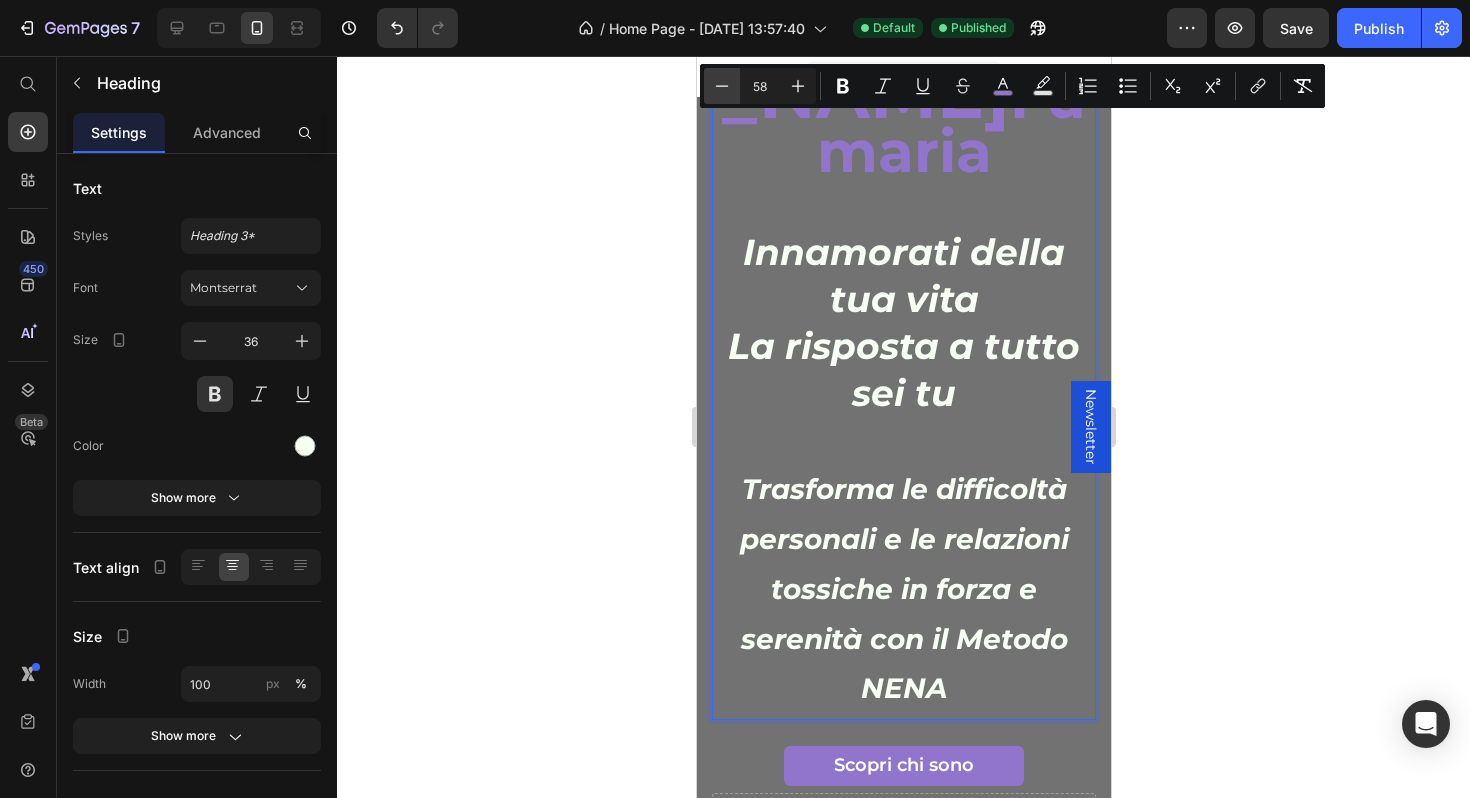 click 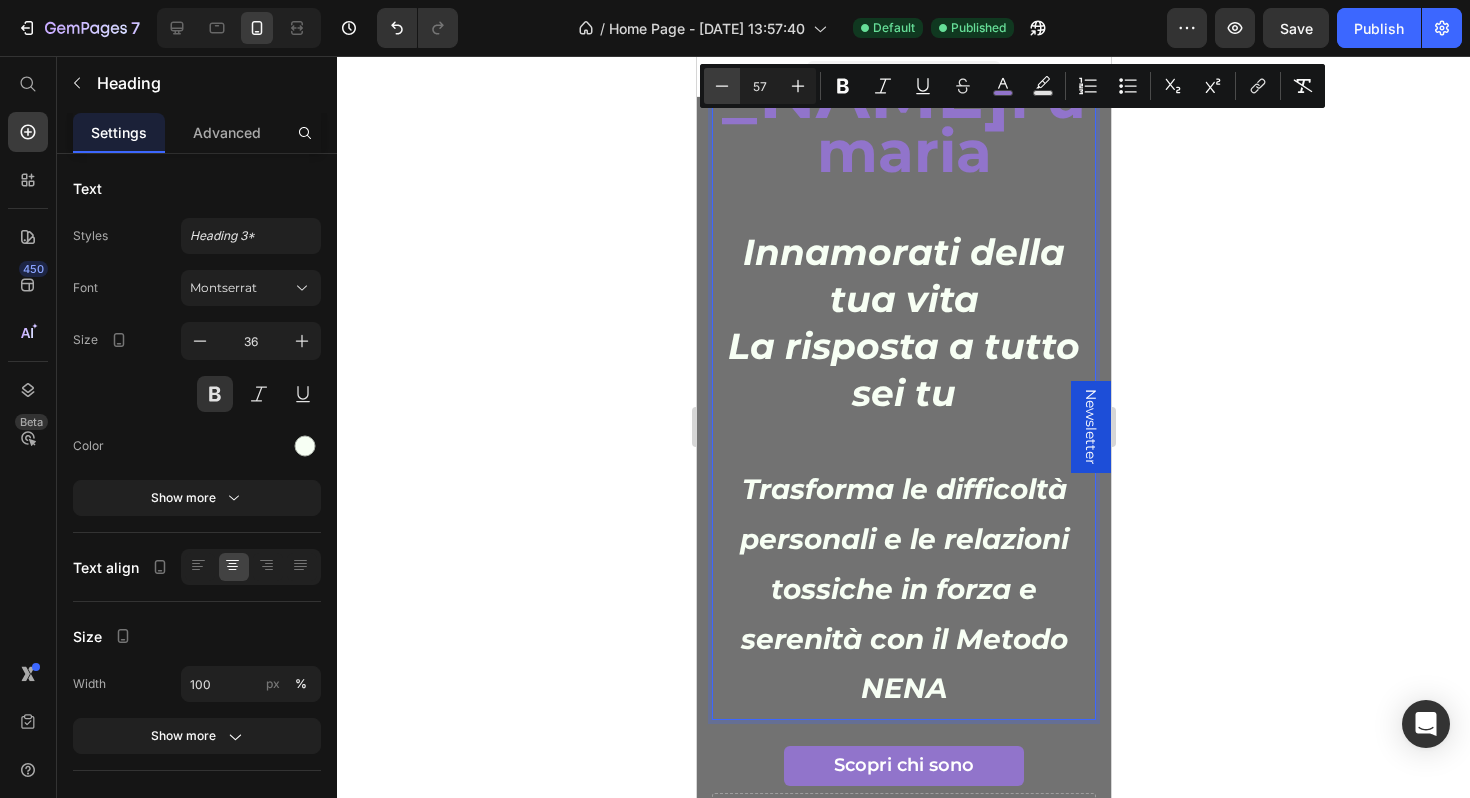 click 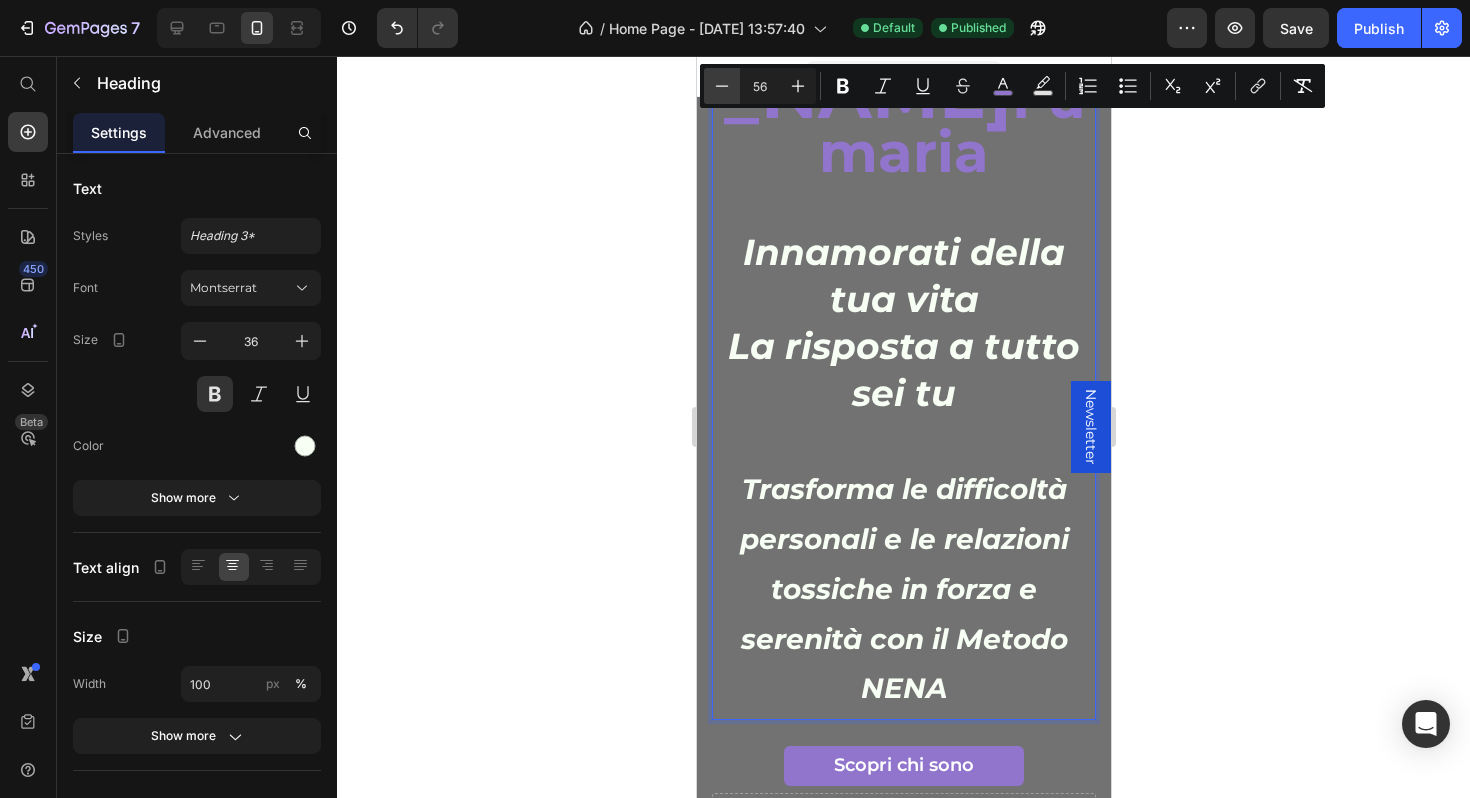 click 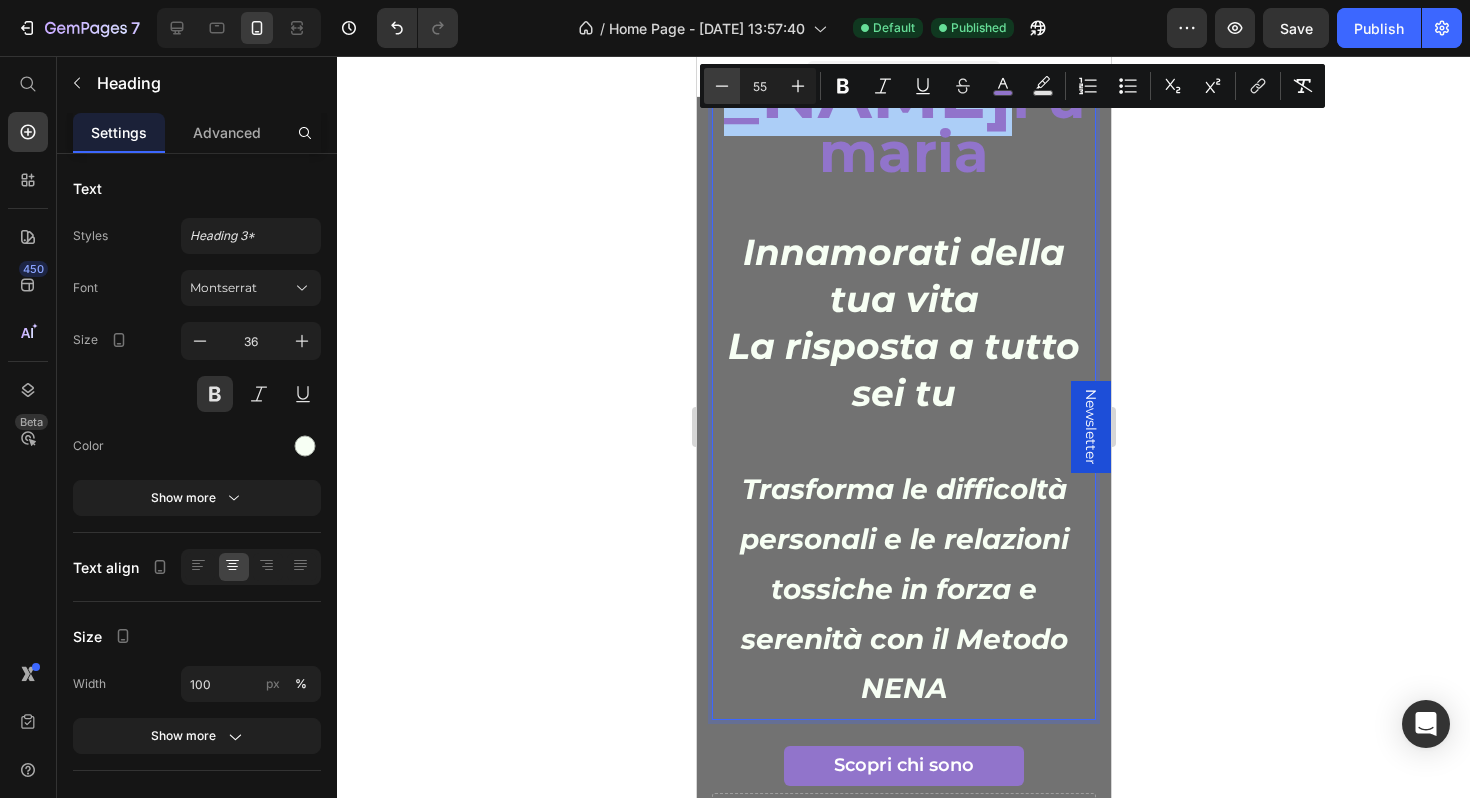 click 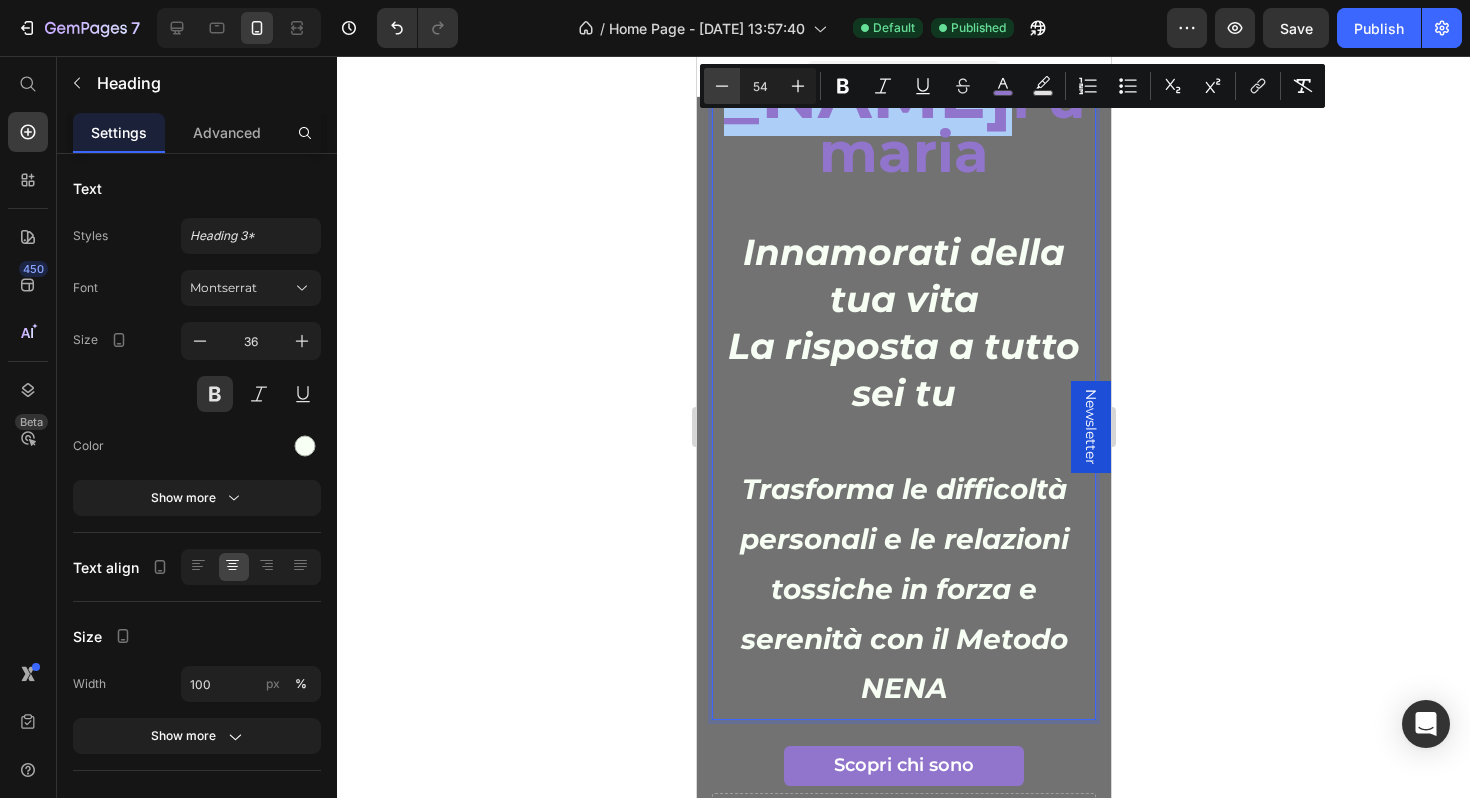 click 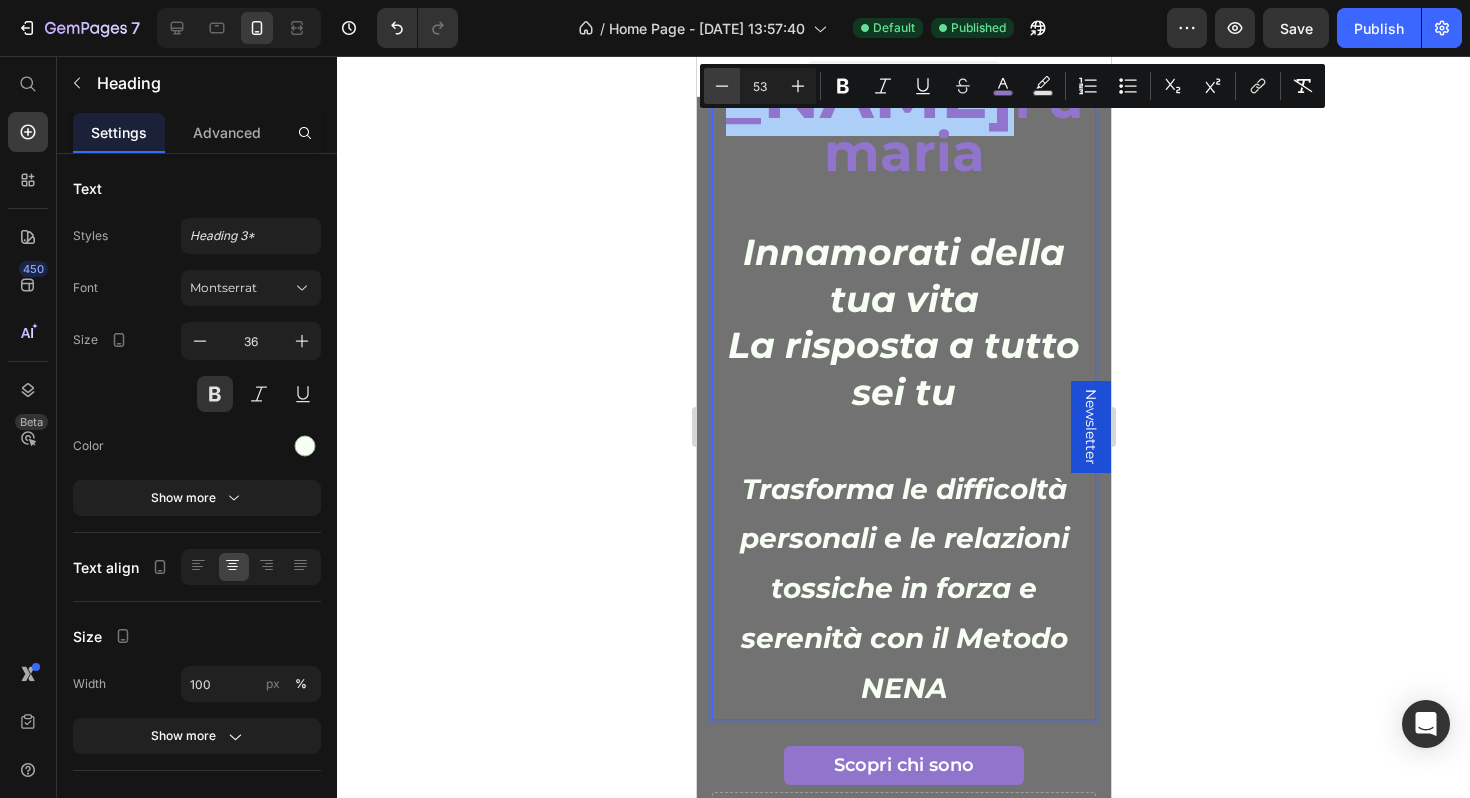 click 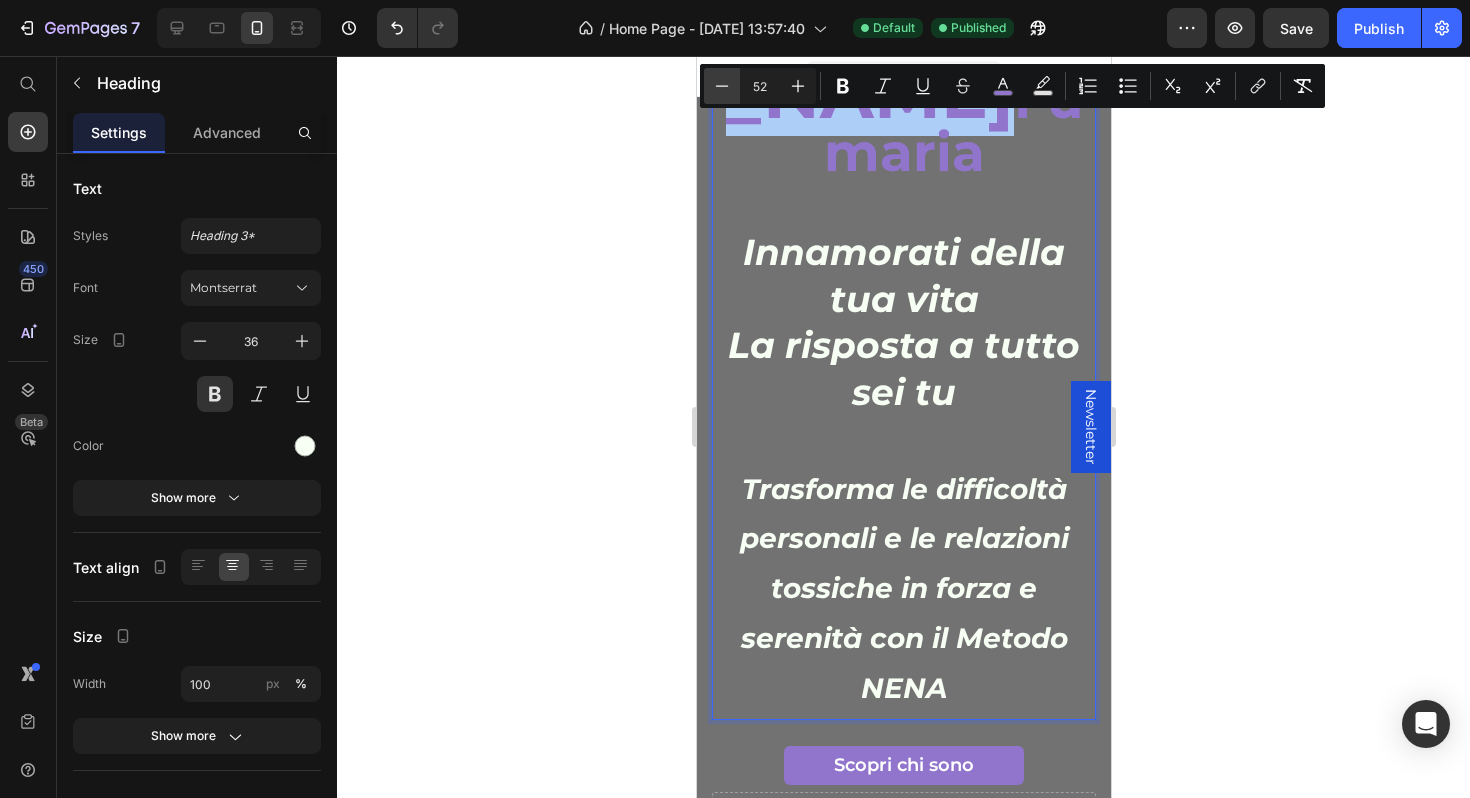 click 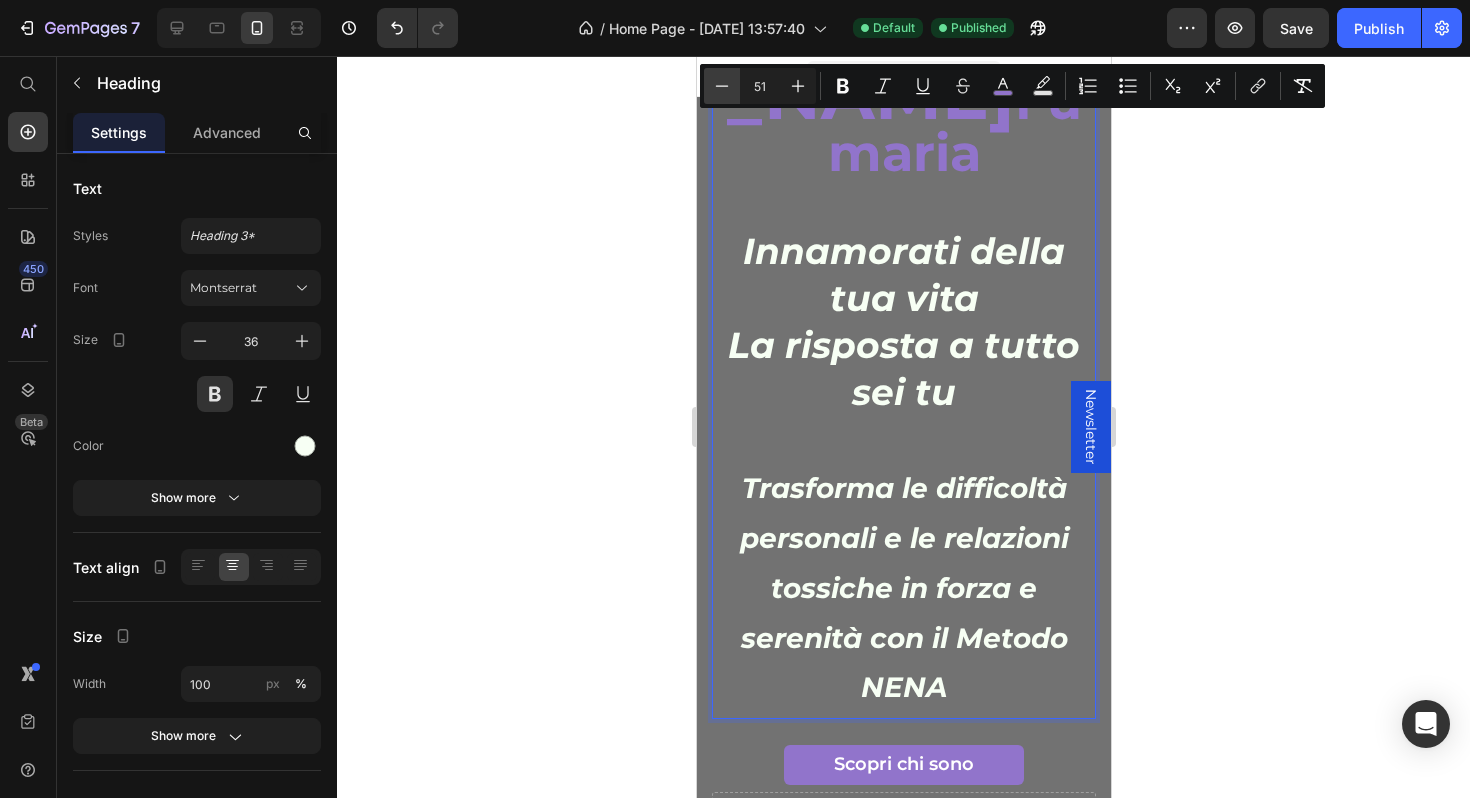 click 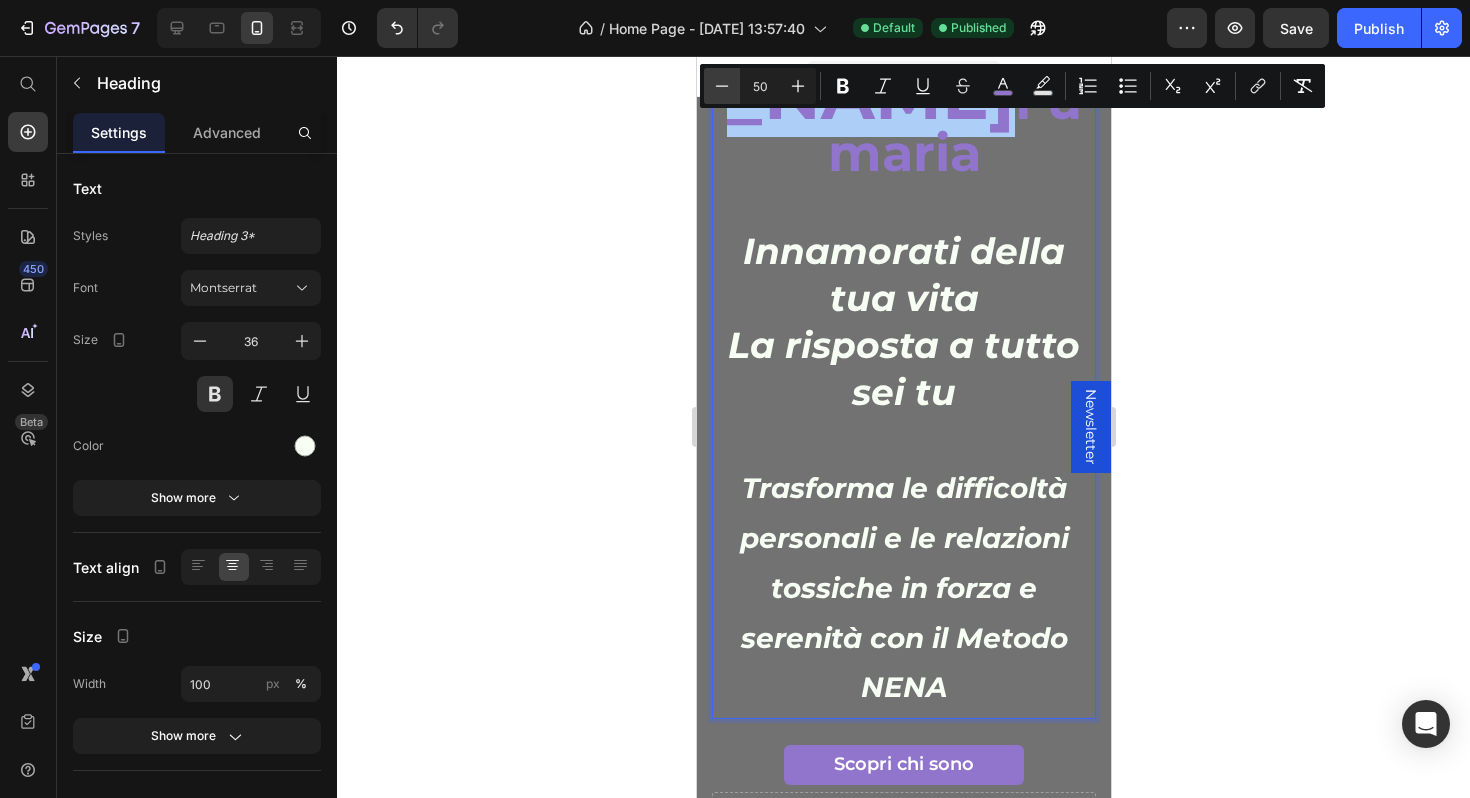 click 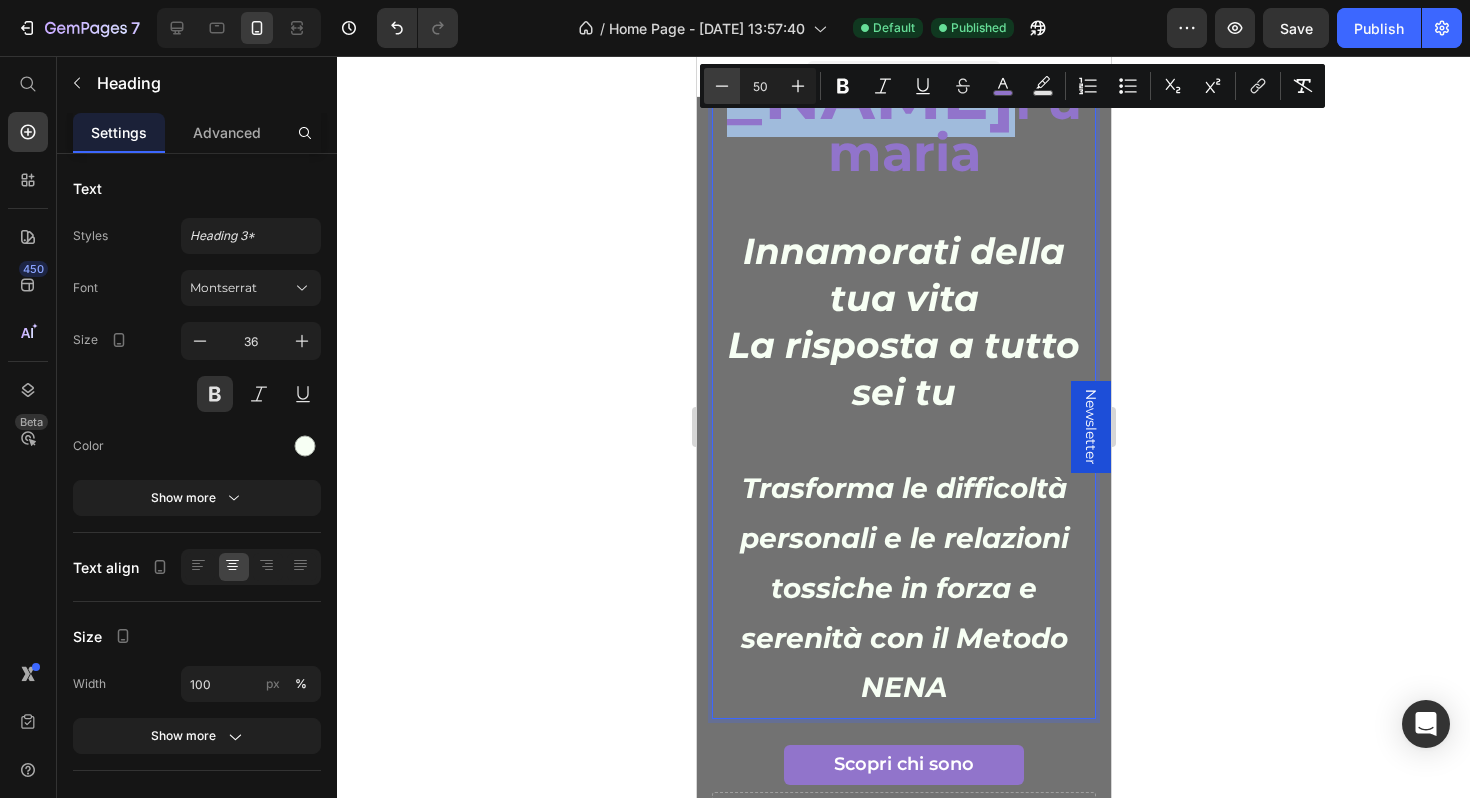 type on "49" 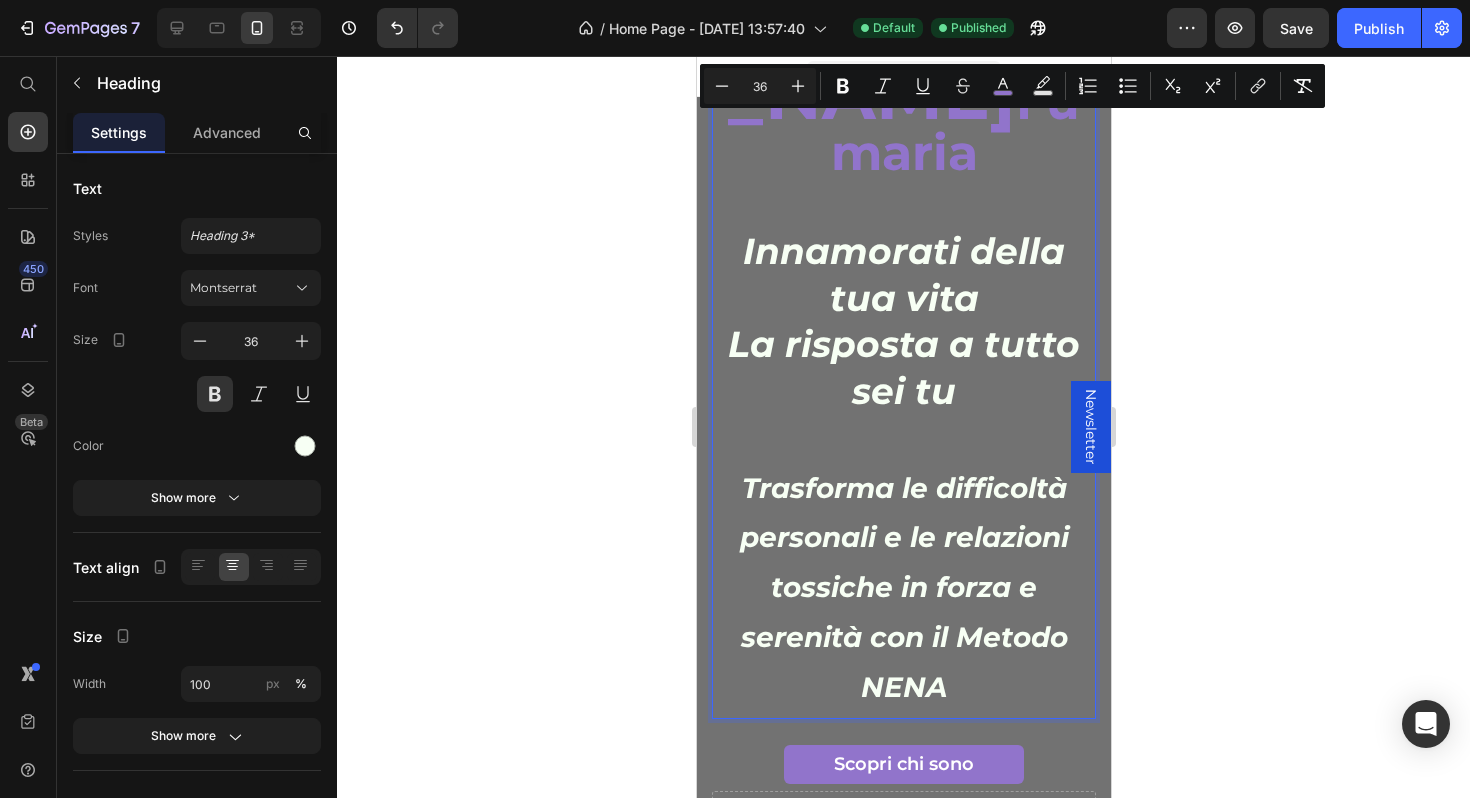 click on "Innamorati della tua vita" at bounding box center (903, 274) 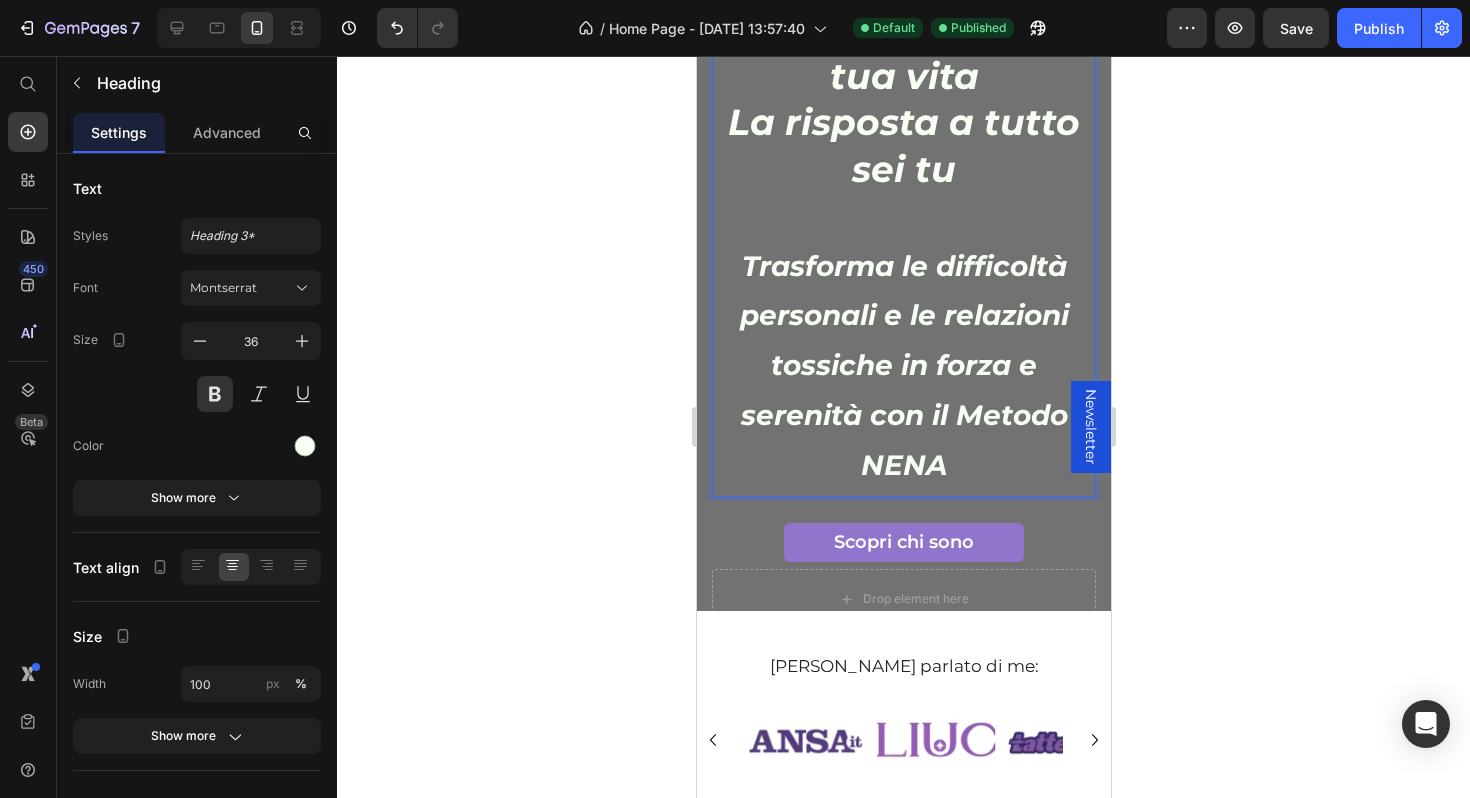 scroll, scrollTop: 0, scrollLeft: 0, axis: both 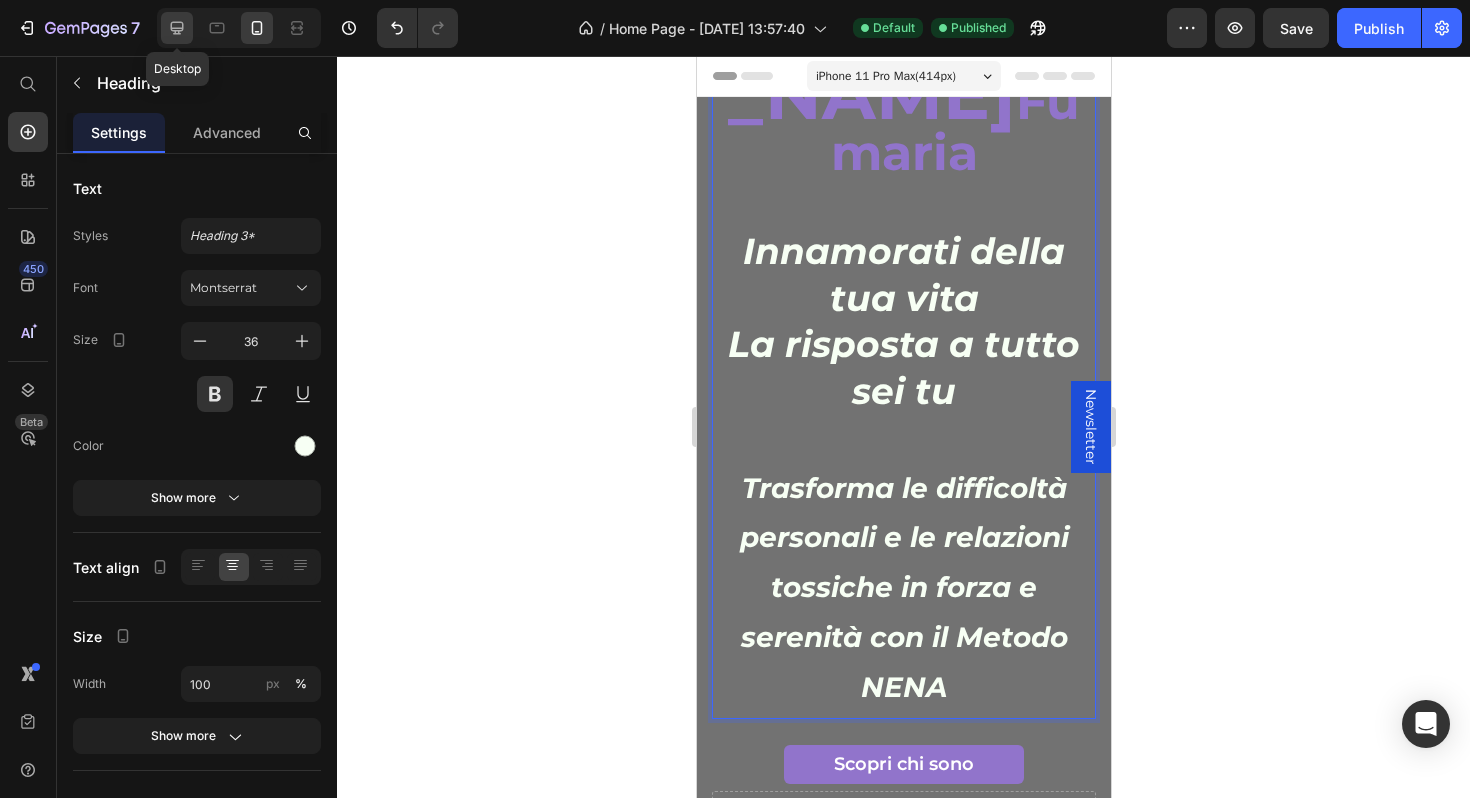 click 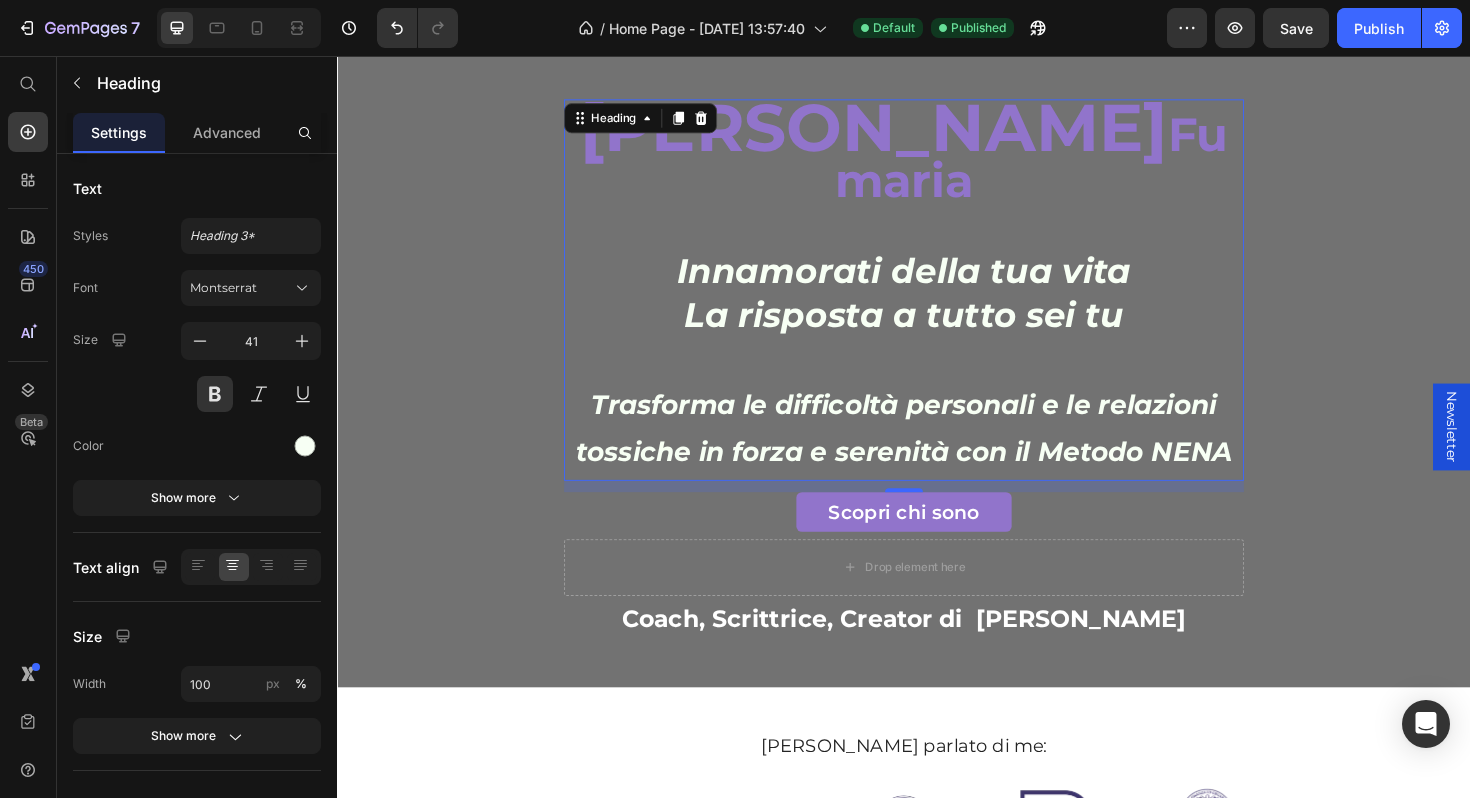 scroll, scrollTop: 48, scrollLeft: 0, axis: vertical 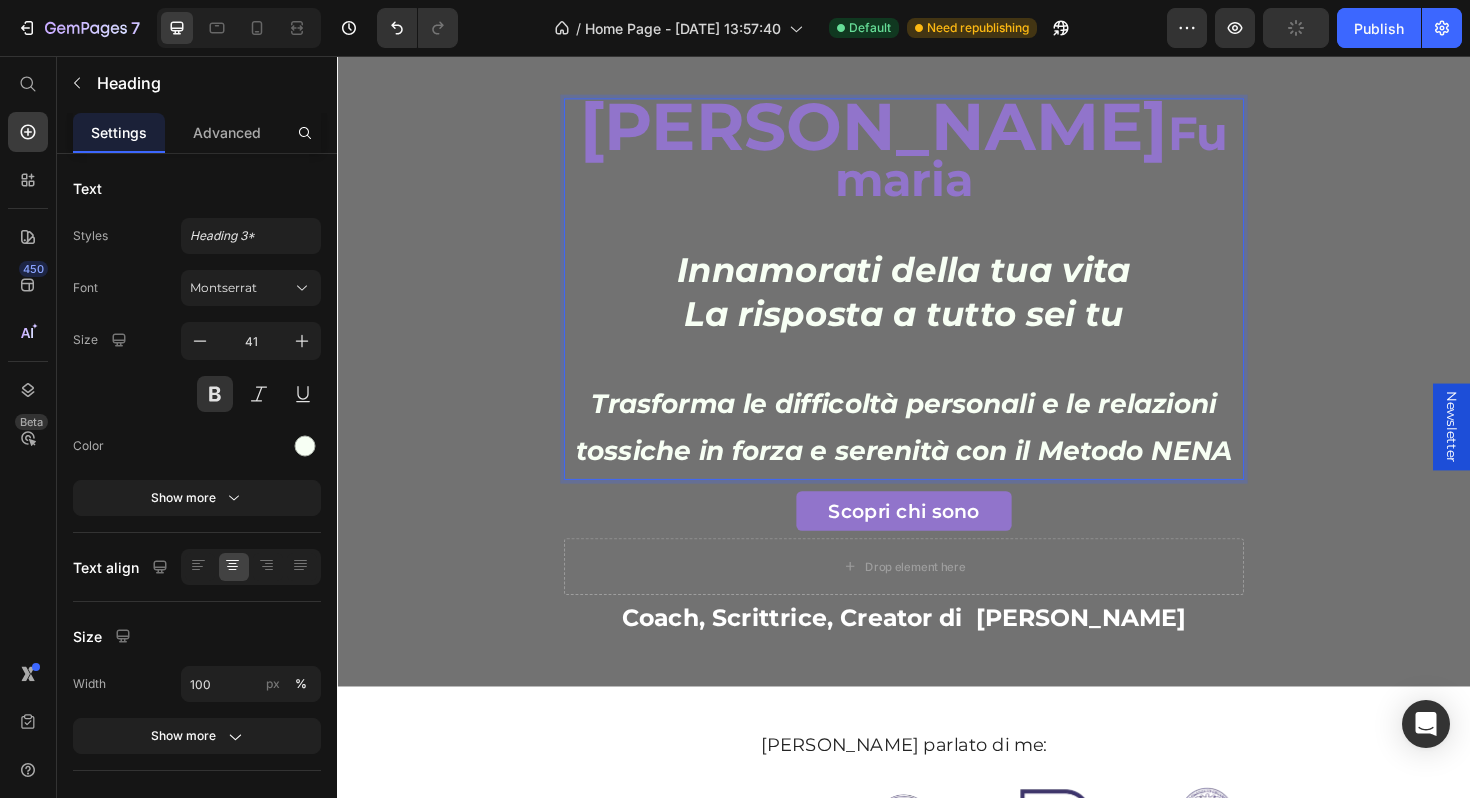 click on "Fumaria" at bounding box center (1072, 162) 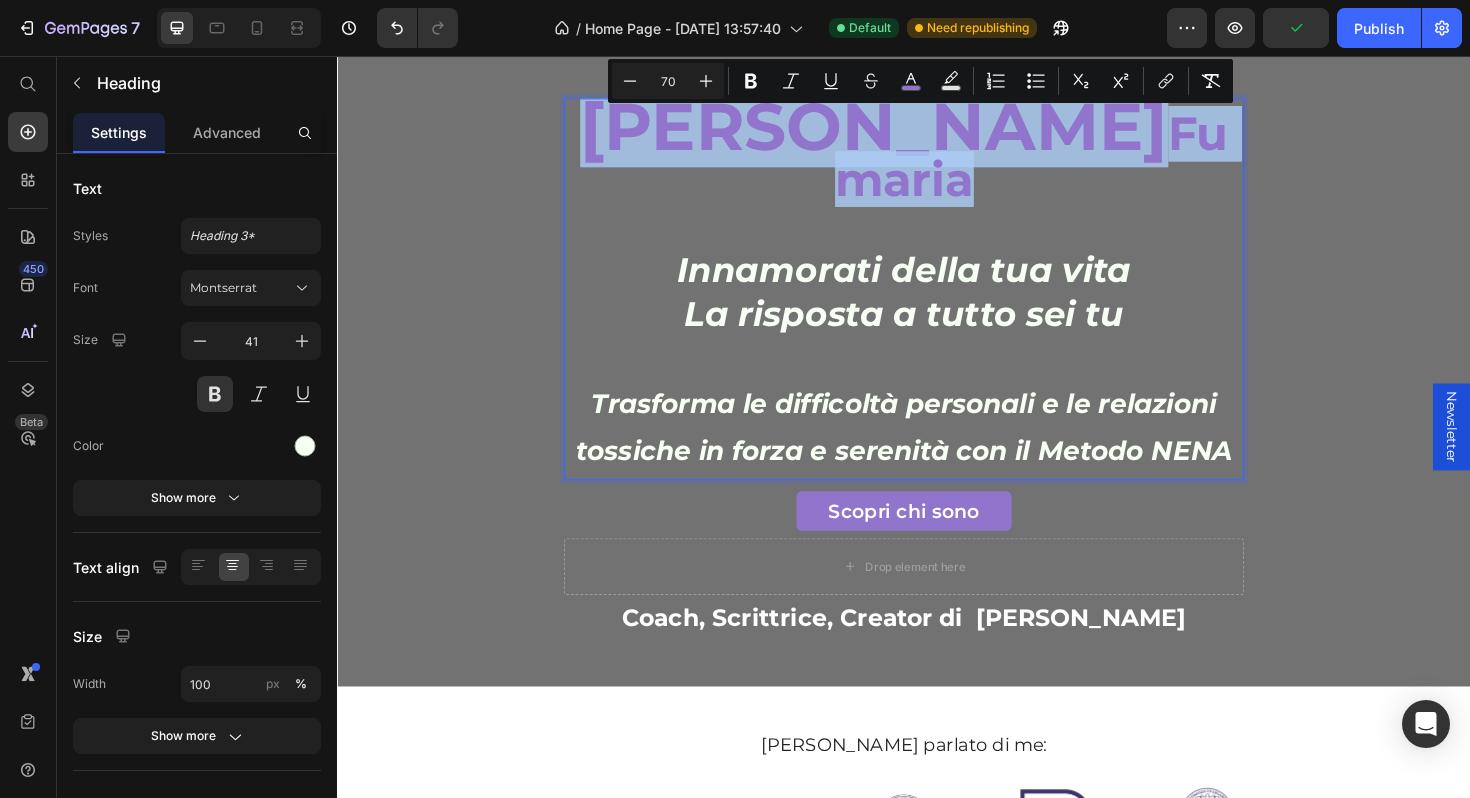 drag, startPoint x: 1017, startPoint y: 162, endPoint x: 876, endPoint y: 161, distance: 141.00354 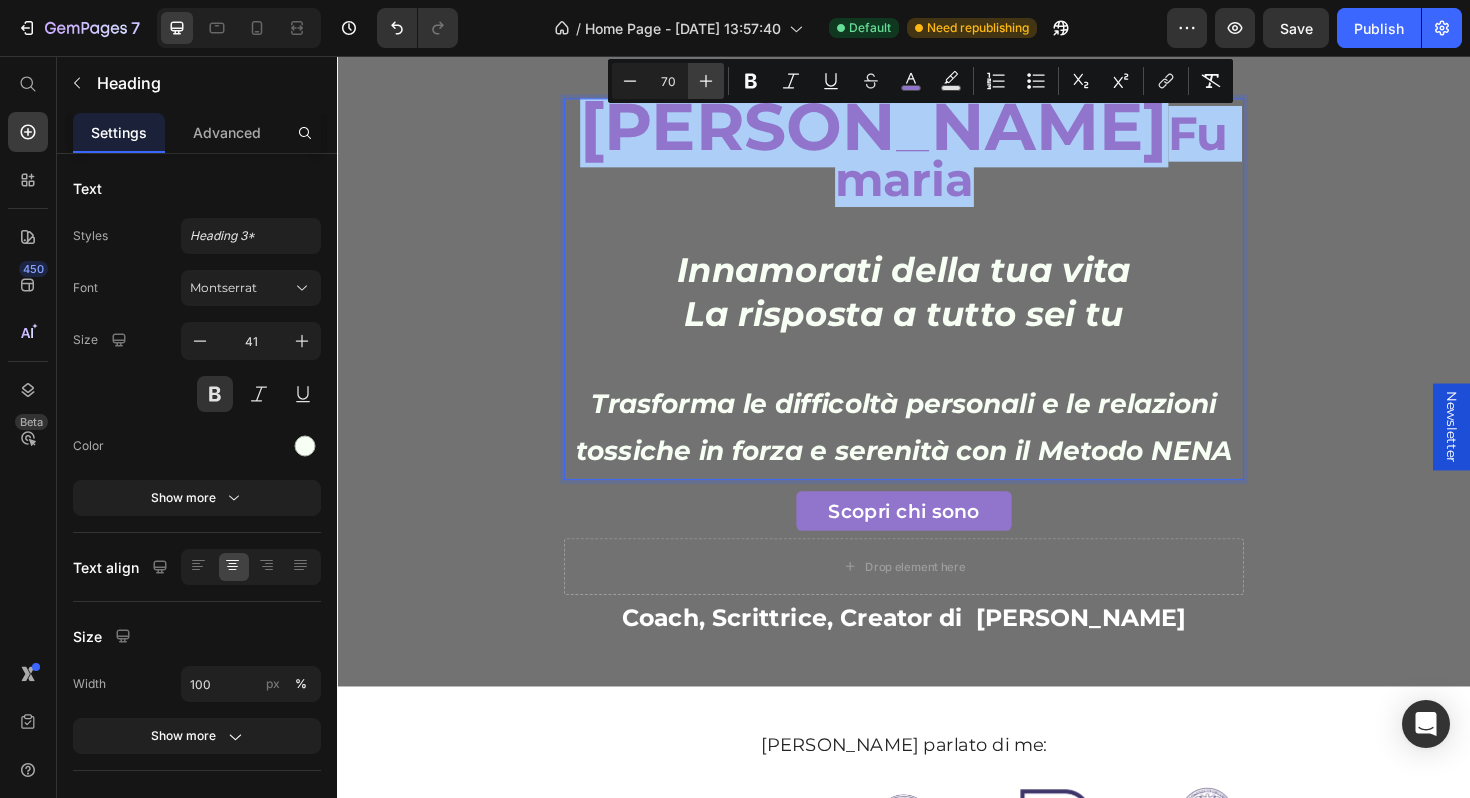 click on "Plus" at bounding box center [706, 81] 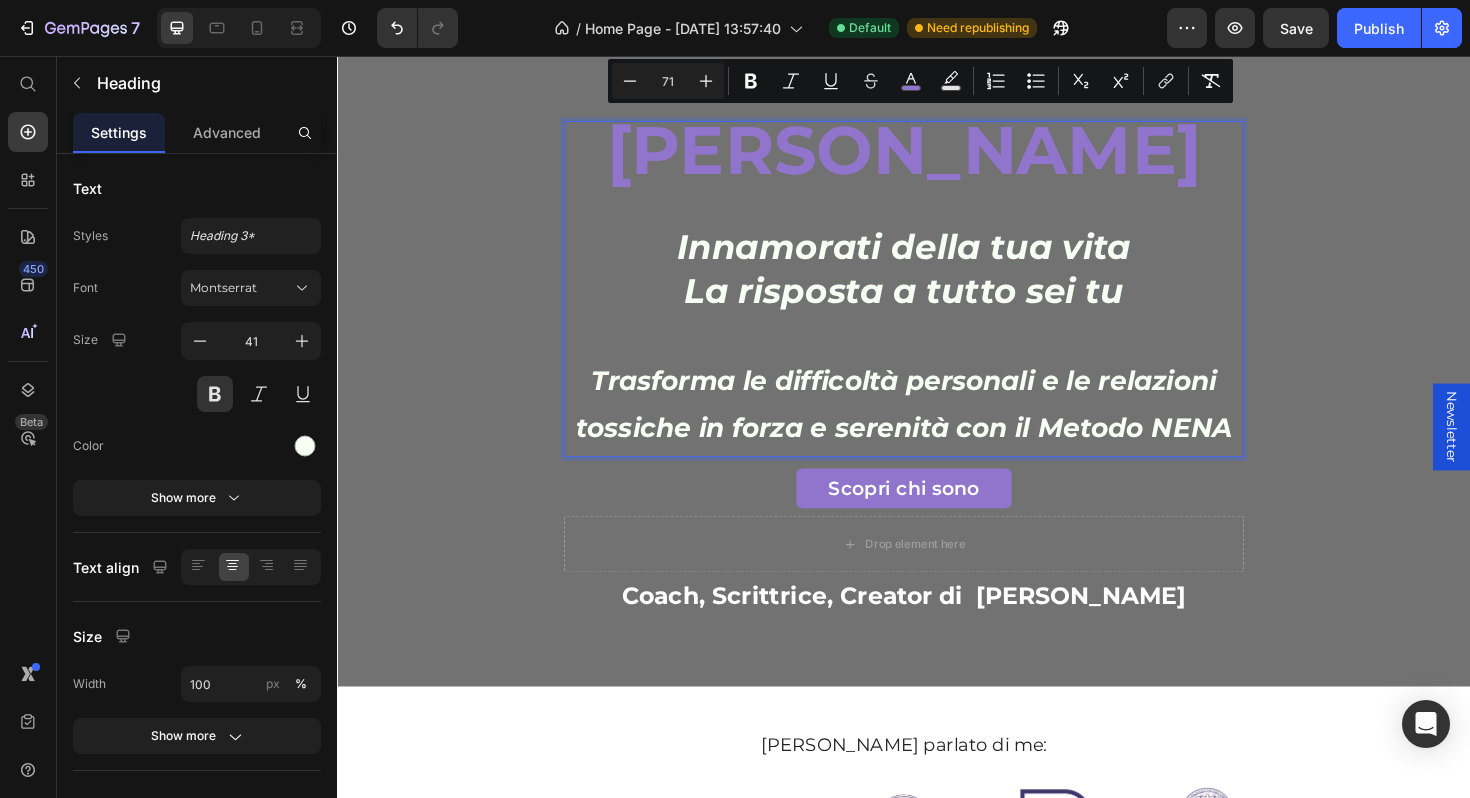 click on "71" at bounding box center (668, 81) 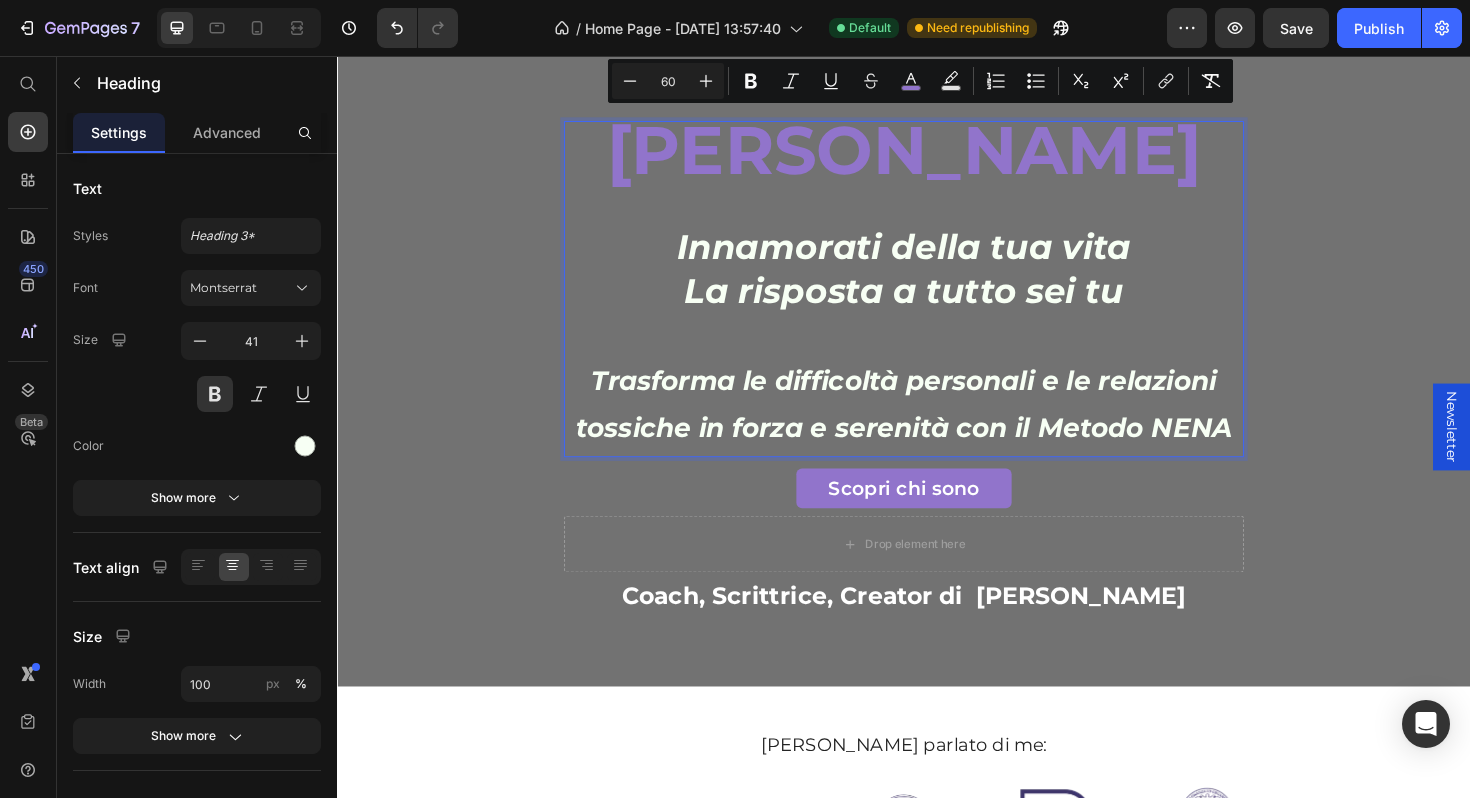 type on "60" 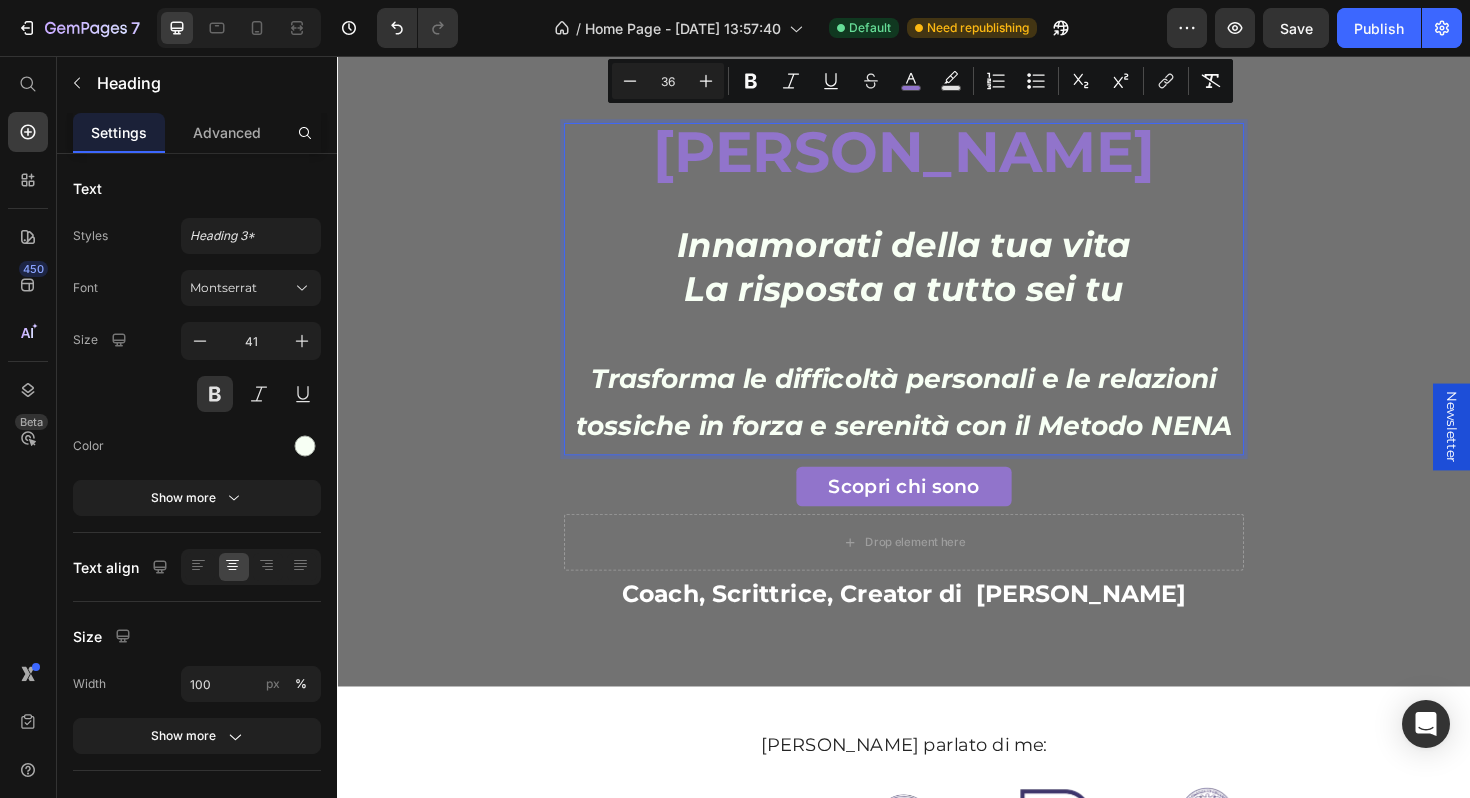 click on "Innamorati della tua vita" at bounding box center (937, 256) 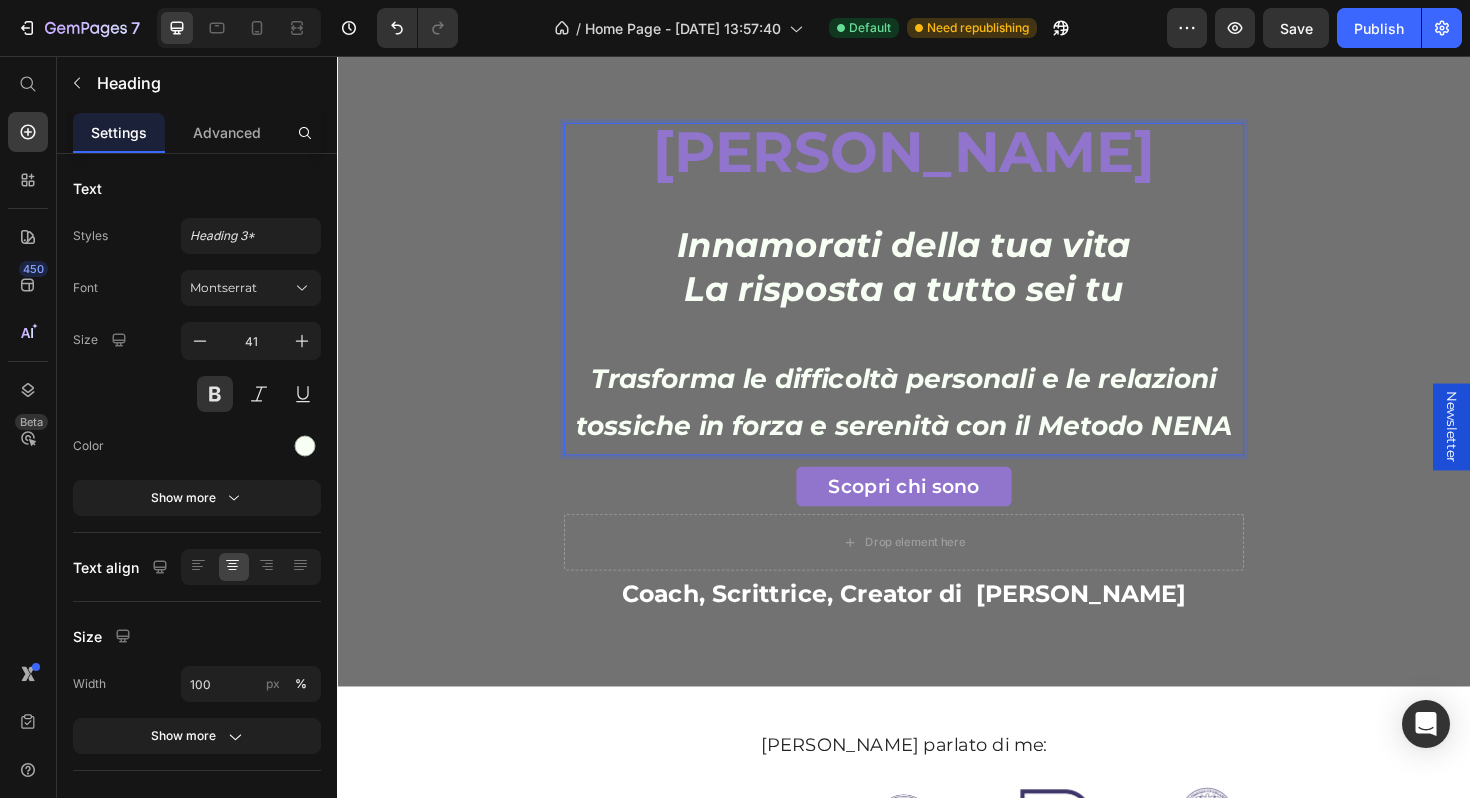drag, startPoint x: 726, startPoint y: 255, endPoint x: 1165, endPoint y: 303, distance: 441.61636 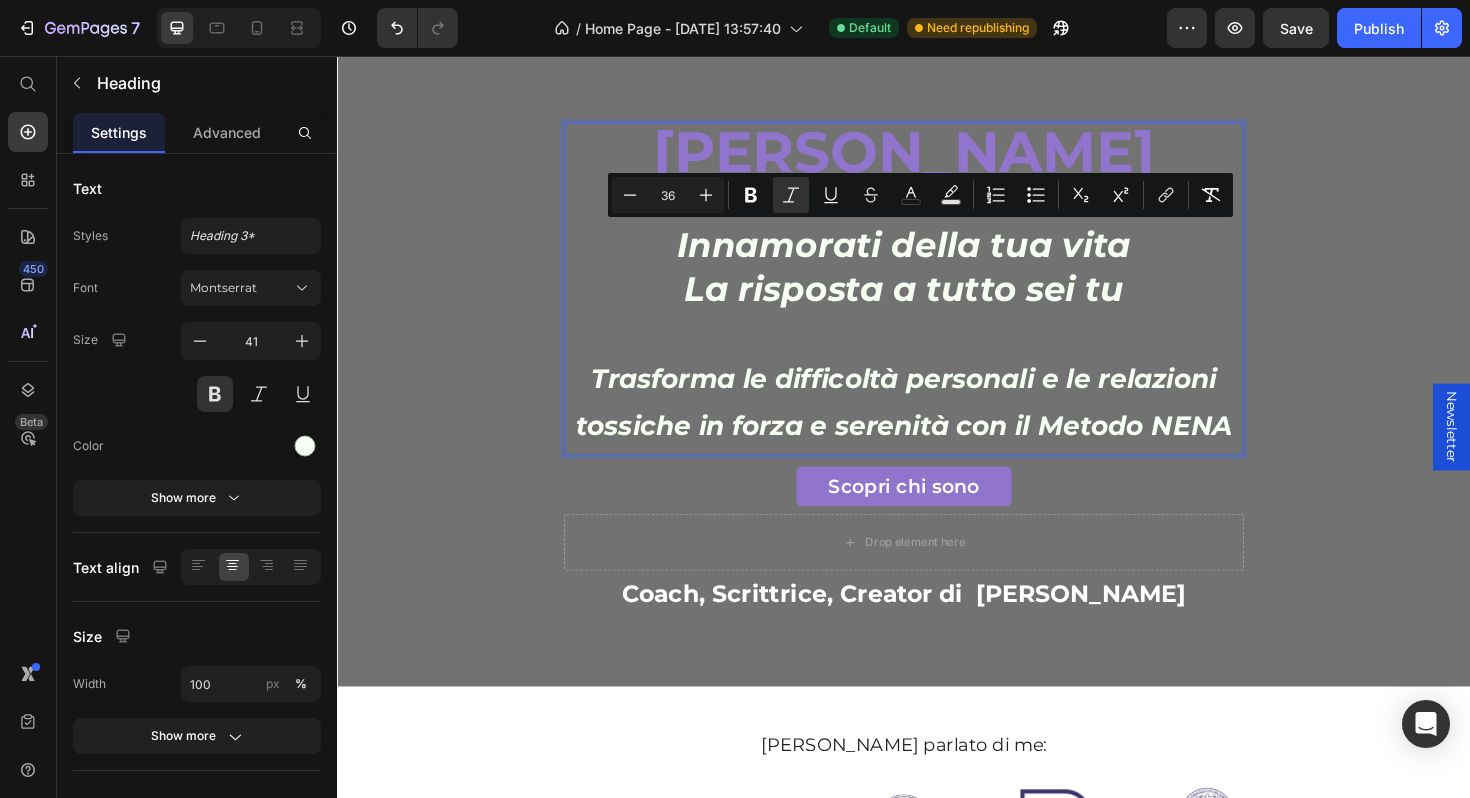 click on "36" at bounding box center (668, 195) 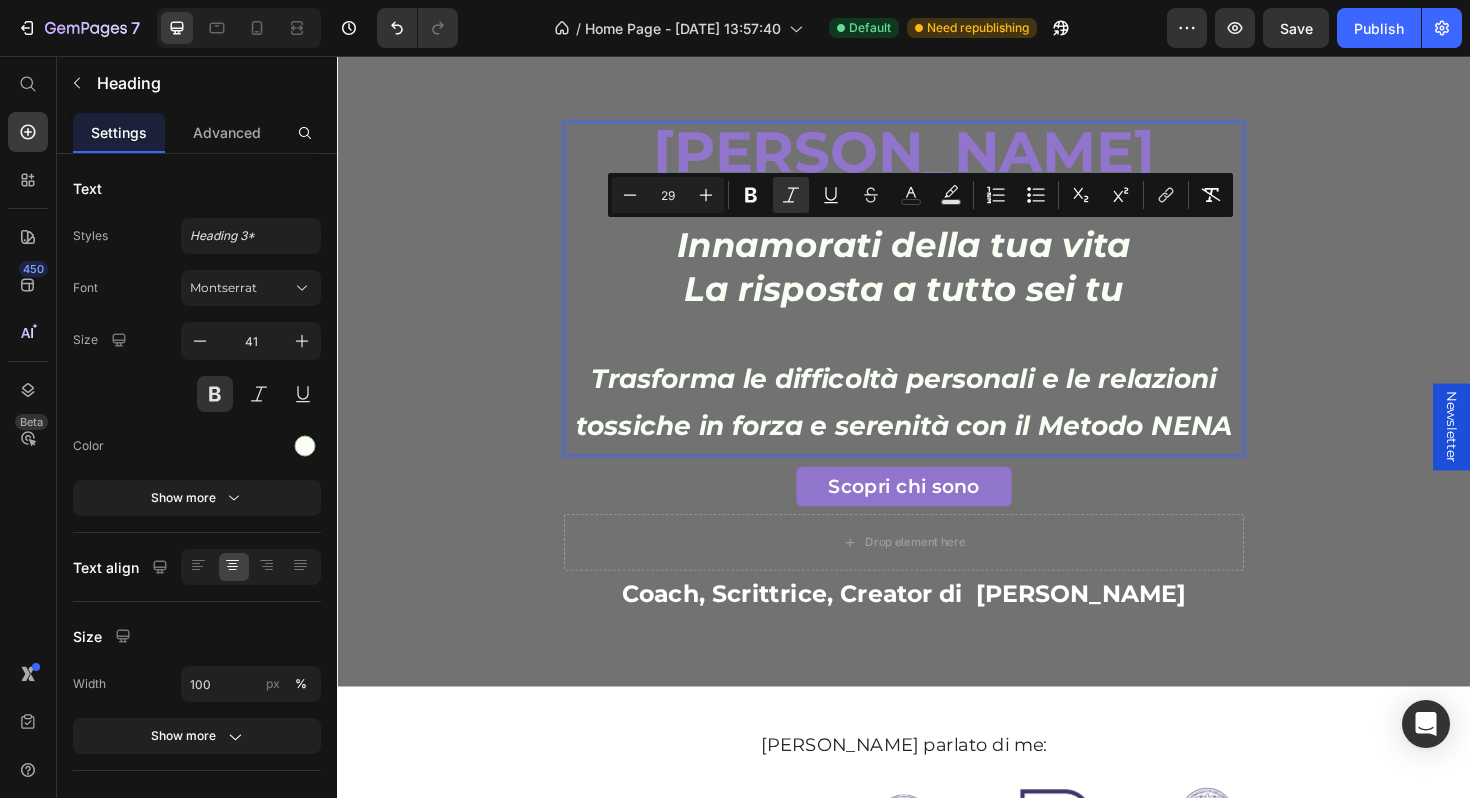 type on "29" 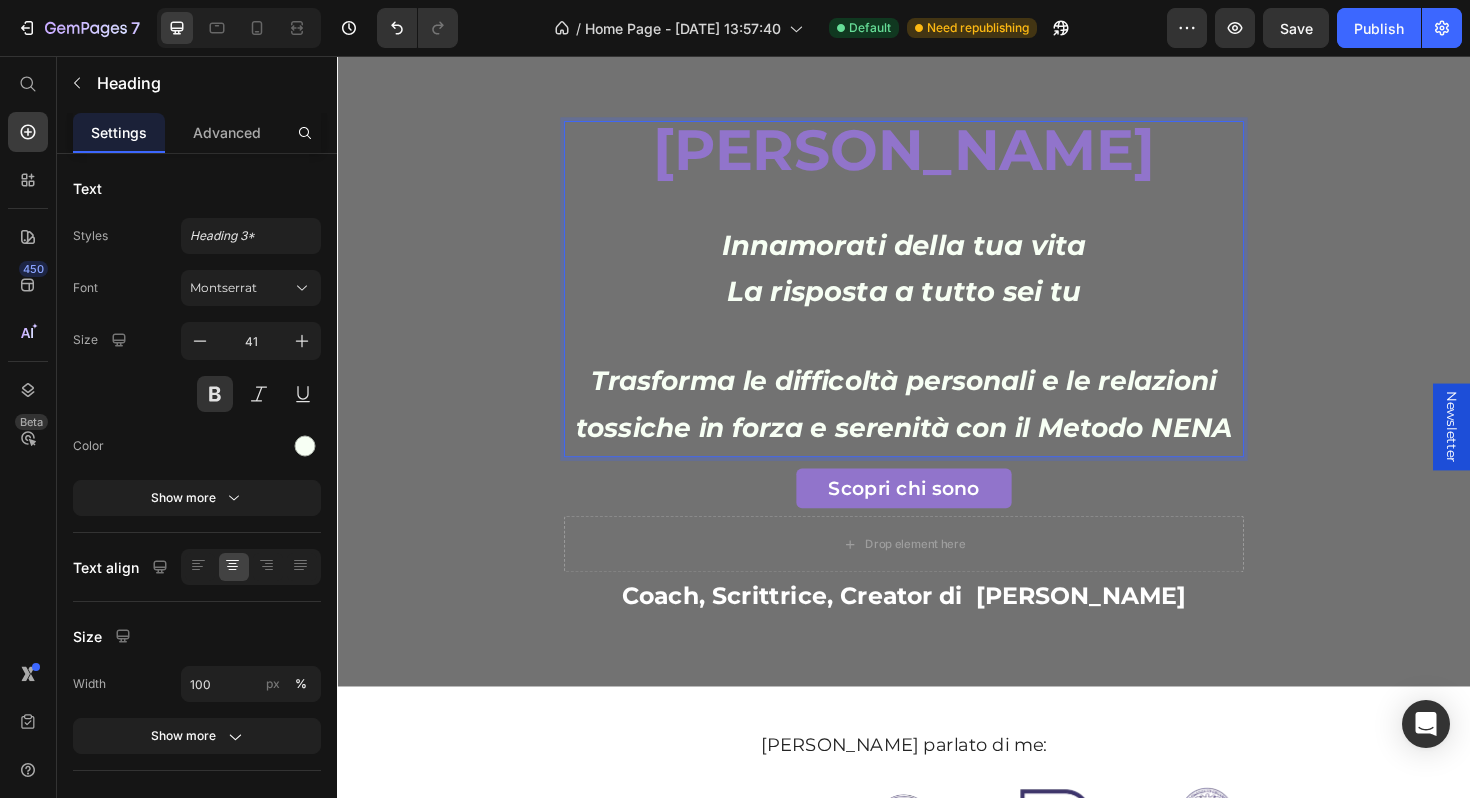 click on "Trasforma le difficoltà personali e le relazioni tossiche in forza e serenità con il Metodo NENA" at bounding box center (937, 425) 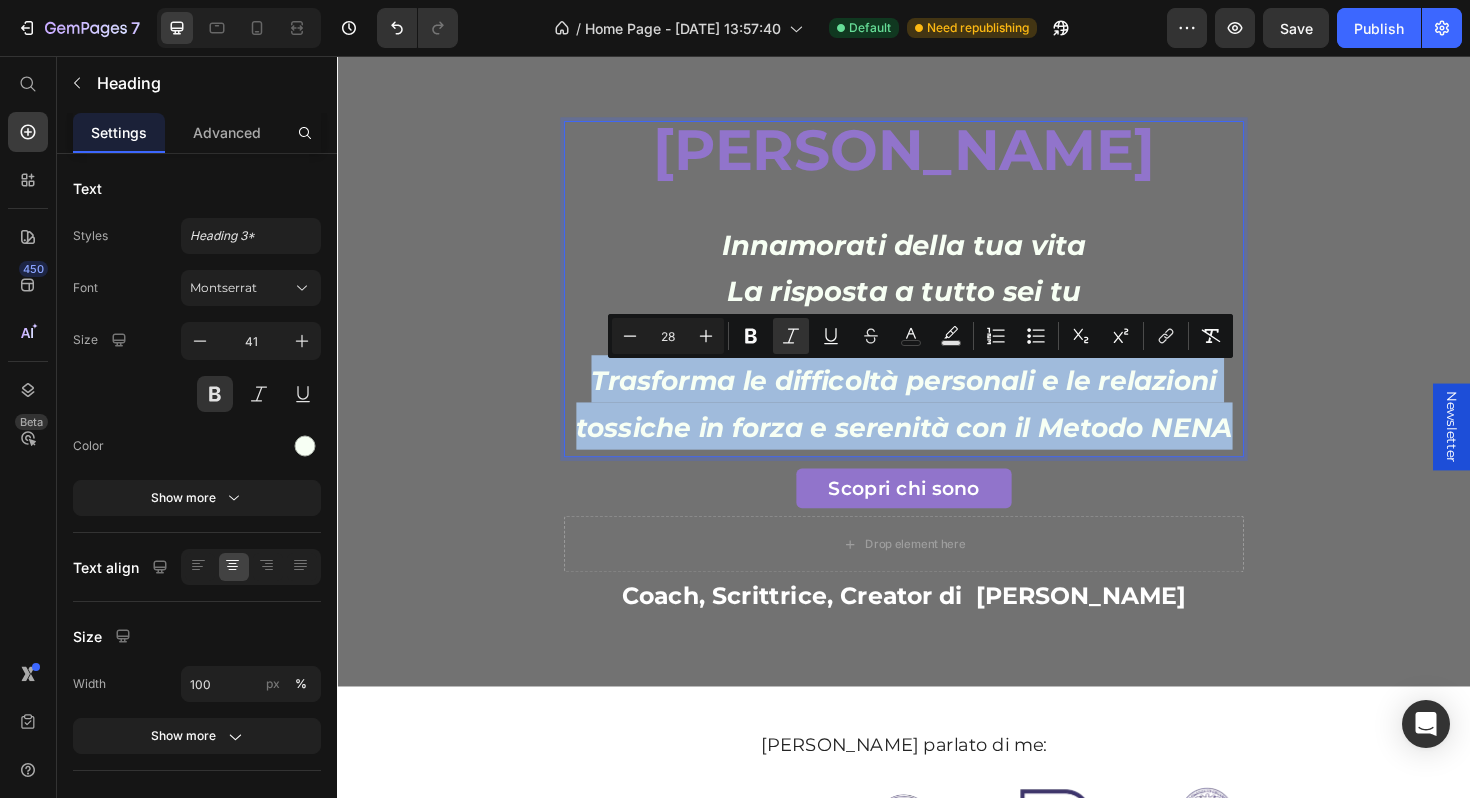 drag, startPoint x: 661, startPoint y: 408, endPoint x: 1246, endPoint y: 440, distance: 585.8746 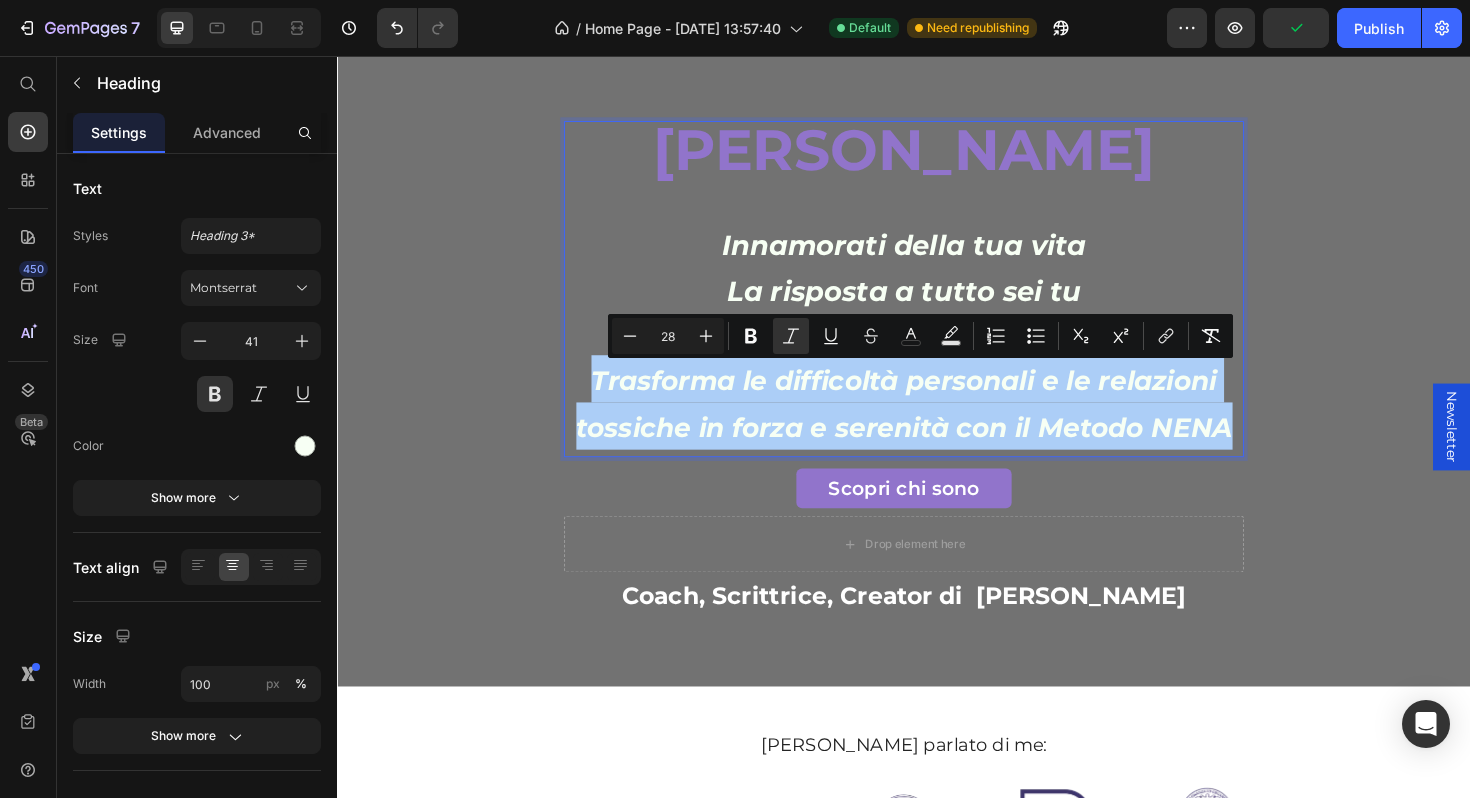click on "28" at bounding box center [668, 336] 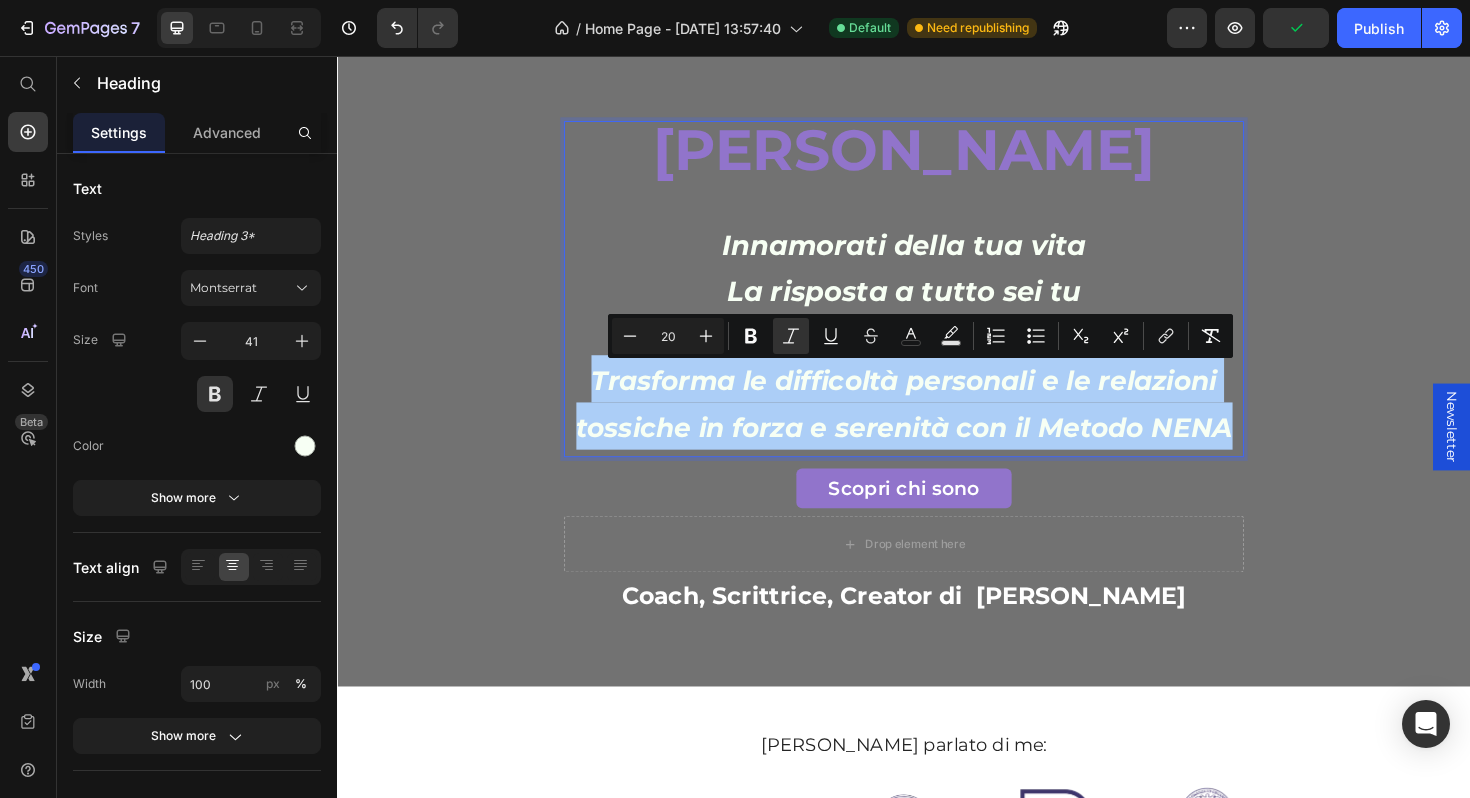 type on "20" 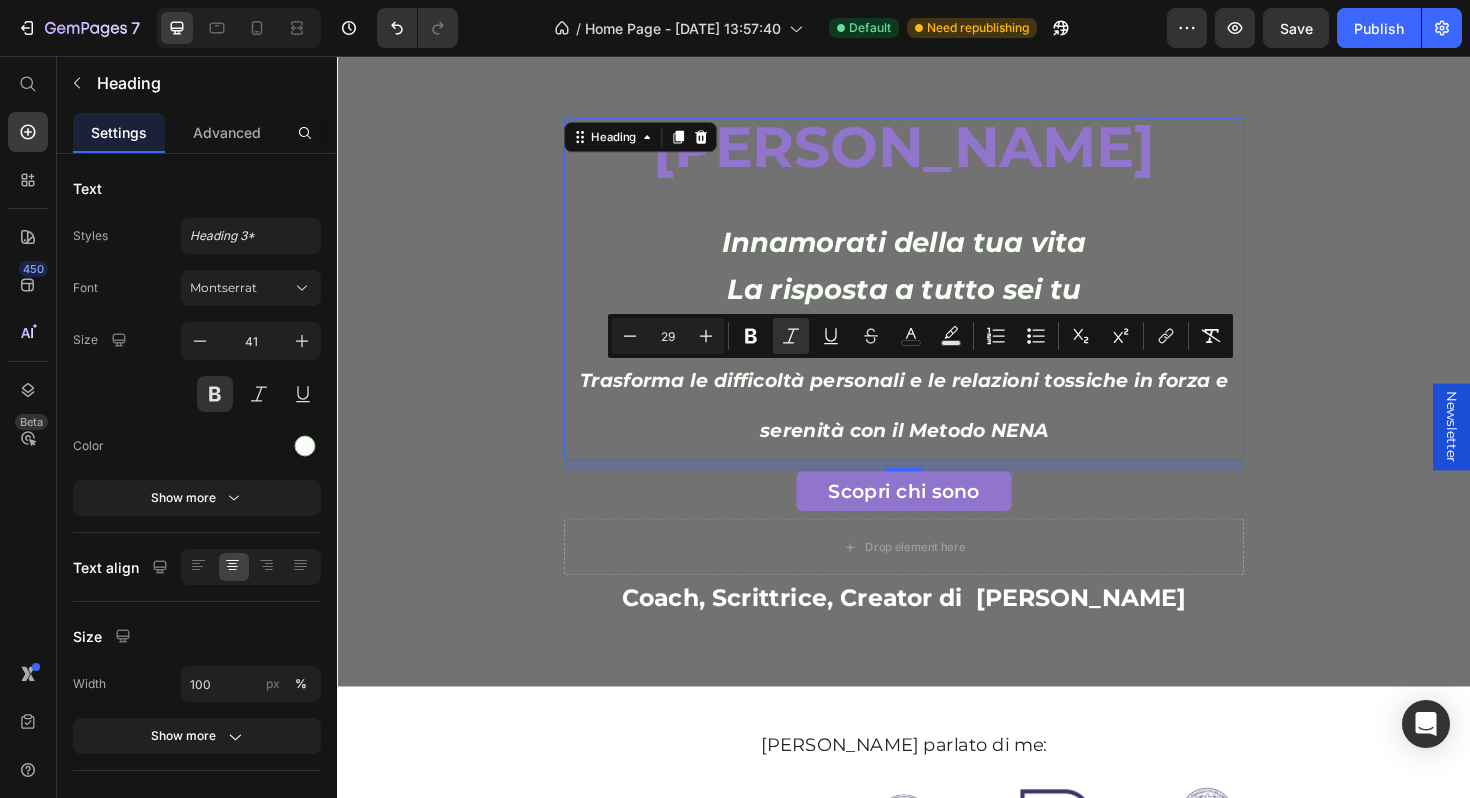 click on "Innamorati della tua vita" at bounding box center [937, 253] 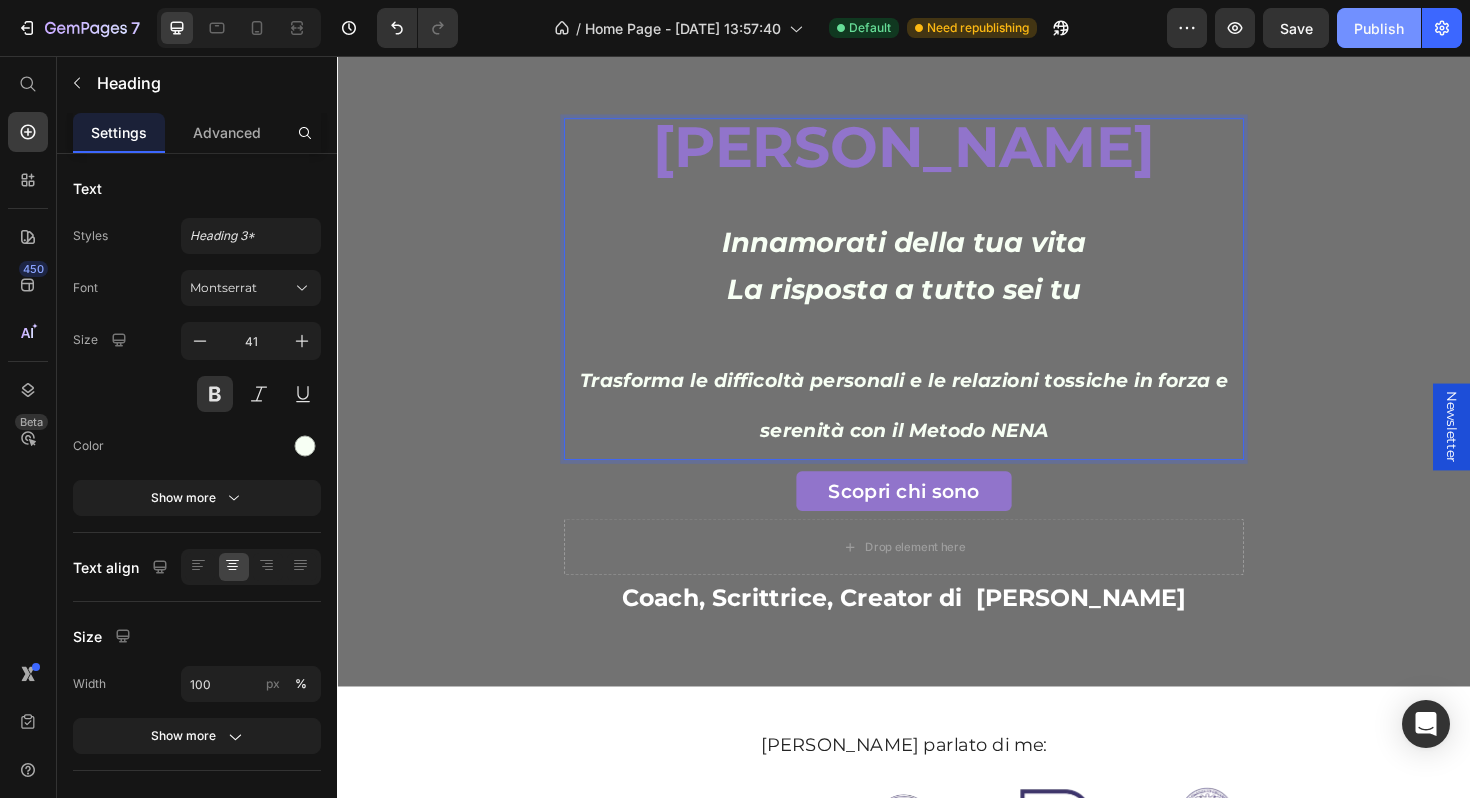 click on "Publish" at bounding box center [1379, 28] 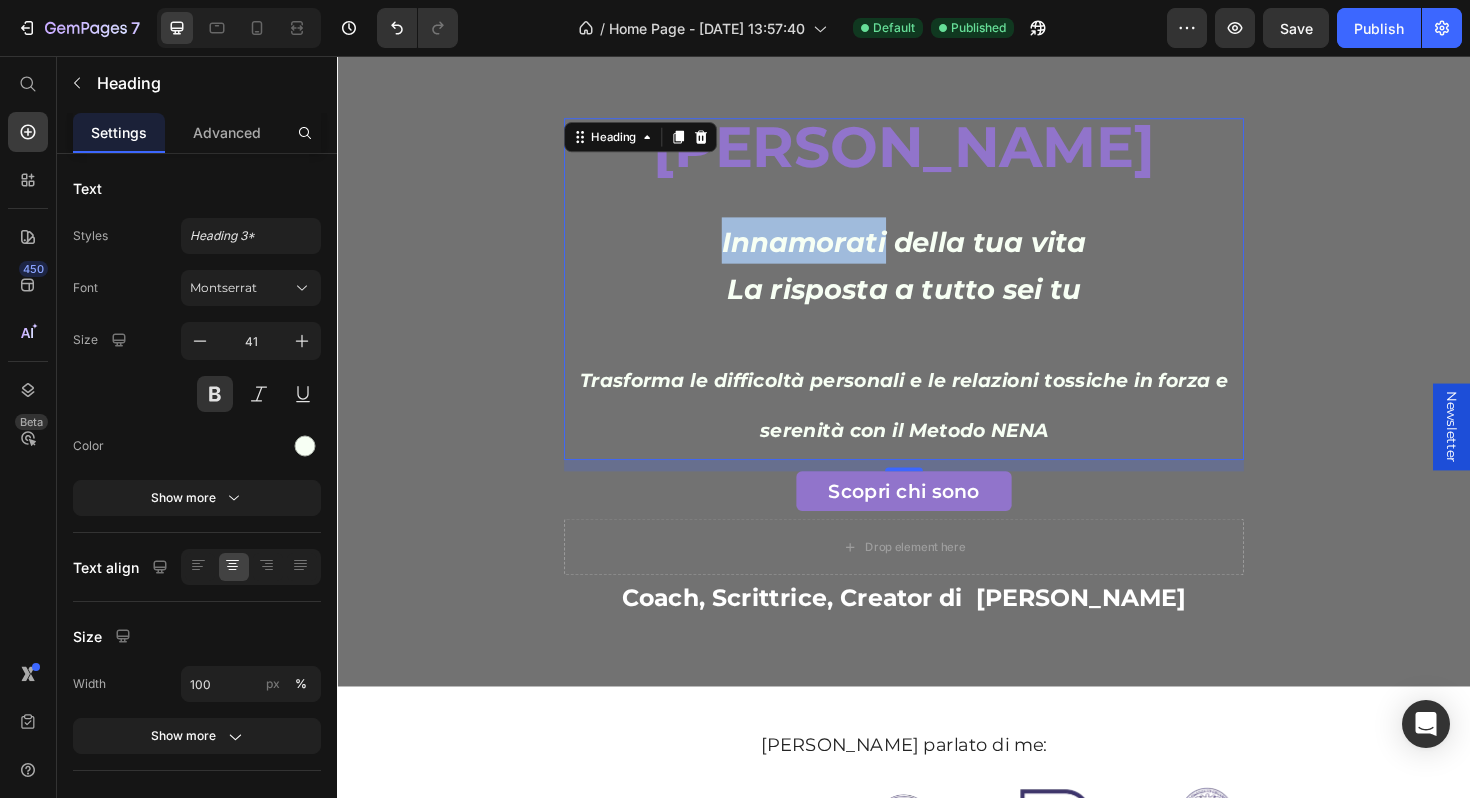 click on "Innamorati della tua vita" at bounding box center [937, 253] 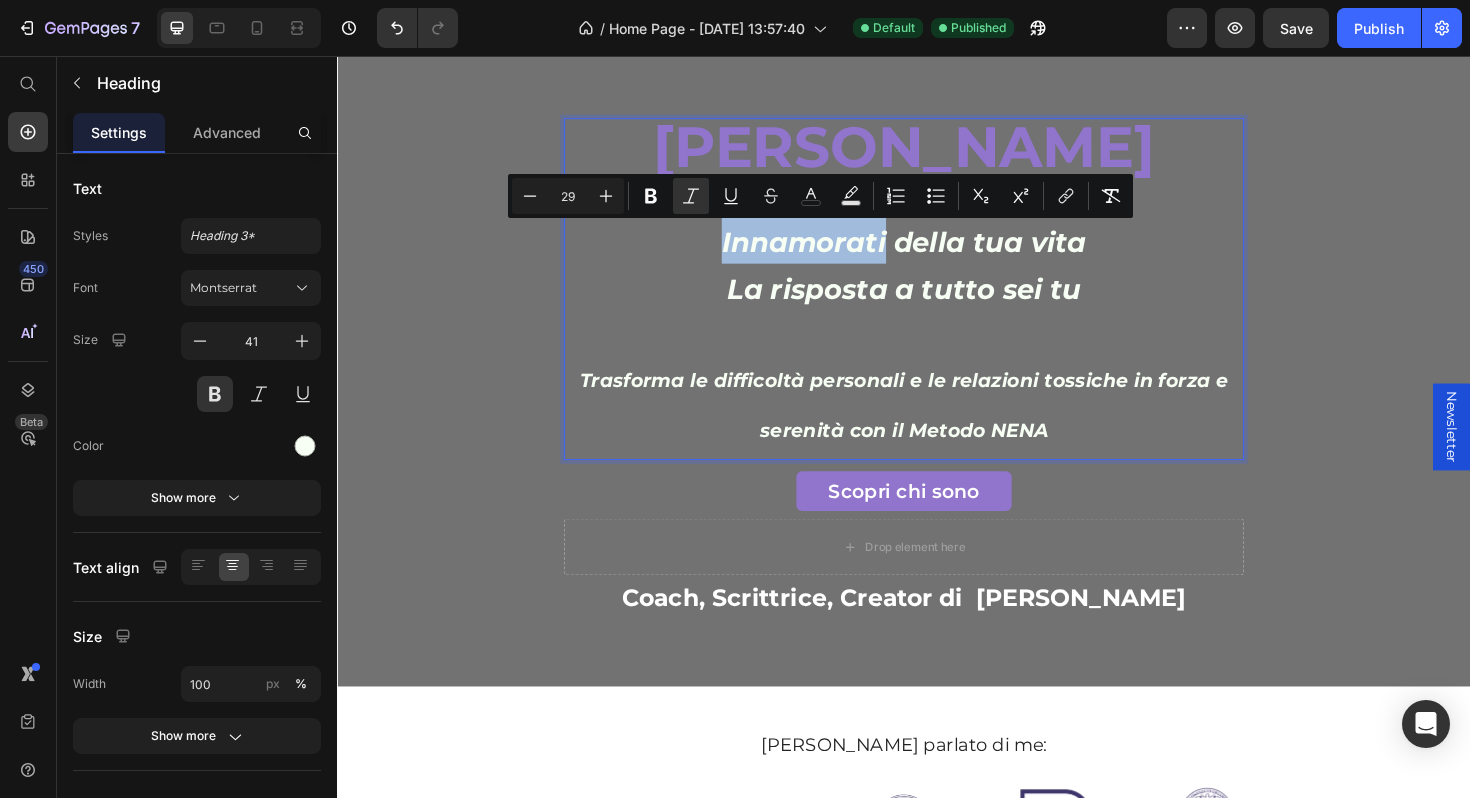 click on "Serena Fumaria Innamorati della tua vita La risposta a tutto sei tu  Trasforma le difficoltà personali e le relazioni tossiche in forza e serenità con il Metodo NENA" at bounding box center [937, 303] 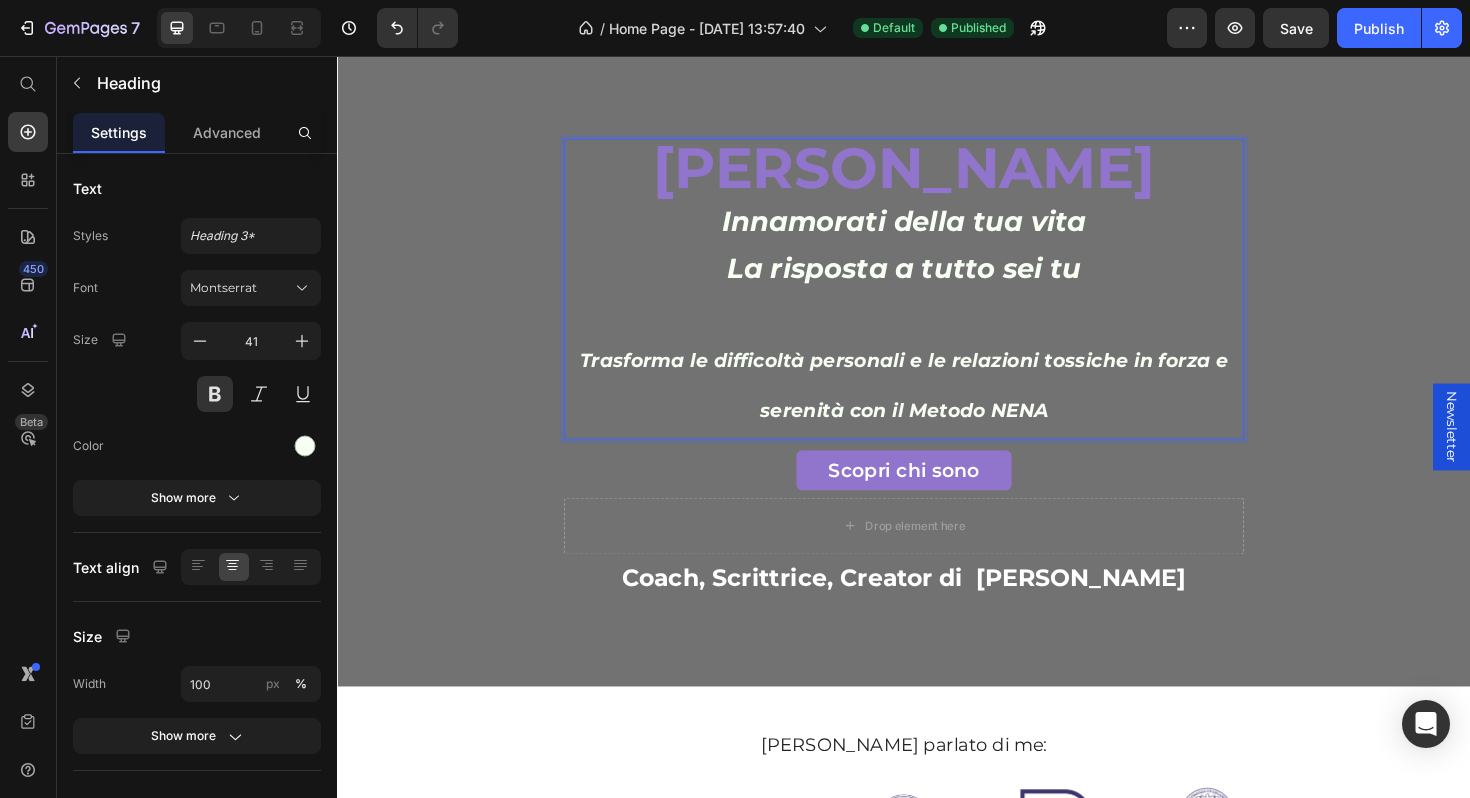 scroll, scrollTop: 71, scrollLeft: 0, axis: vertical 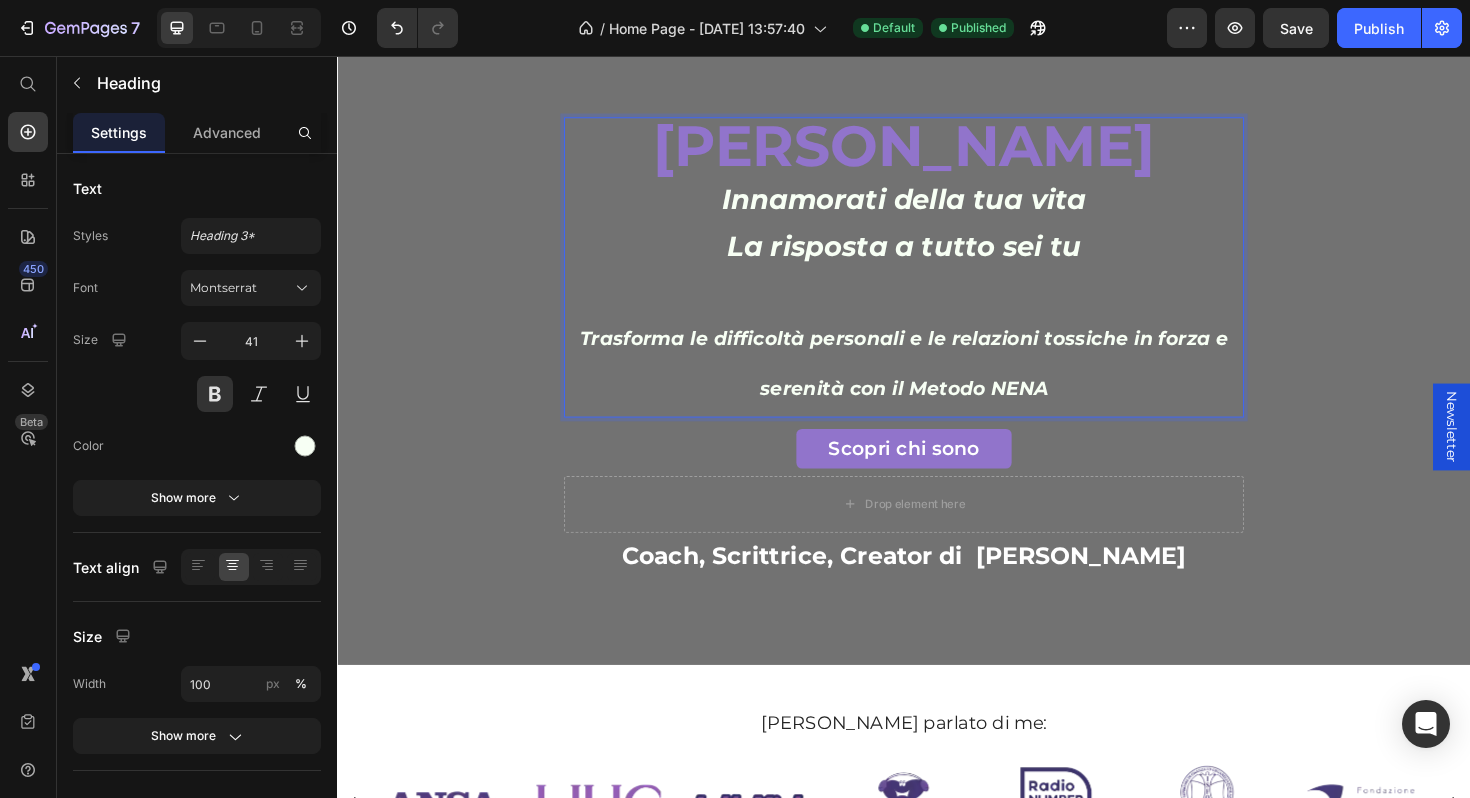 click on "Serena Fumaria Innamorati della tua vita La risposta a tutto sei tu  Trasforma le difficoltà personali e le relazioni tossiche in forza e serenità con il Metodo NENA" at bounding box center [937, 280] 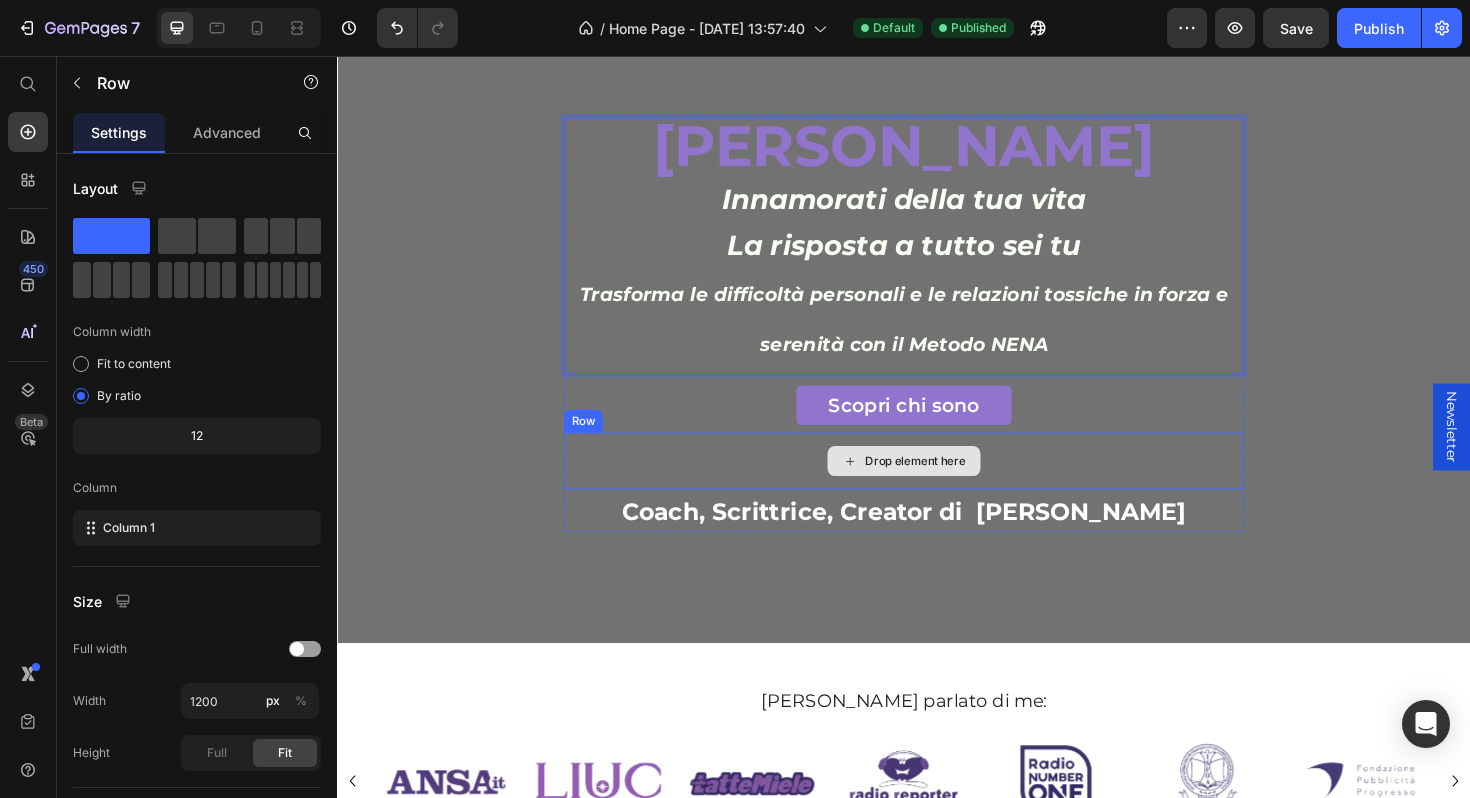click on "Drop element here" at bounding box center [937, 485] 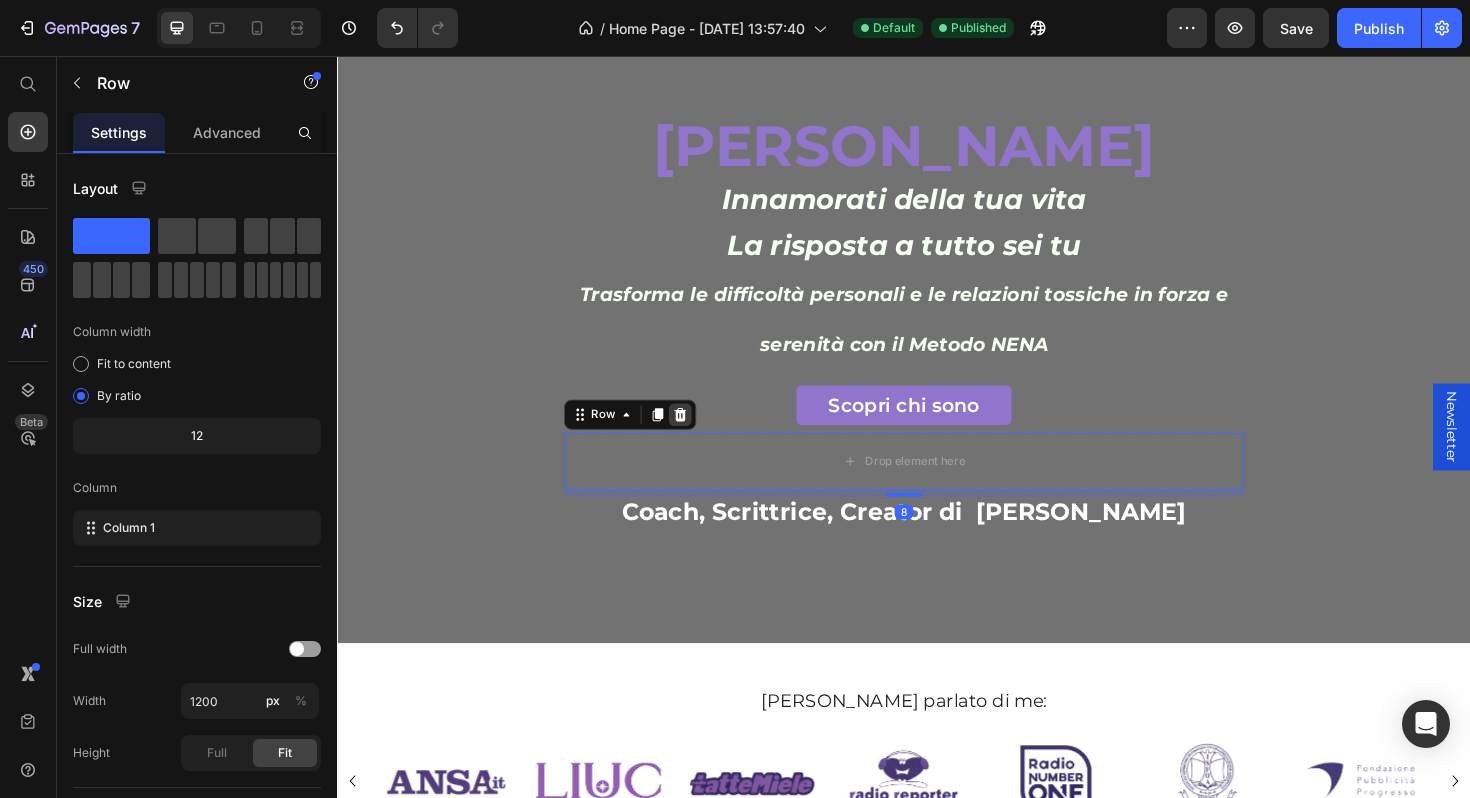 click 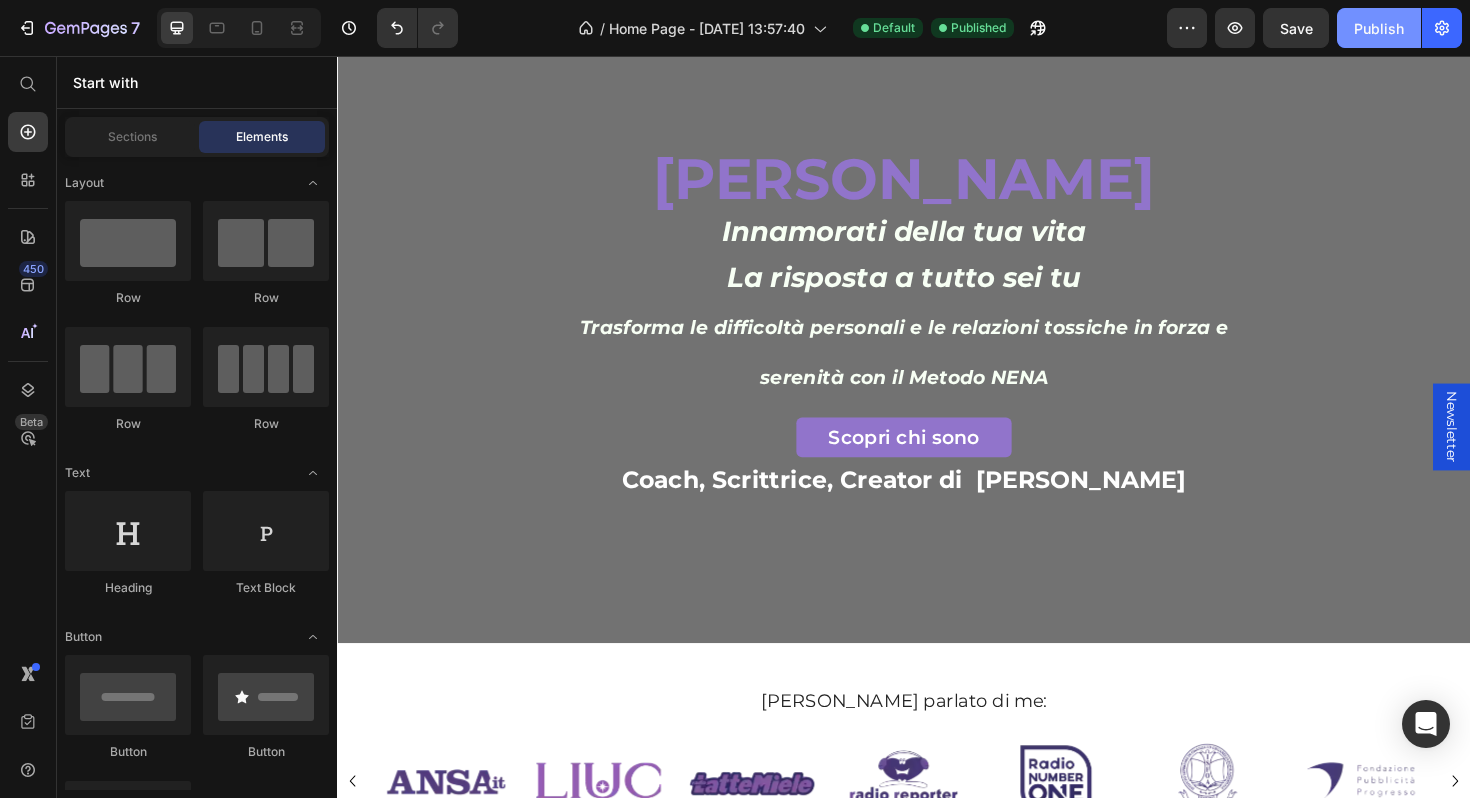 drag, startPoint x: 1385, startPoint y: 23, endPoint x: 1102, endPoint y: 12, distance: 283.2137 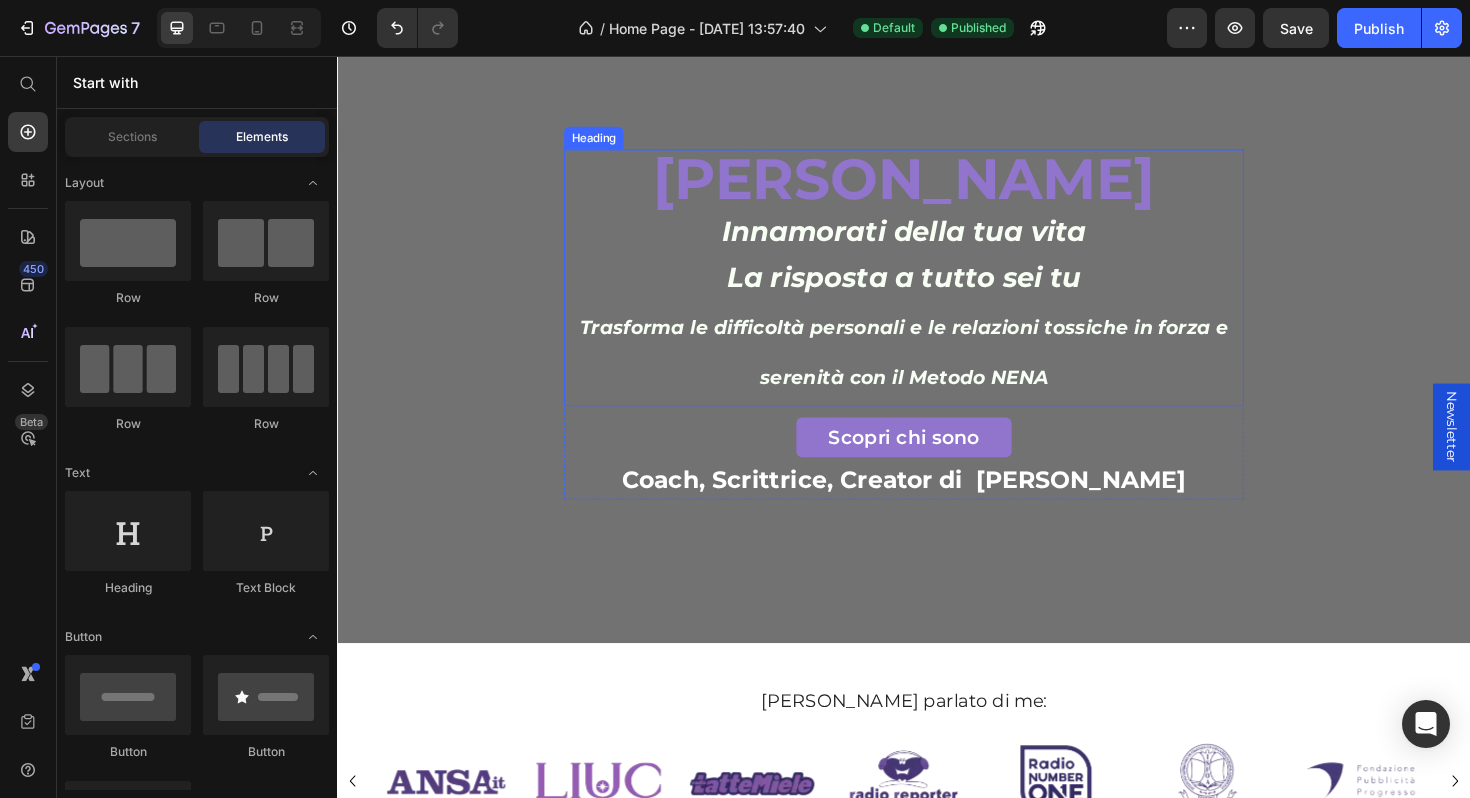 click on "⁠⁠⁠⁠⁠⁠⁠ Serena Fumaria Innamorati della tua vita La risposta a tutto sei tu  Trasforma le difficoltà personali e le relazioni tossiche in forza e serenità con il Metodo NENA" at bounding box center (937, 291) 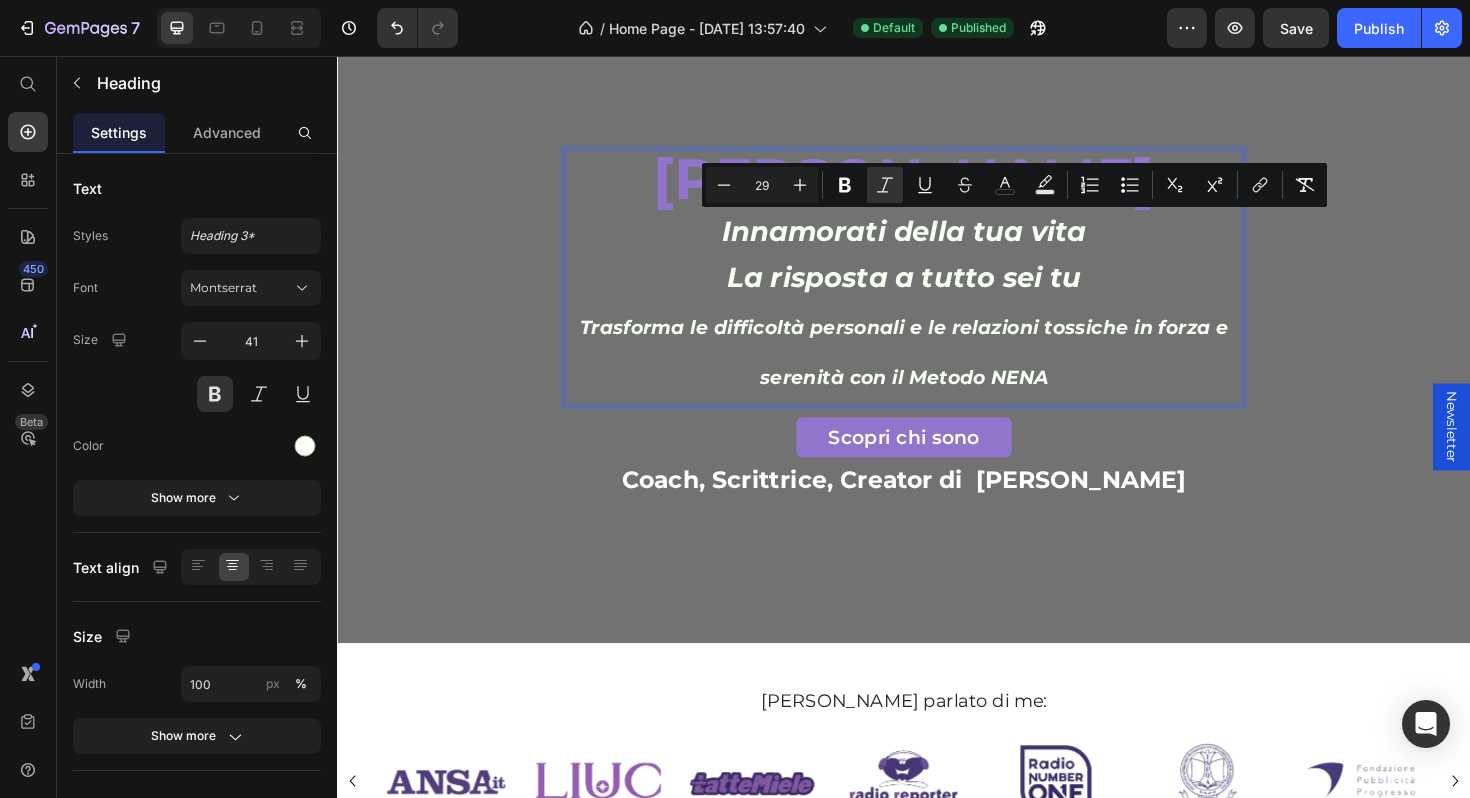 click on "Serena Fumaria Innamorati della tua vita La risposta a tutto sei tu  Trasforma le difficoltà personali e le relazioni tossiche in forza e serenità con il Metodo NENA" at bounding box center (937, 291) 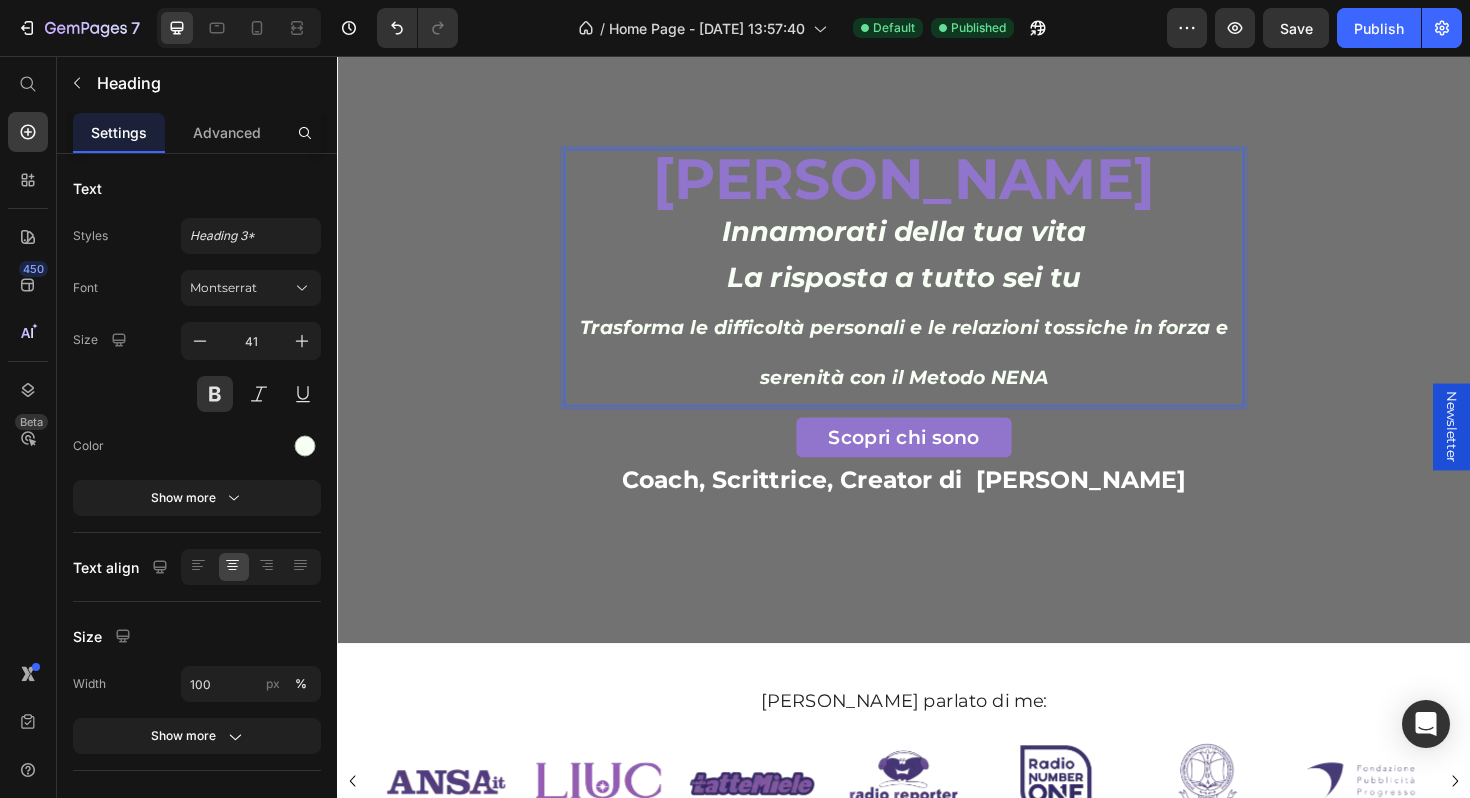 click on "[PERSON_NAME]" at bounding box center [937, 185] 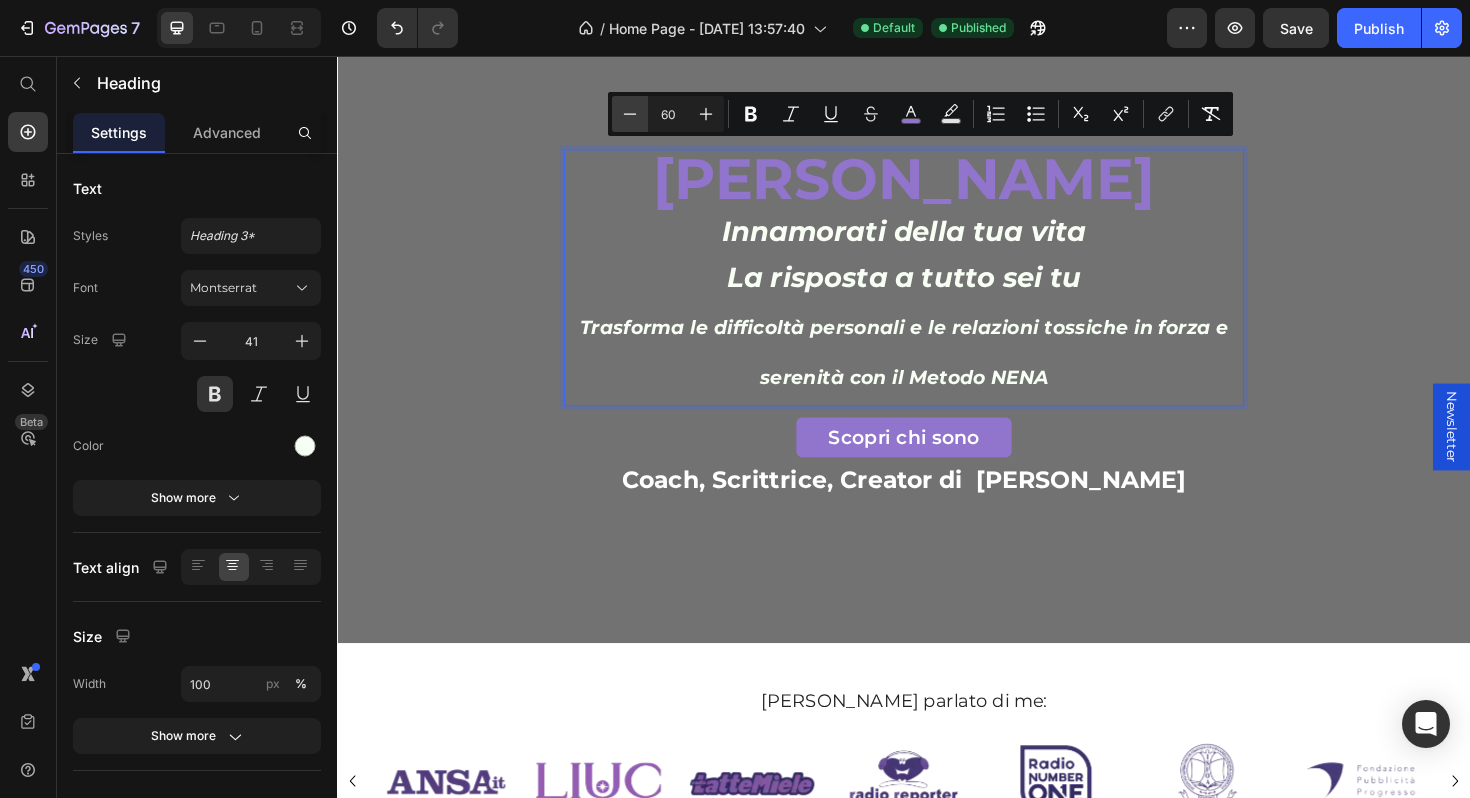 click 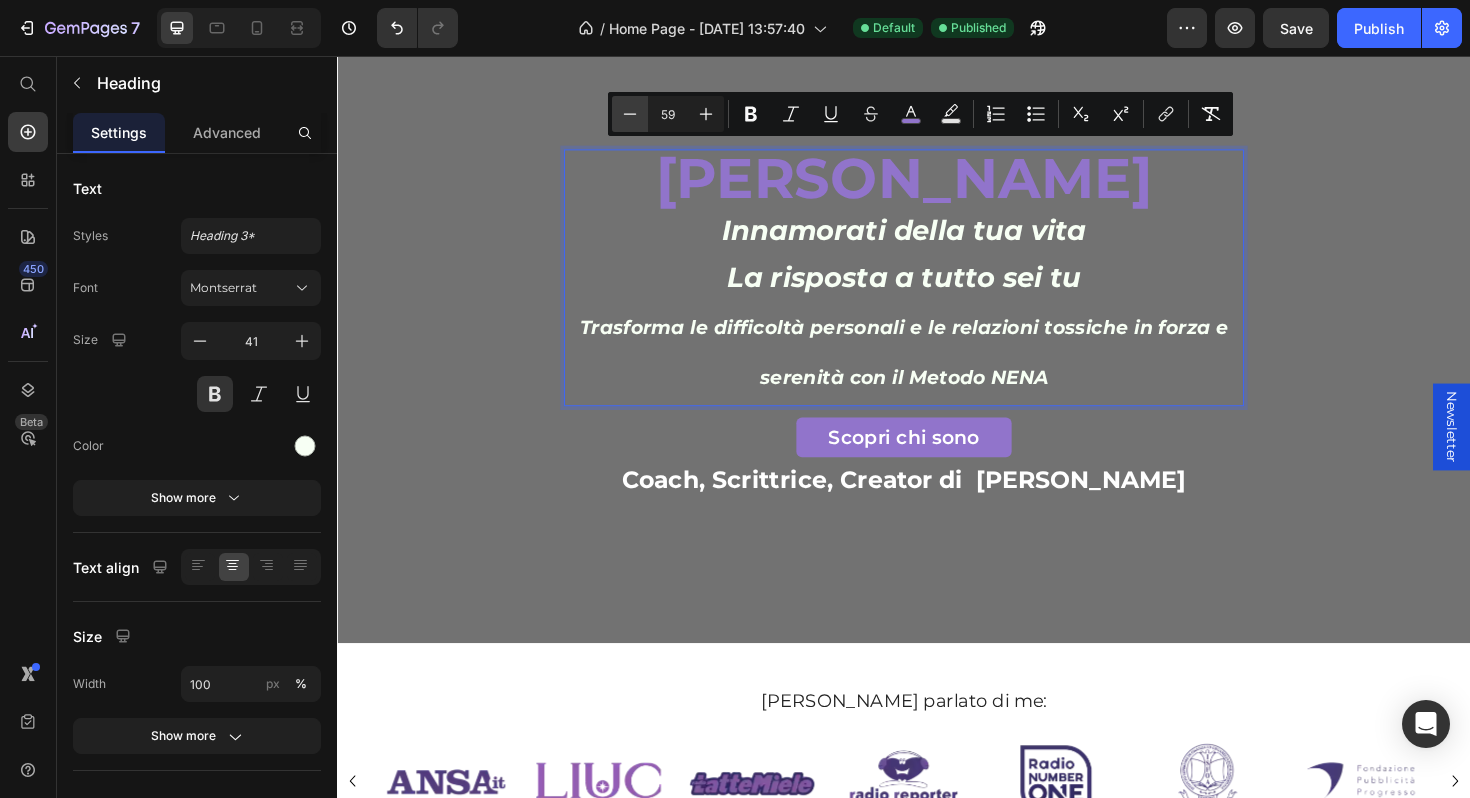 click 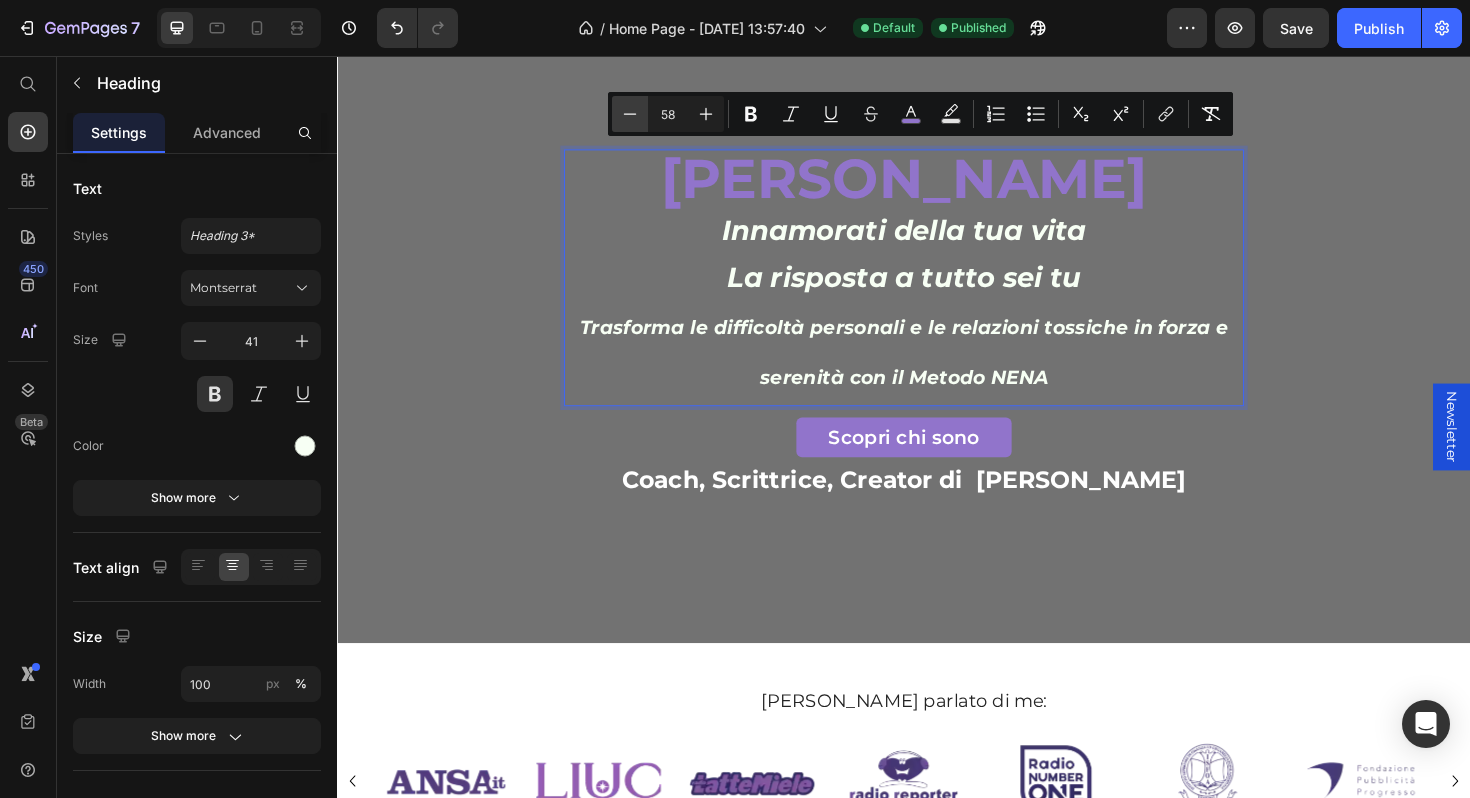 click 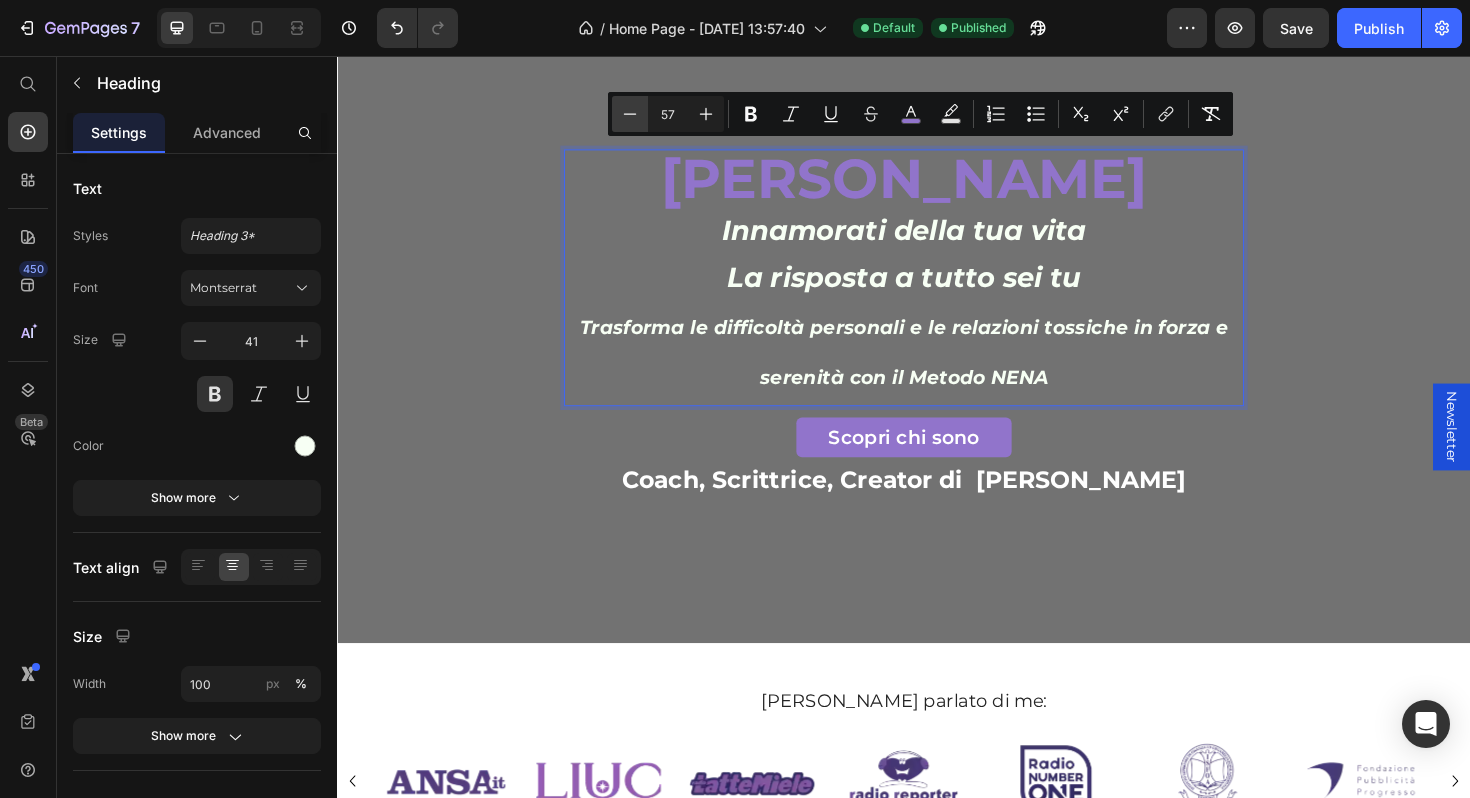 click 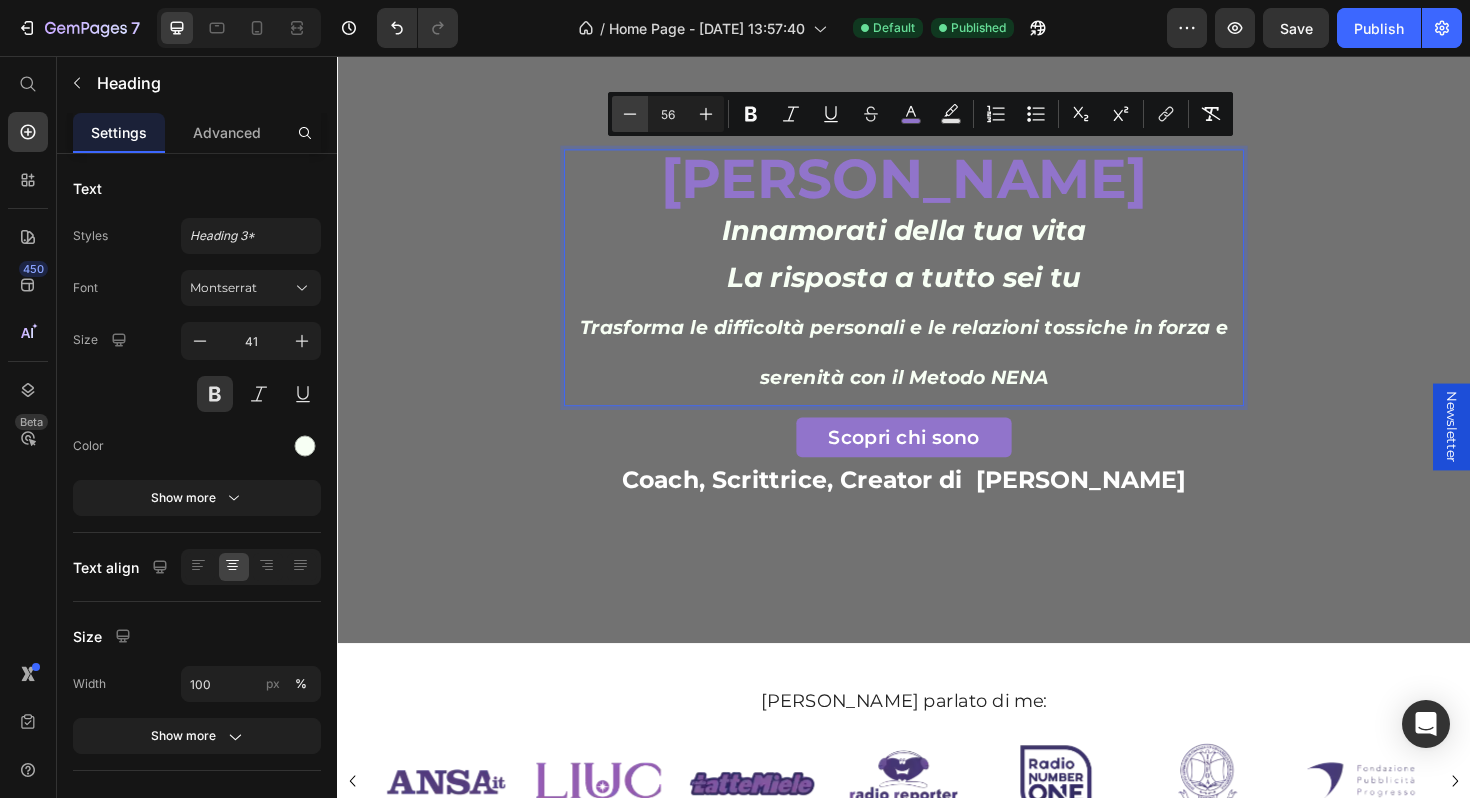 click 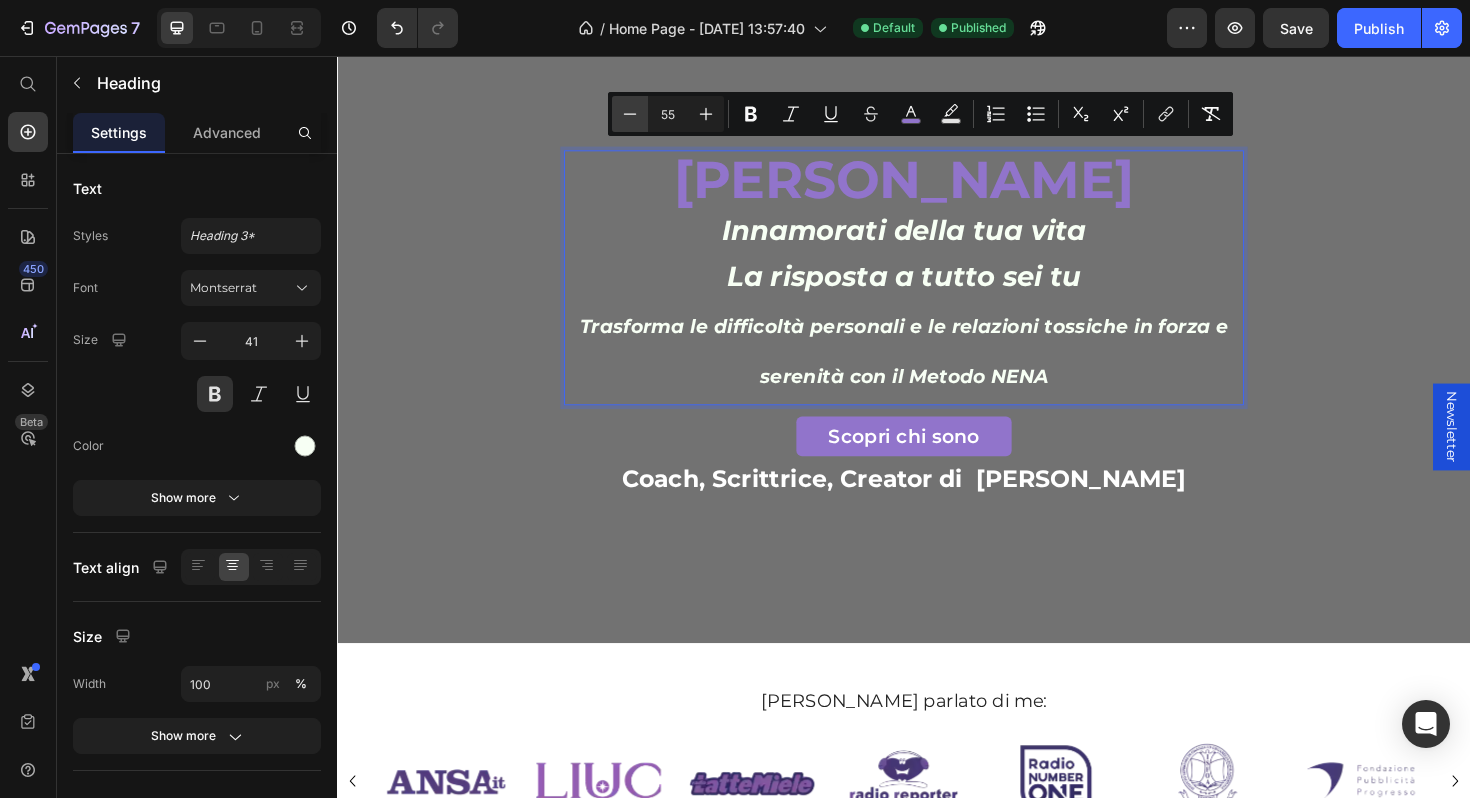 click 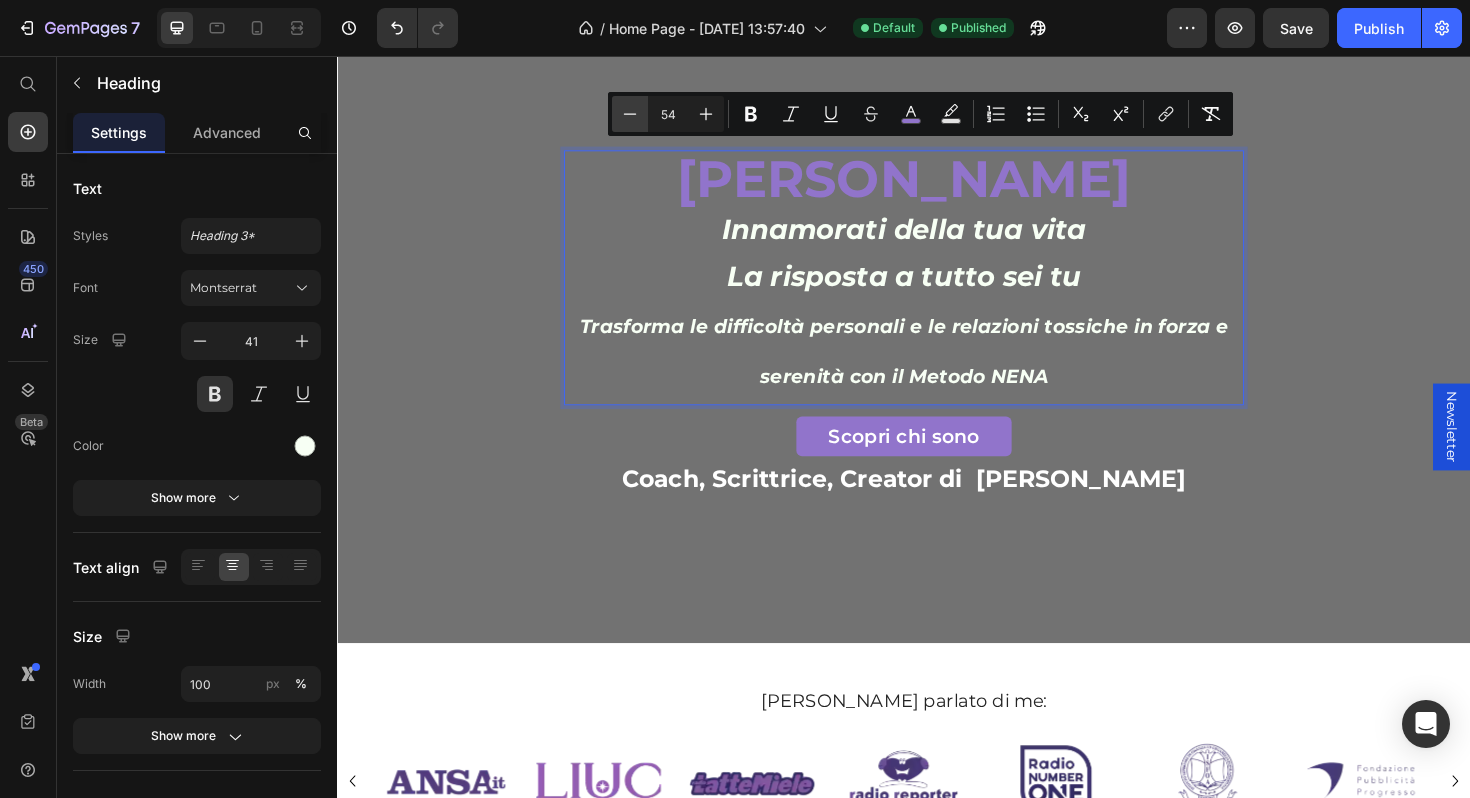 click 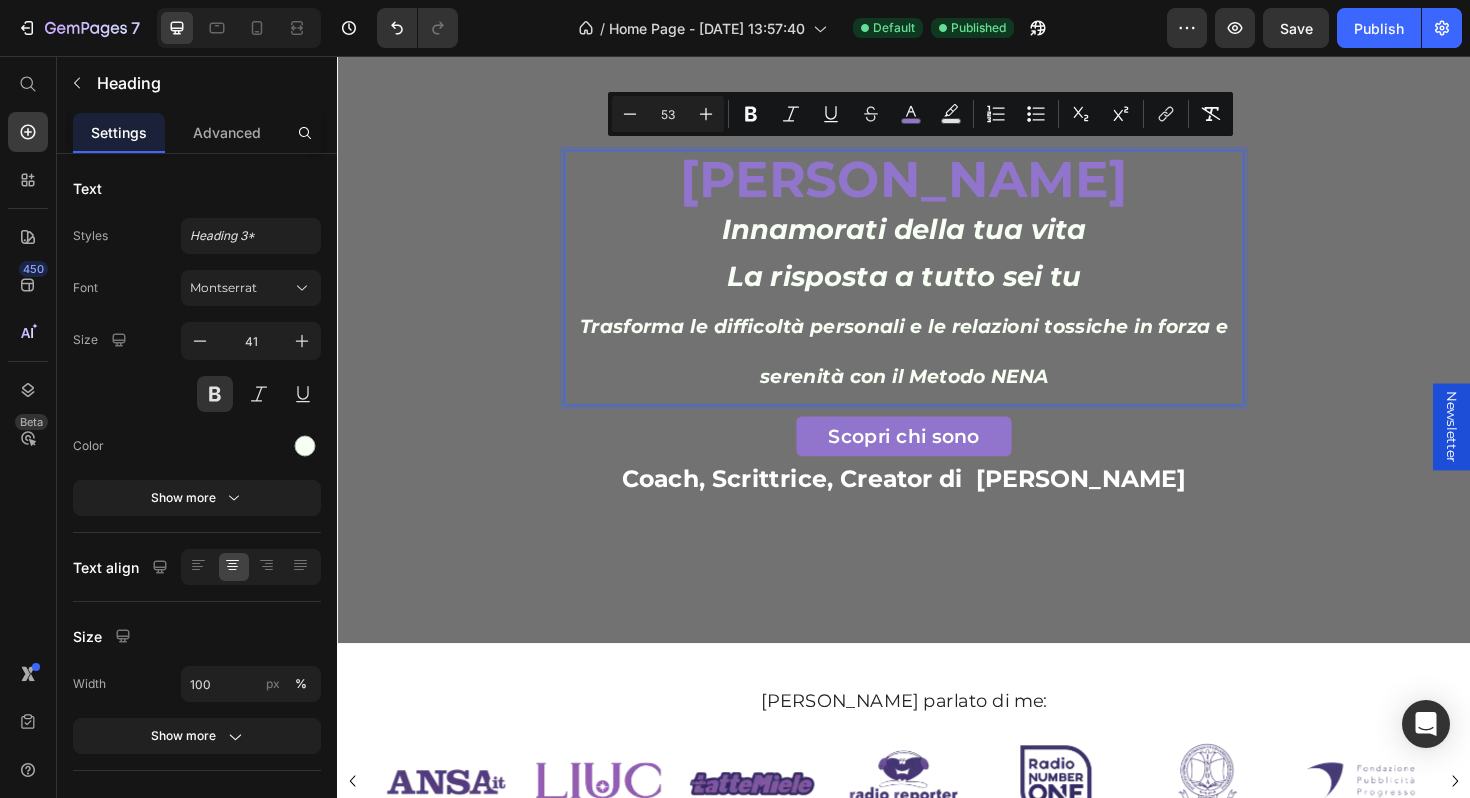 type on "29" 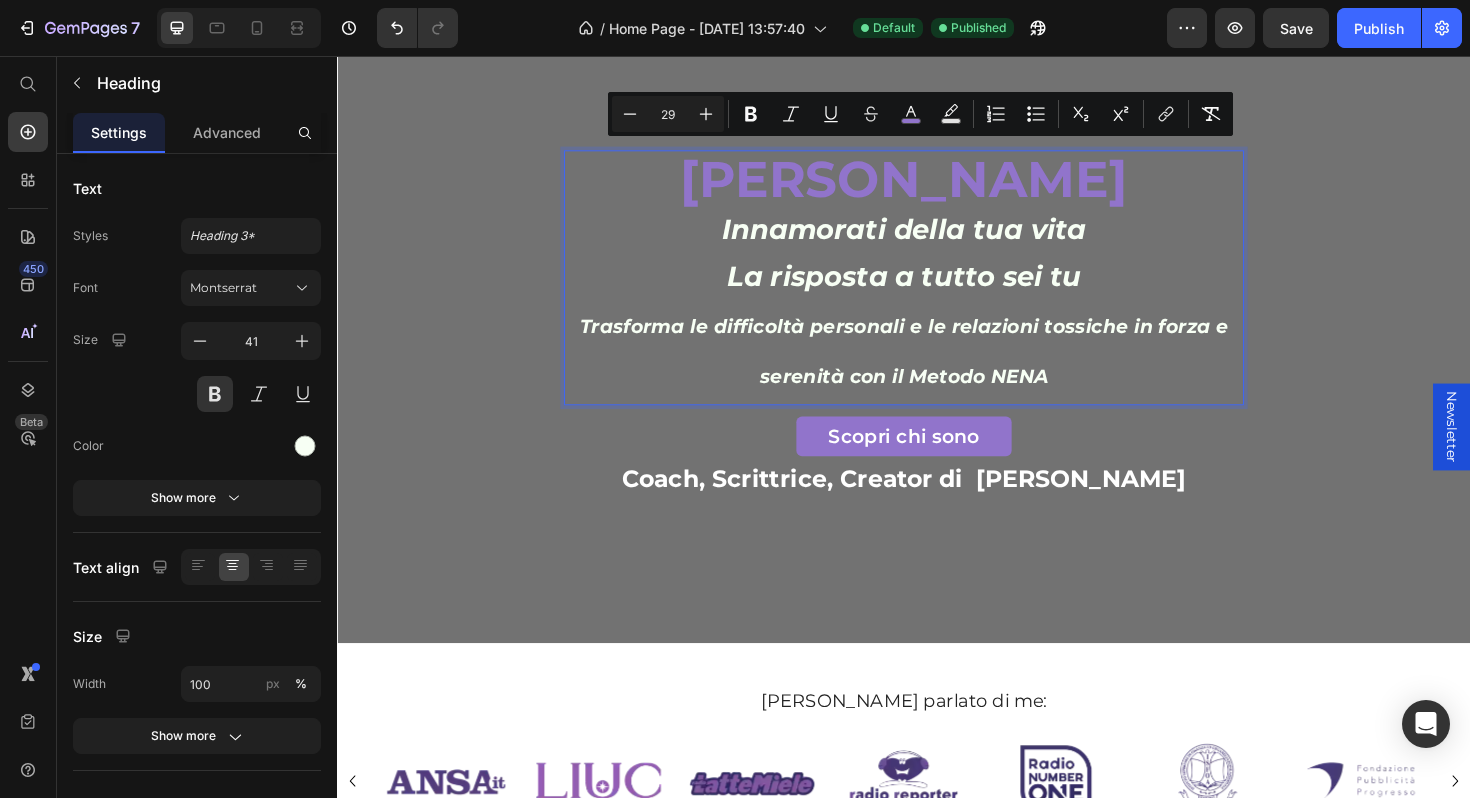 click on "Innamorati della tua vita" at bounding box center [937, 239] 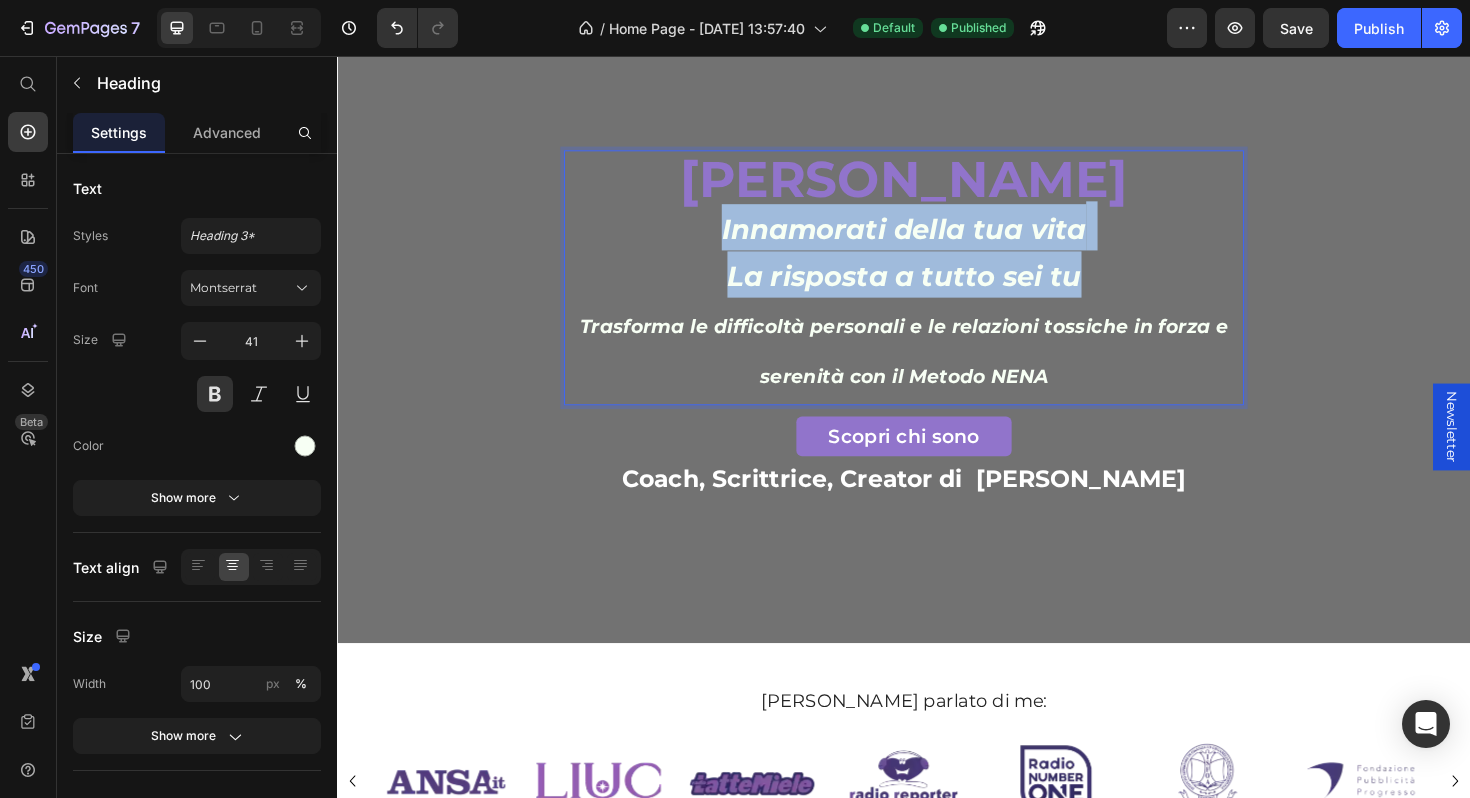drag, startPoint x: 769, startPoint y: 240, endPoint x: 1104, endPoint y: 290, distance: 338.7108 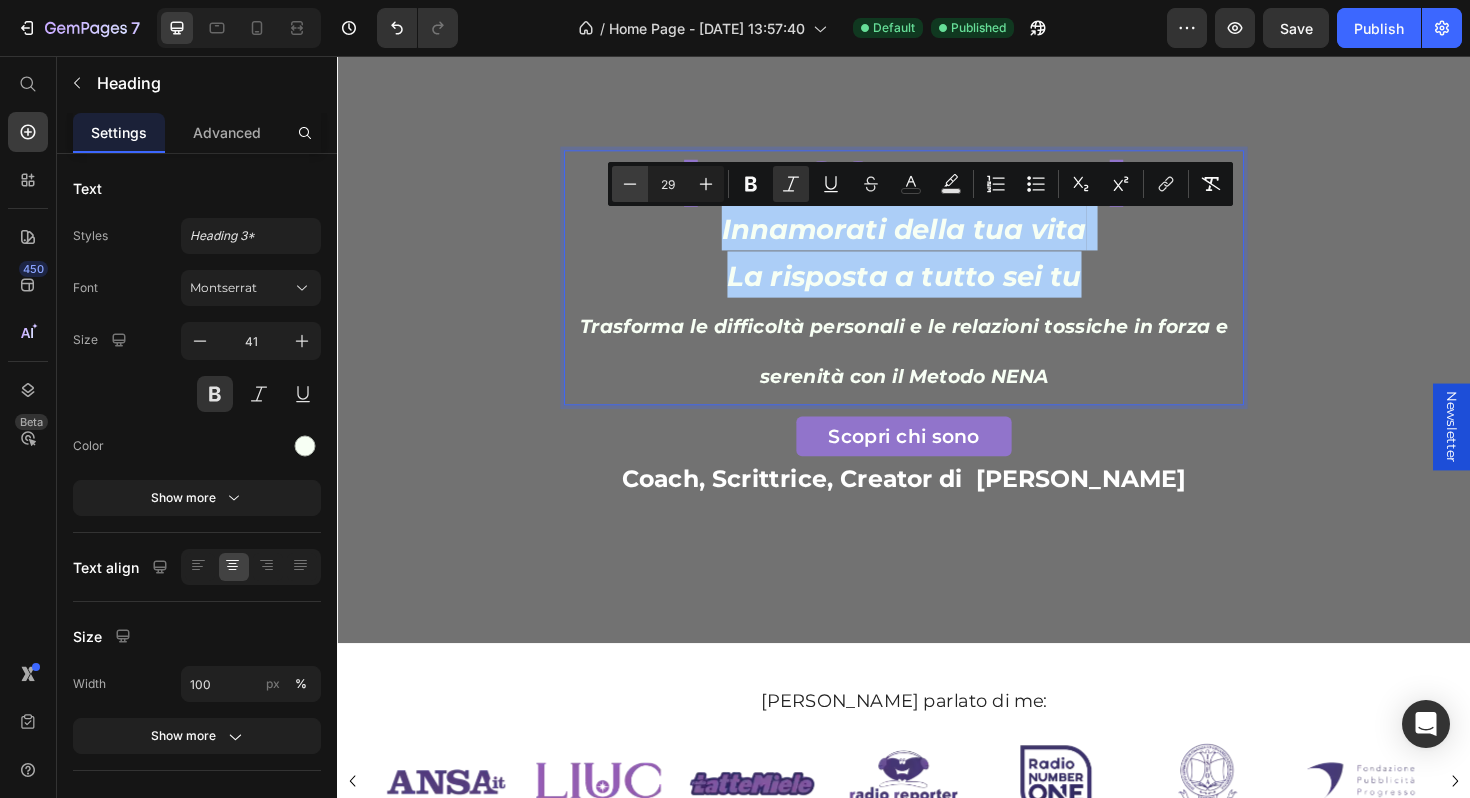 click 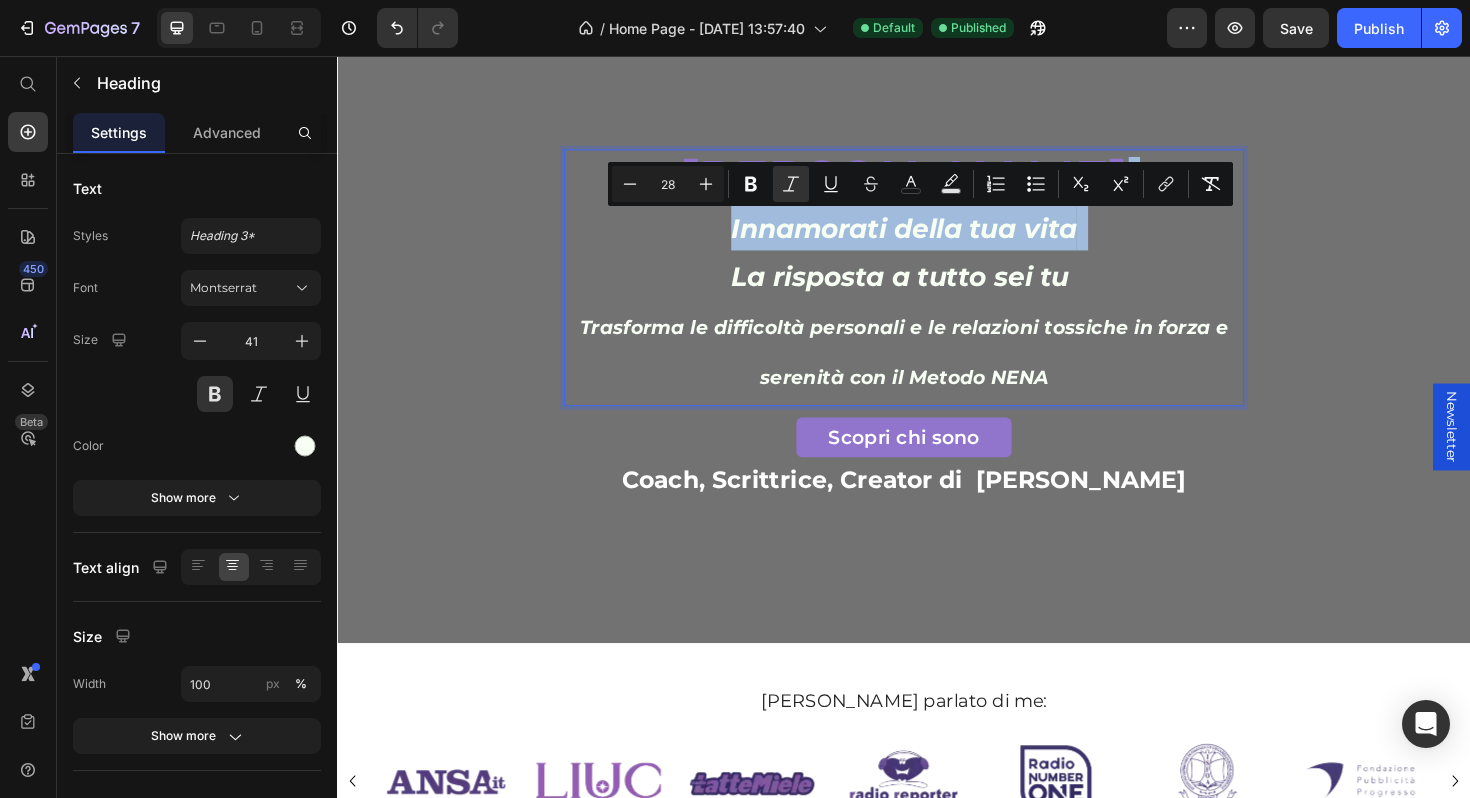 type on "20" 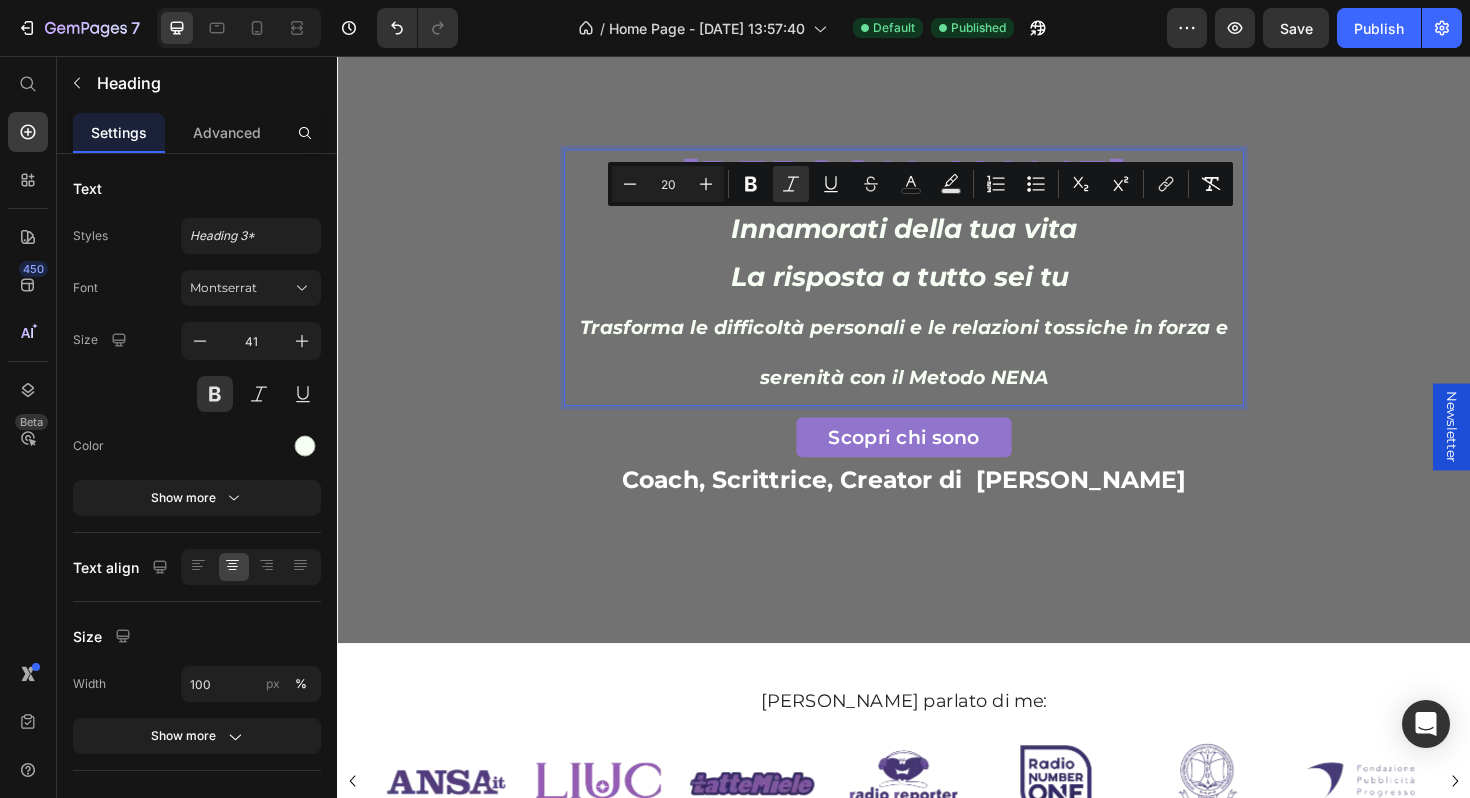 click on "Trasforma le difficoltà personali e le relazioni tossiche in forza e serenità con il Metodo NENA" at bounding box center [937, 369] 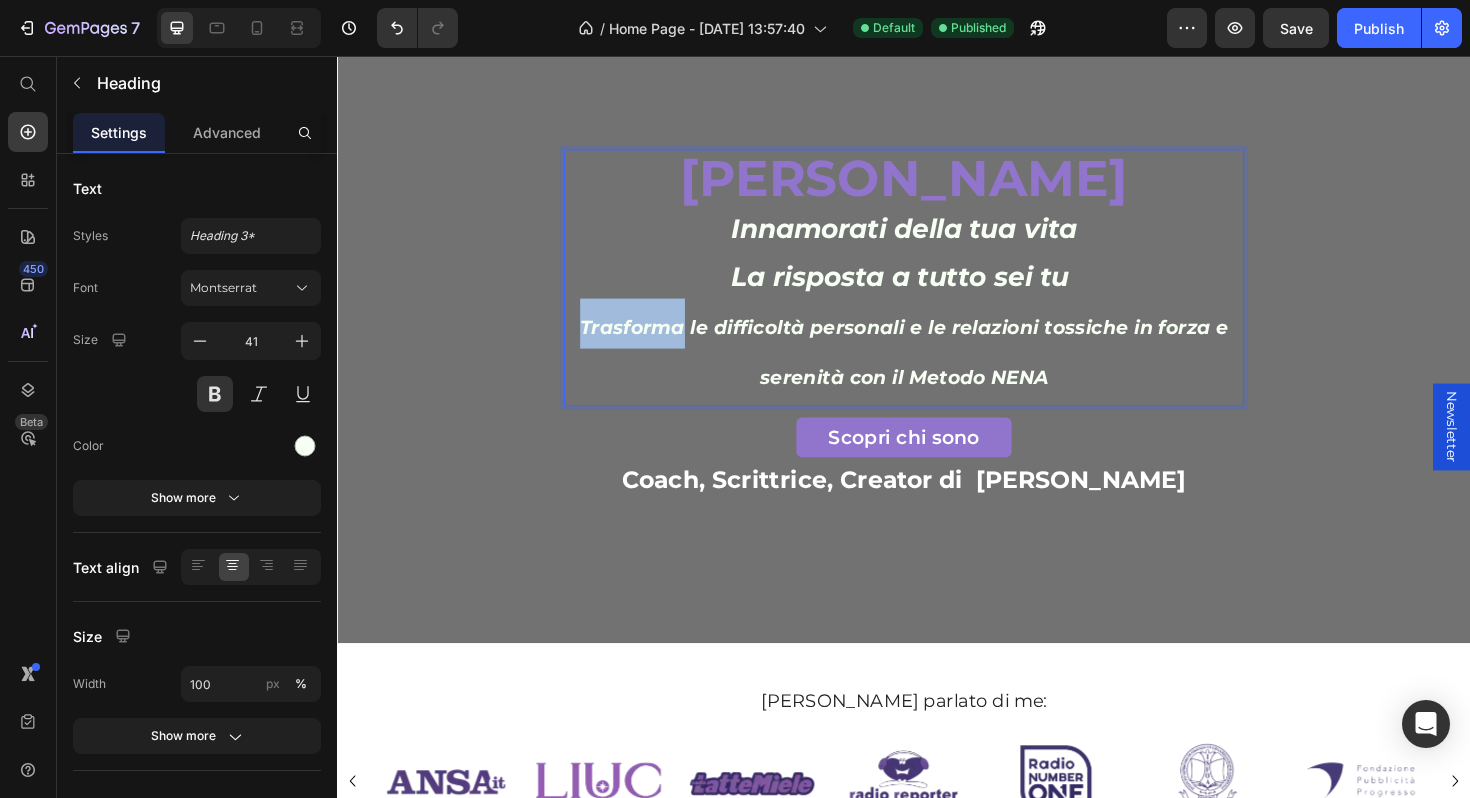 click on "Trasforma le difficoltà personali e le relazioni tossiche in forza e serenità con il Metodo NENA" at bounding box center (937, 369) 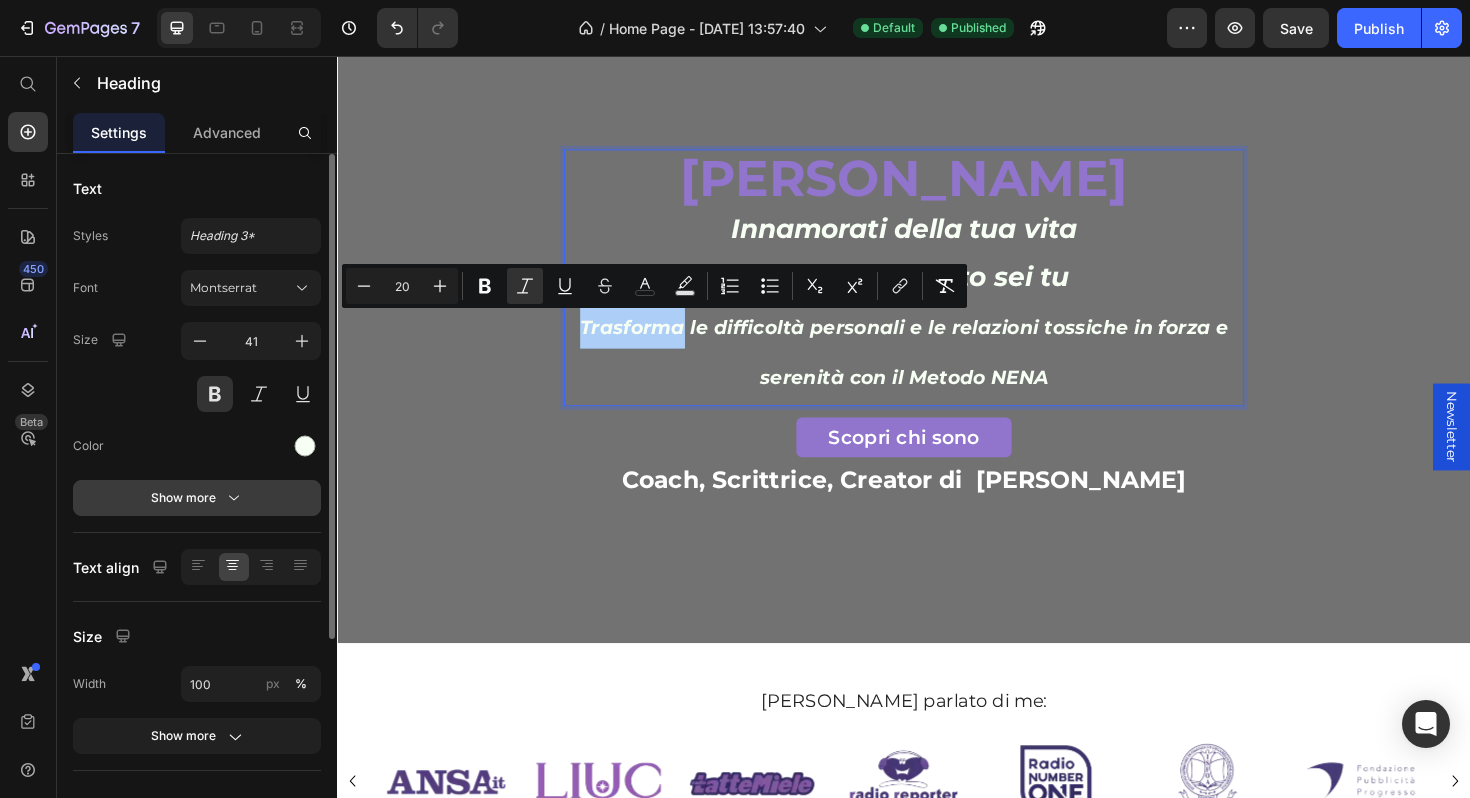 click 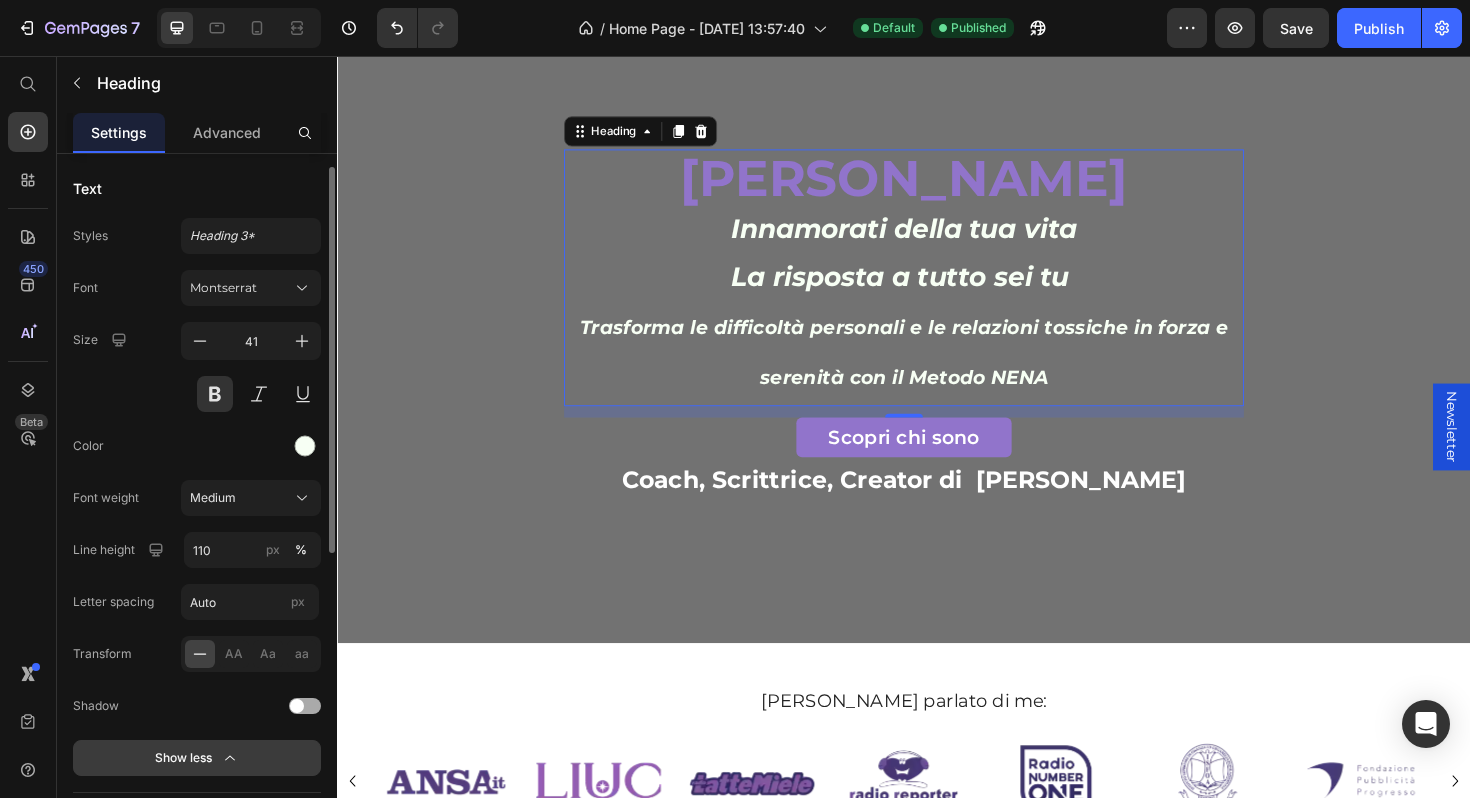 scroll, scrollTop: 28, scrollLeft: 0, axis: vertical 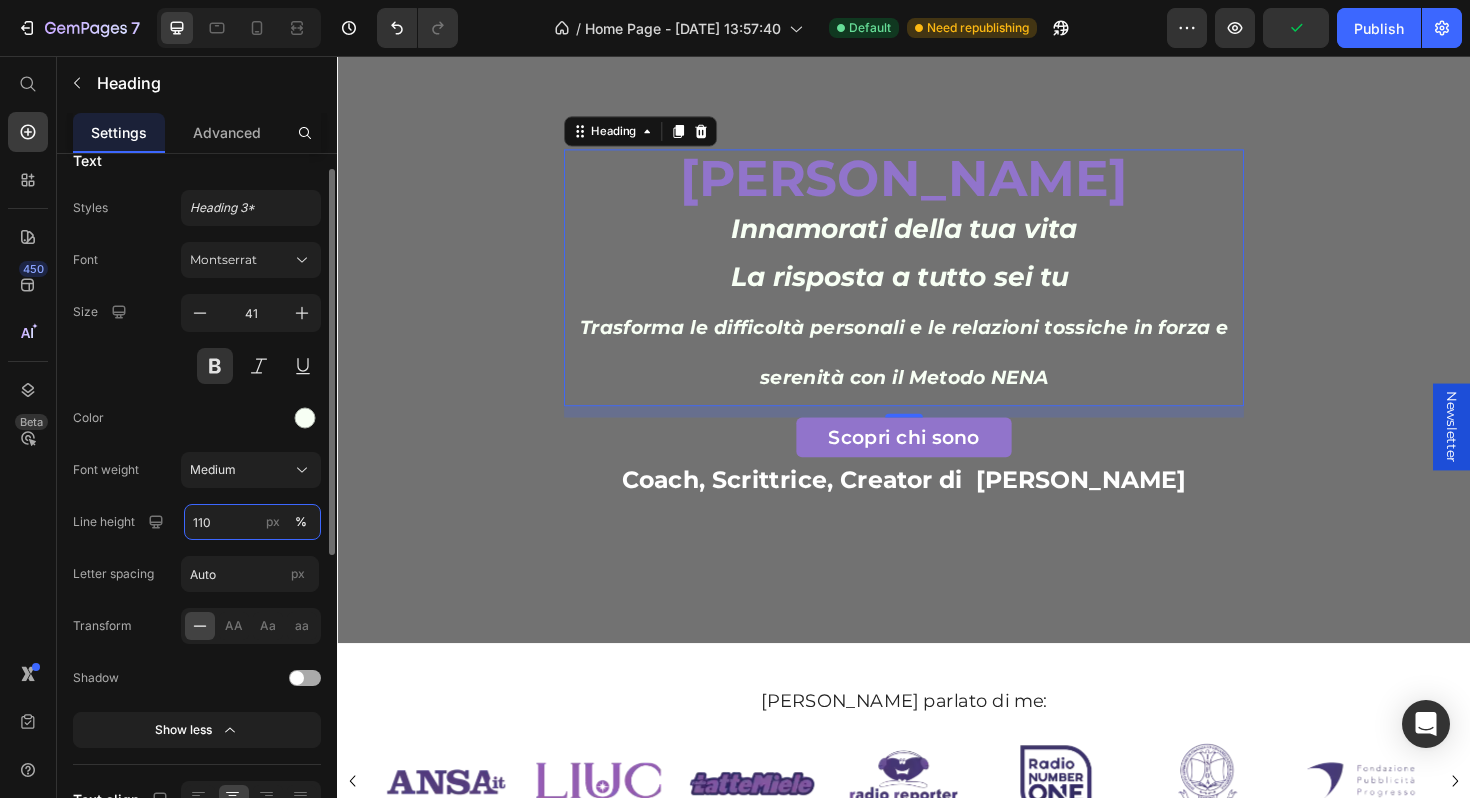 click on "110" at bounding box center [252, 522] 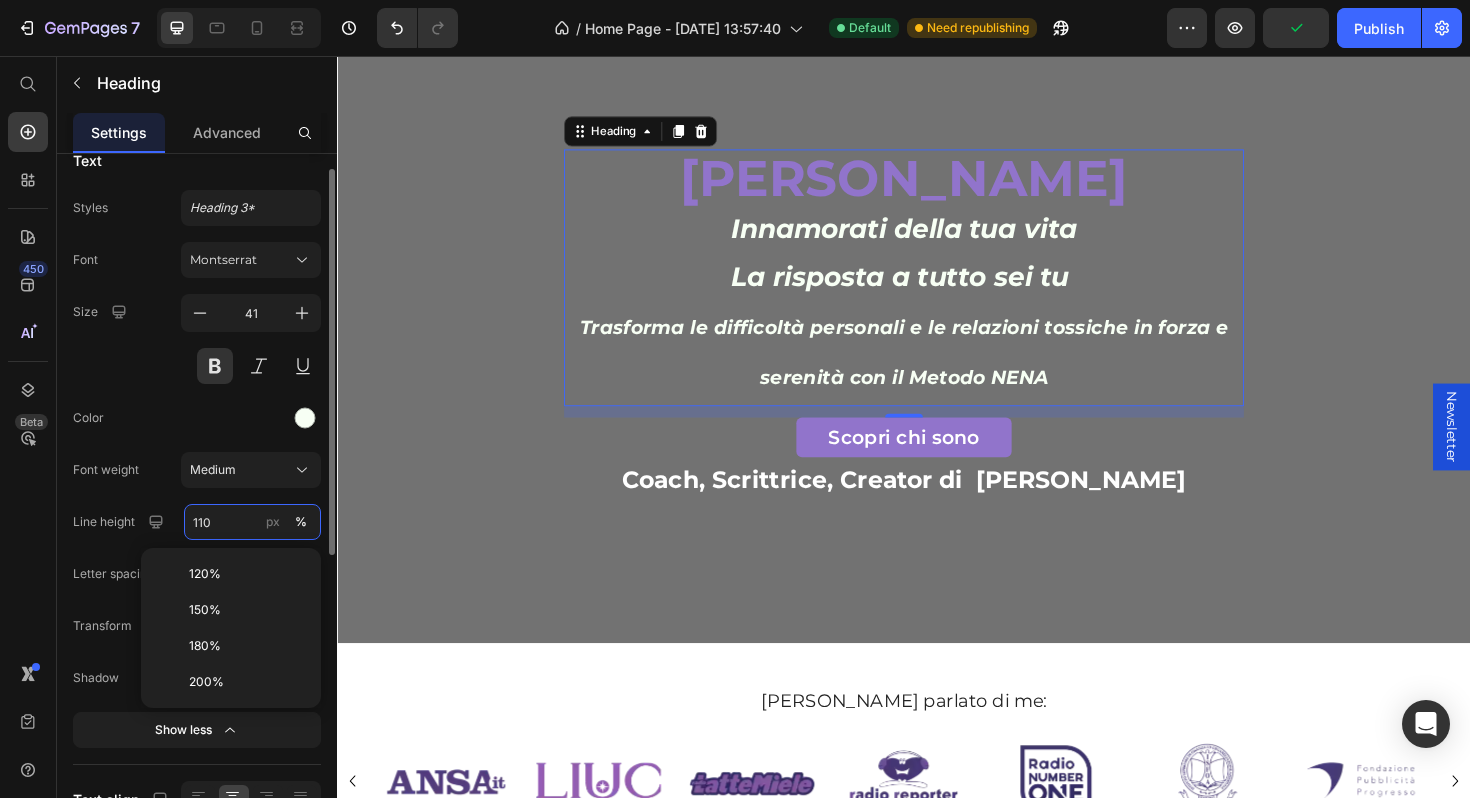click on "110" at bounding box center [252, 522] 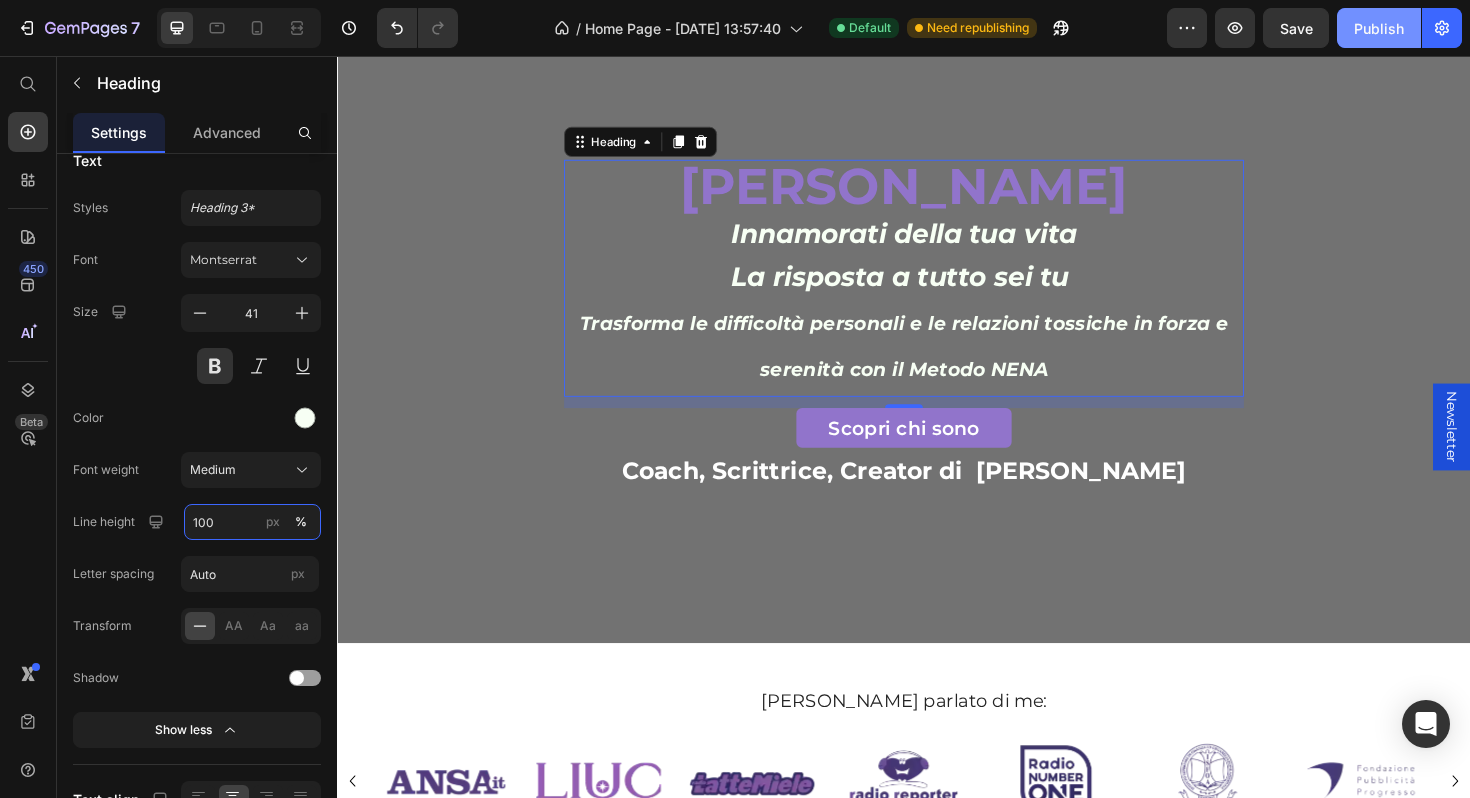 type on "100" 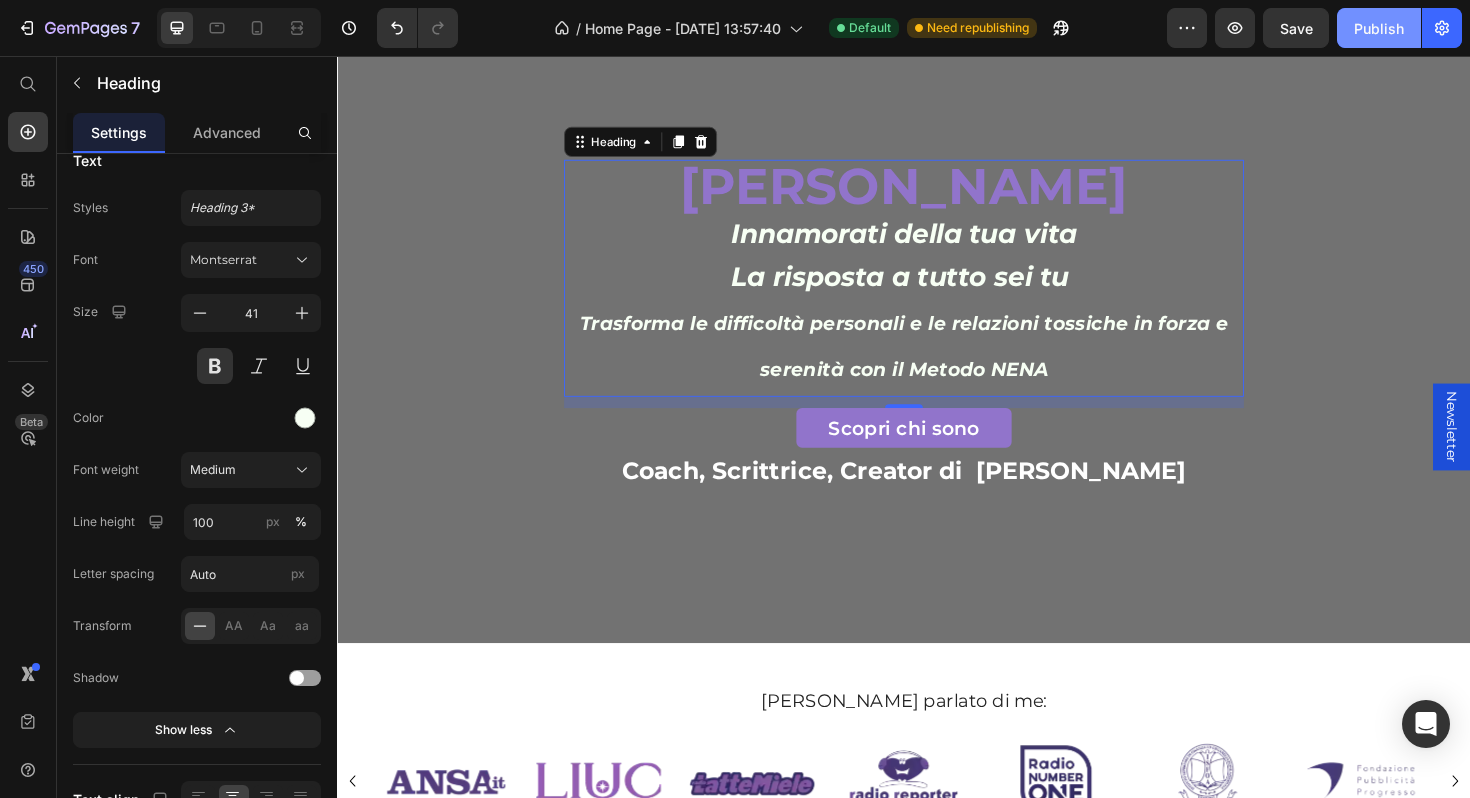 click on "Publish" at bounding box center (1379, 28) 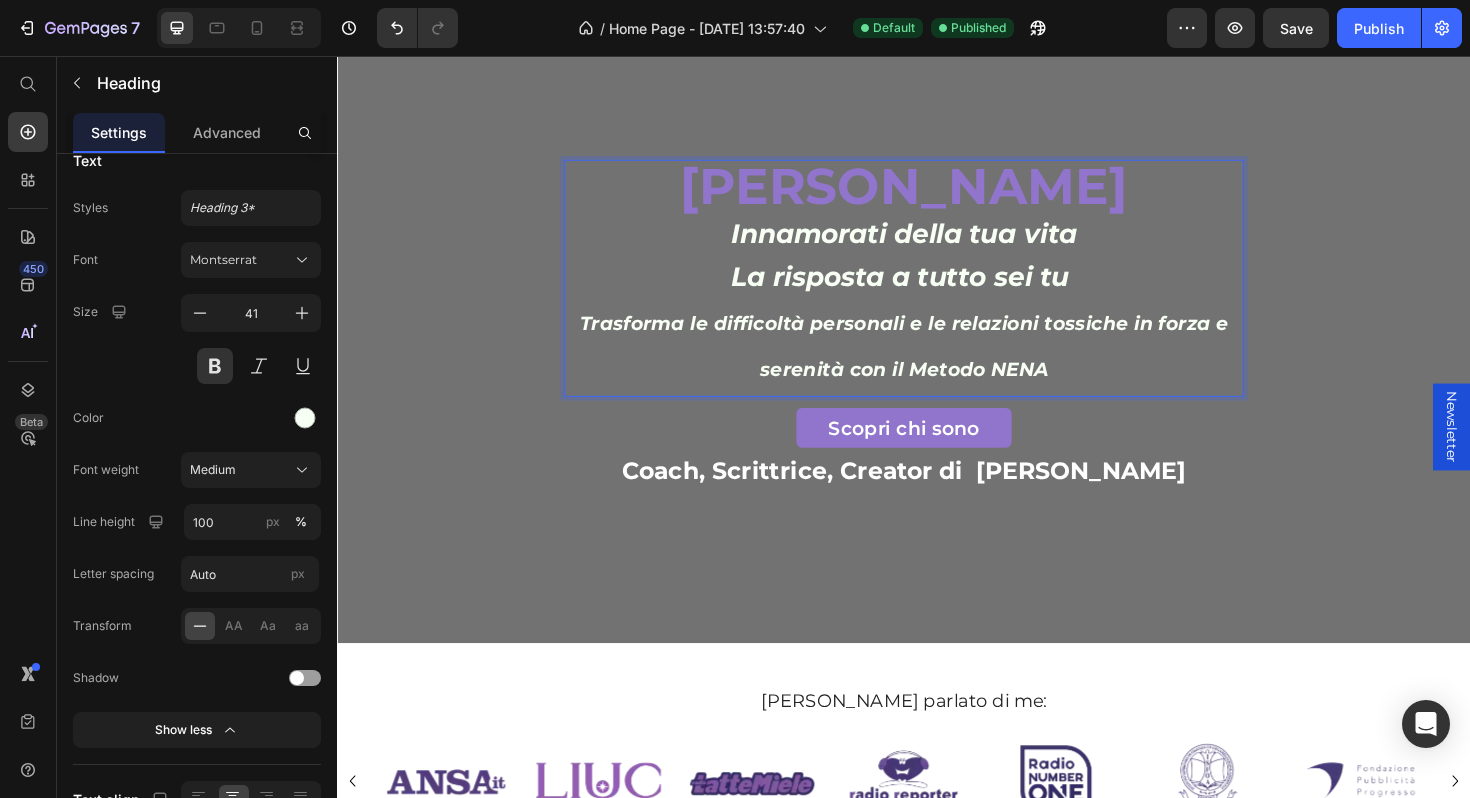 click on "[PERSON_NAME] Innamorati della tua vita La risposta a tutto sei tu   Trasforma le difficoltà personali e le relazioni tossiche in forza e serenità con il Metodo NENA" at bounding box center (937, 291) 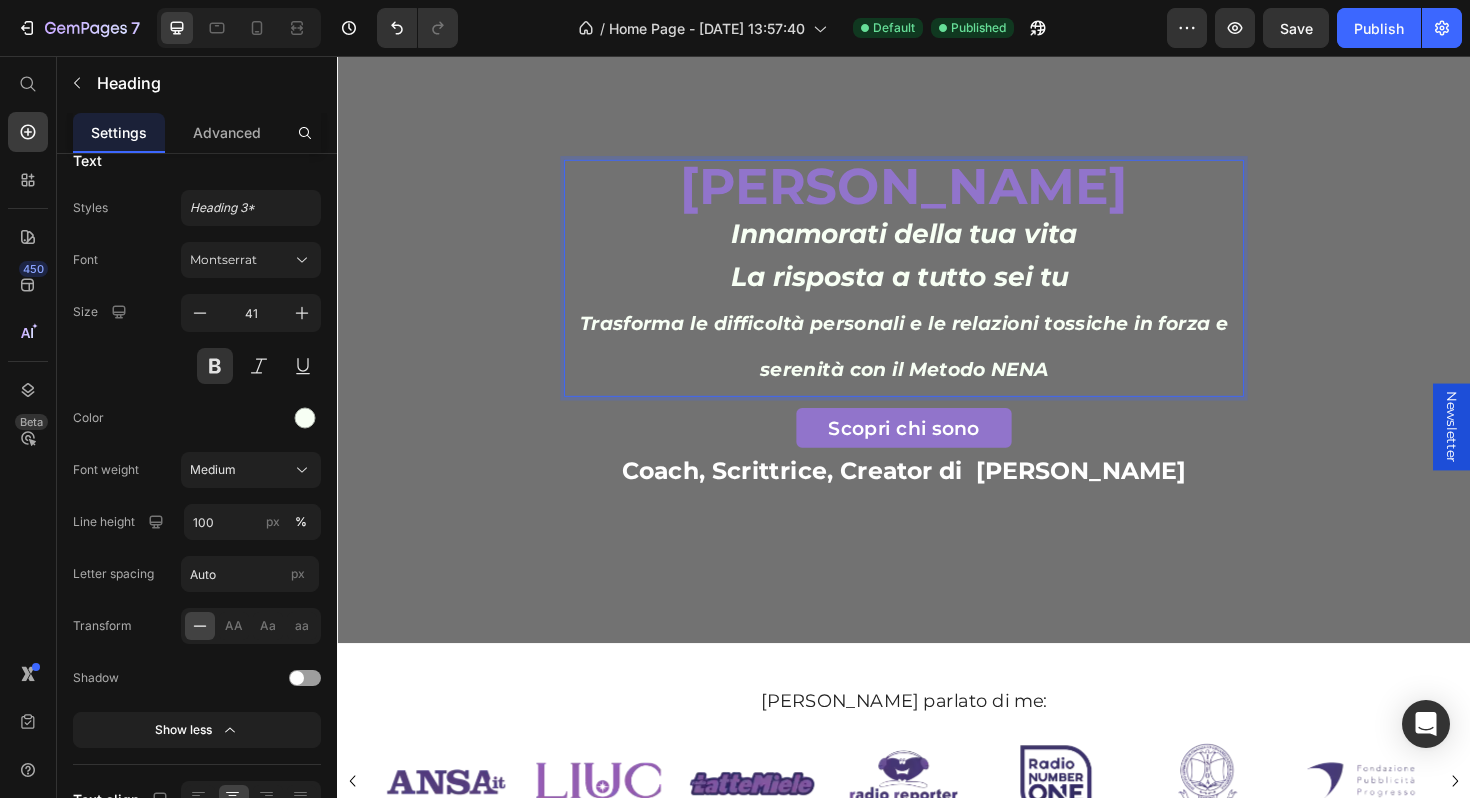 click on "Trasforma le difficoltà personali e le relazioni tossiche in forza e serenità con il Metodo NENA" at bounding box center [937, 363] 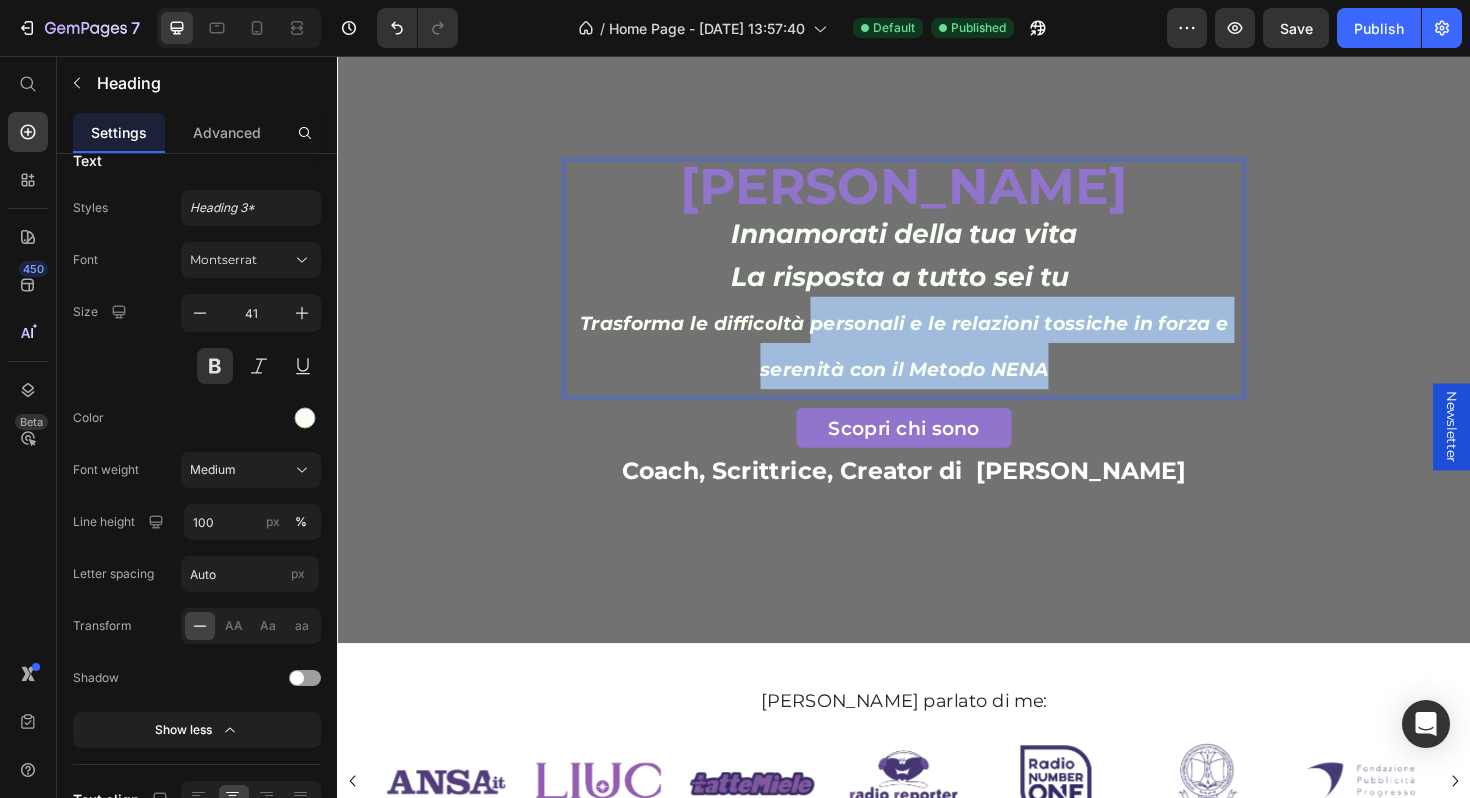 drag, startPoint x: 1061, startPoint y: 386, endPoint x: 933, endPoint y: 357, distance: 131.24405 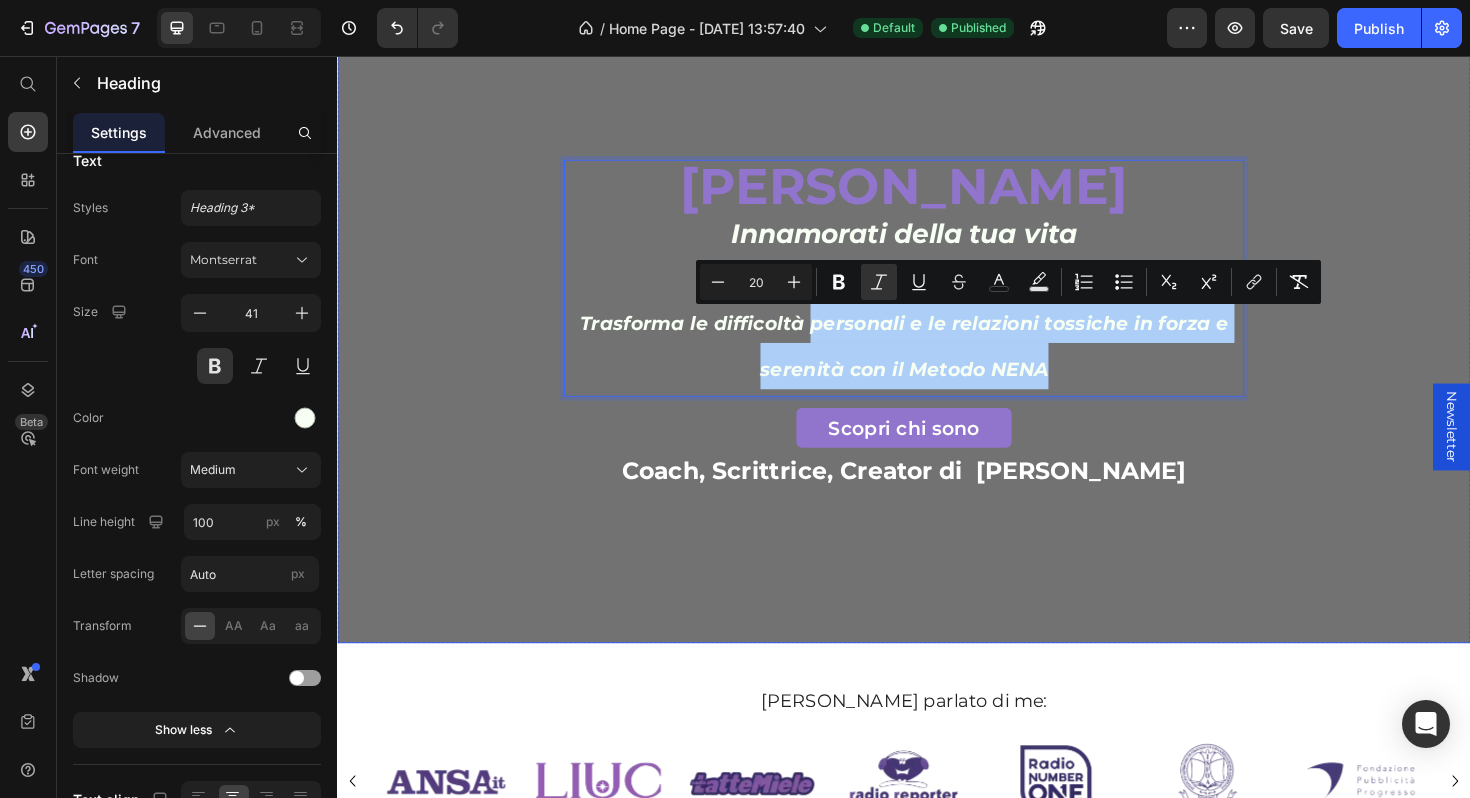 click on "Coach, Scrittrice, Creator di  [PERSON_NAME]" at bounding box center [937, 495] 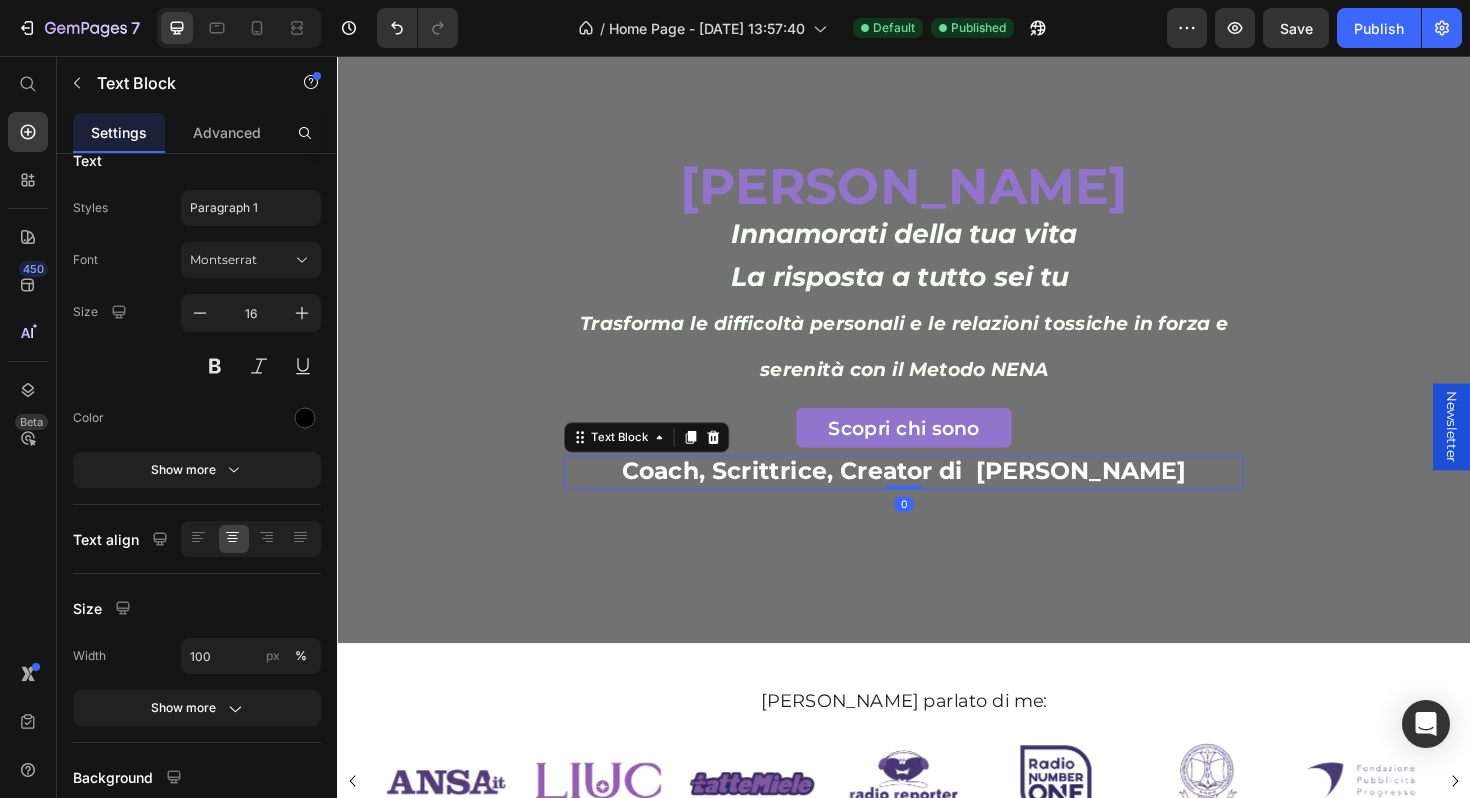 click on "Coach, Scrittrice, Creator di  [PERSON_NAME]" at bounding box center (937, 495) 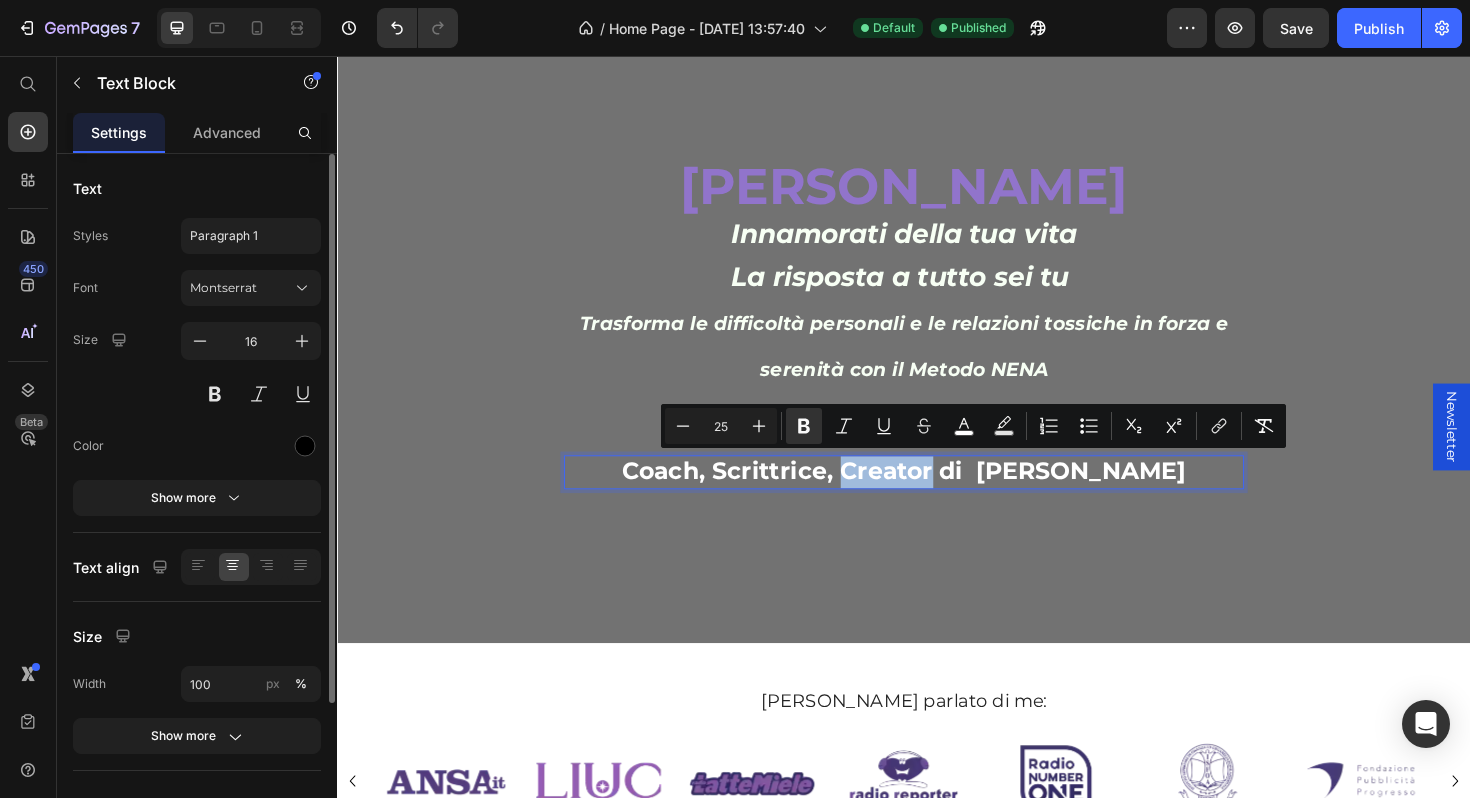 click on "Coach, Scrittrice, Creator di  [PERSON_NAME]" at bounding box center [937, 495] 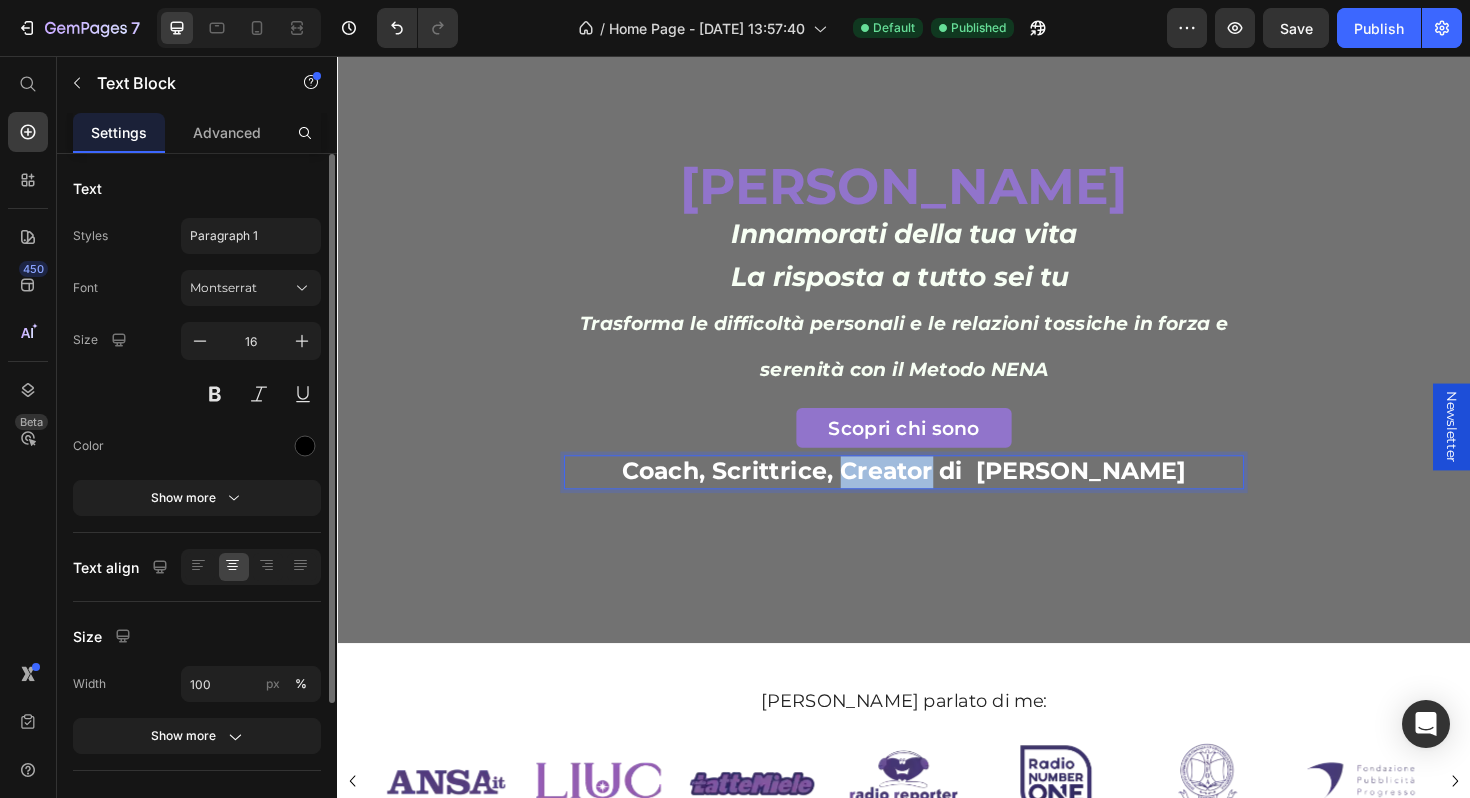 click on "Coach, Scrittrice, Creator di  [PERSON_NAME]" at bounding box center (937, 495) 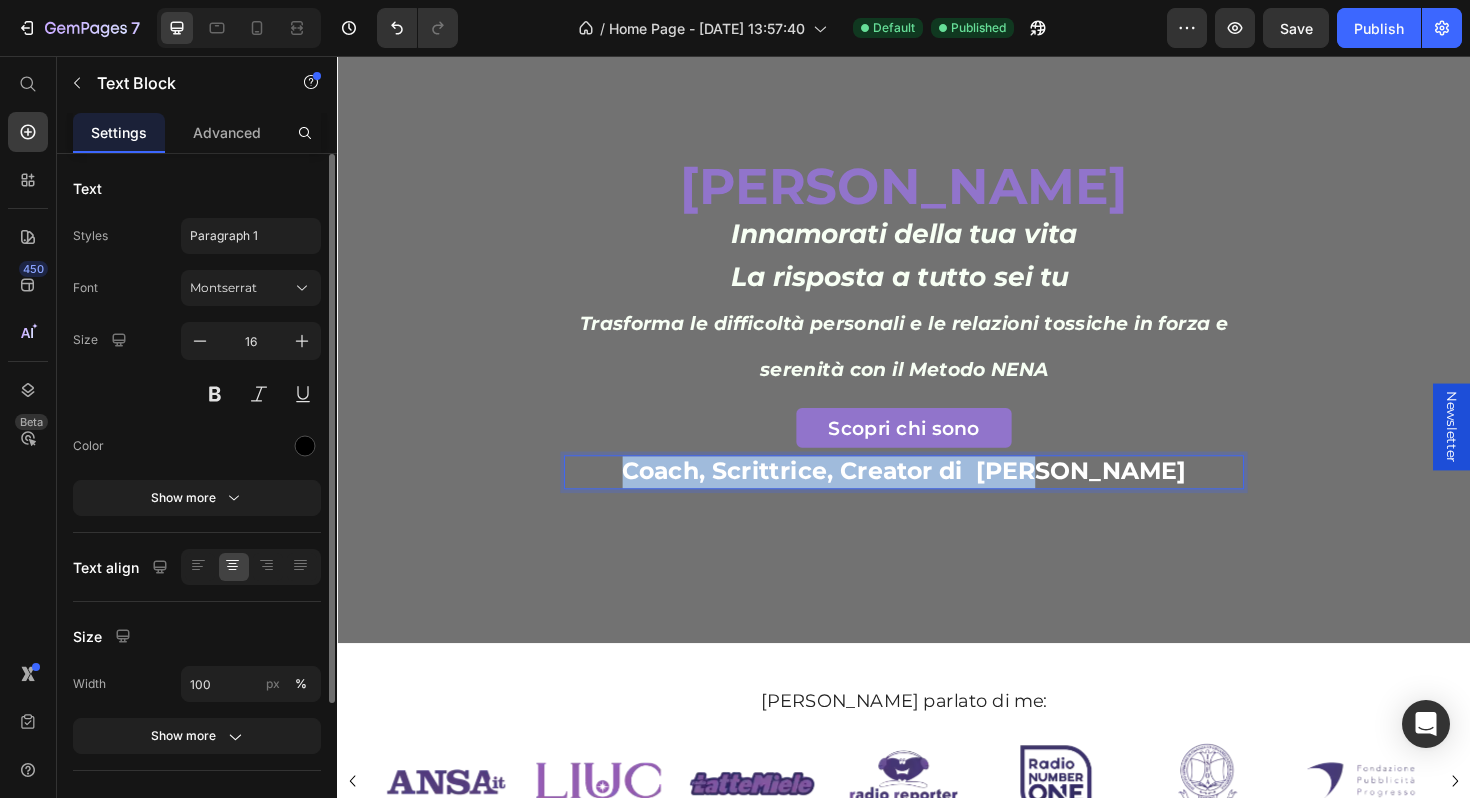 click on "Coach, Scrittrice, Creator di  [PERSON_NAME]" at bounding box center [937, 495] 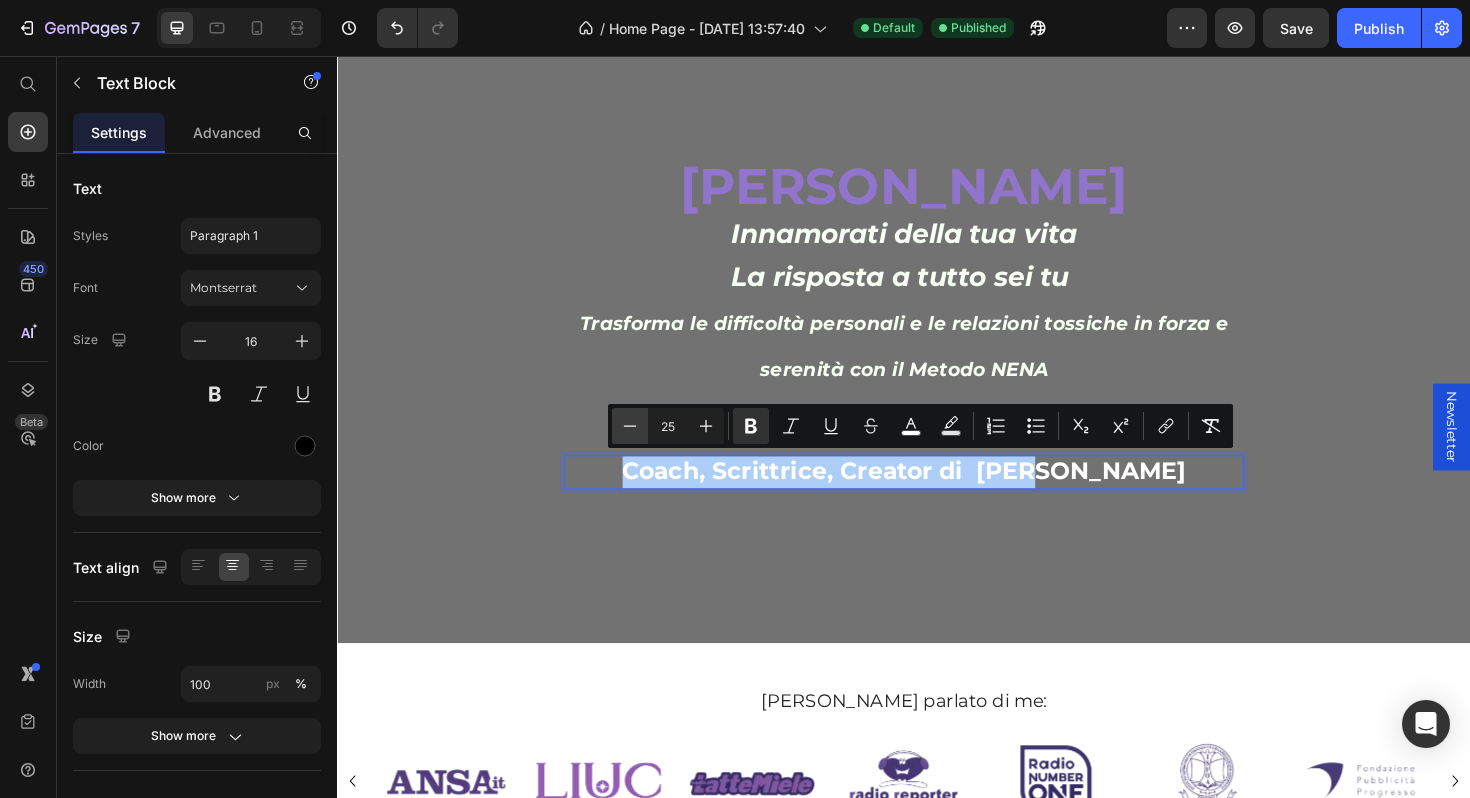 click 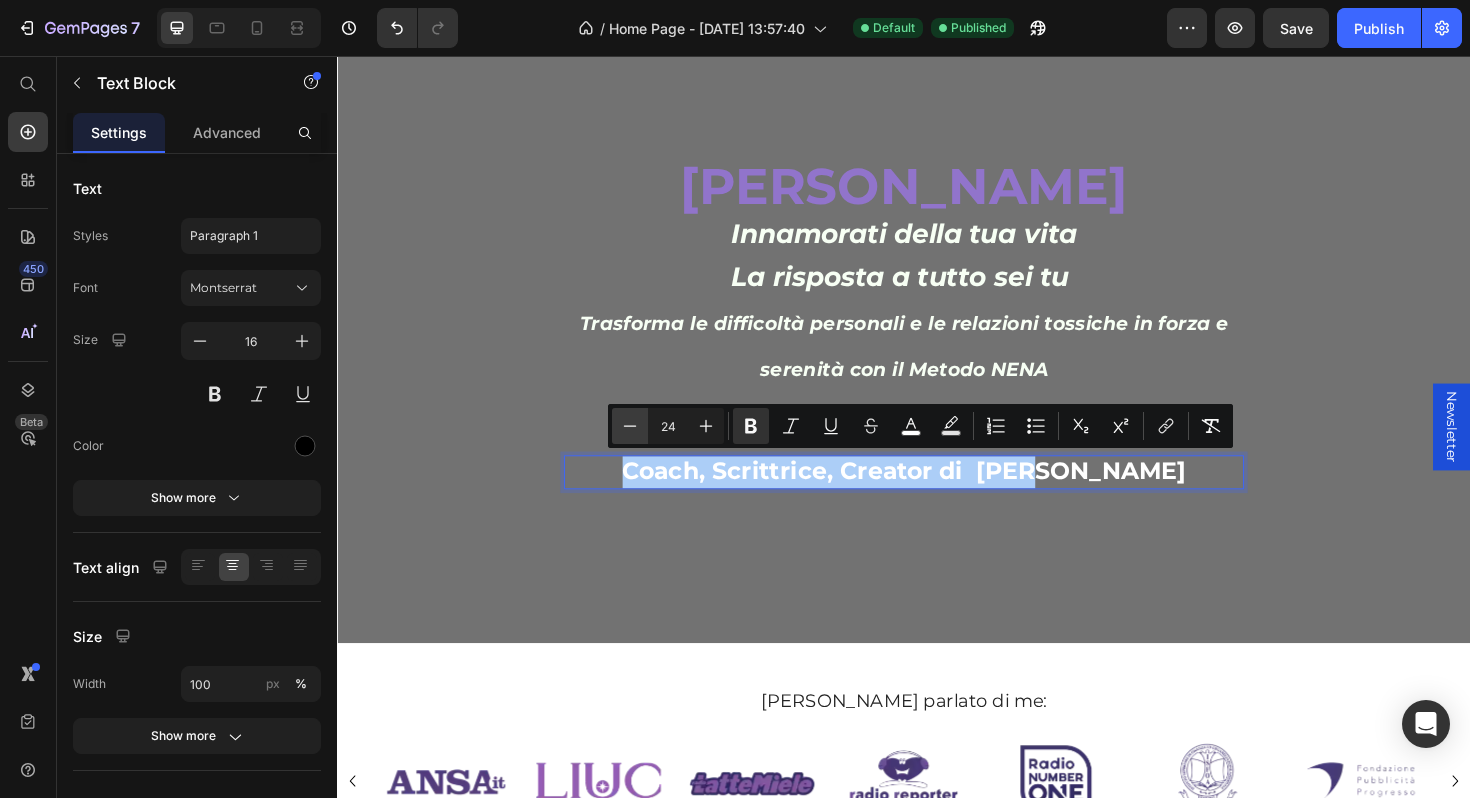 click 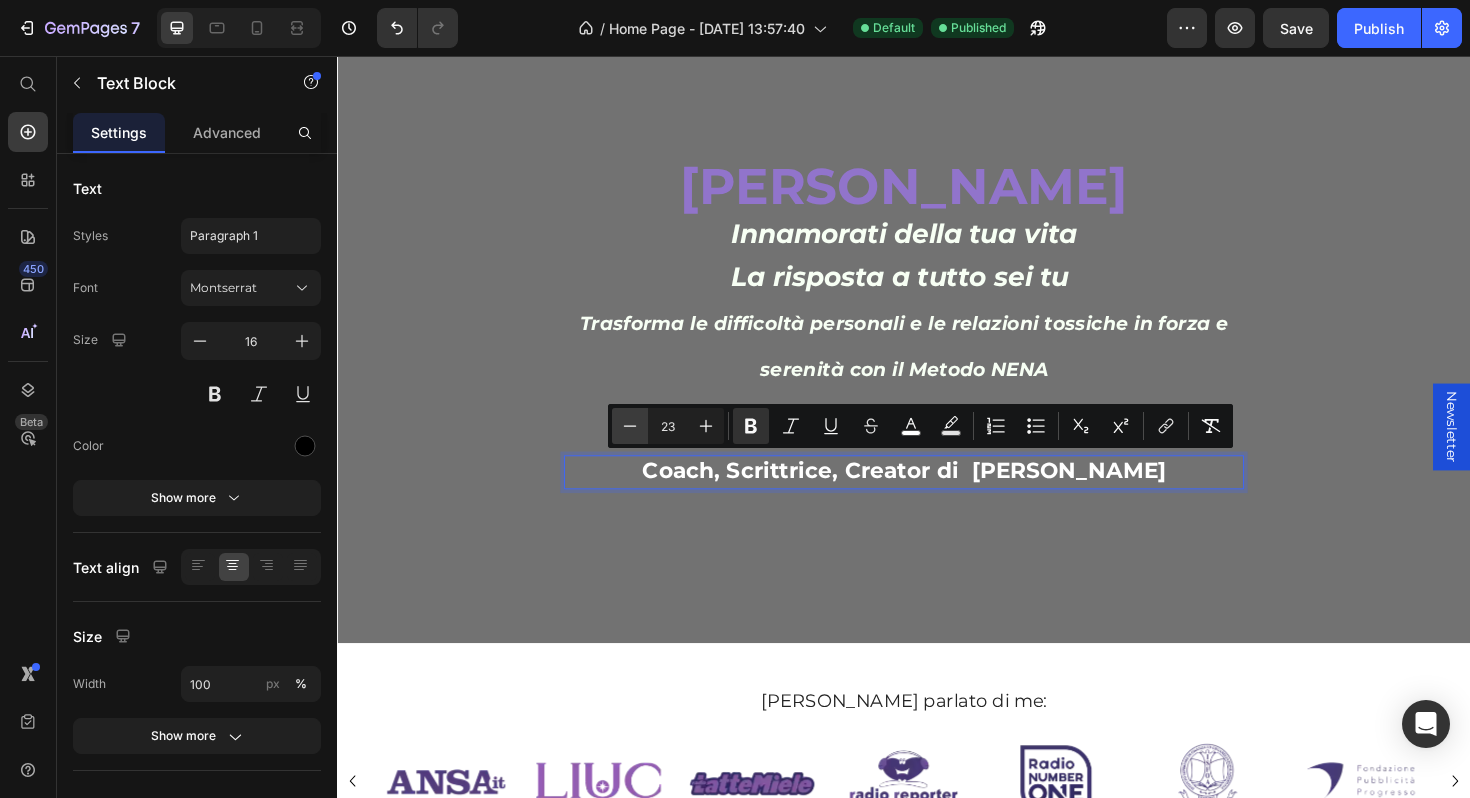 click 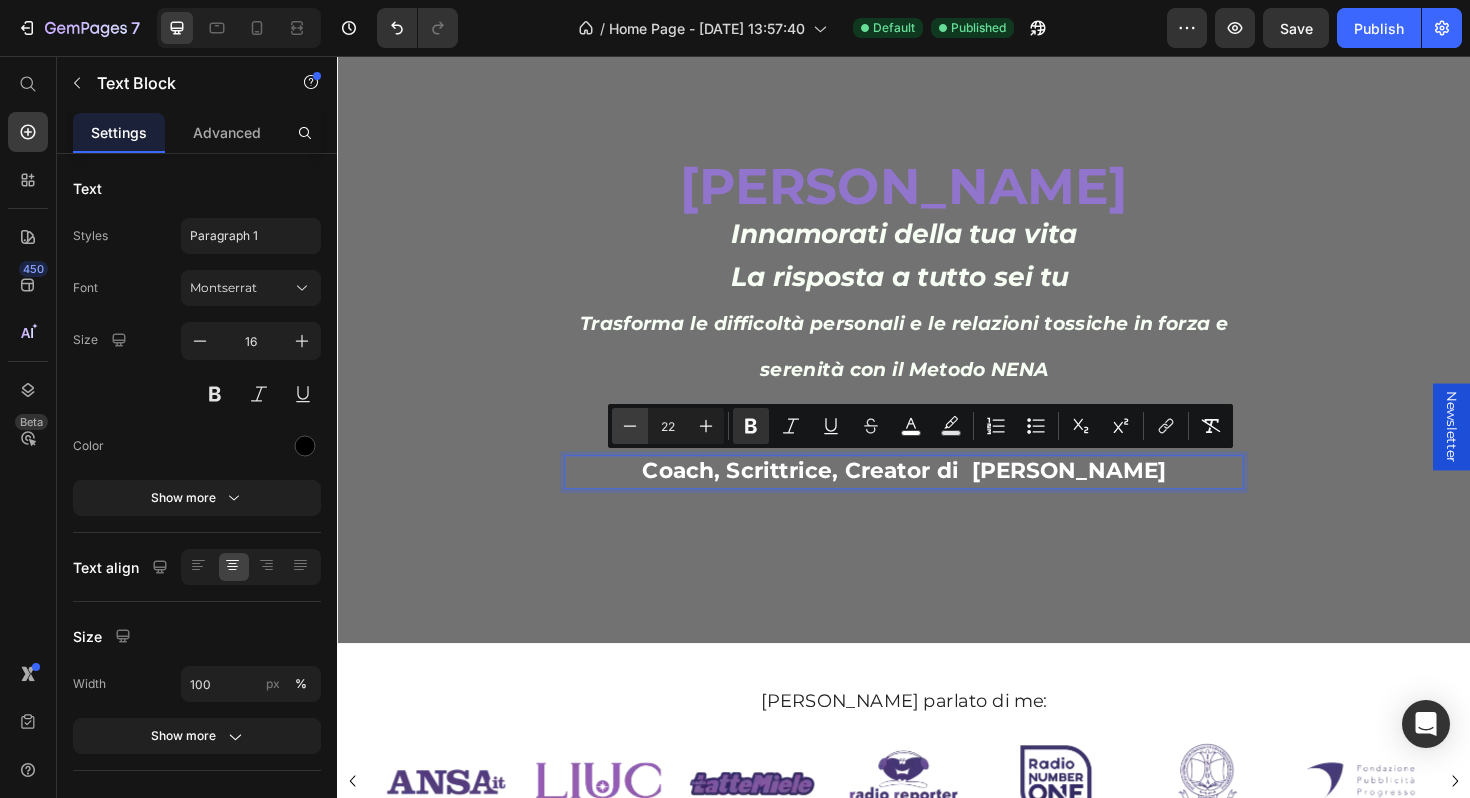 click 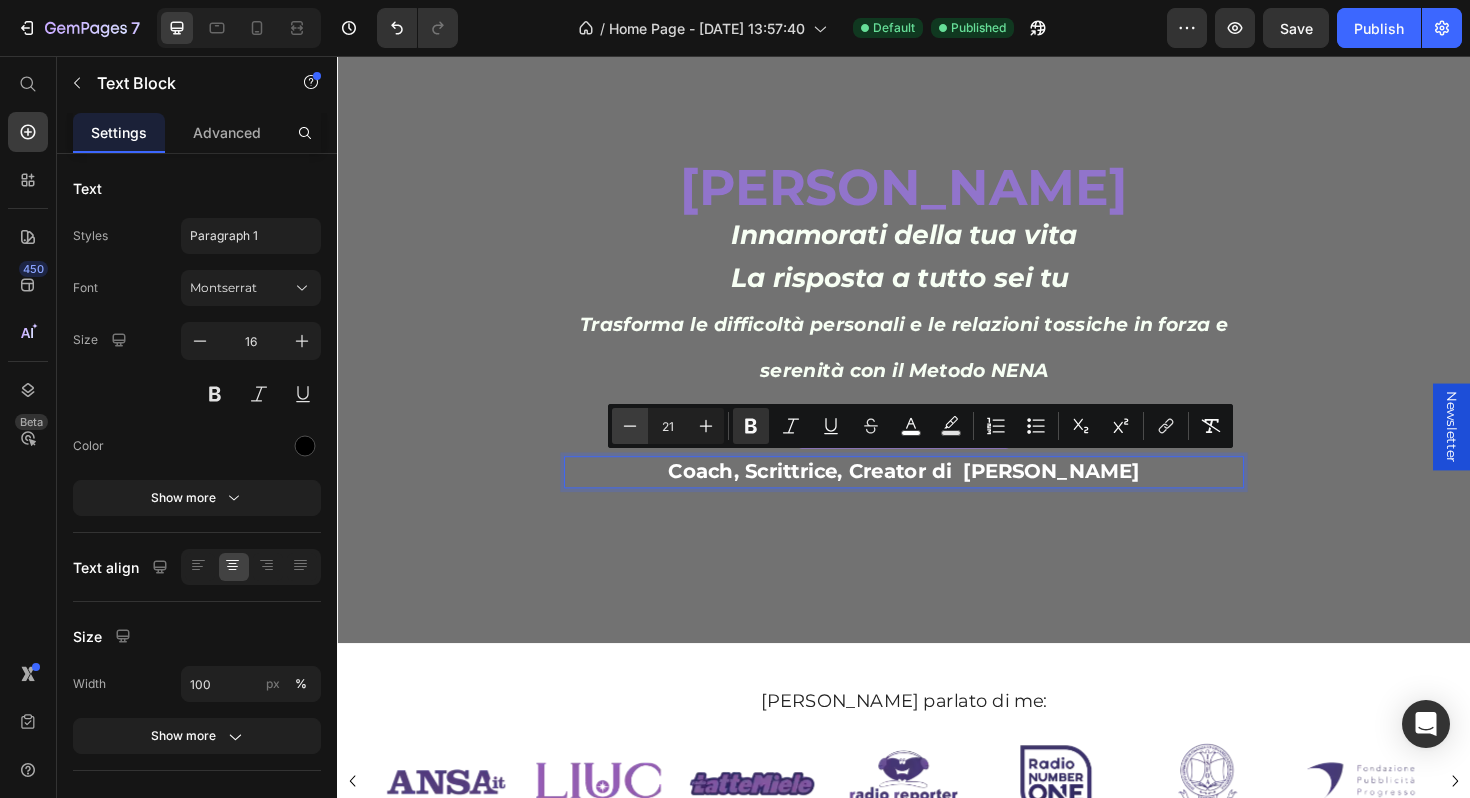 click 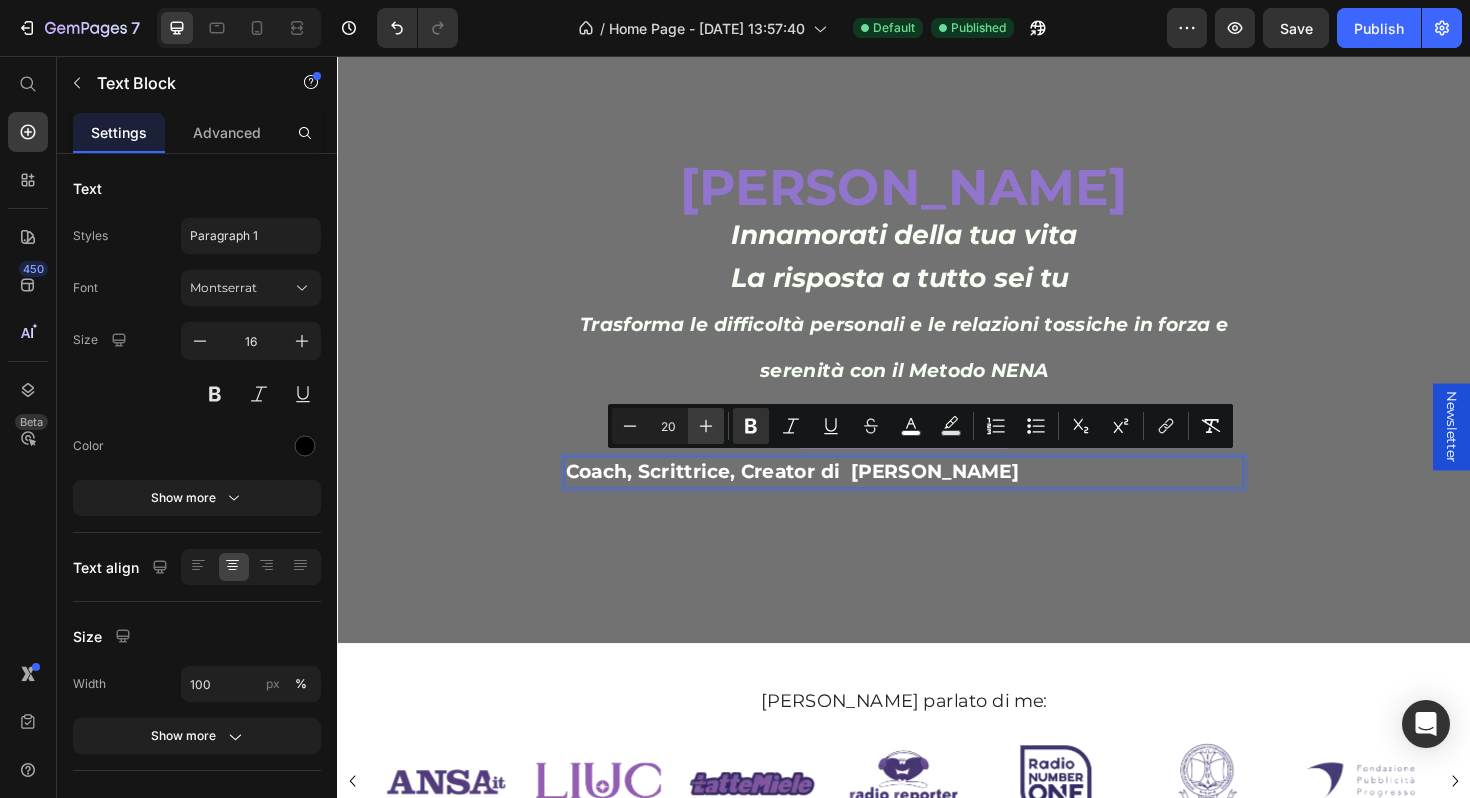 click 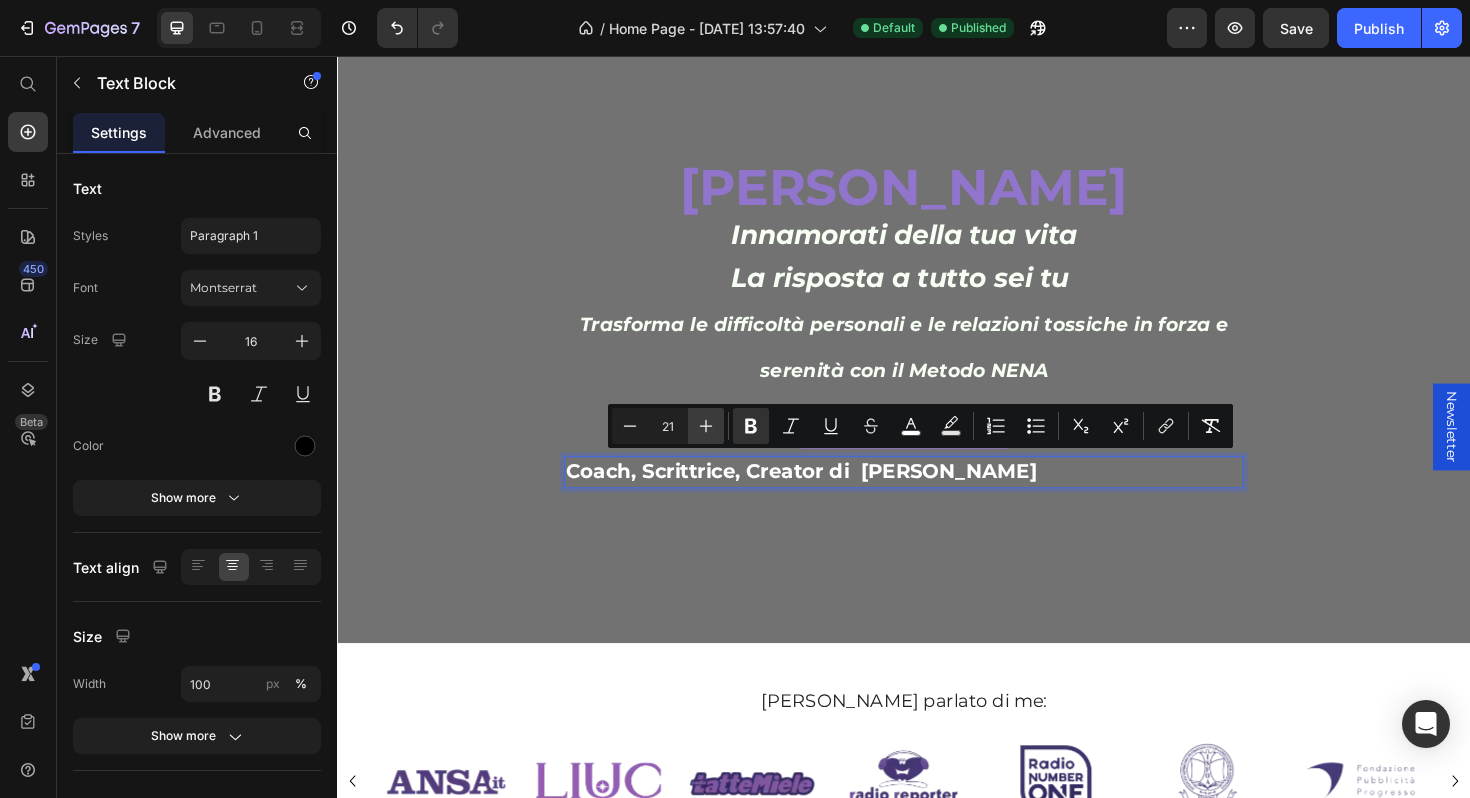 click 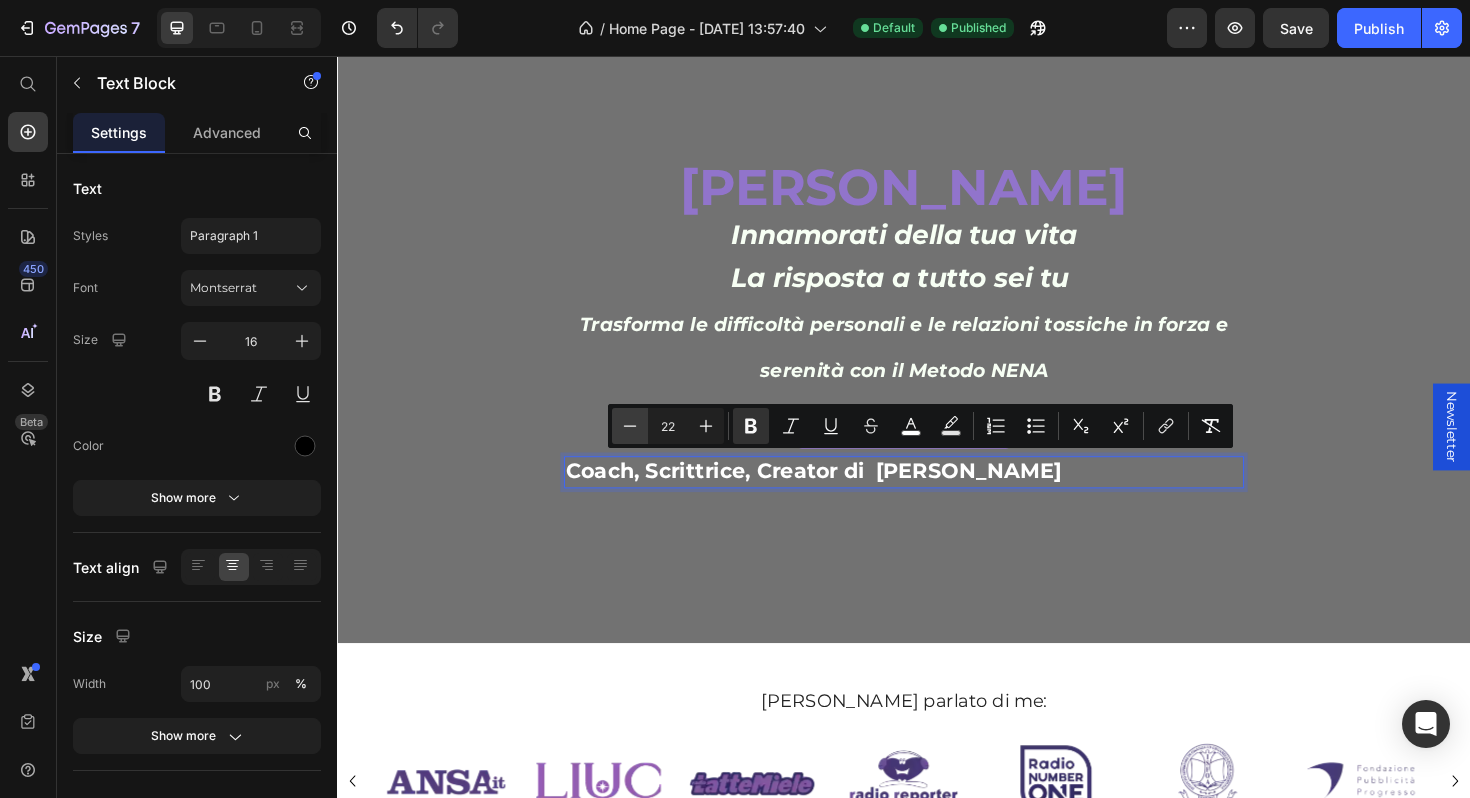 click on "Minus" at bounding box center [630, 426] 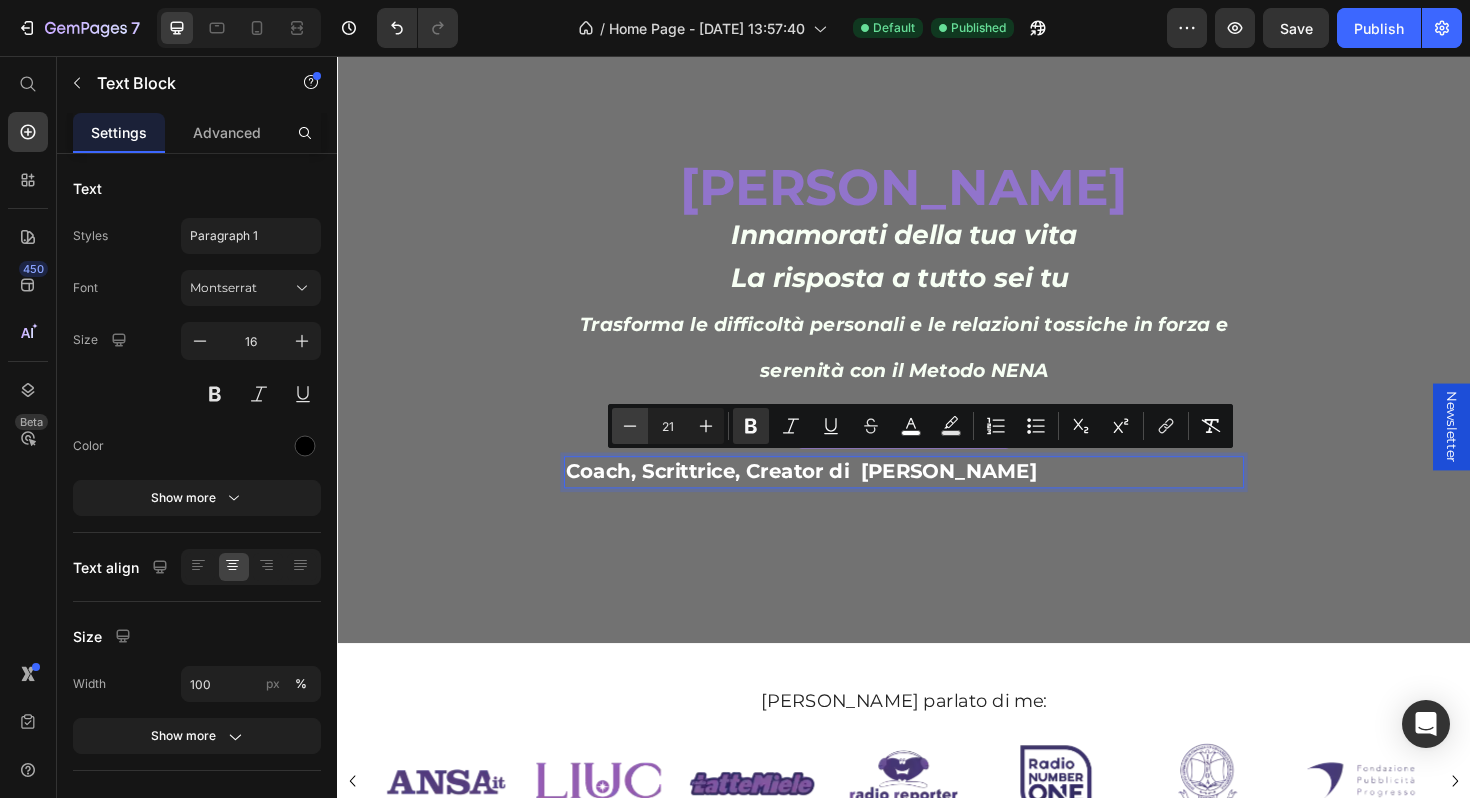 click on "Minus" at bounding box center [630, 426] 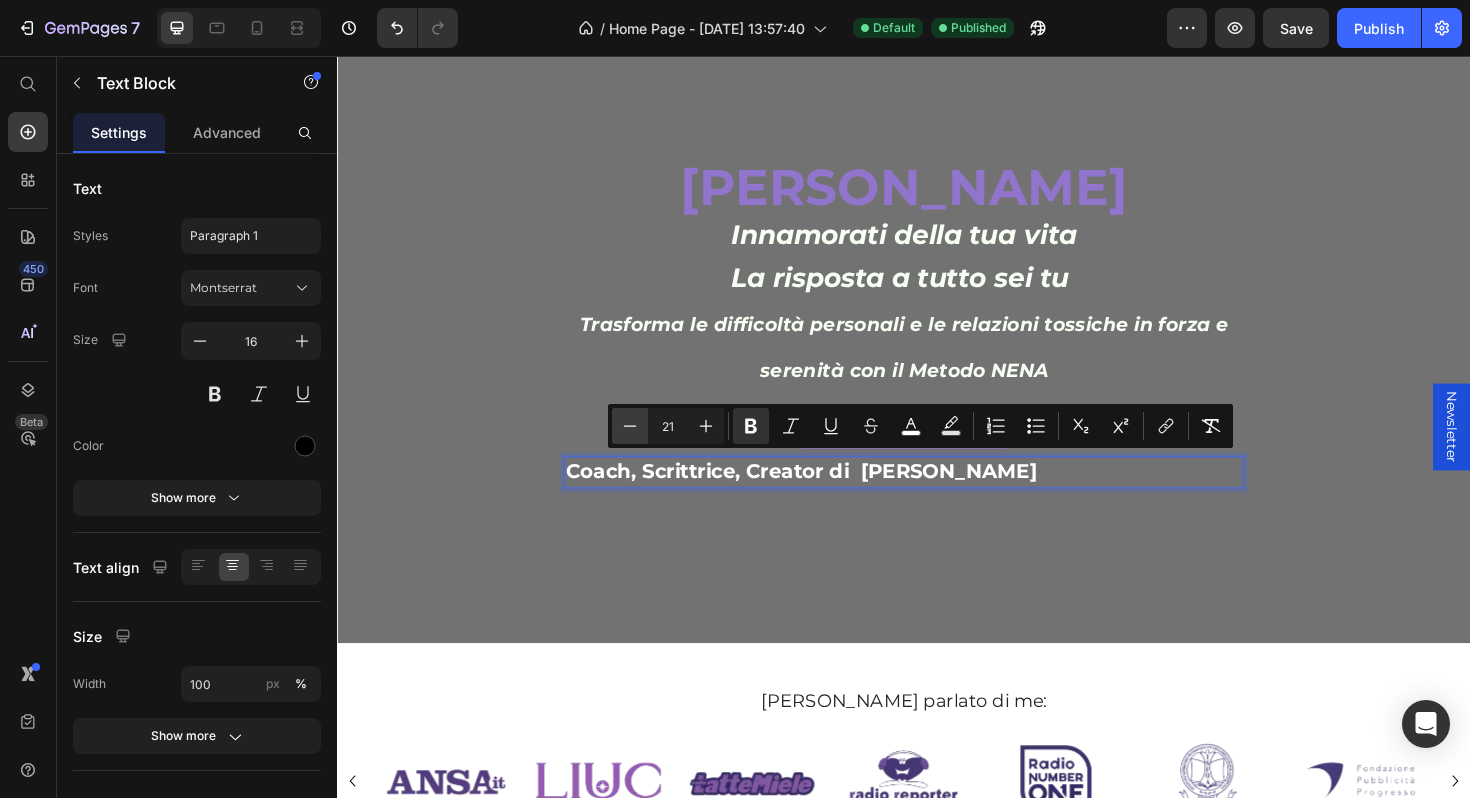 type on "20" 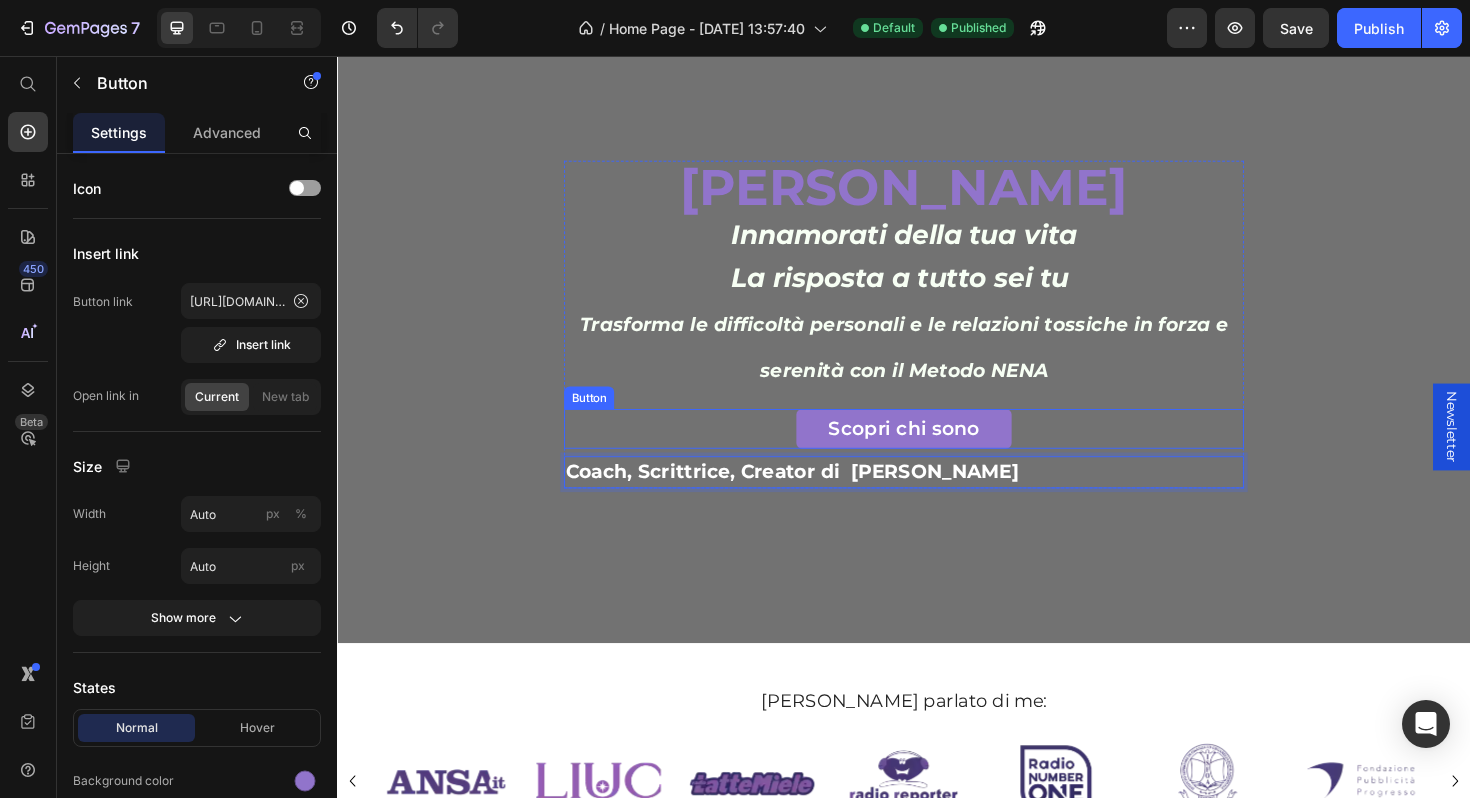 click on "Scopri chi sono Button" at bounding box center (937, 451) 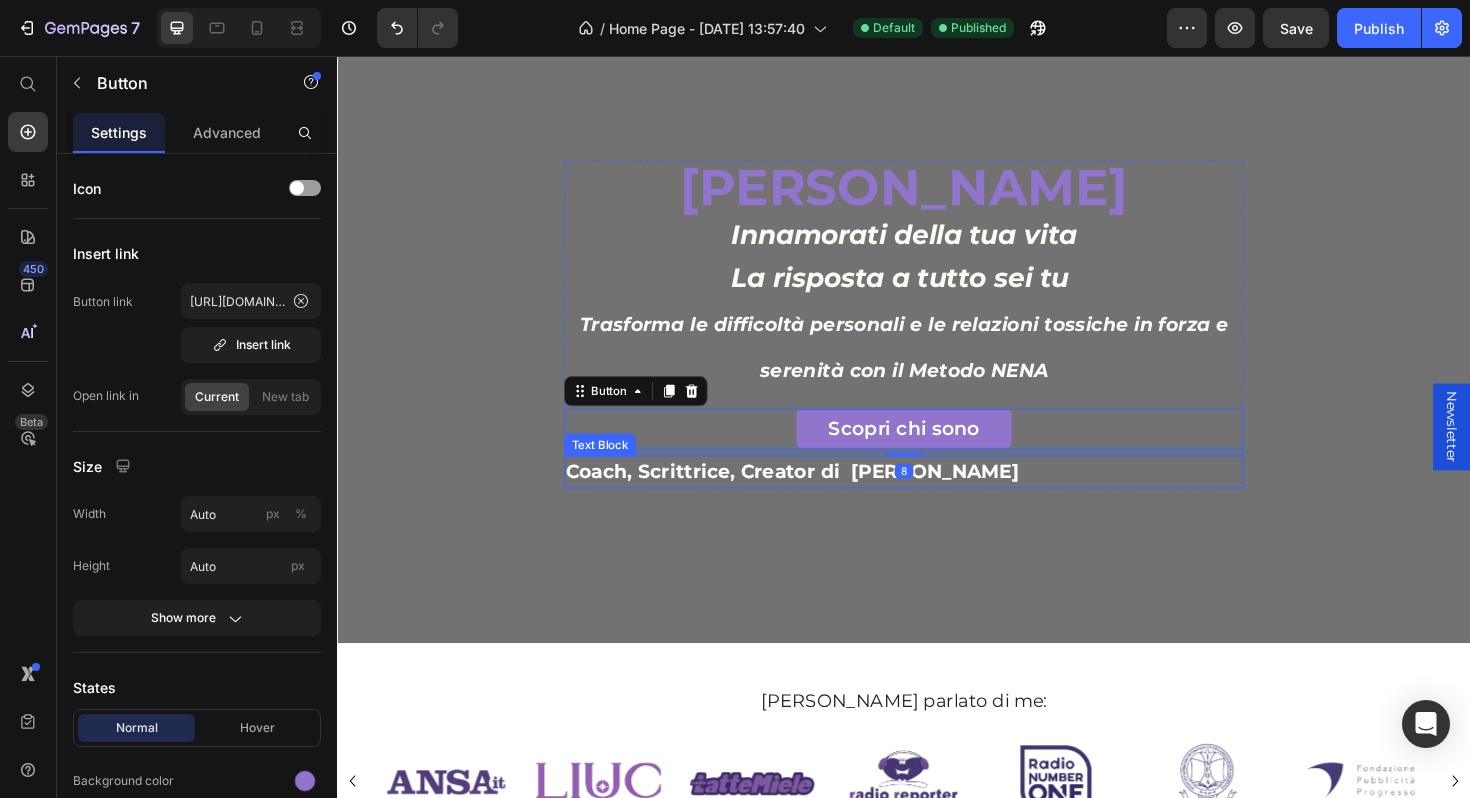 click on "Coach, Scrittrice, Creator di  [PERSON_NAME]" at bounding box center (818, 496) 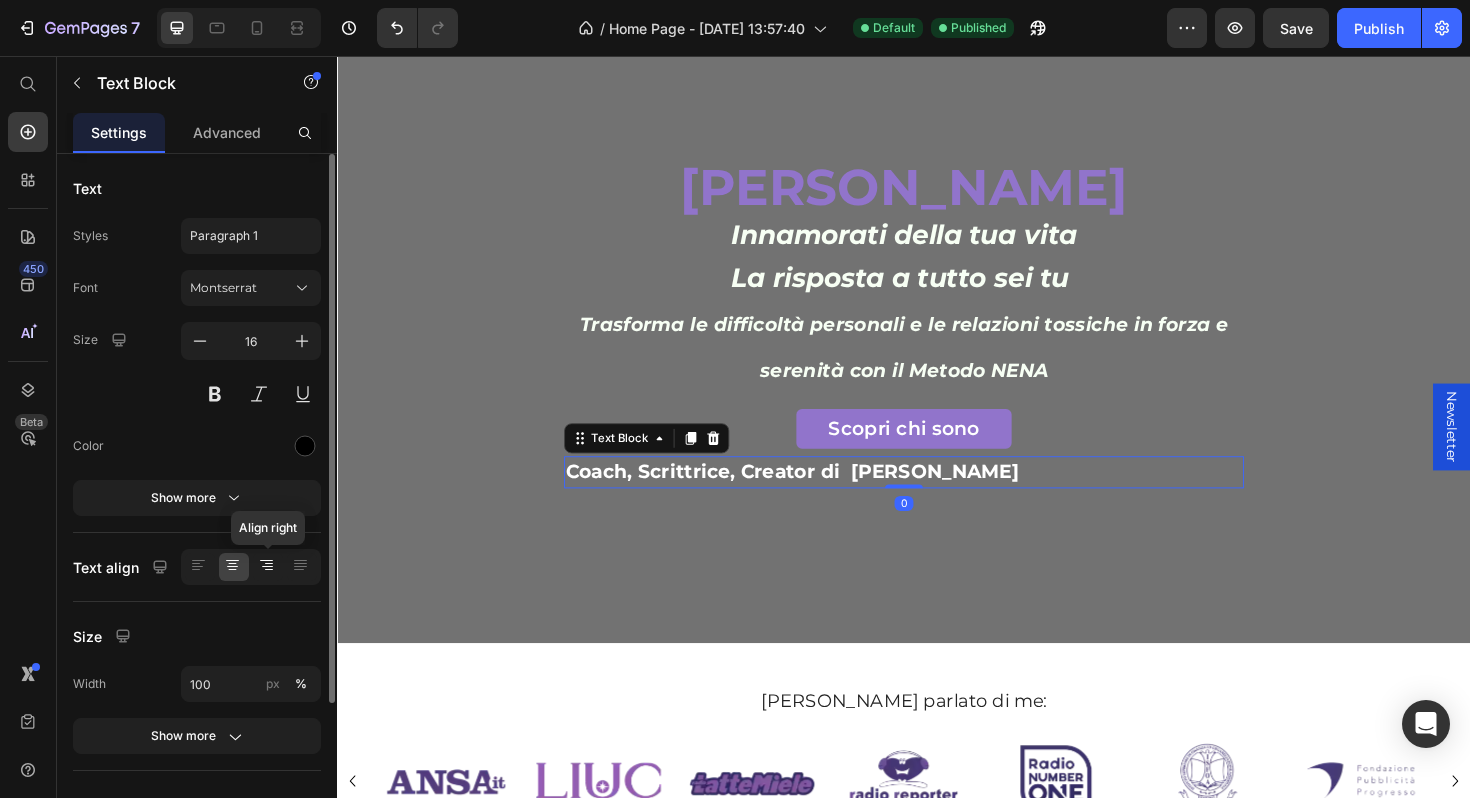 click 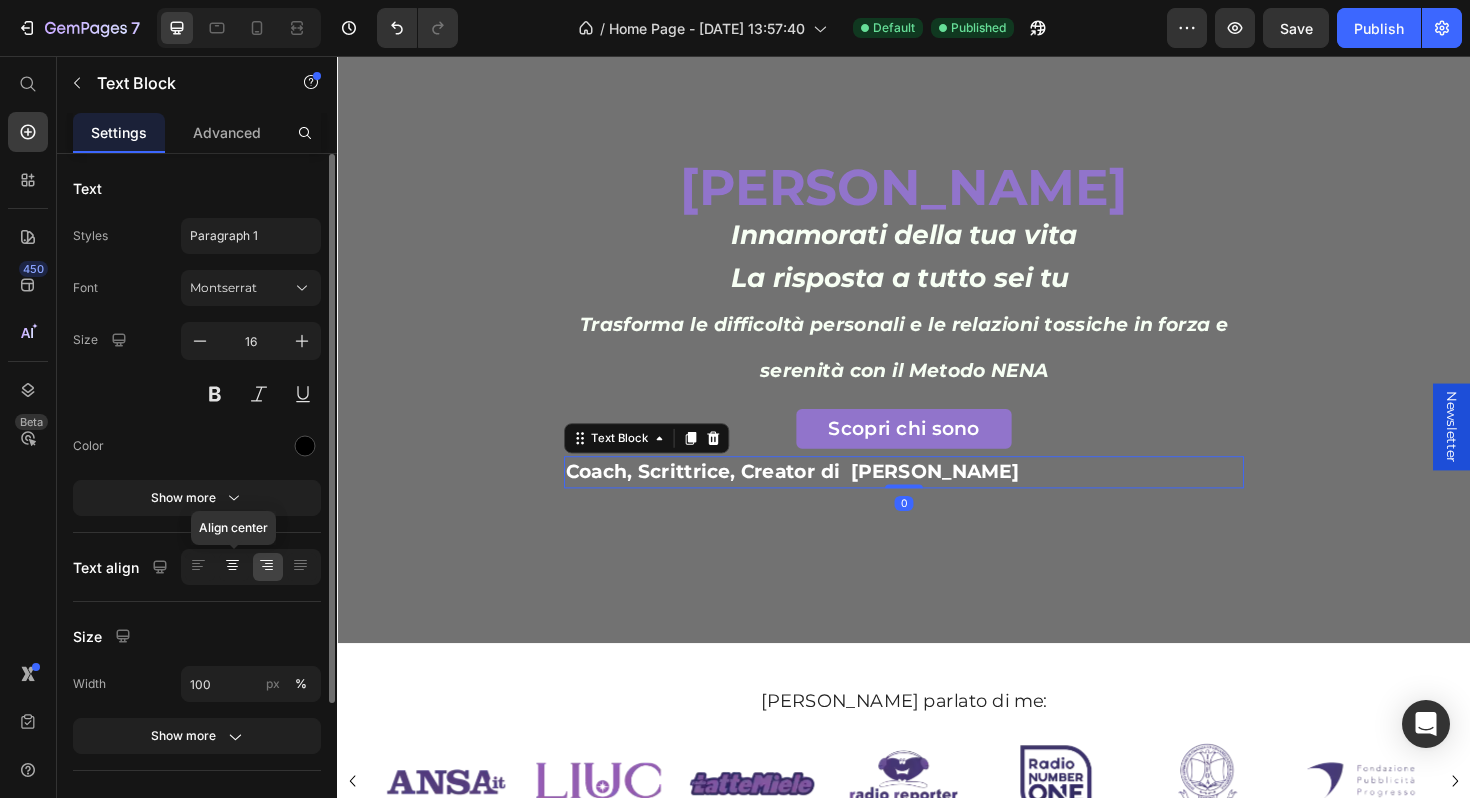 click 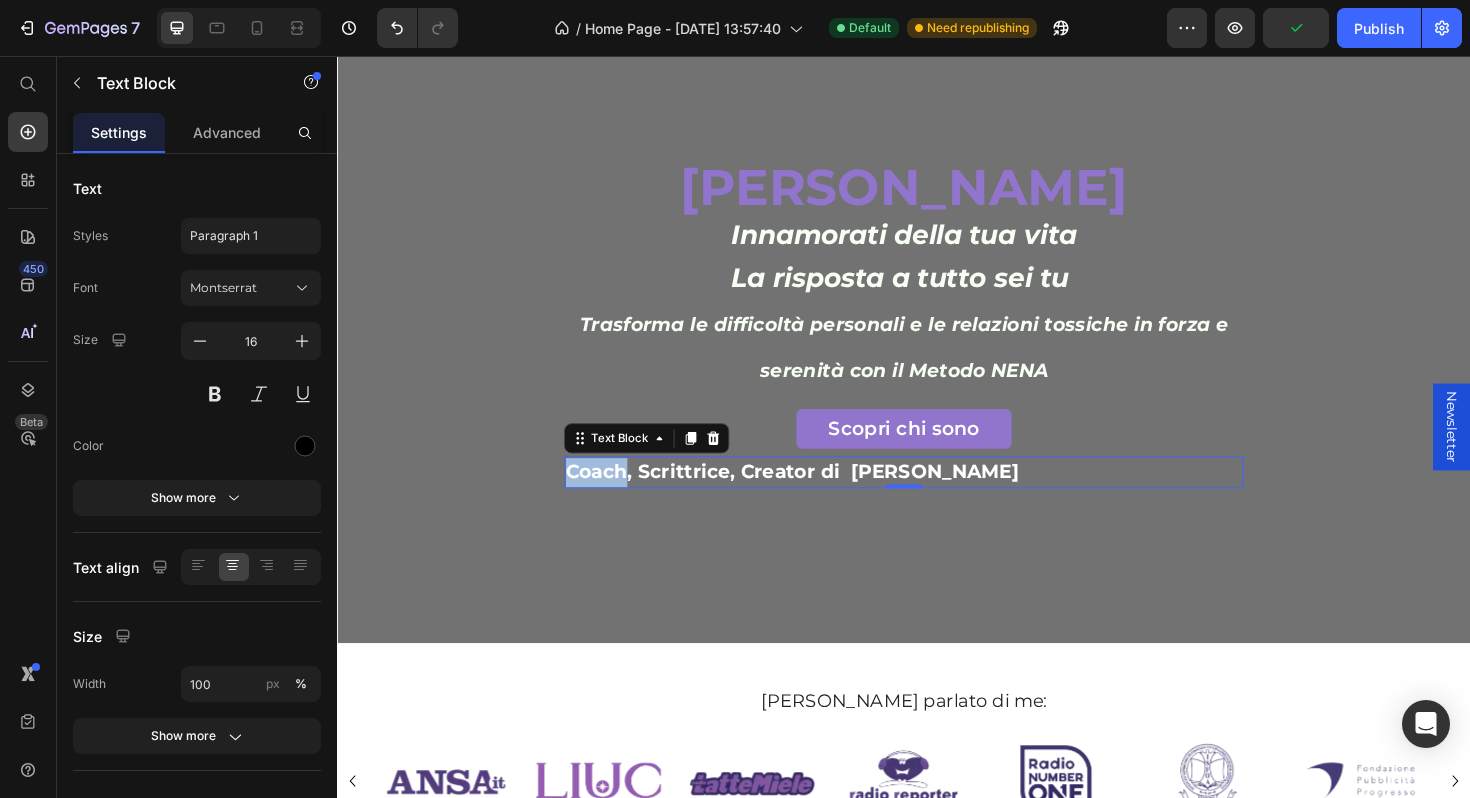 click on "Coach, Scrittrice, Creator di  [PERSON_NAME]" at bounding box center [818, 496] 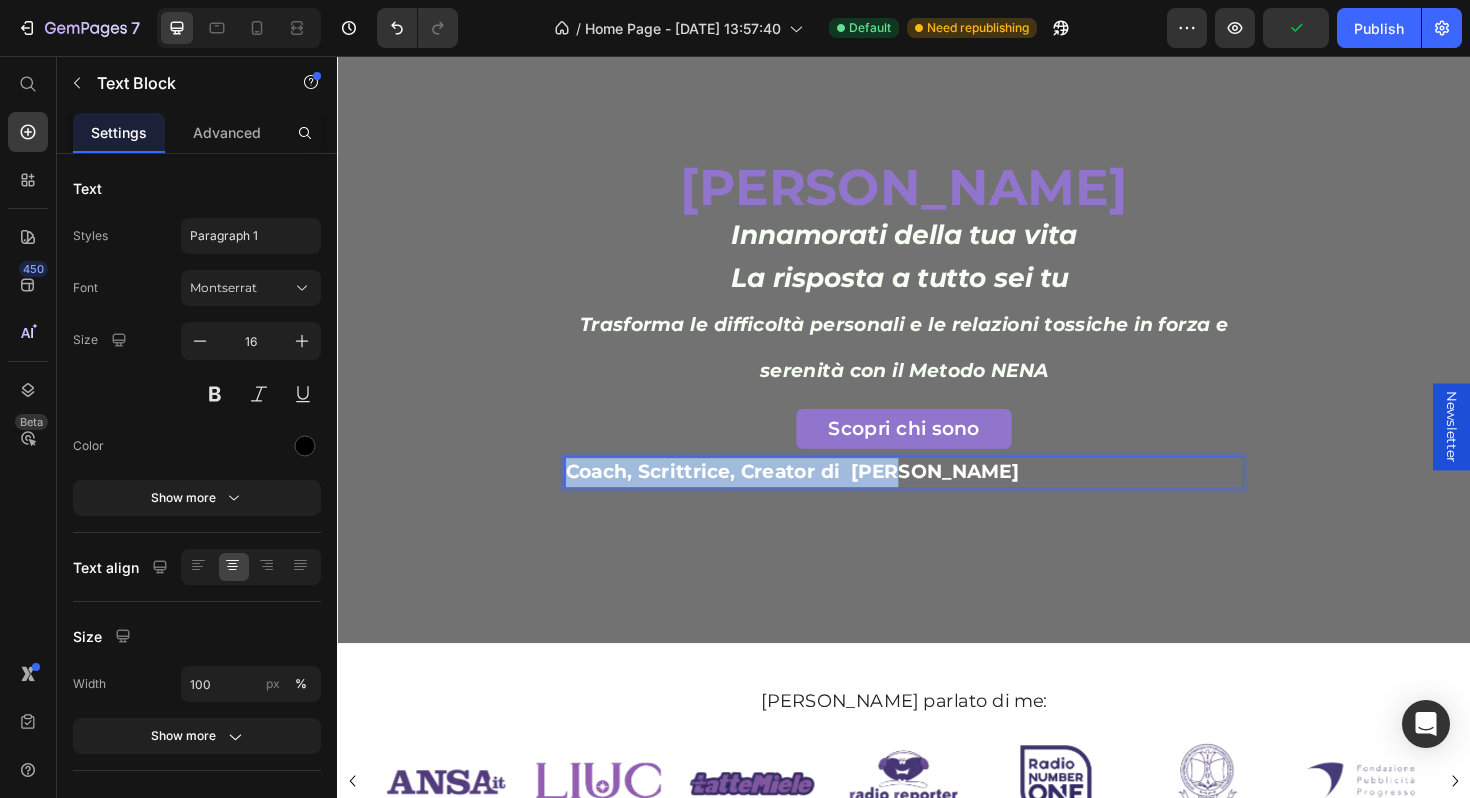 click on "Coach, Scrittrice, Creator di  [PERSON_NAME]" at bounding box center (818, 496) 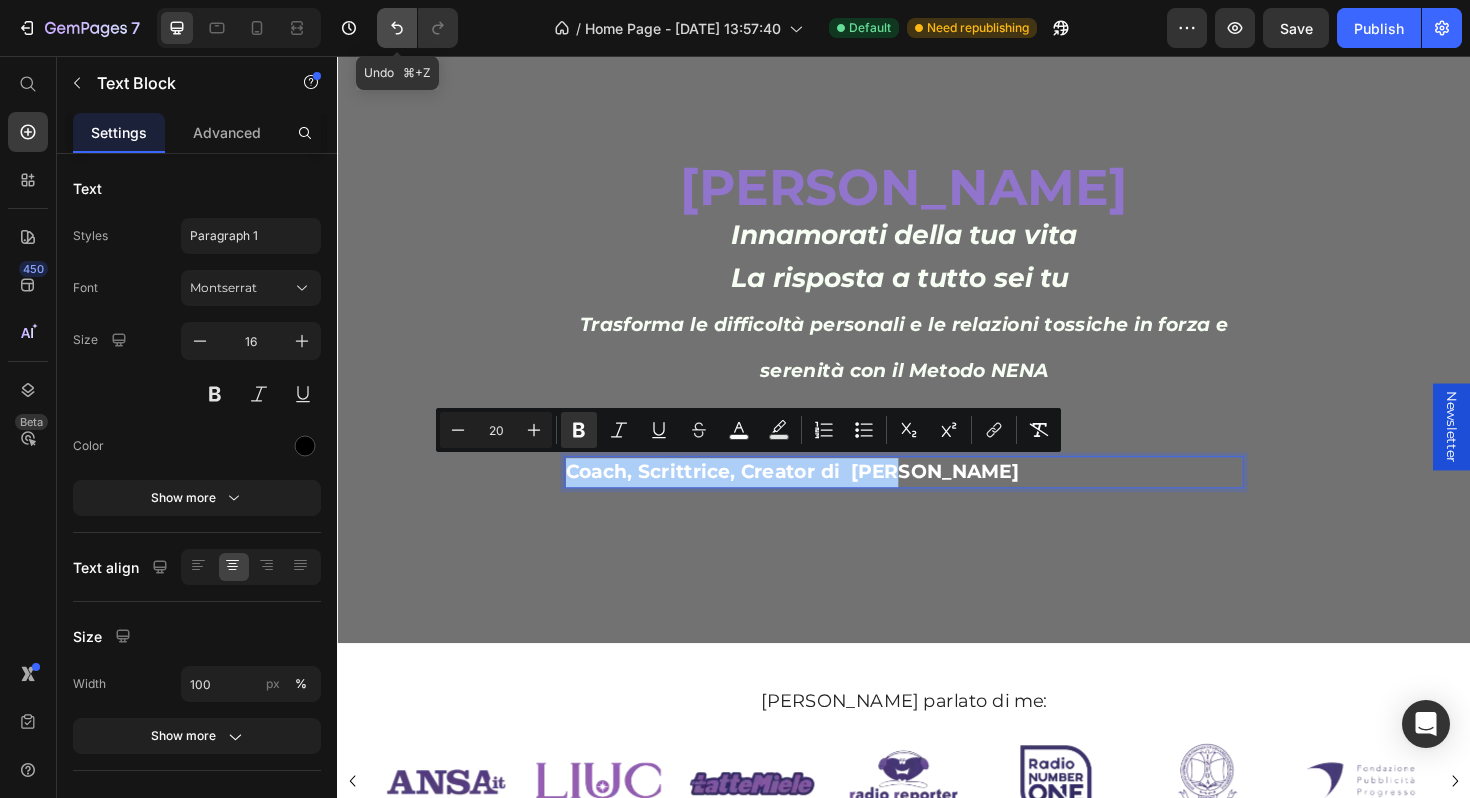 click 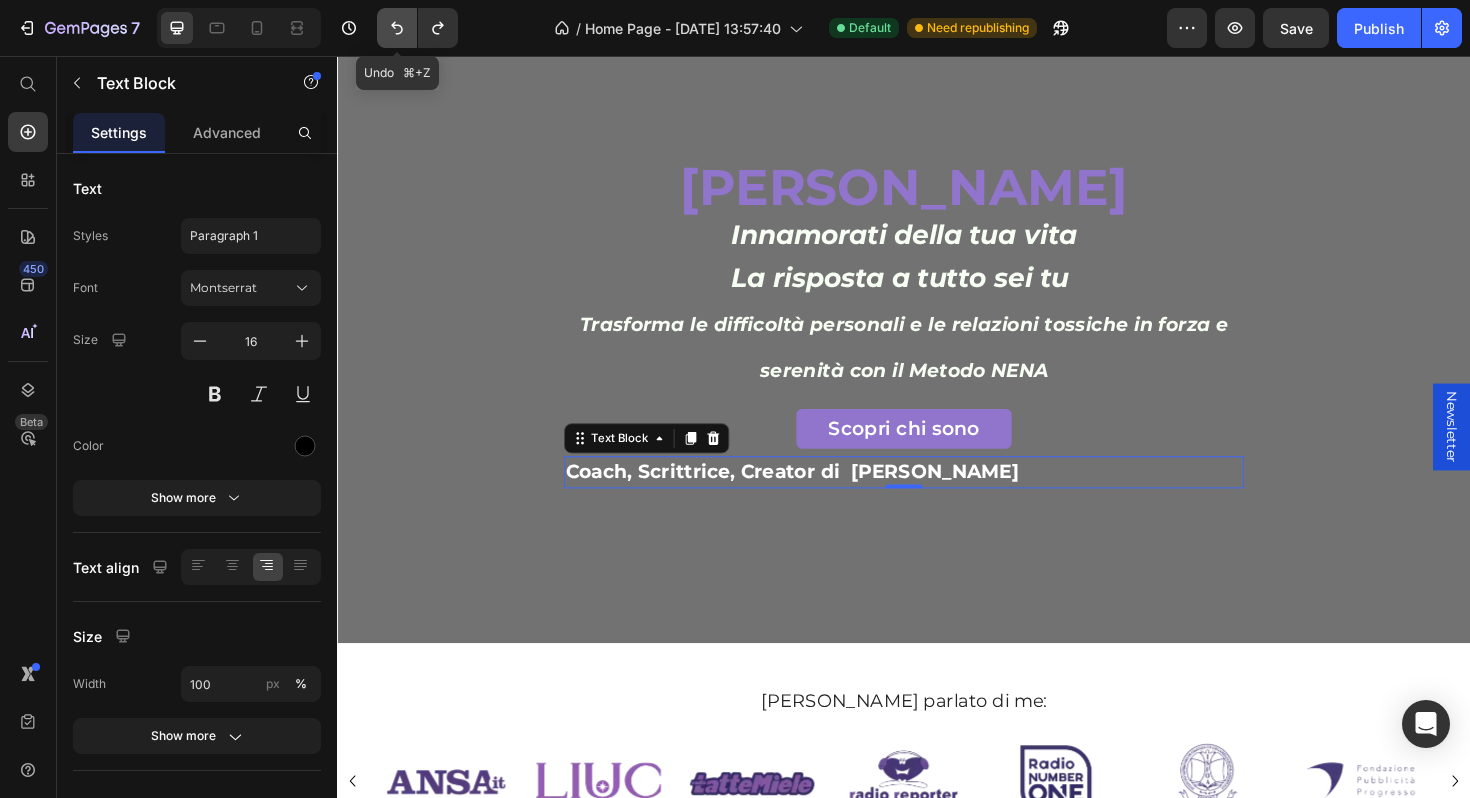 click 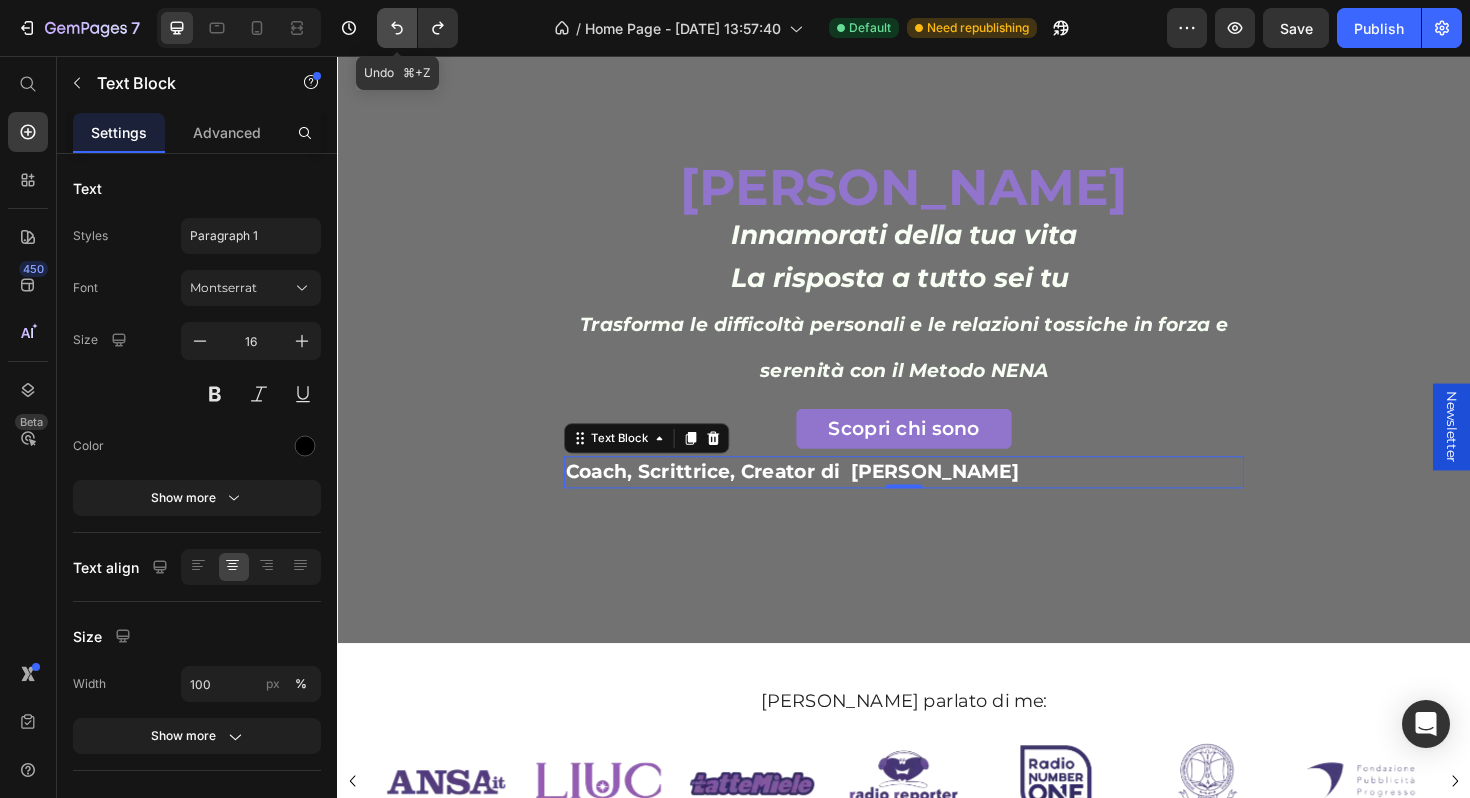 click 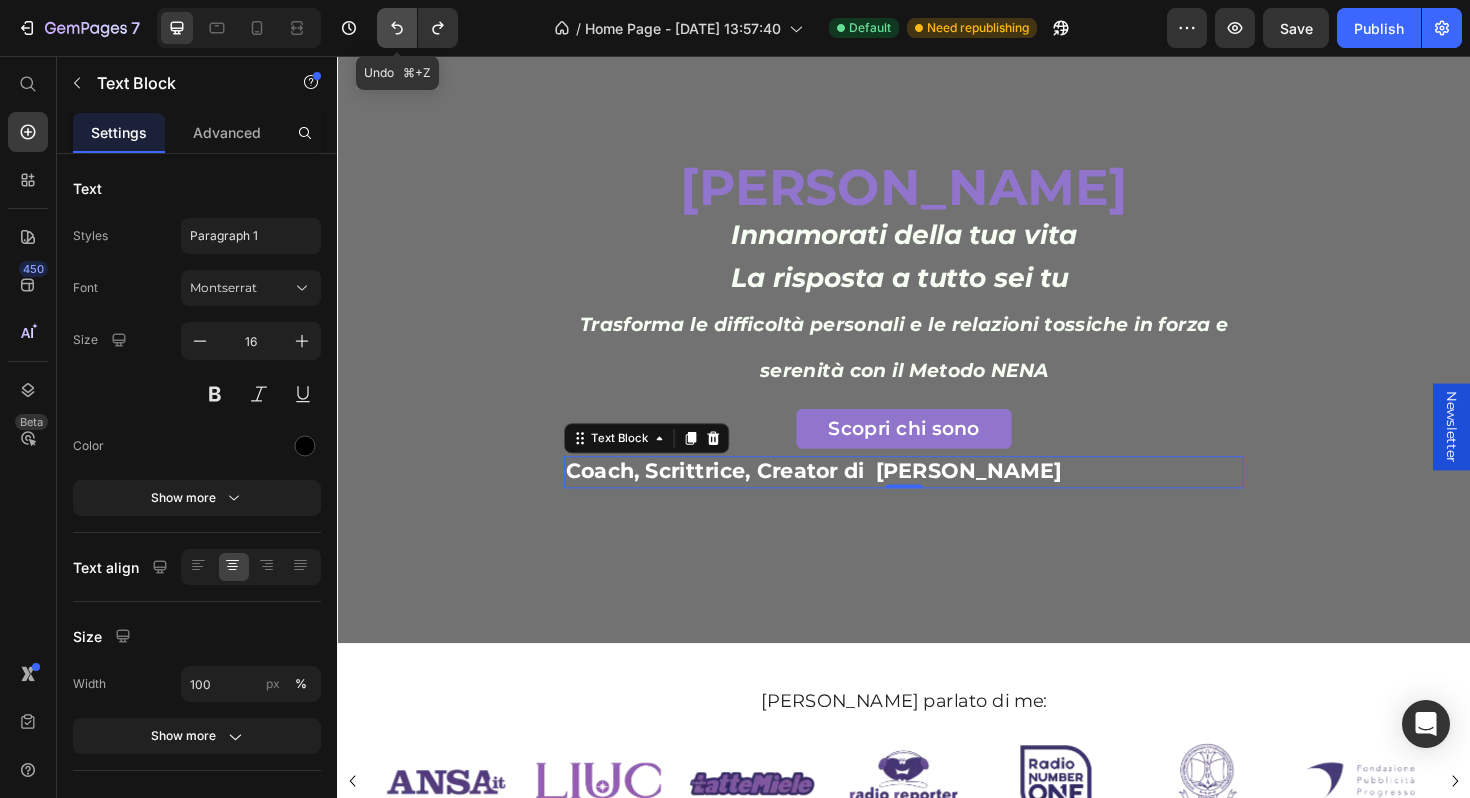 click 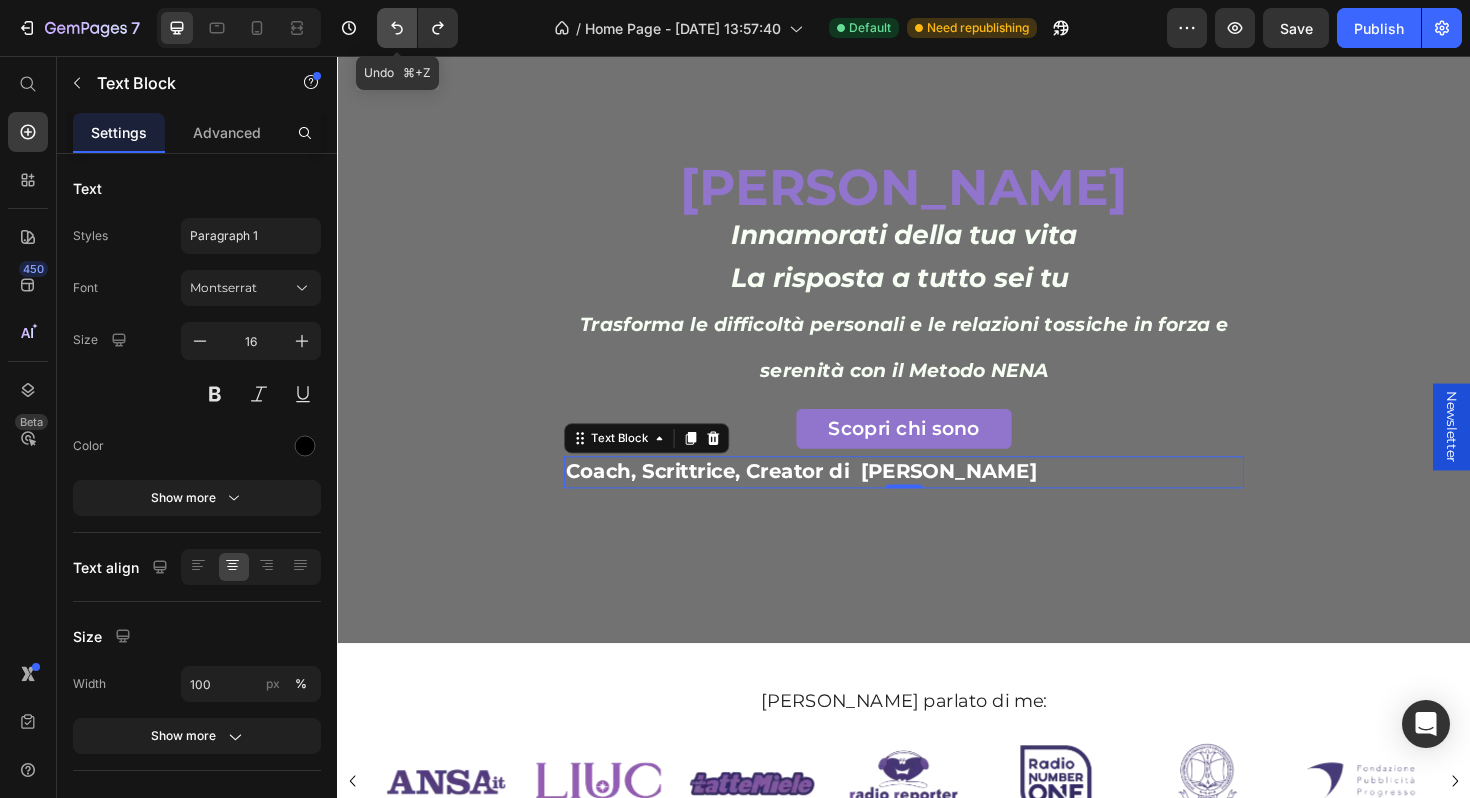 click 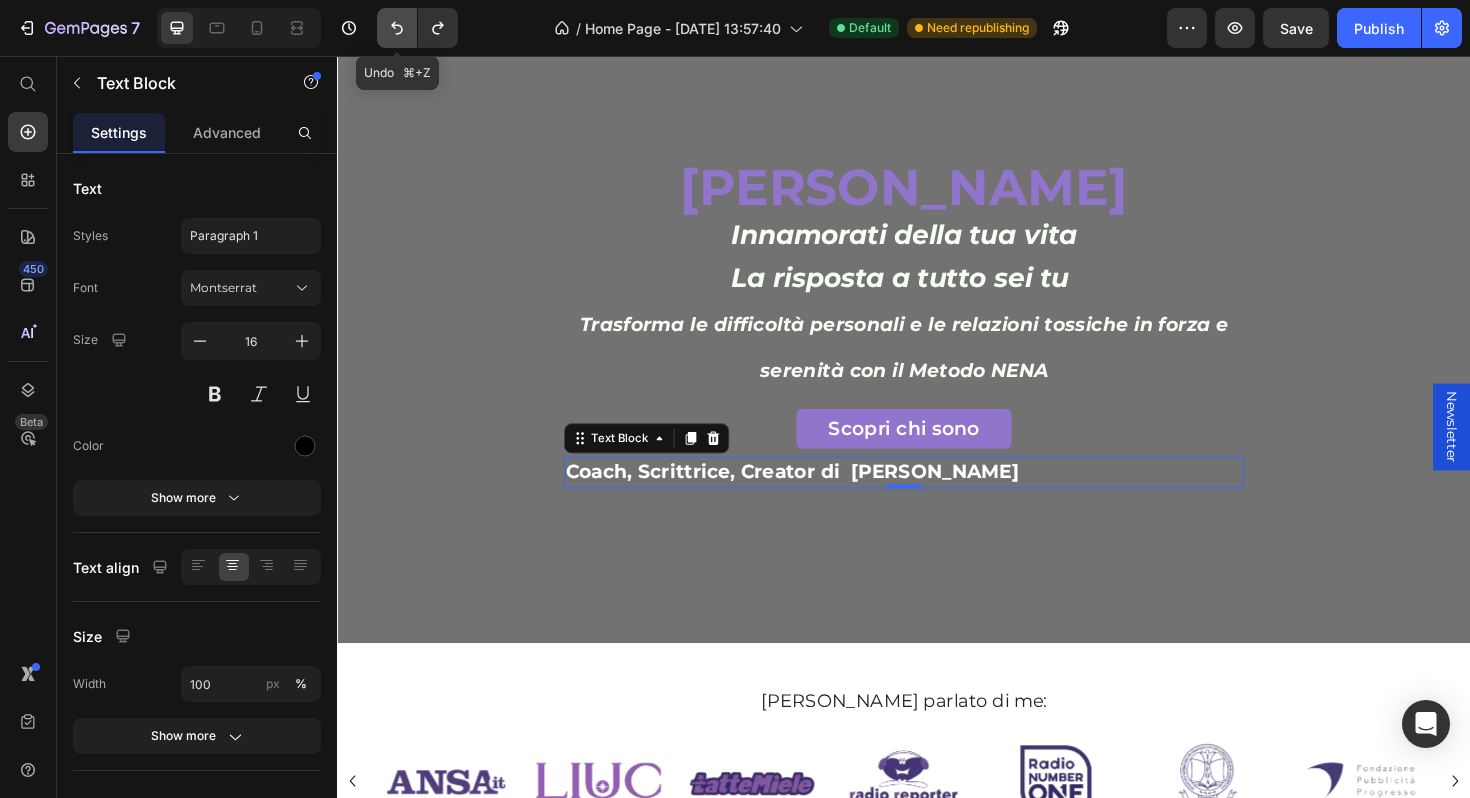 click 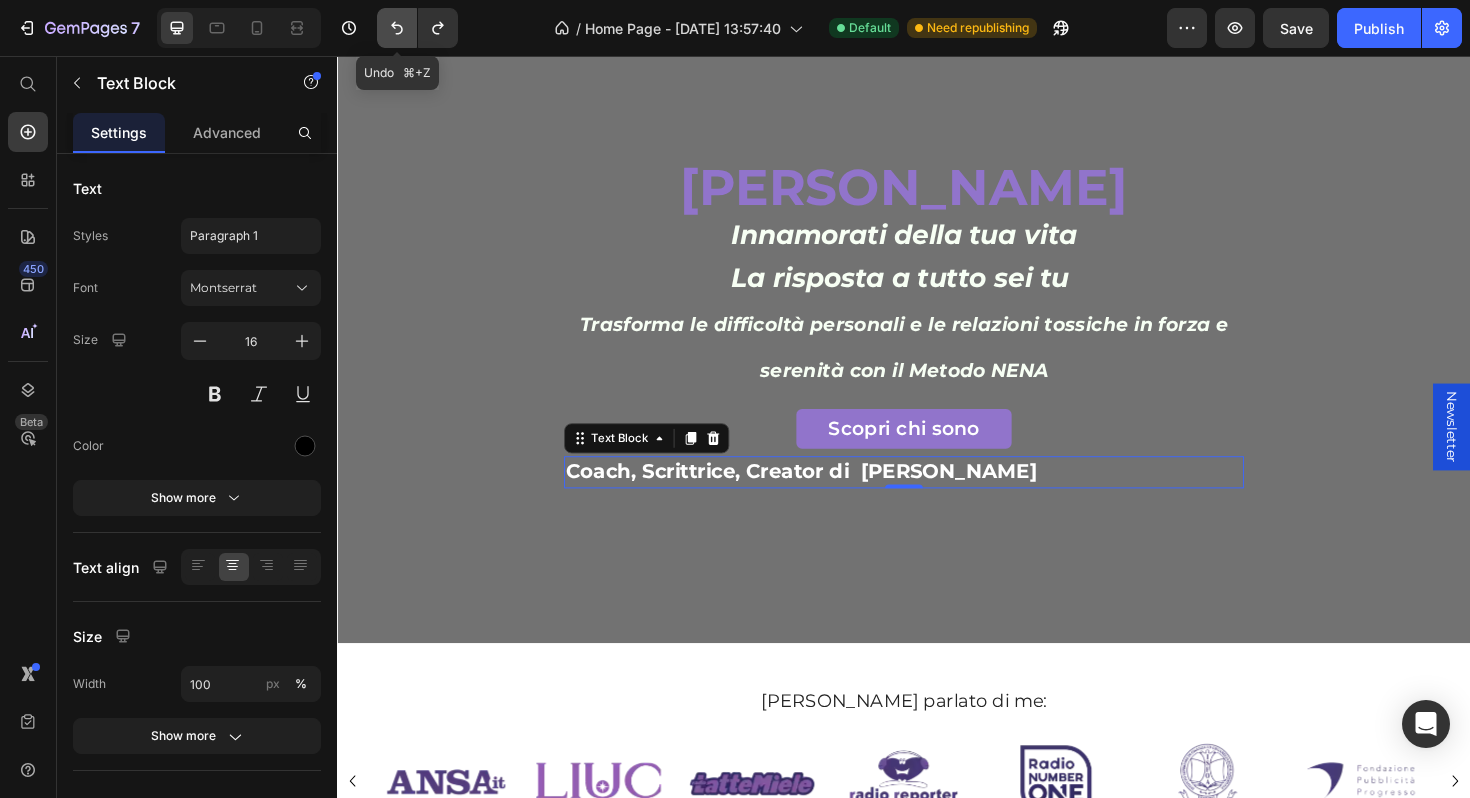 click 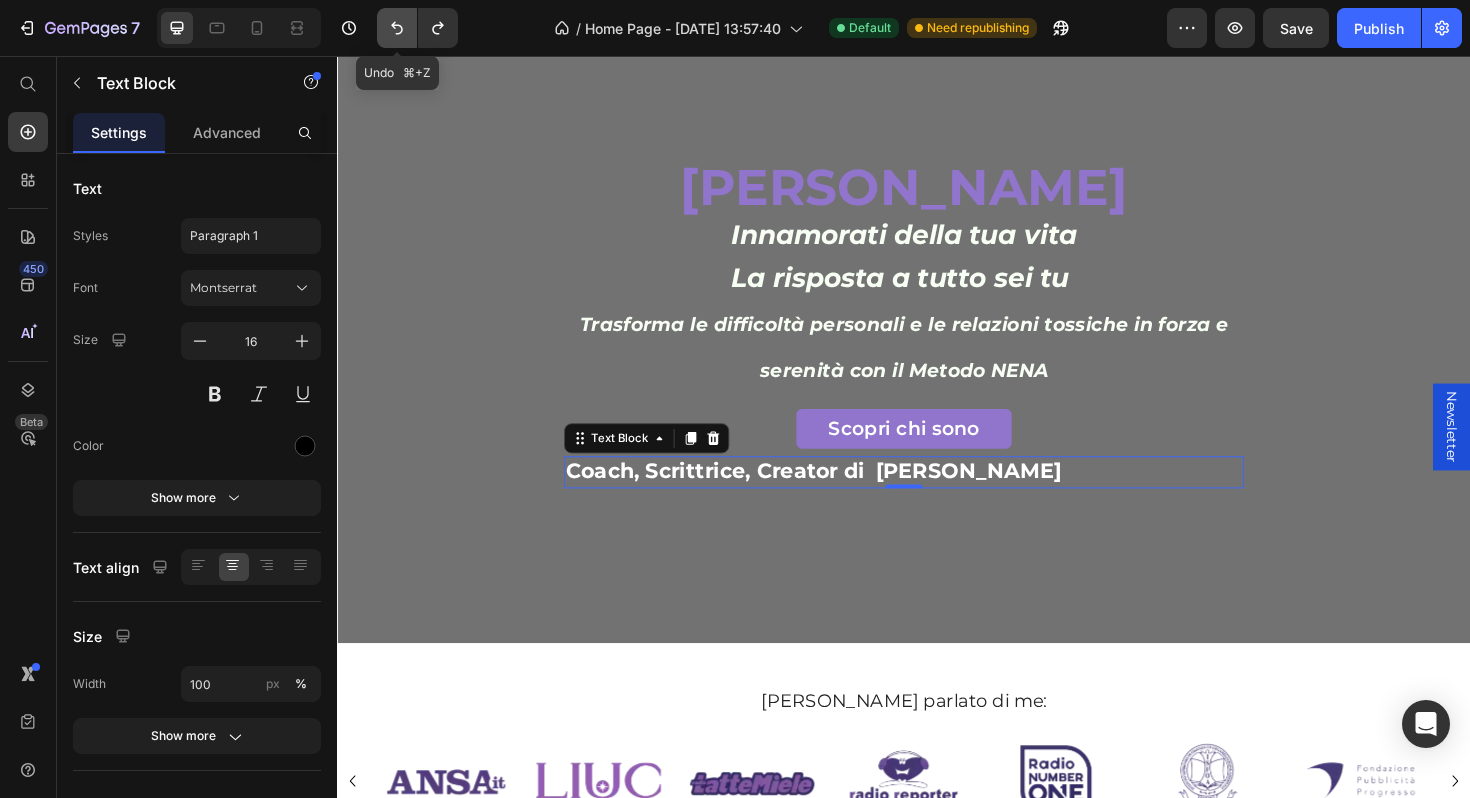 click 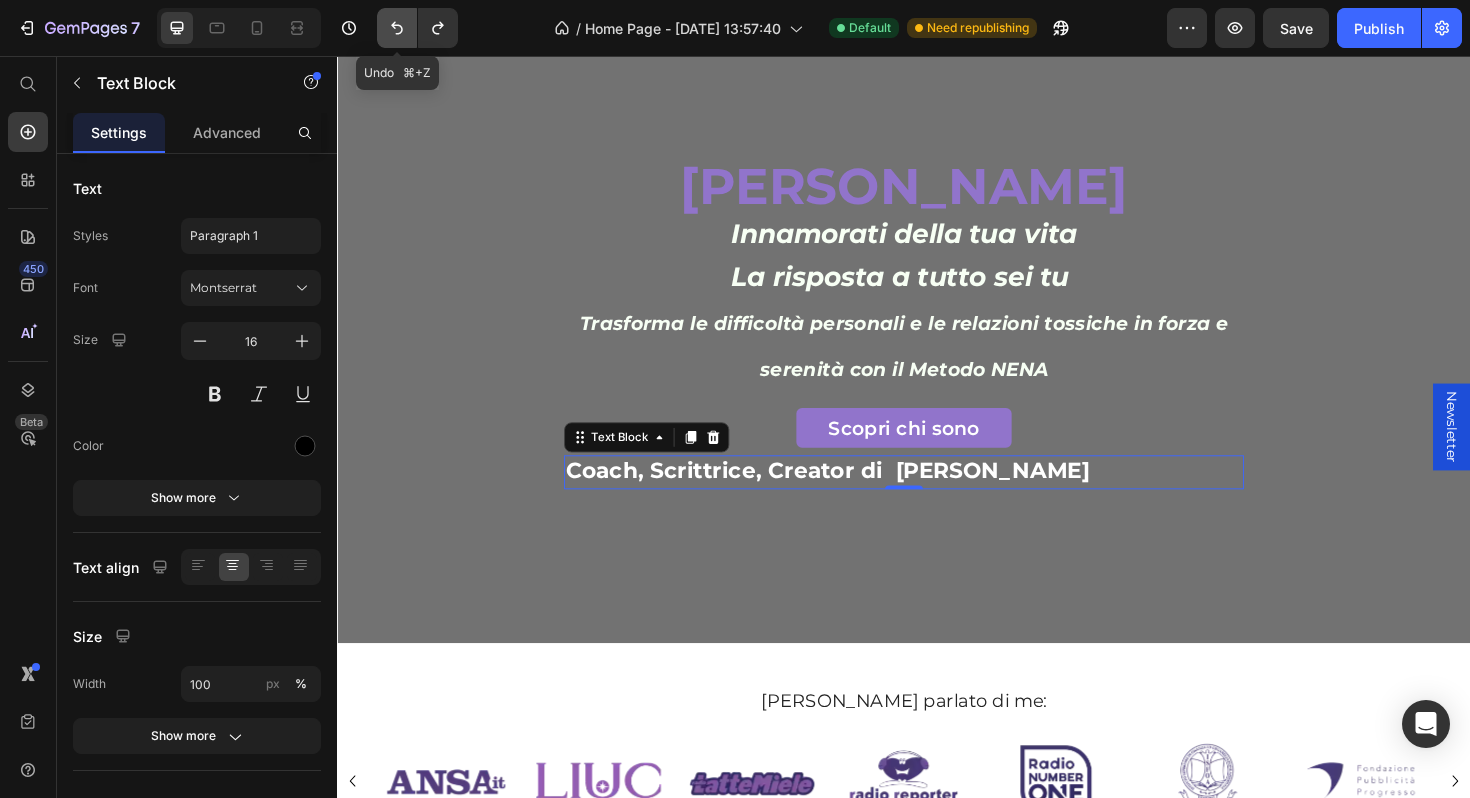 click 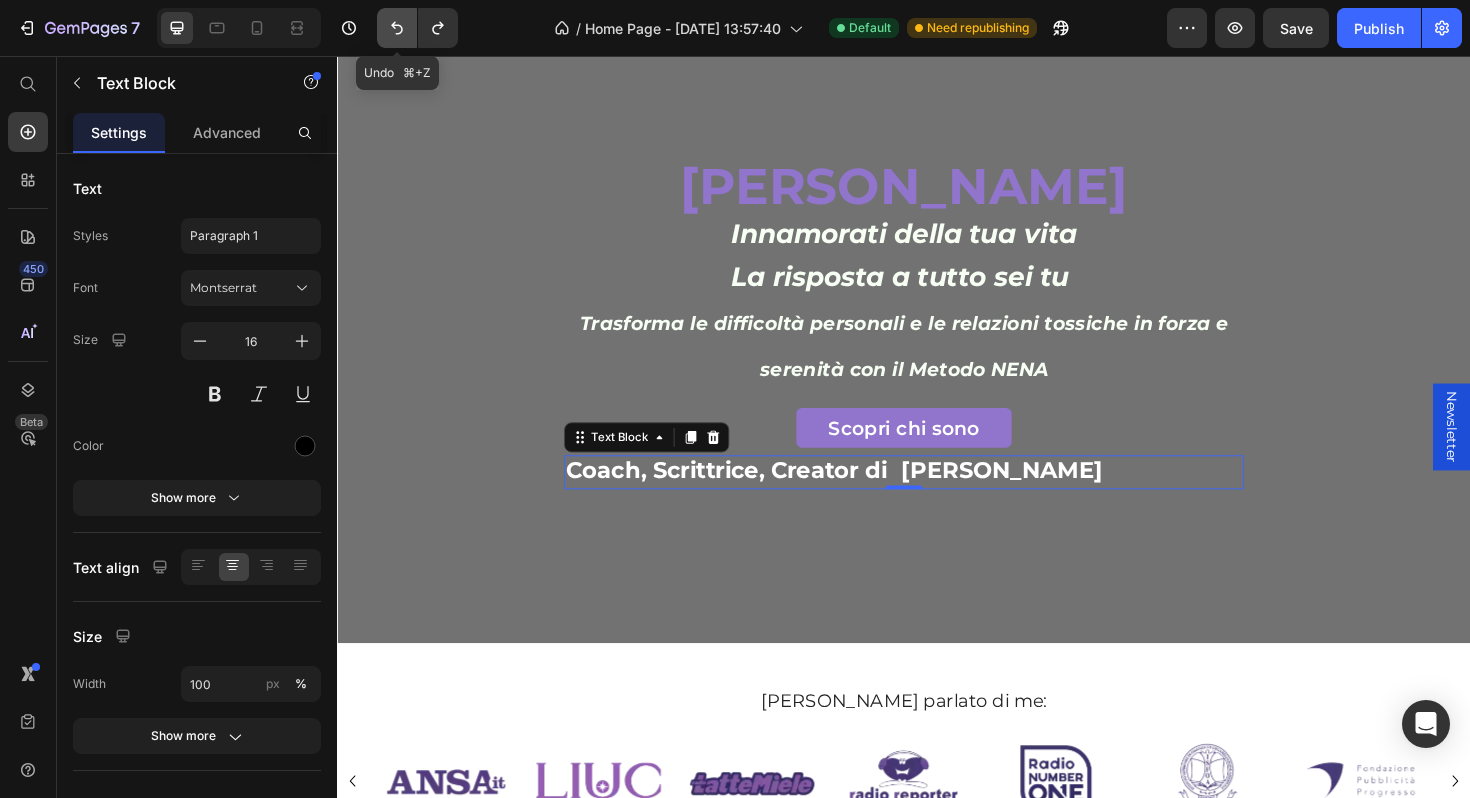 click 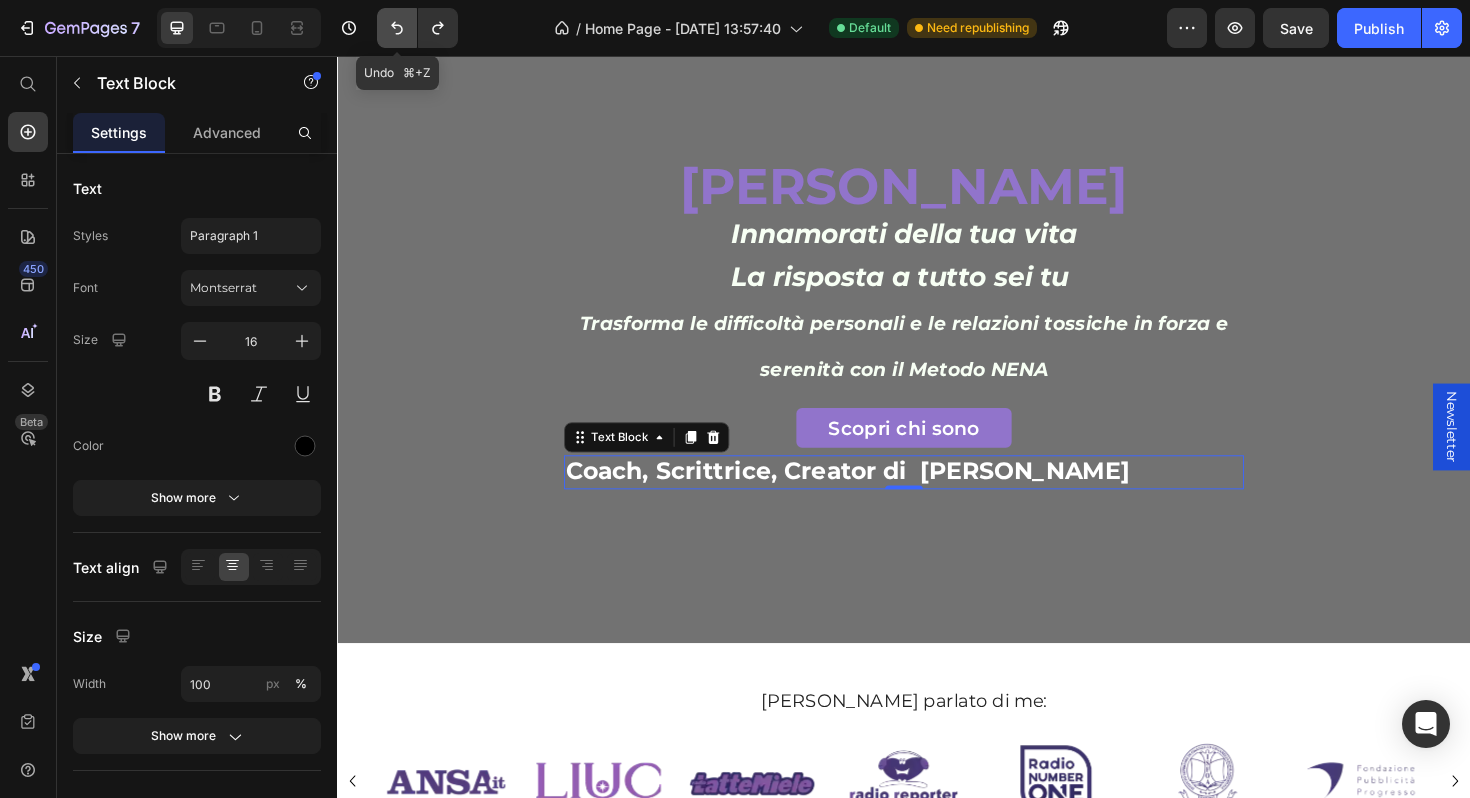 click 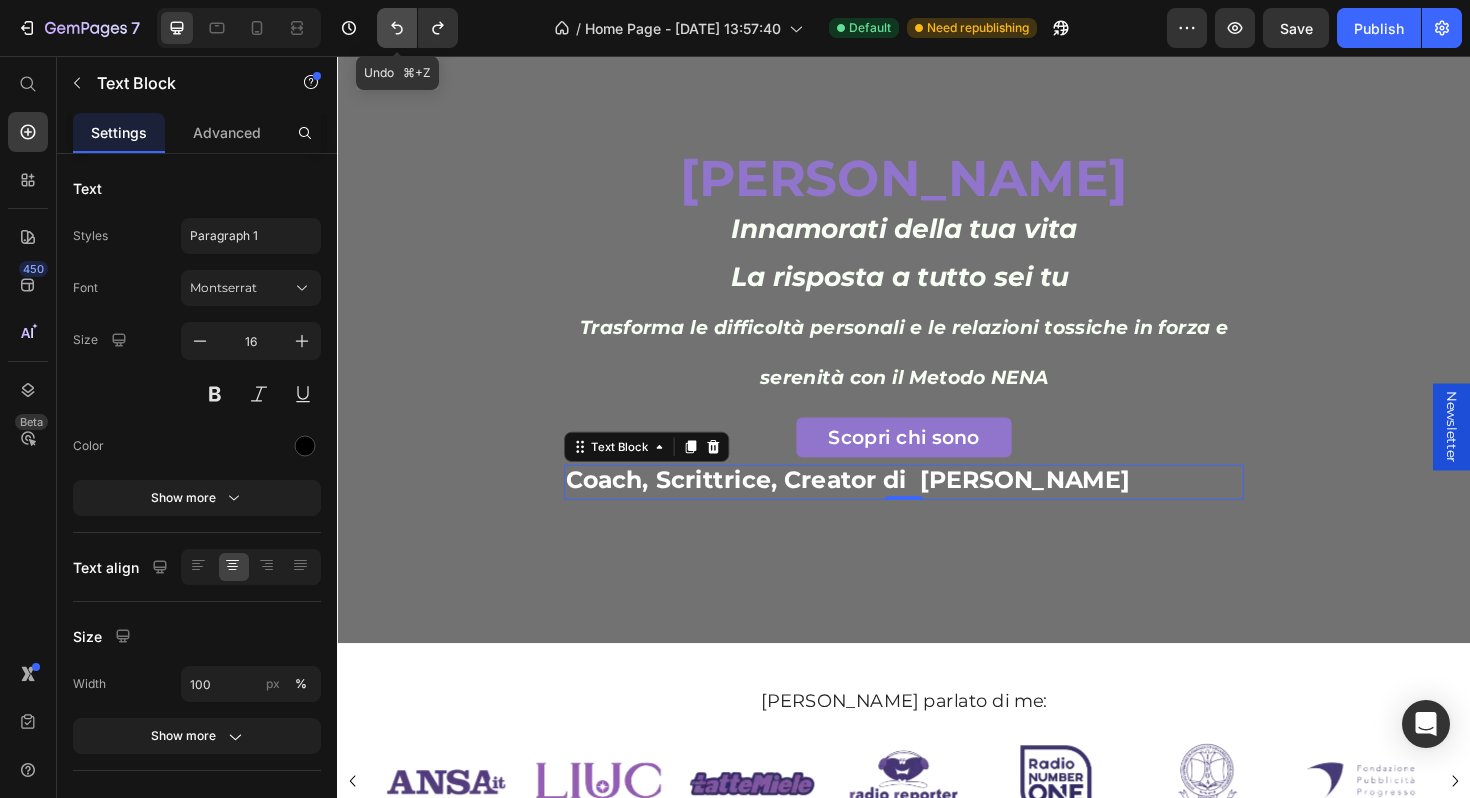 click 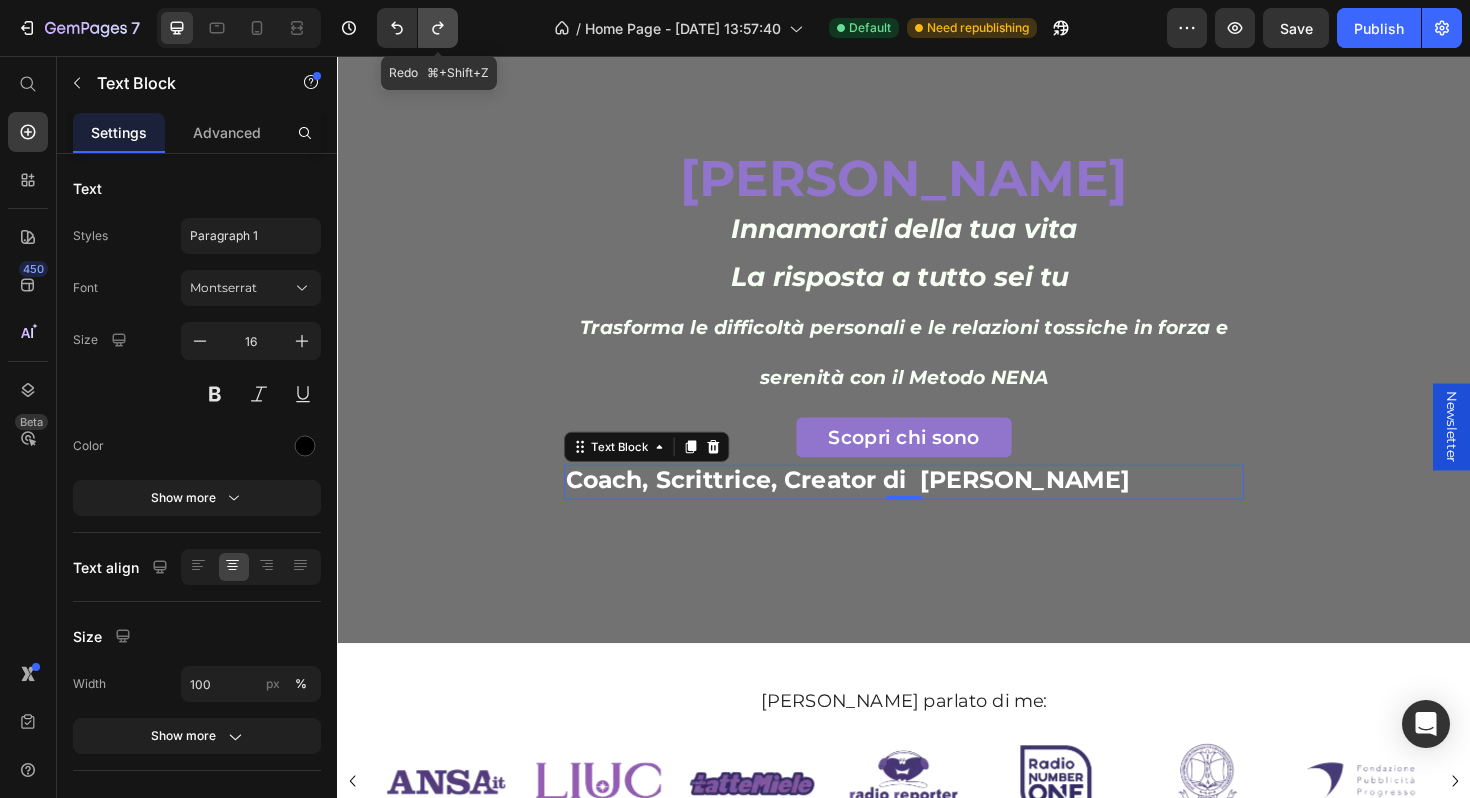 click 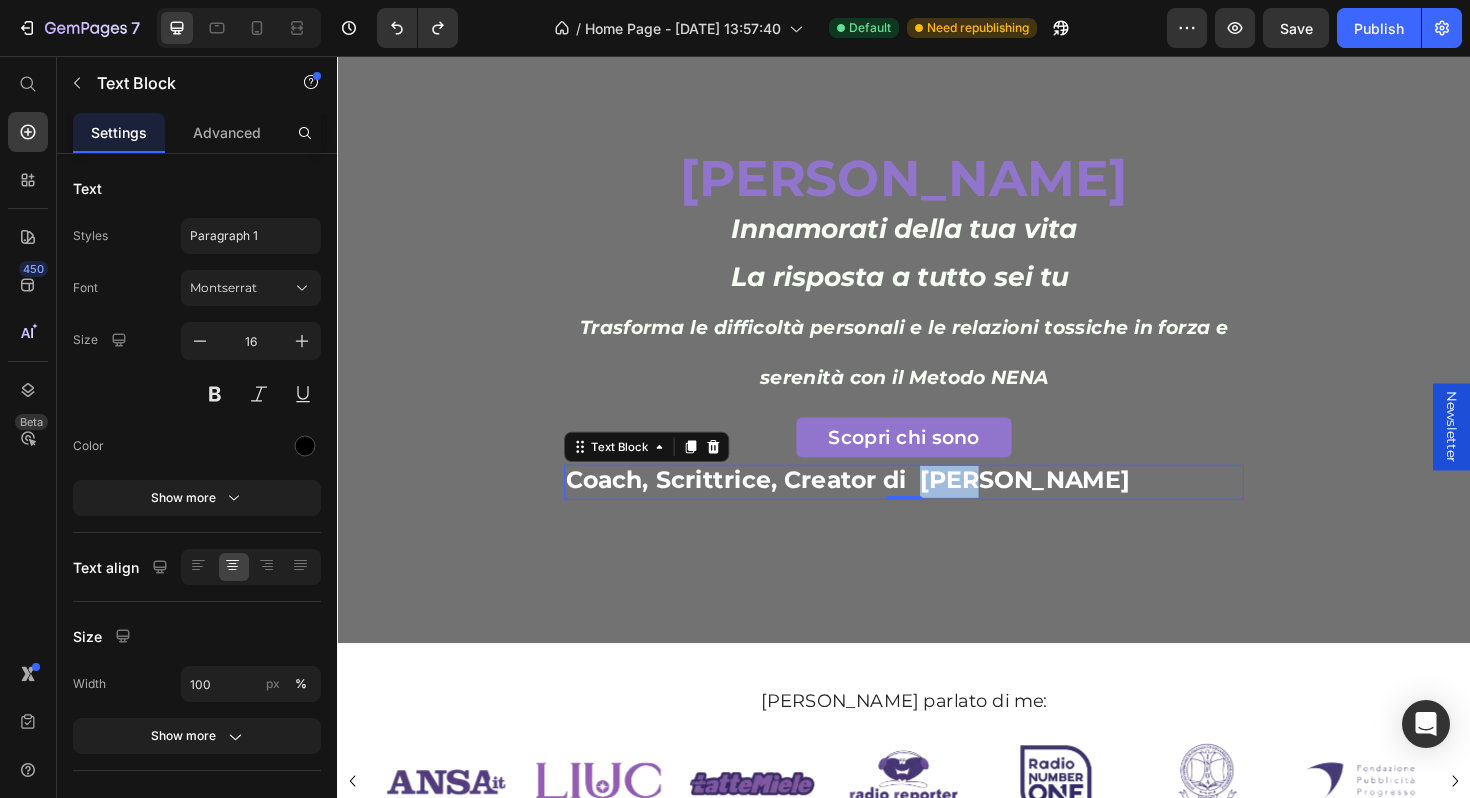 click on "Coach, Scrittrice, Creator di  [PERSON_NAME]" at bounding box center [877, 505] 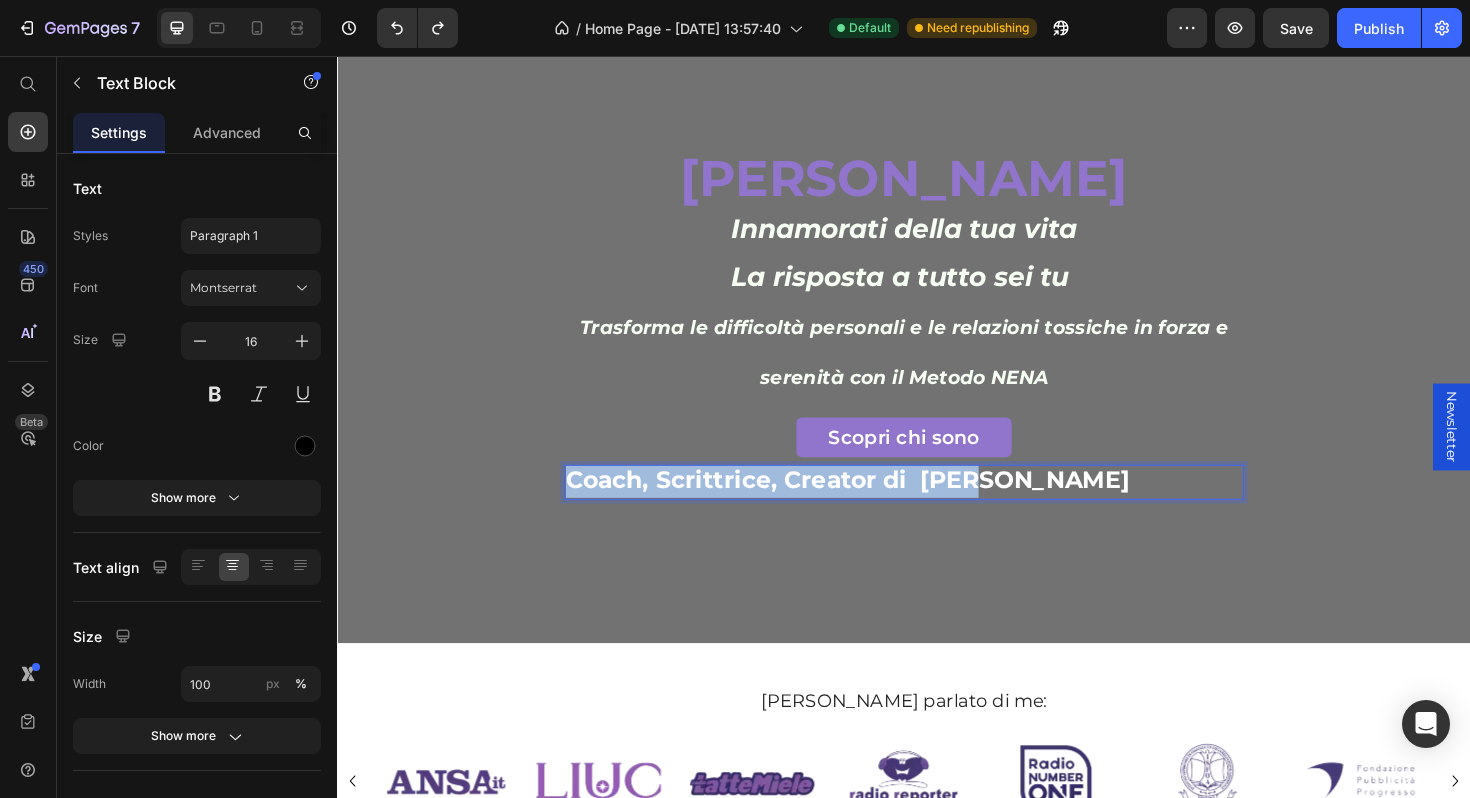 click on "Coach, Scrittrice, Creator di  [PERSON_NAME]" at bounding box center [877, 505] 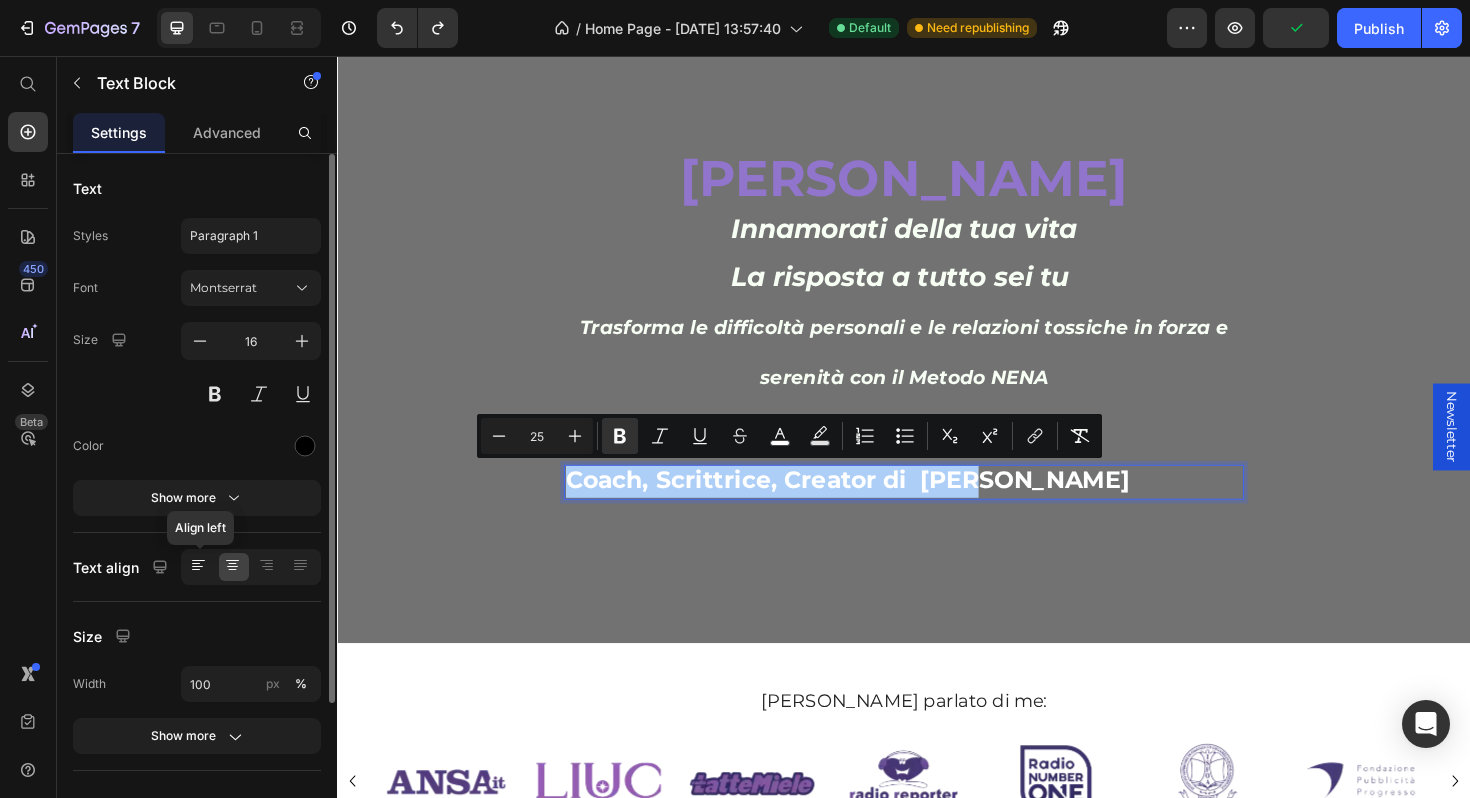 click 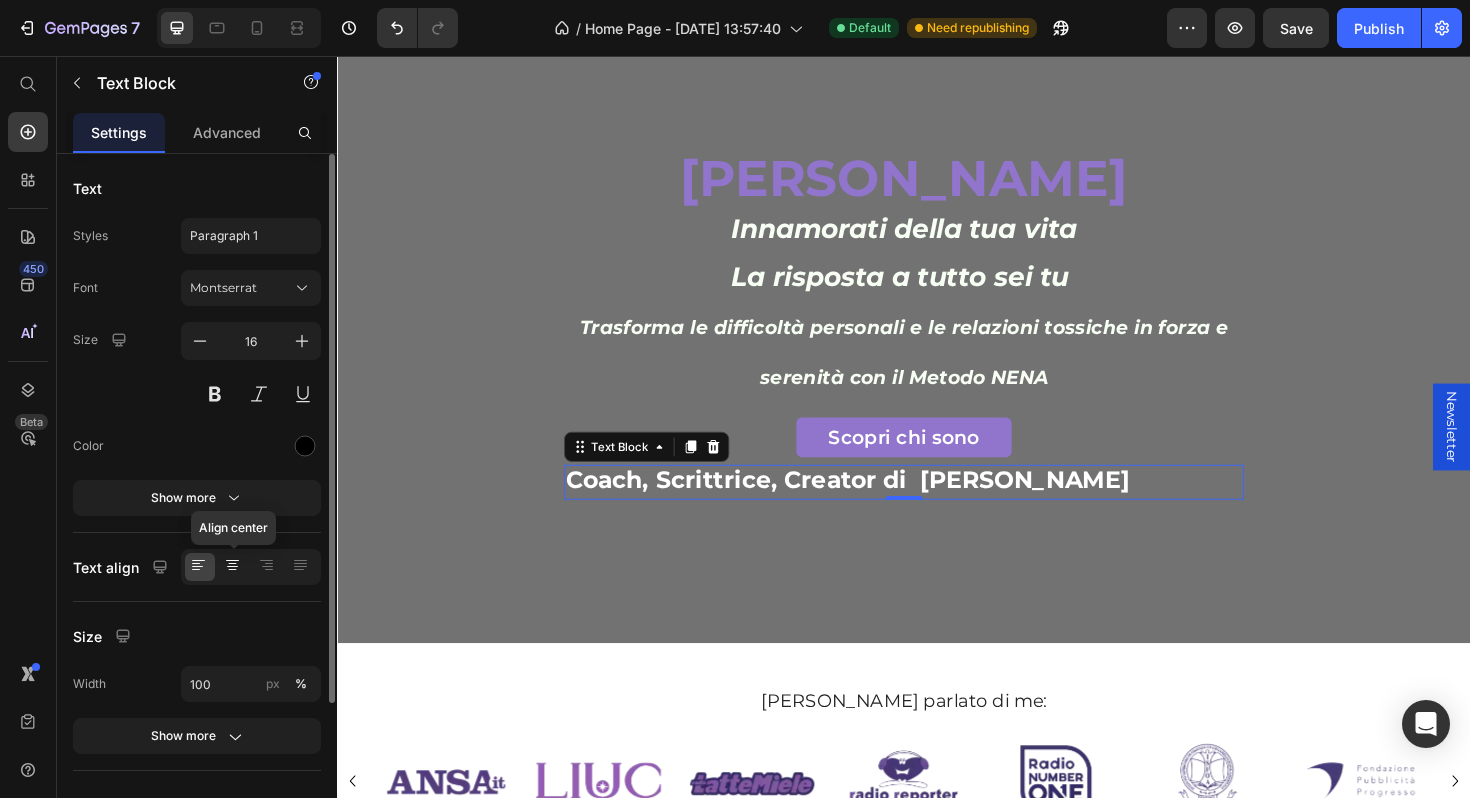click 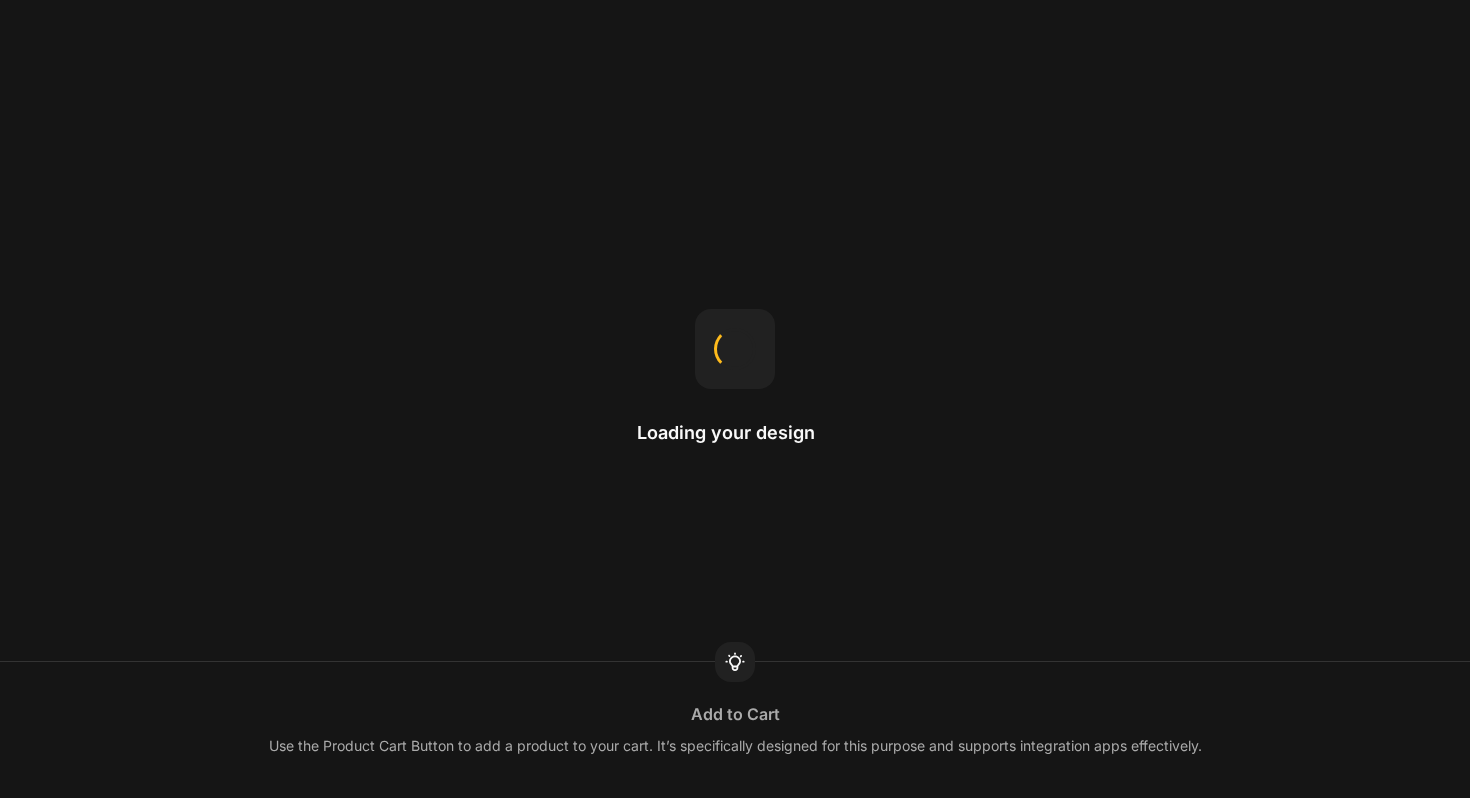 scroll, scrollTop: 0, scrollLeft: 0, axis: both 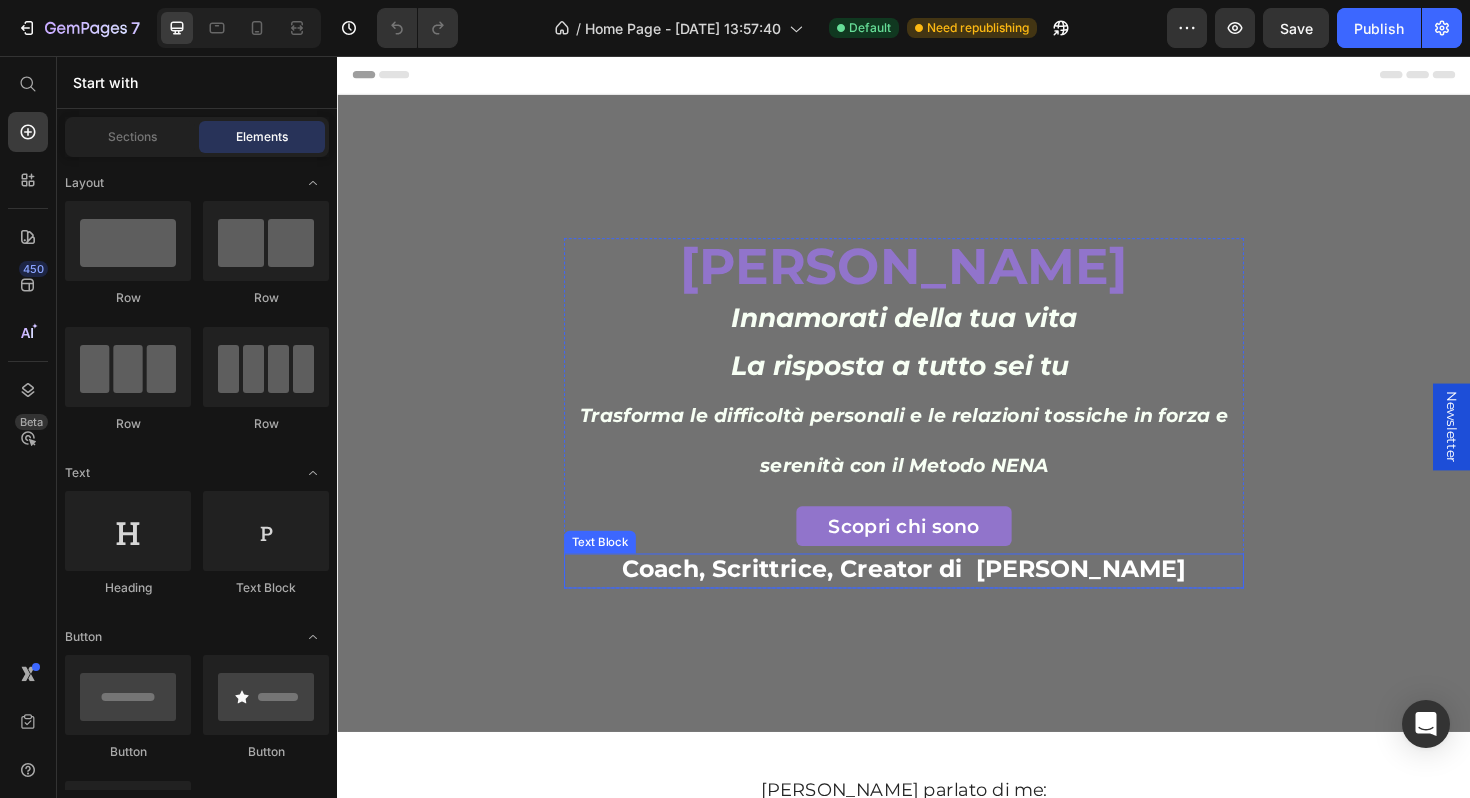 click on "Coach, Scrittrice, Creator di  [PERSON_NAME]" at bounding box center [937, 599] 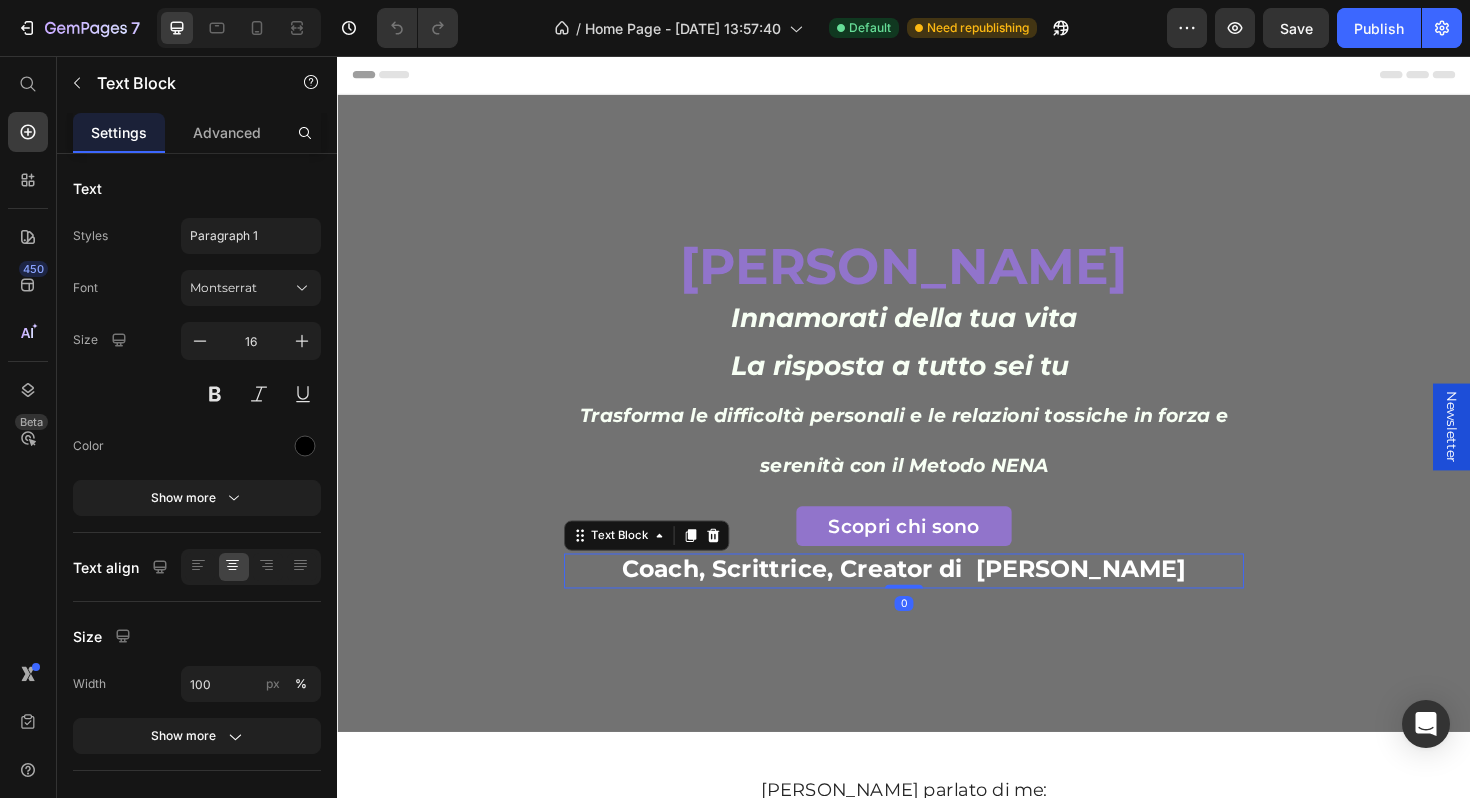 click on "Coach, Scrittrice, Creator di  [PERSON_NAME]" at bounding box center [937, 599] 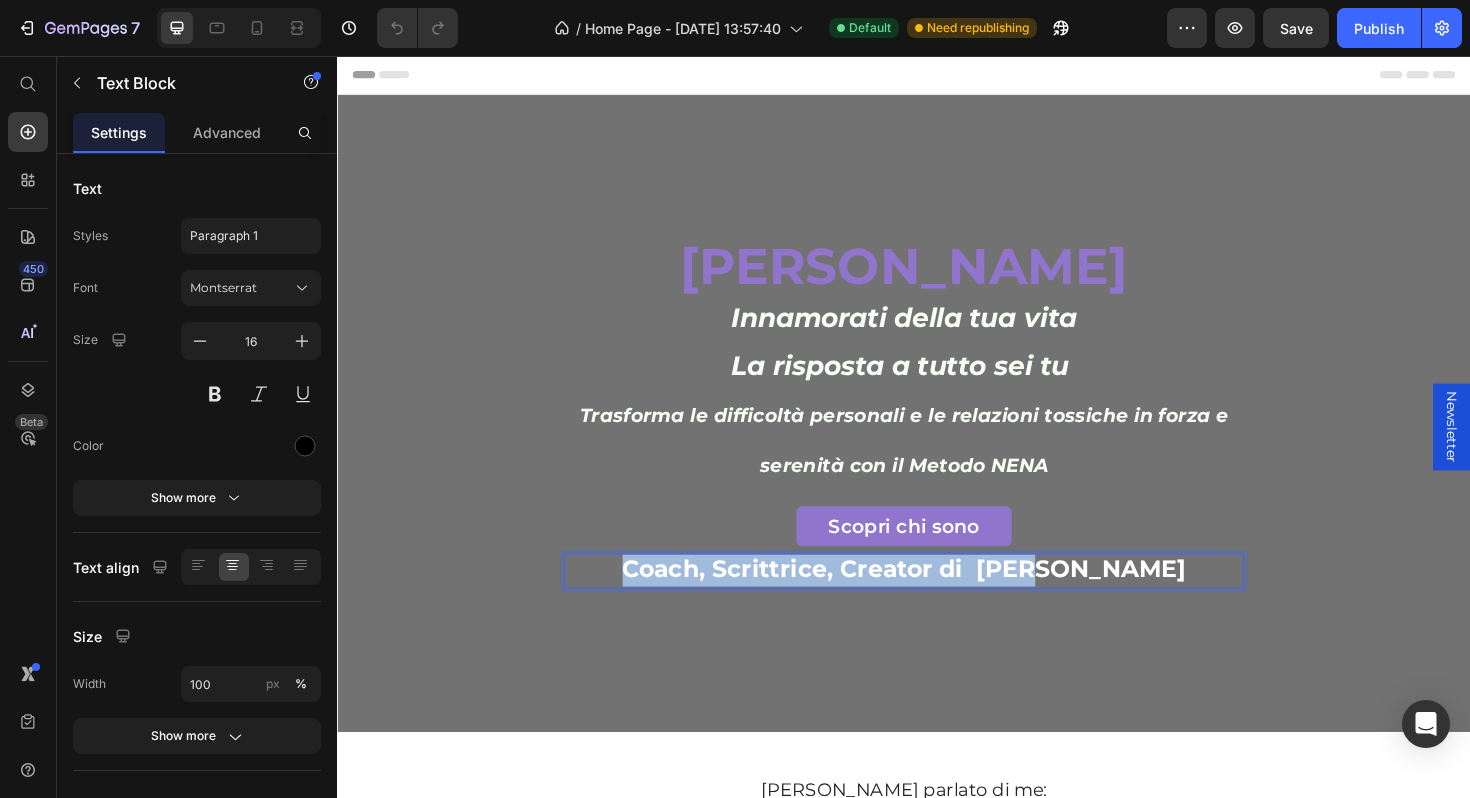 click on "Coach, Scrittrice, Creator di  [PERSON_NAME]" at bounding box center [937, 599] 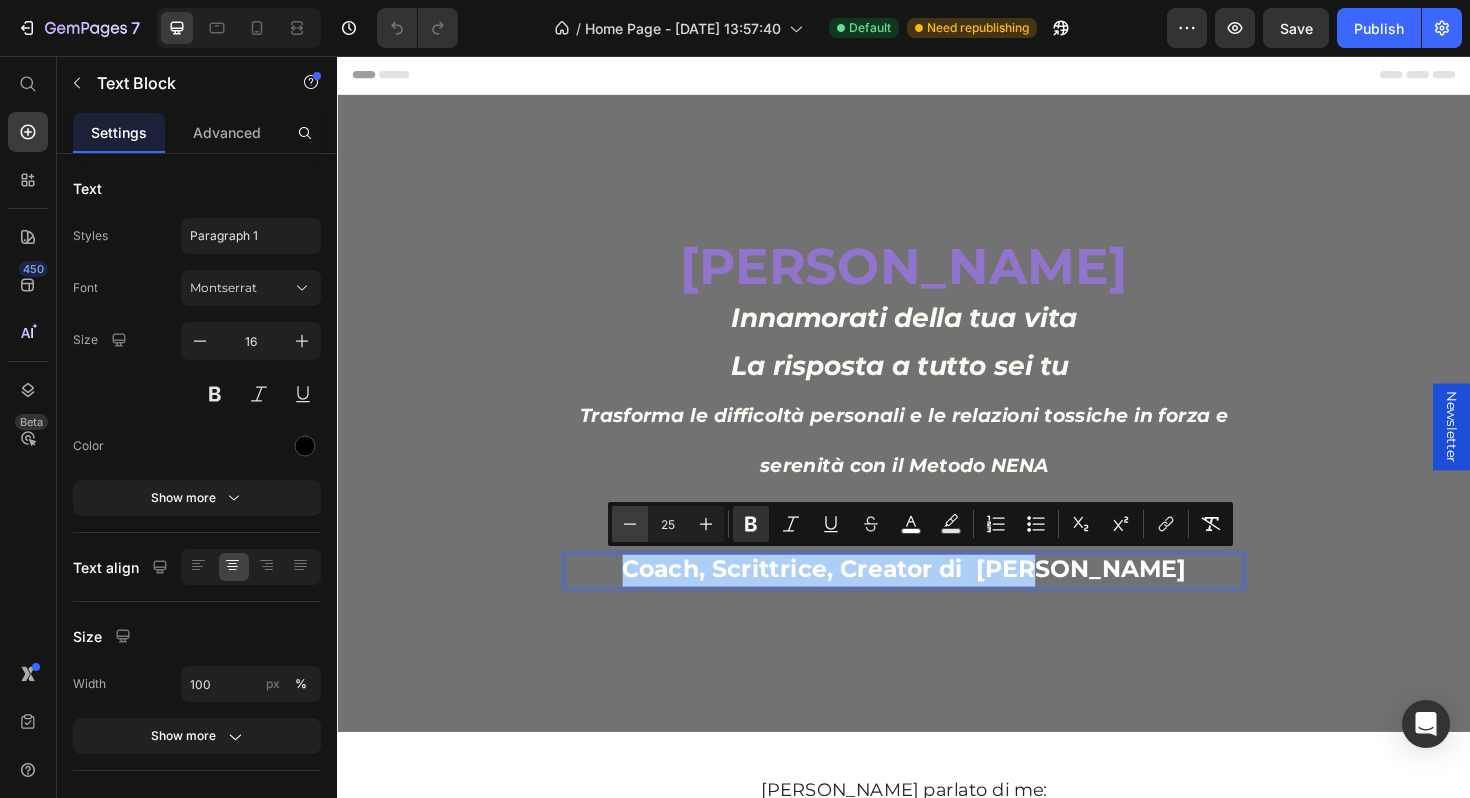 click 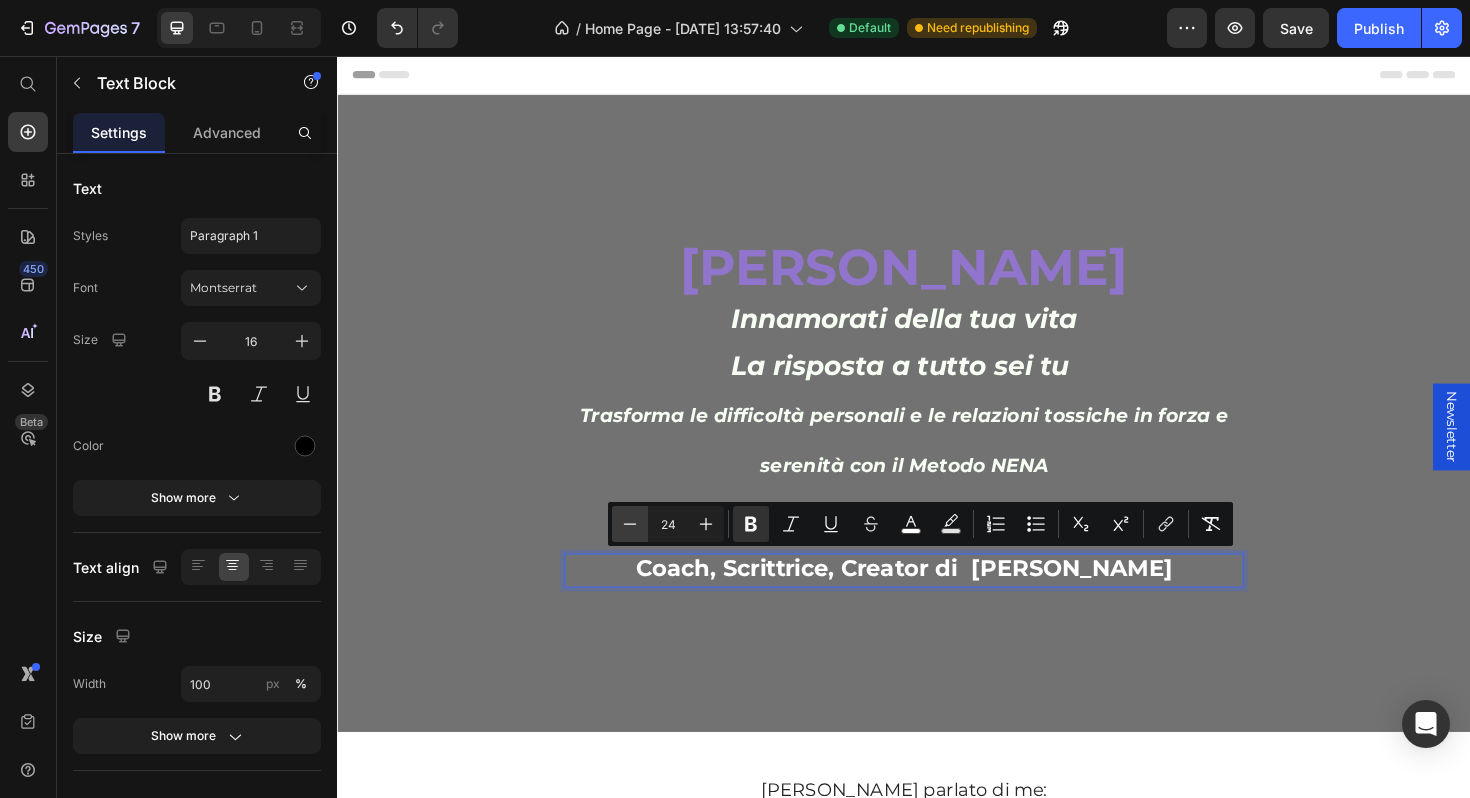 click 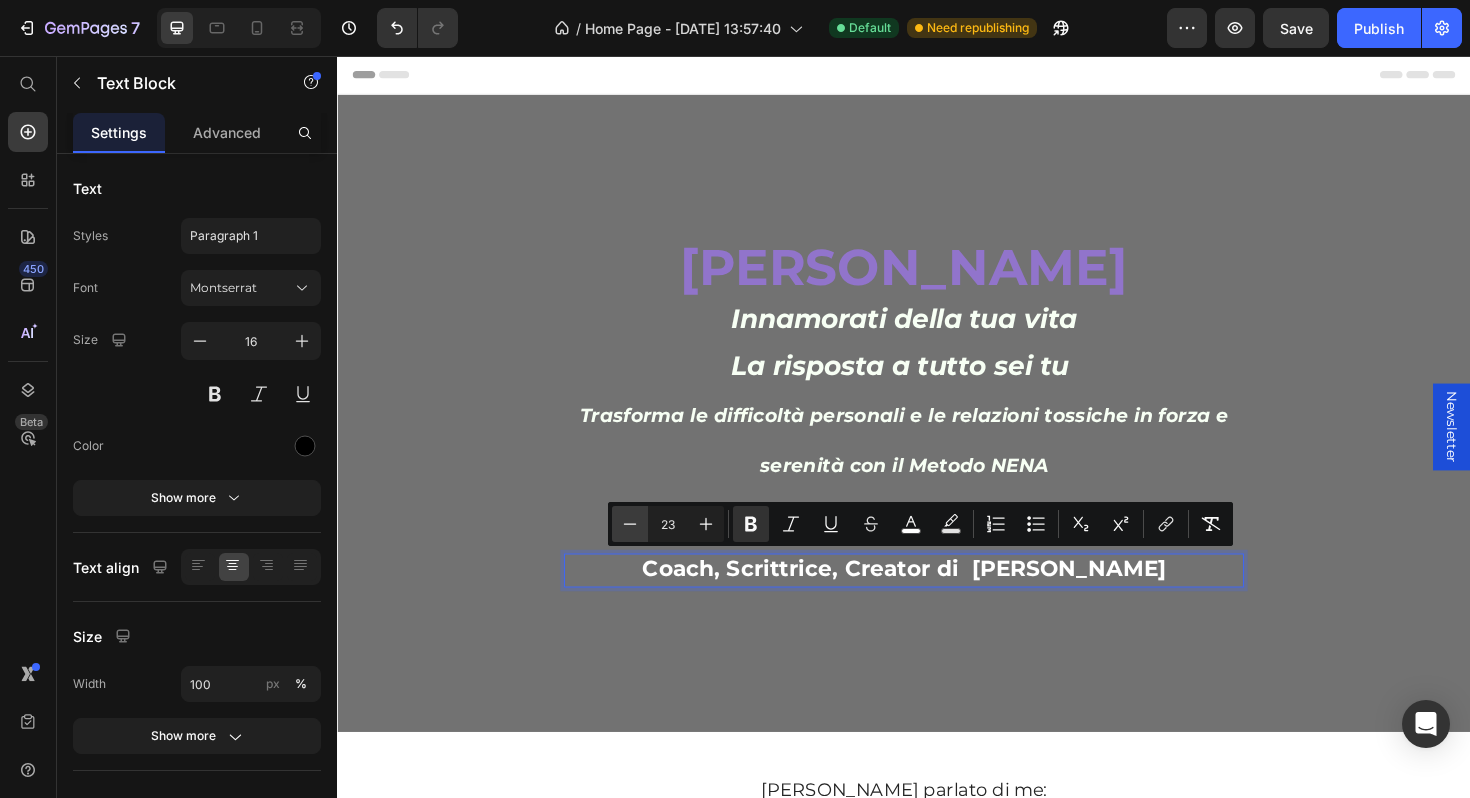 click 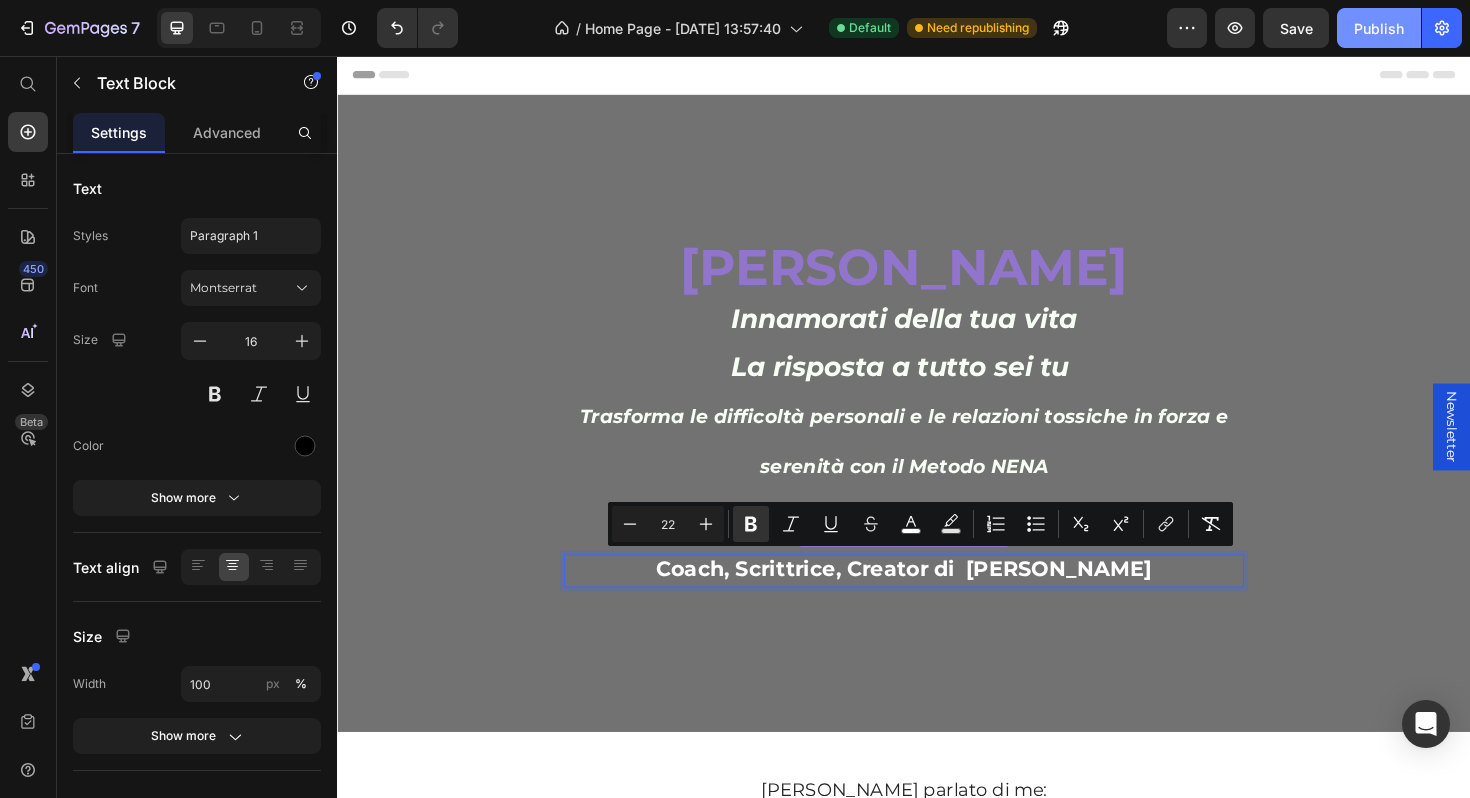 click on "Publish" at bounding box center (1379, 28) 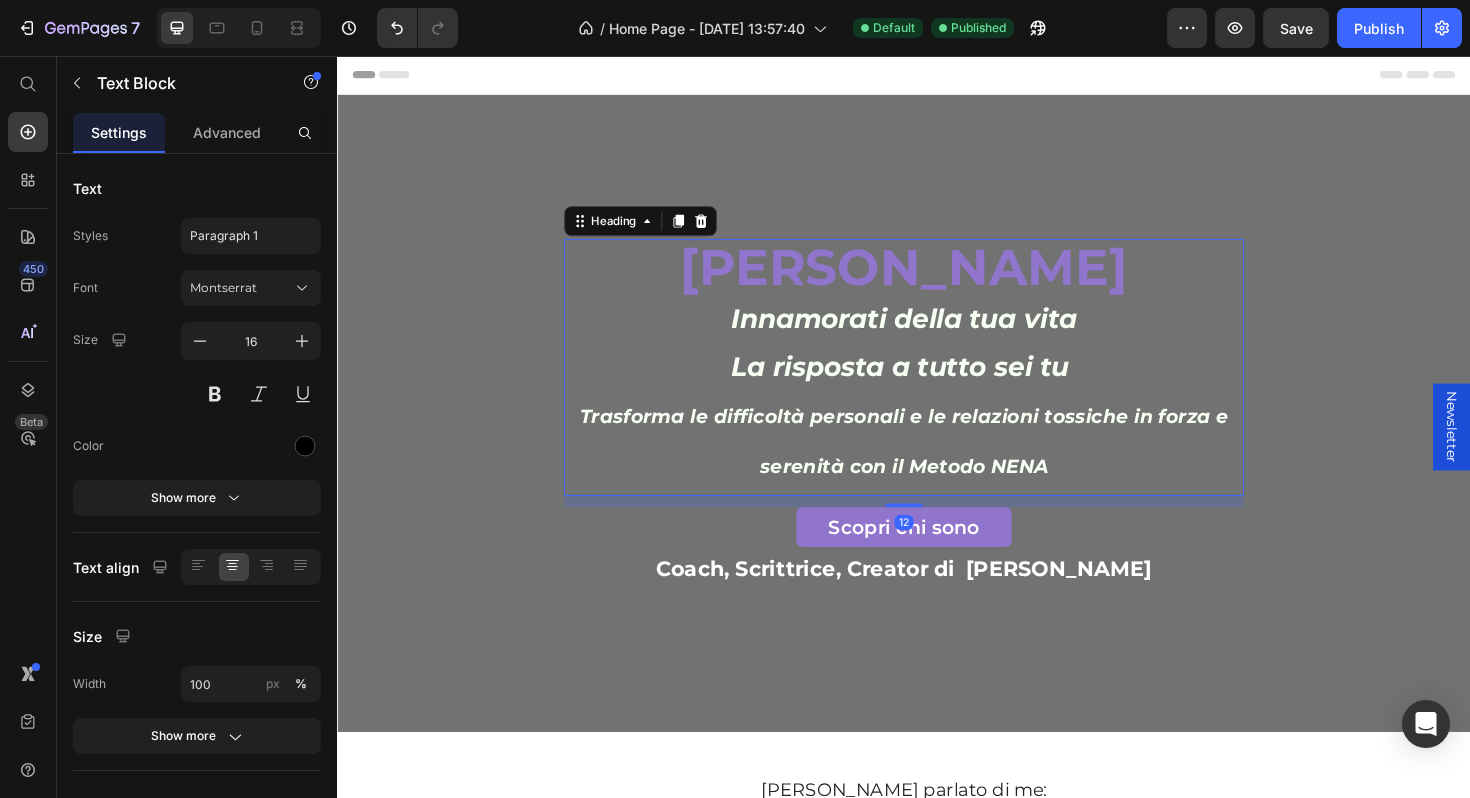 click on "[PERSON_NAME]" at bounding box center [937, 280] 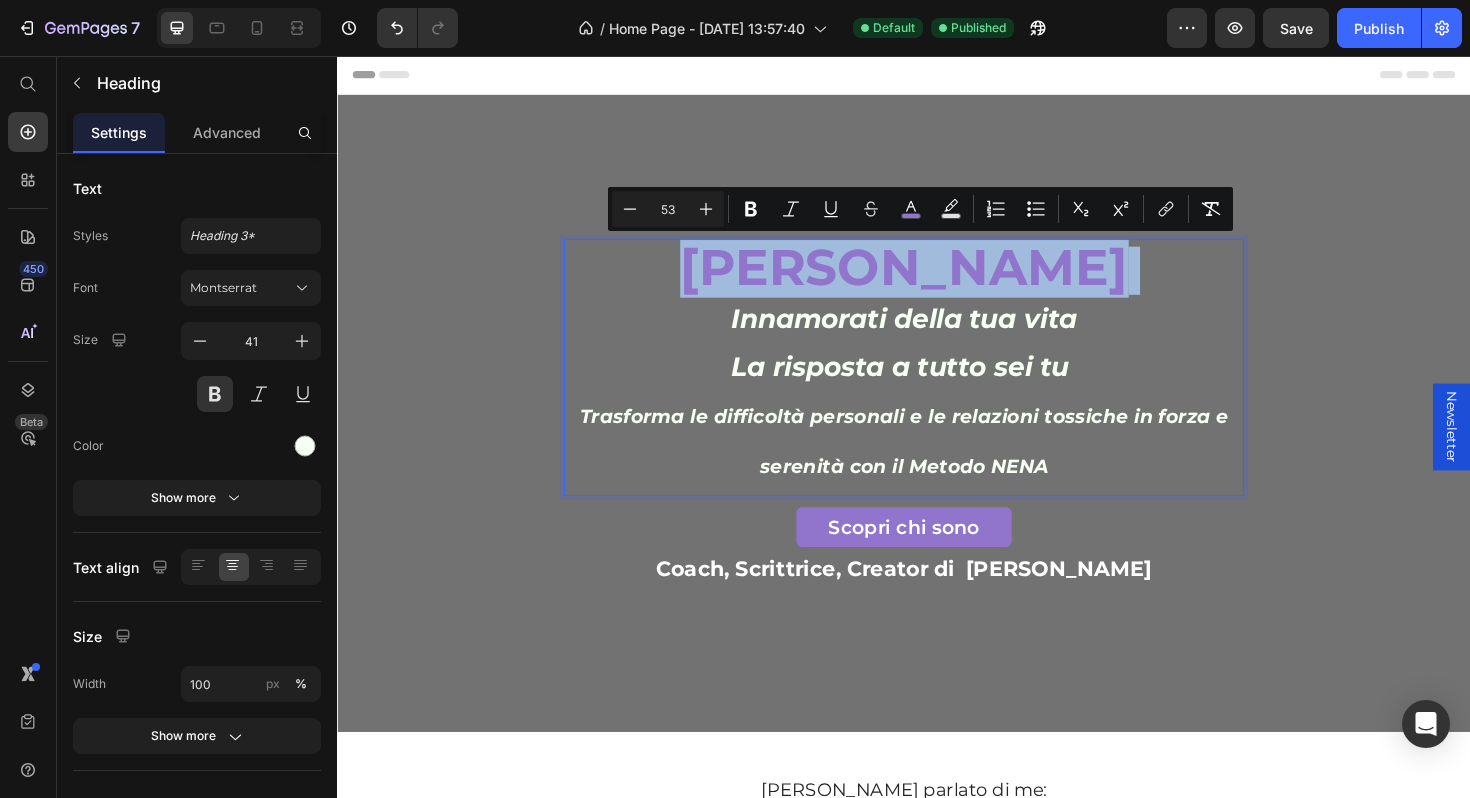 click on "[PERSON_NAME]" at bounding box center (937, 280) 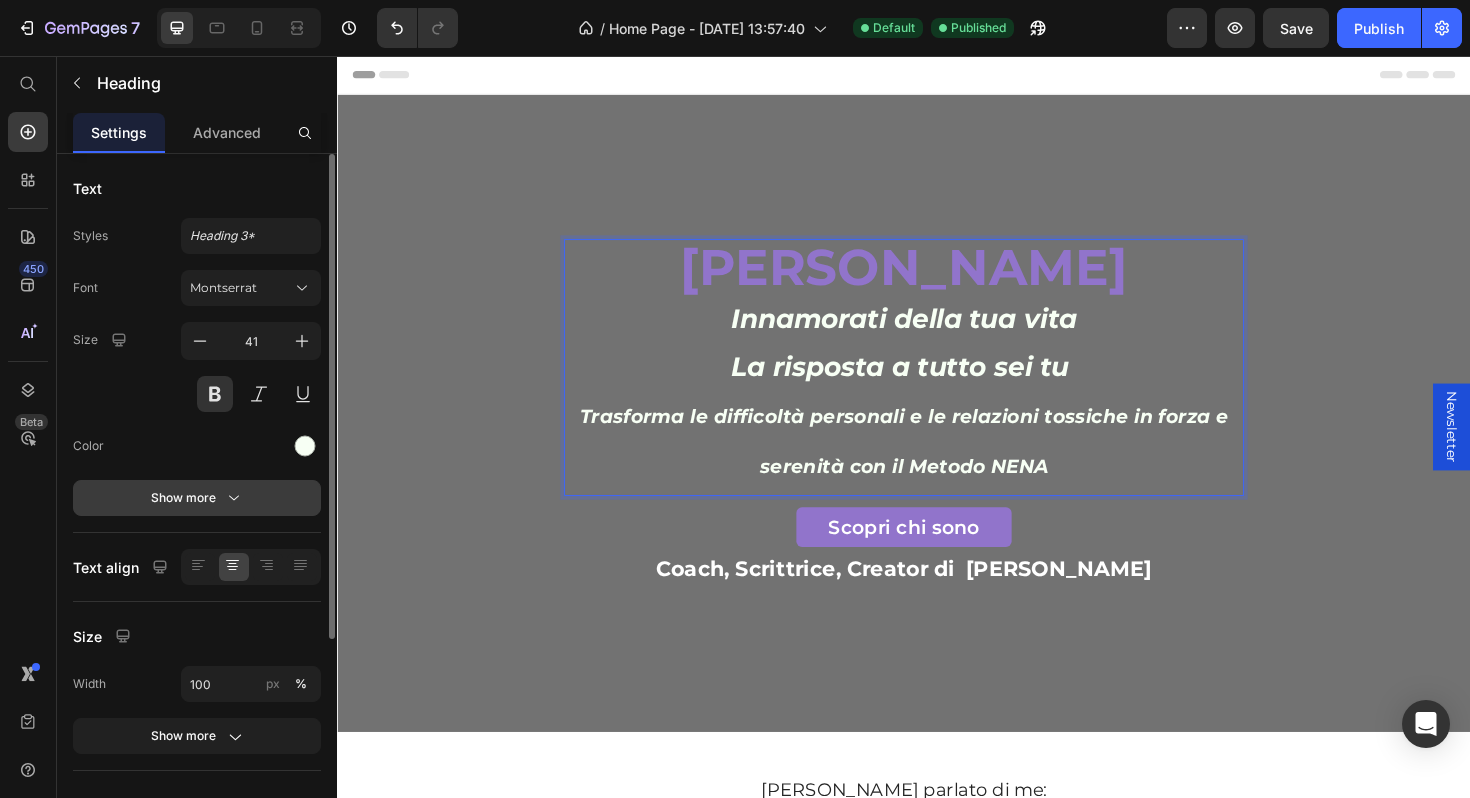 click 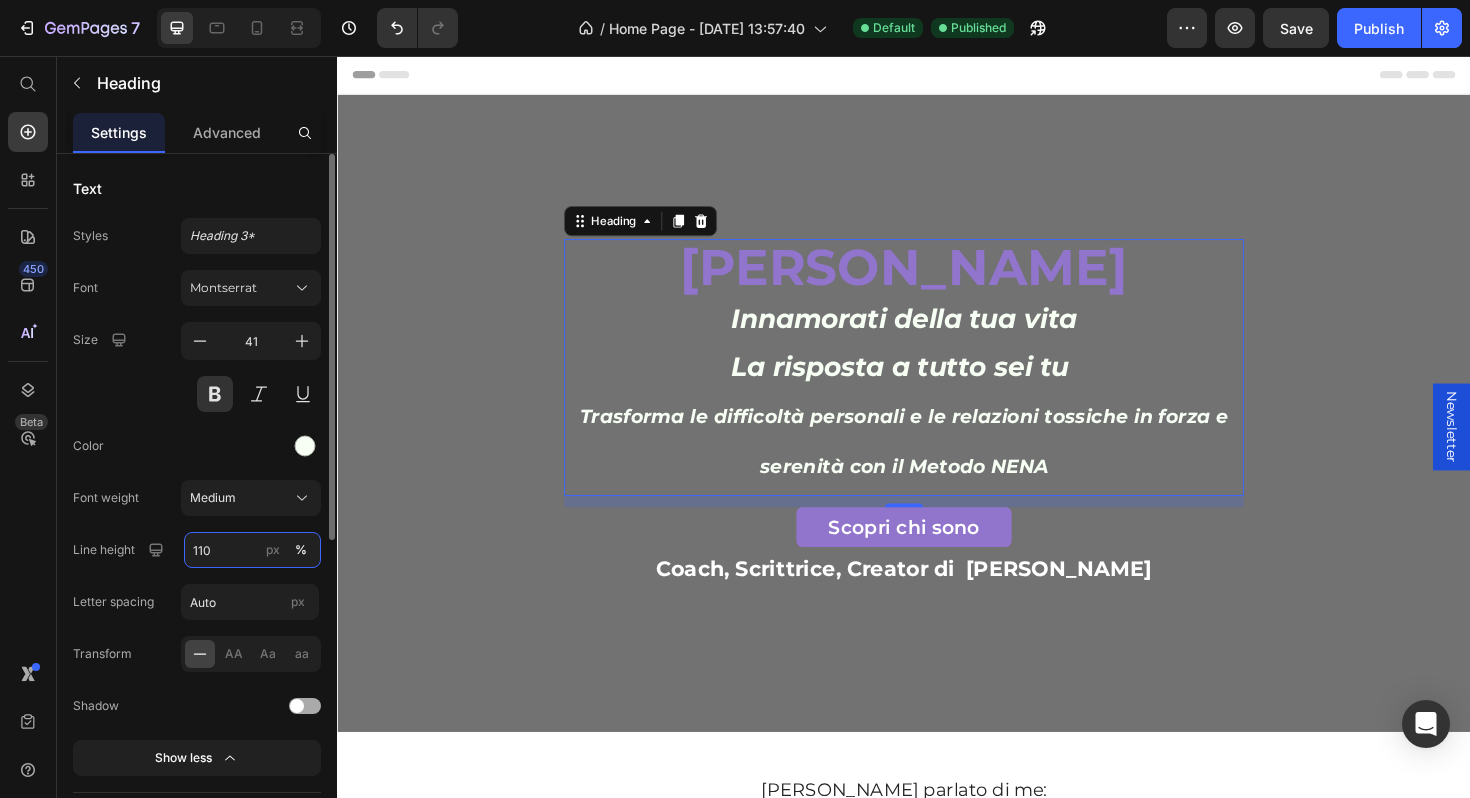 click on "110" at bounding box center [252, 550] 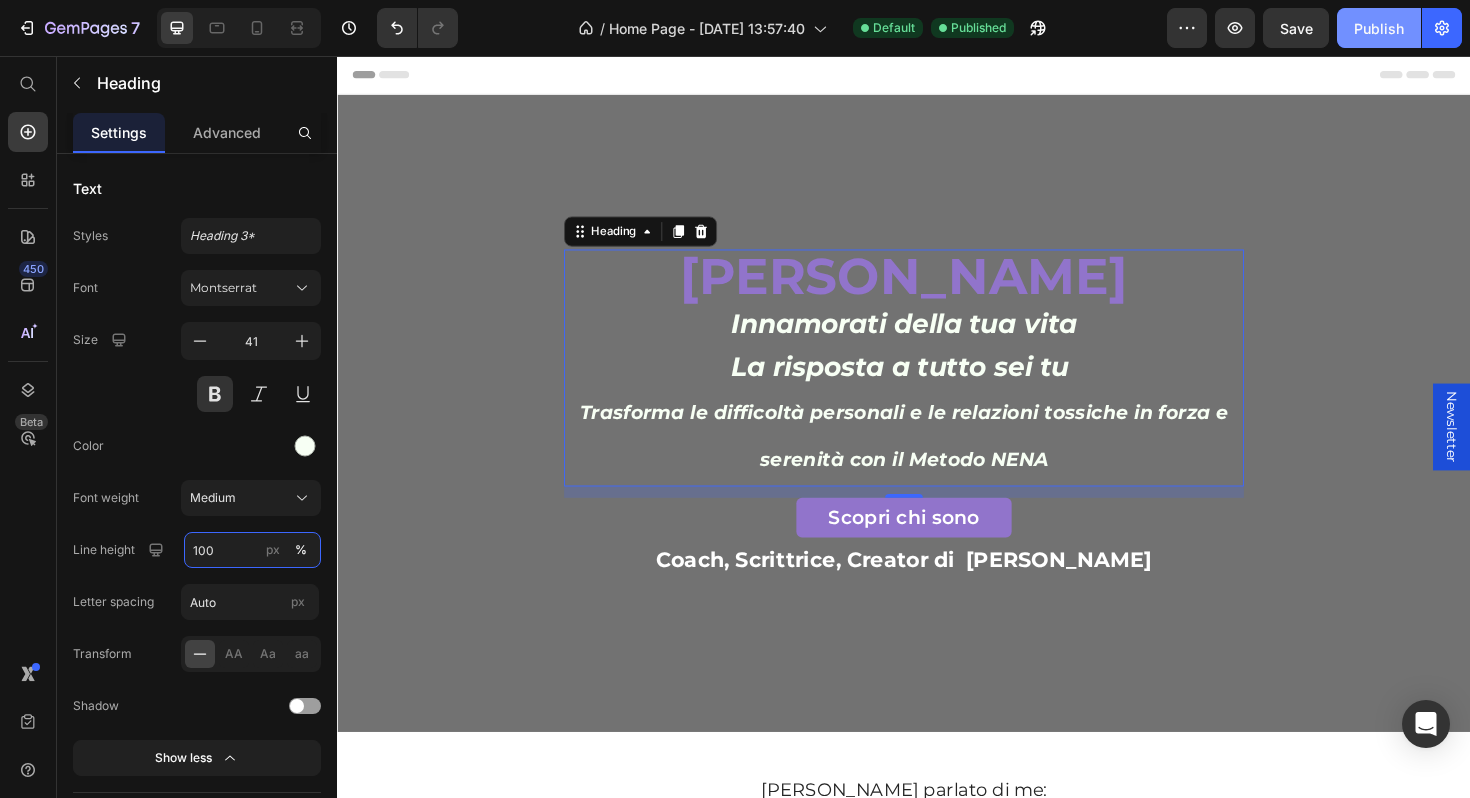 type on "100" 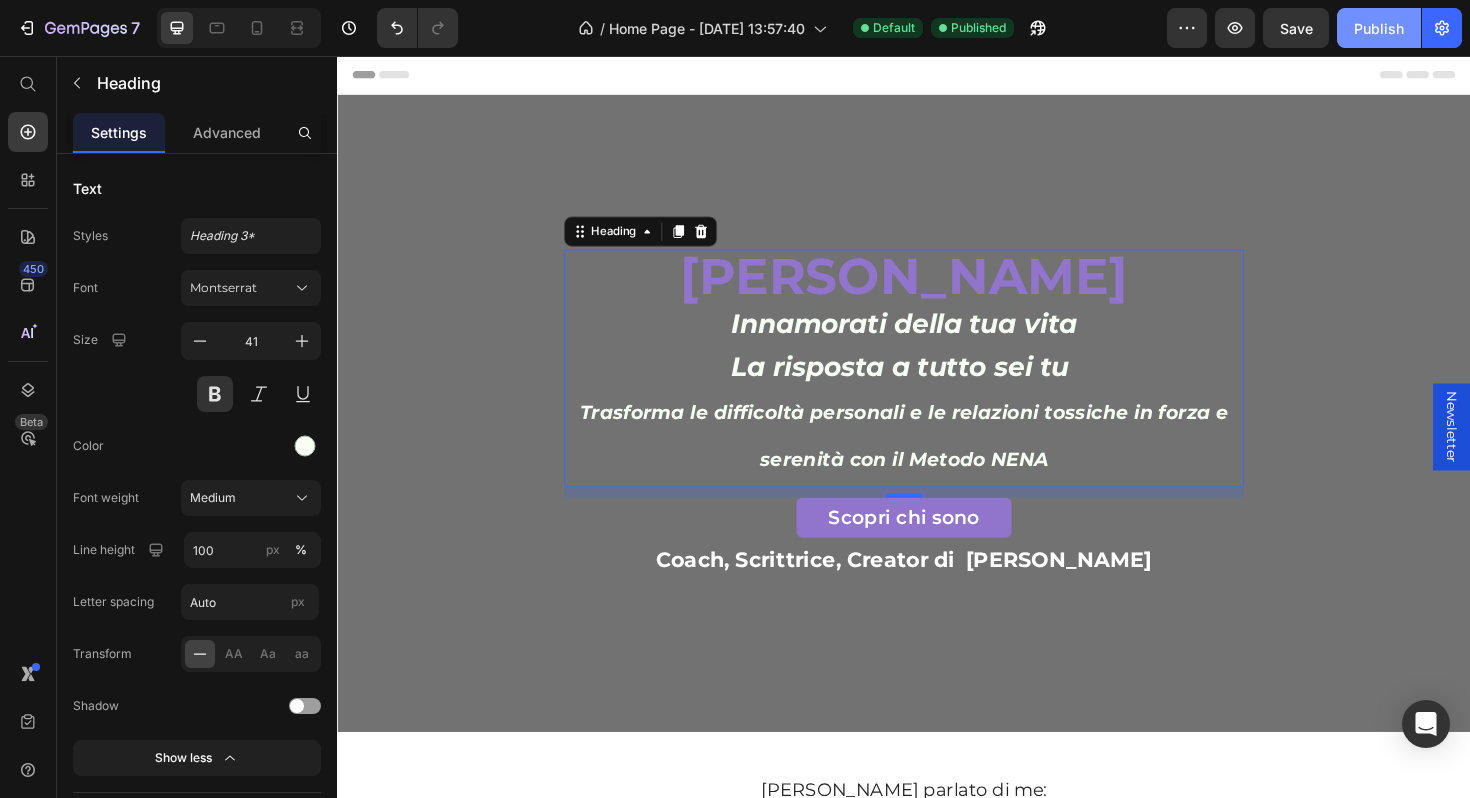 click on "Publish" at bounding box center (1379, 28) 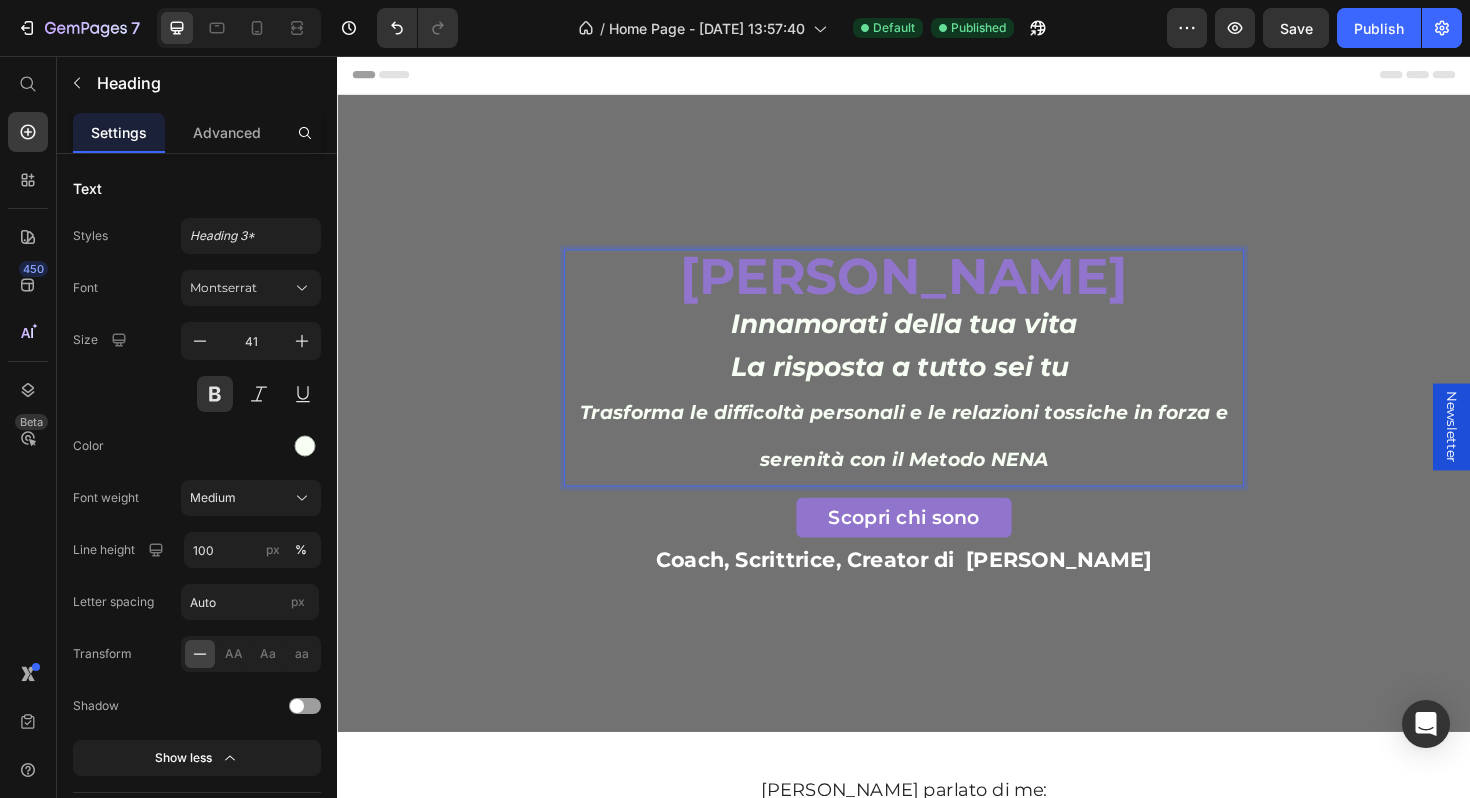 click on "Trasforma le difficoltà personali e le relazioni tossiche in forza e serenità con il Metodo NENA" at bounding box center (937, 458) 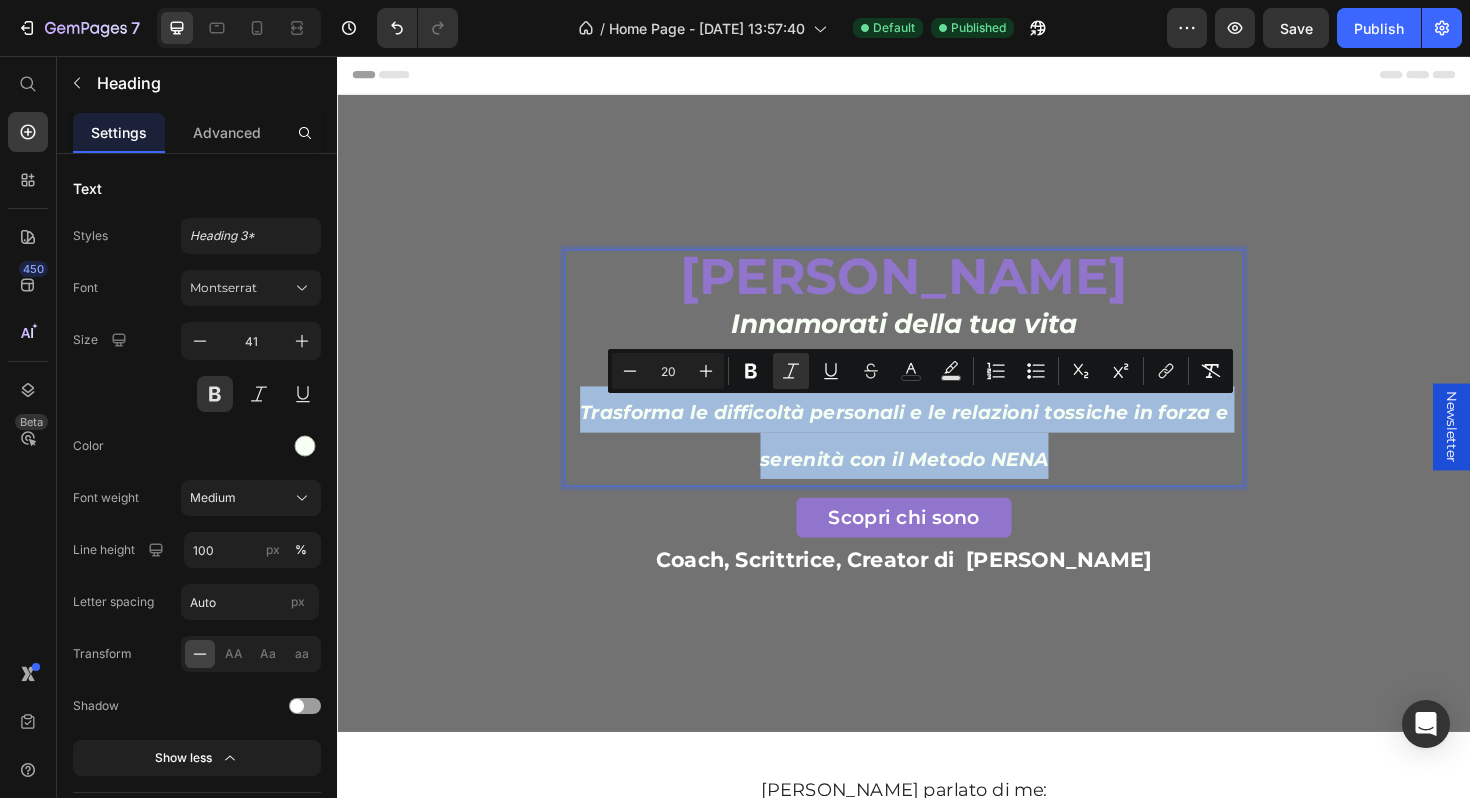 drag, startPoint x: 1057, startPoint y: 489, endPoint x: 642, endPoint y: 432, distance: 418.89618 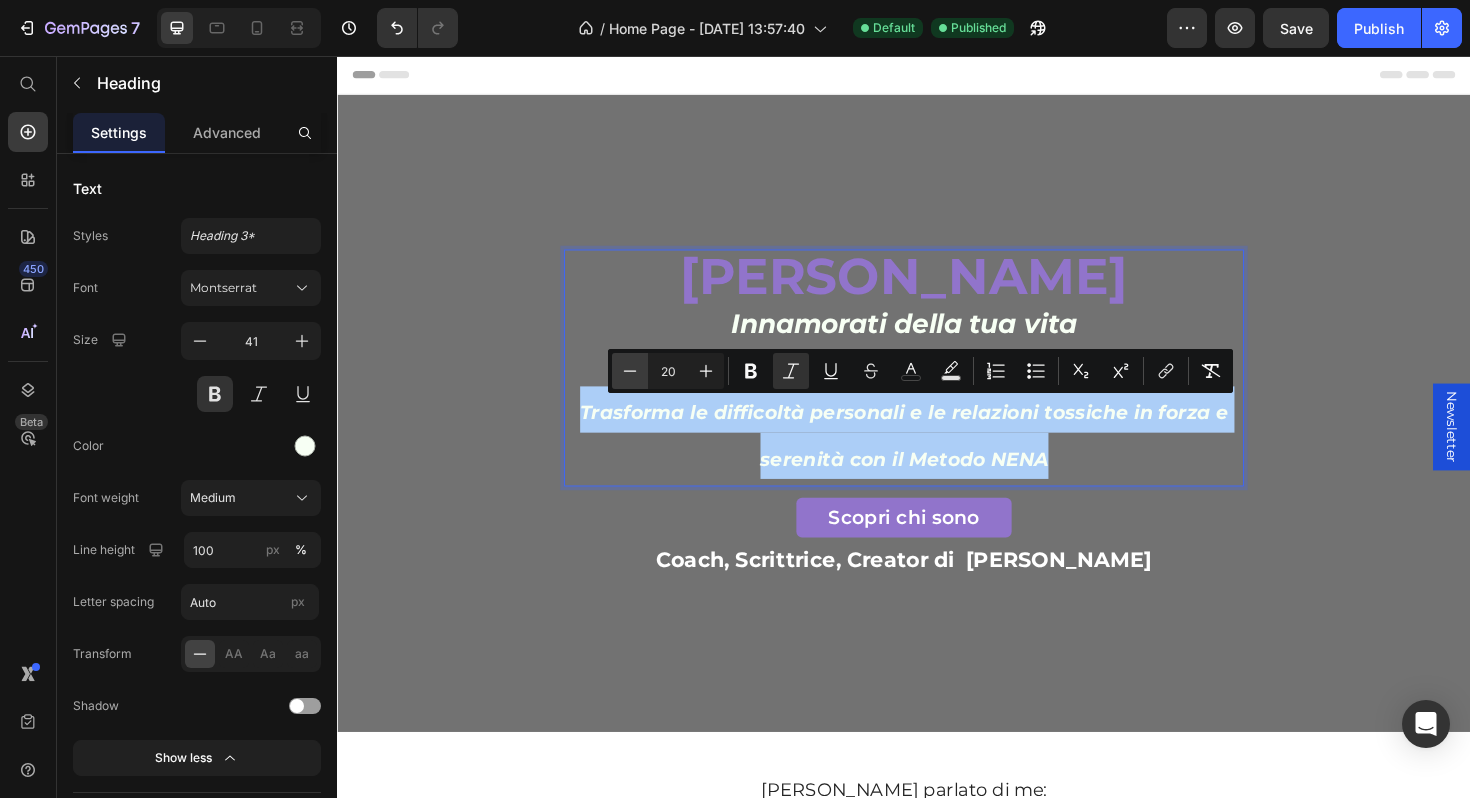 click 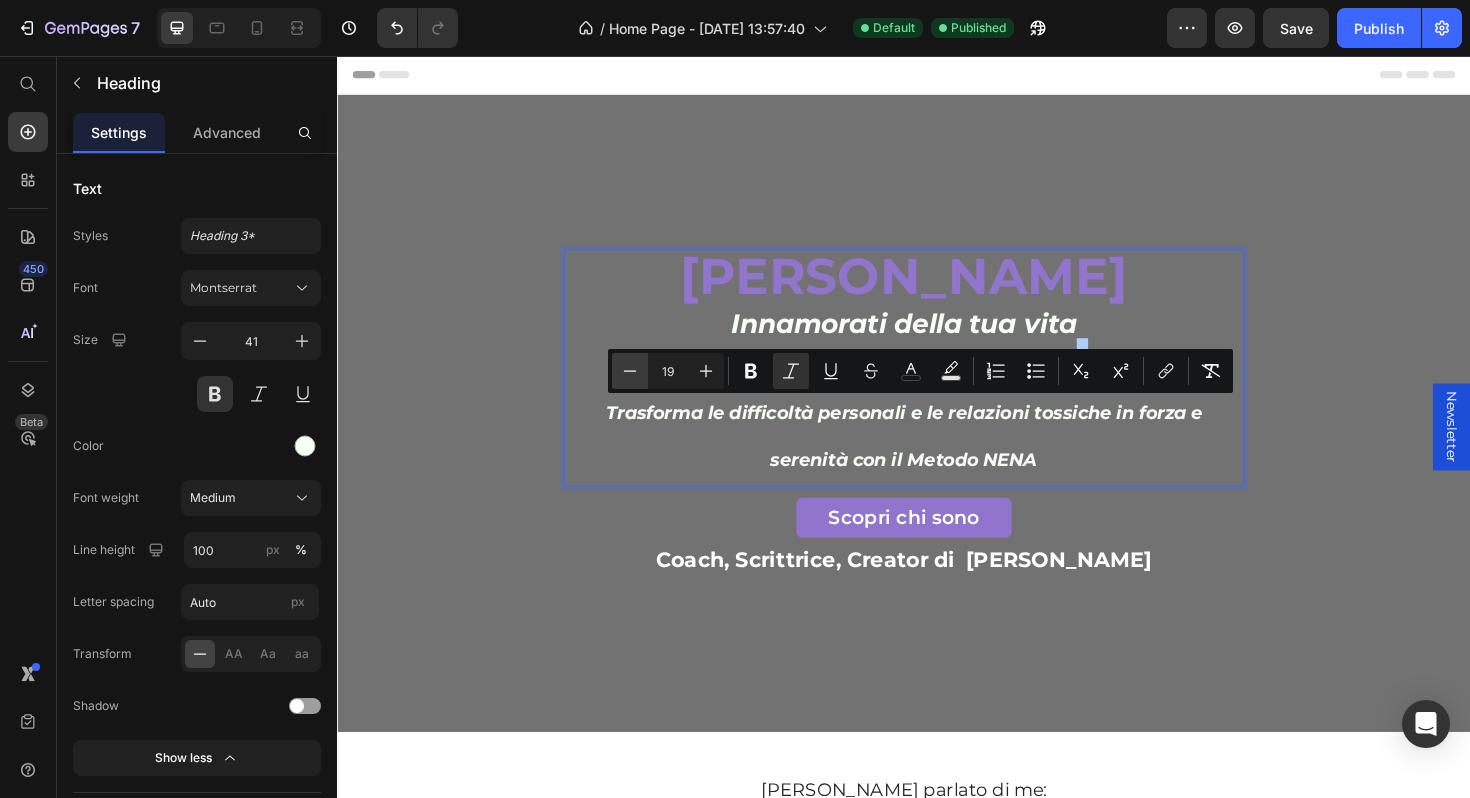 click 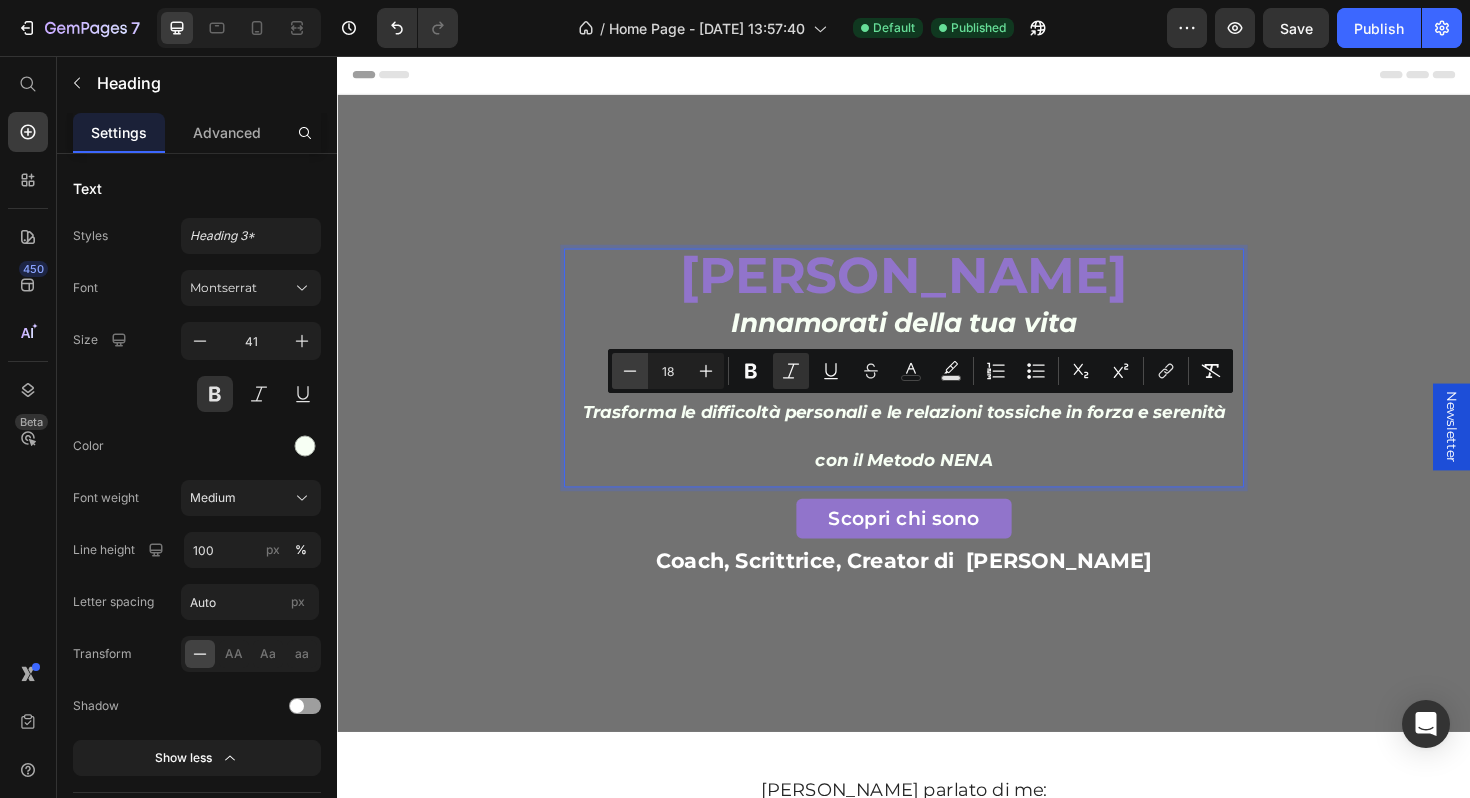 click 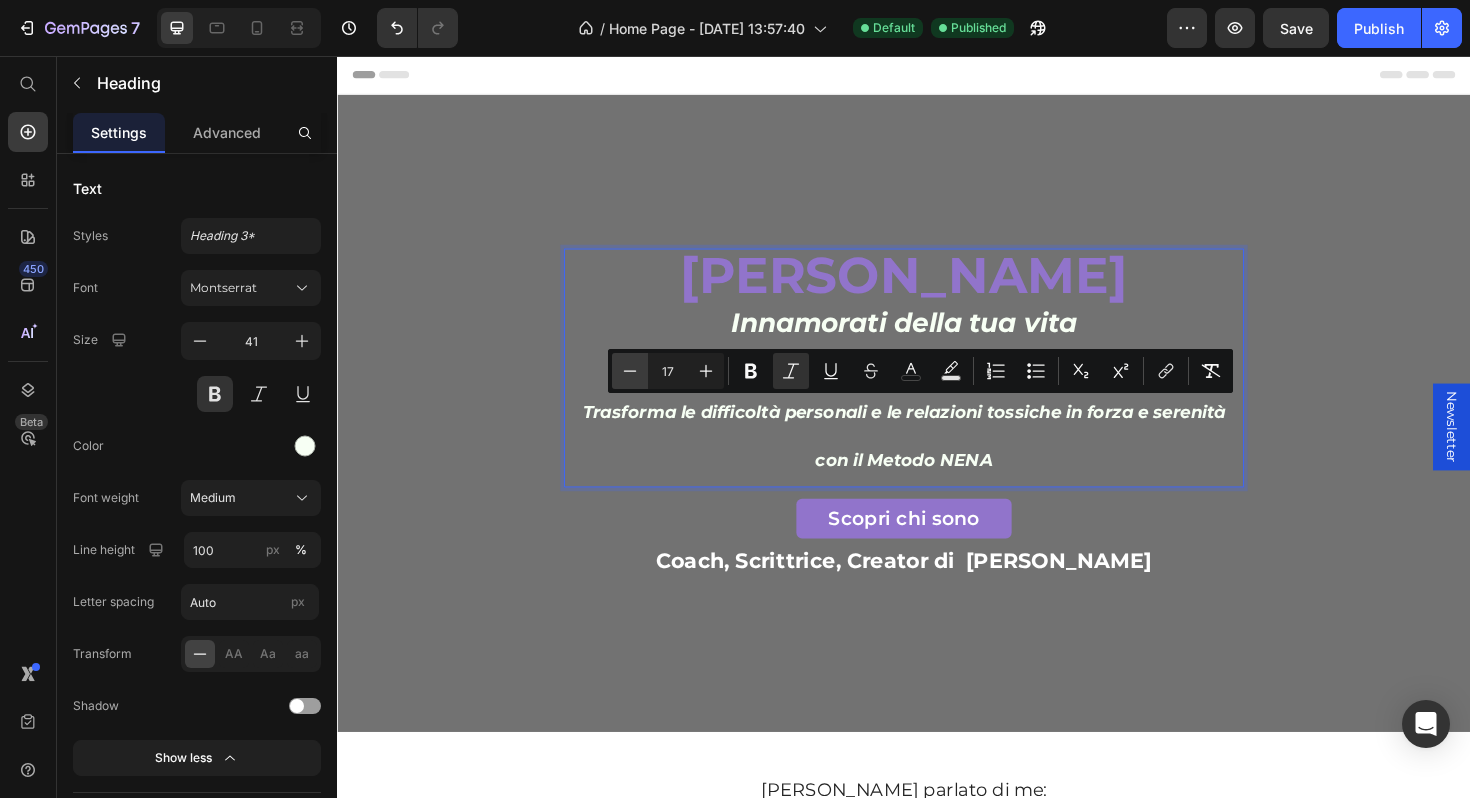 click 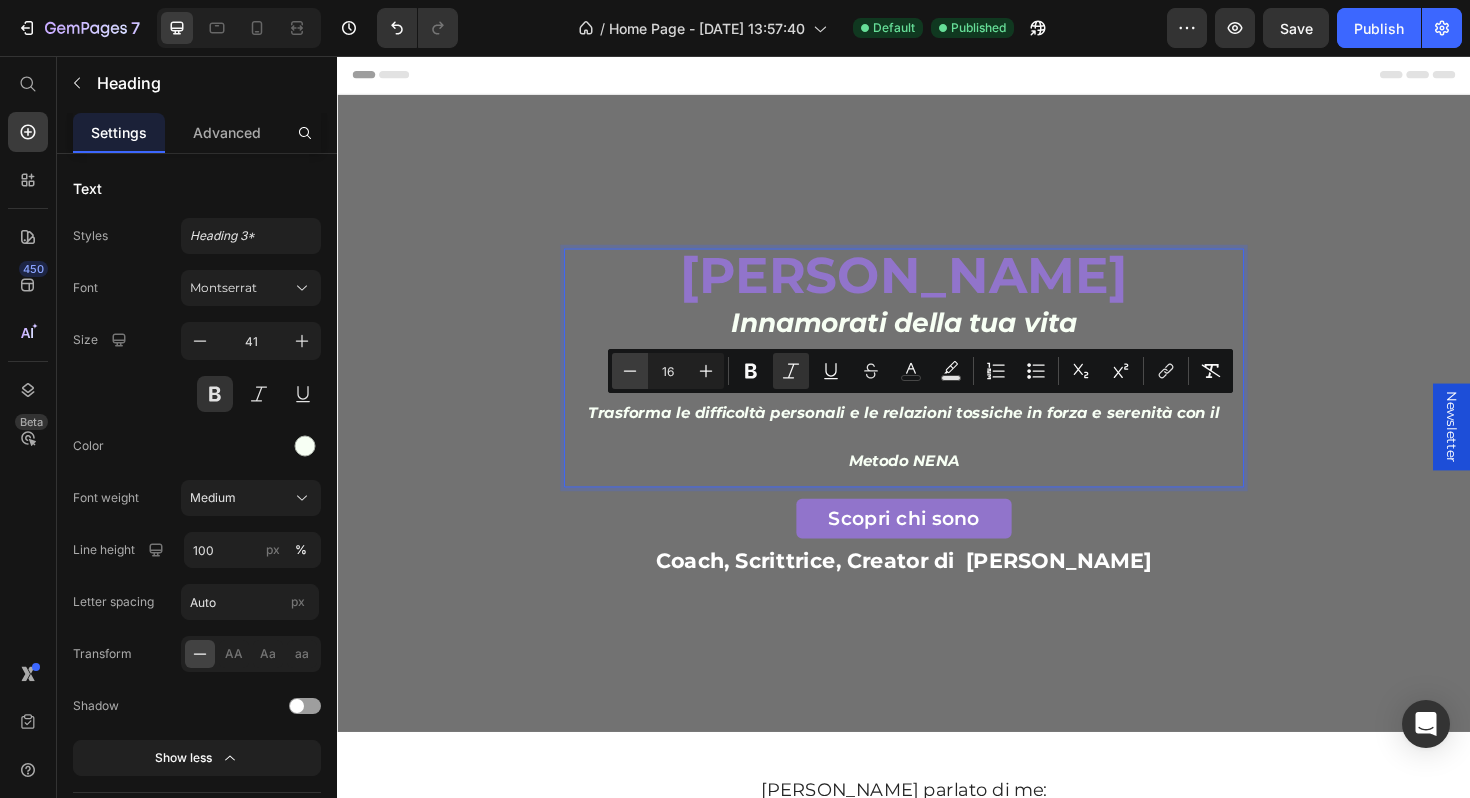 click 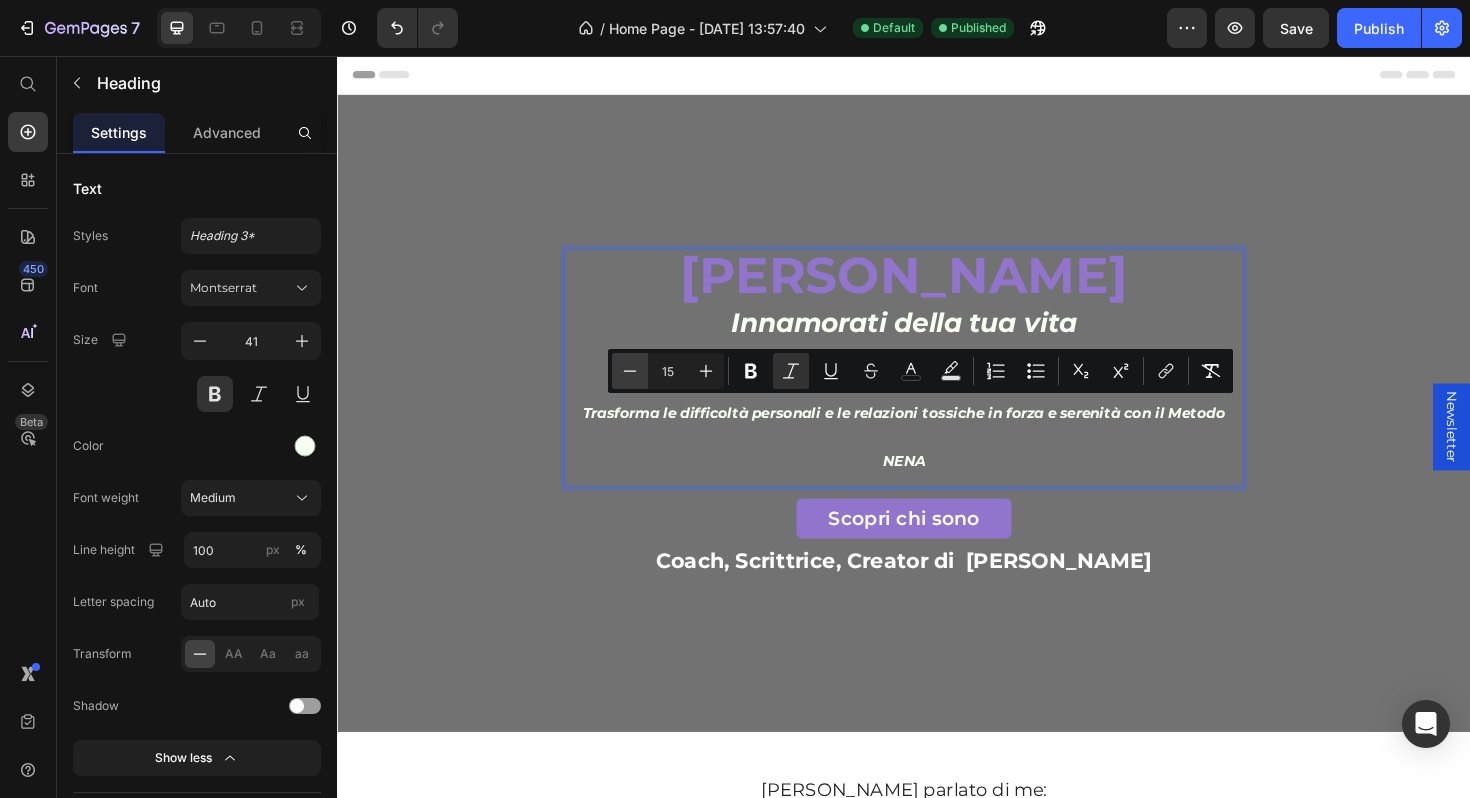 click 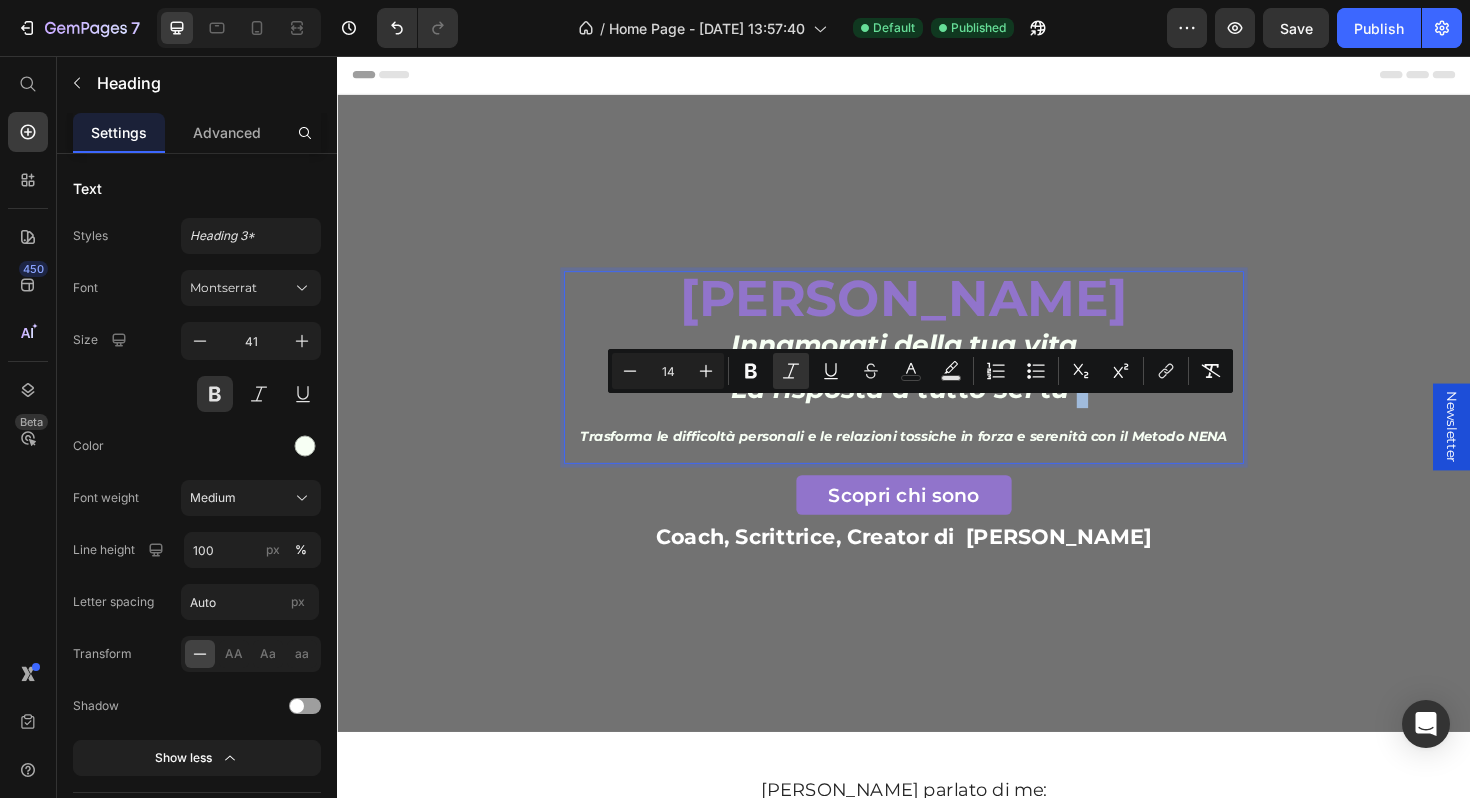 click on "[PERSON_NAME] Innamorati della tua vita La risposta a tutto sei tu   Trasforma le difficoltà personali e le relazioni tossiche in forza e serenità con il Metodo NENA" at bounding box center (937, 386) 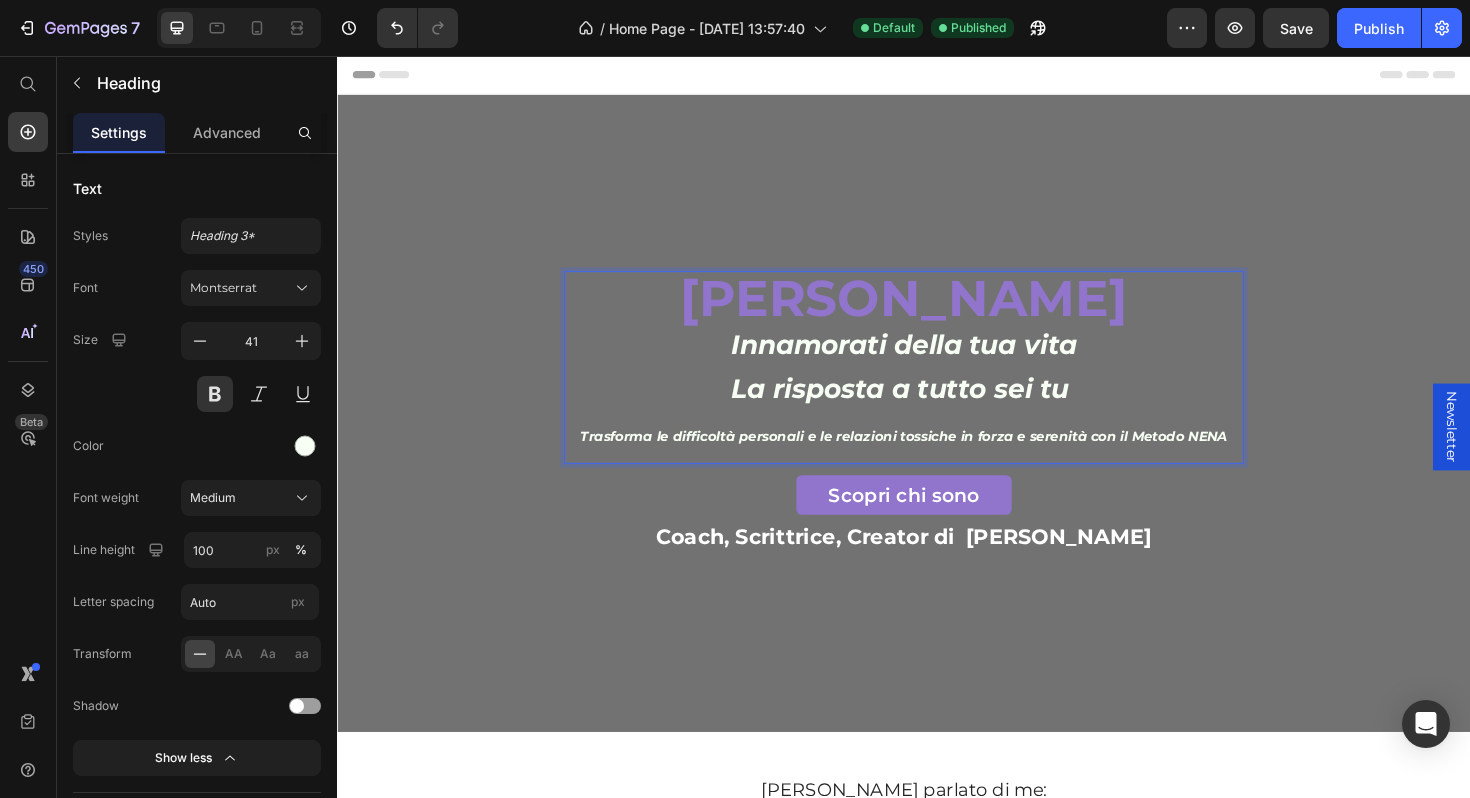 click on "[PERSON_NAME] Innamorati della tua vita La risposta a tutto sei tu   Trasforma le difficoltà personali e le relazioni tossiche in forza e serenità con il Metodo NENA" at bounding box center [937, 386] 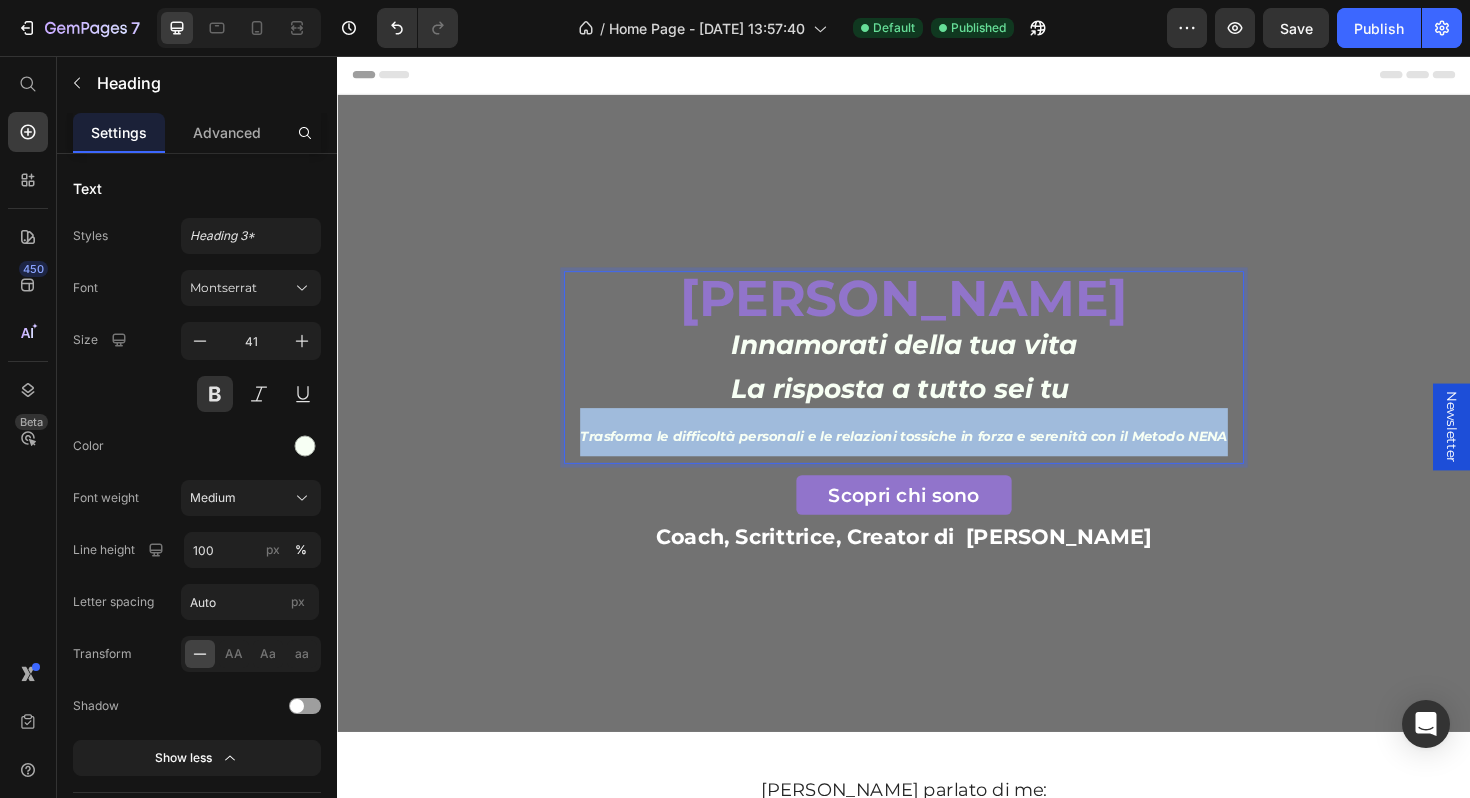 drag, startPoint x: 1254, startPoint y: 469, endPoint x: 627, endPoint y: 449, distance: 627.3189 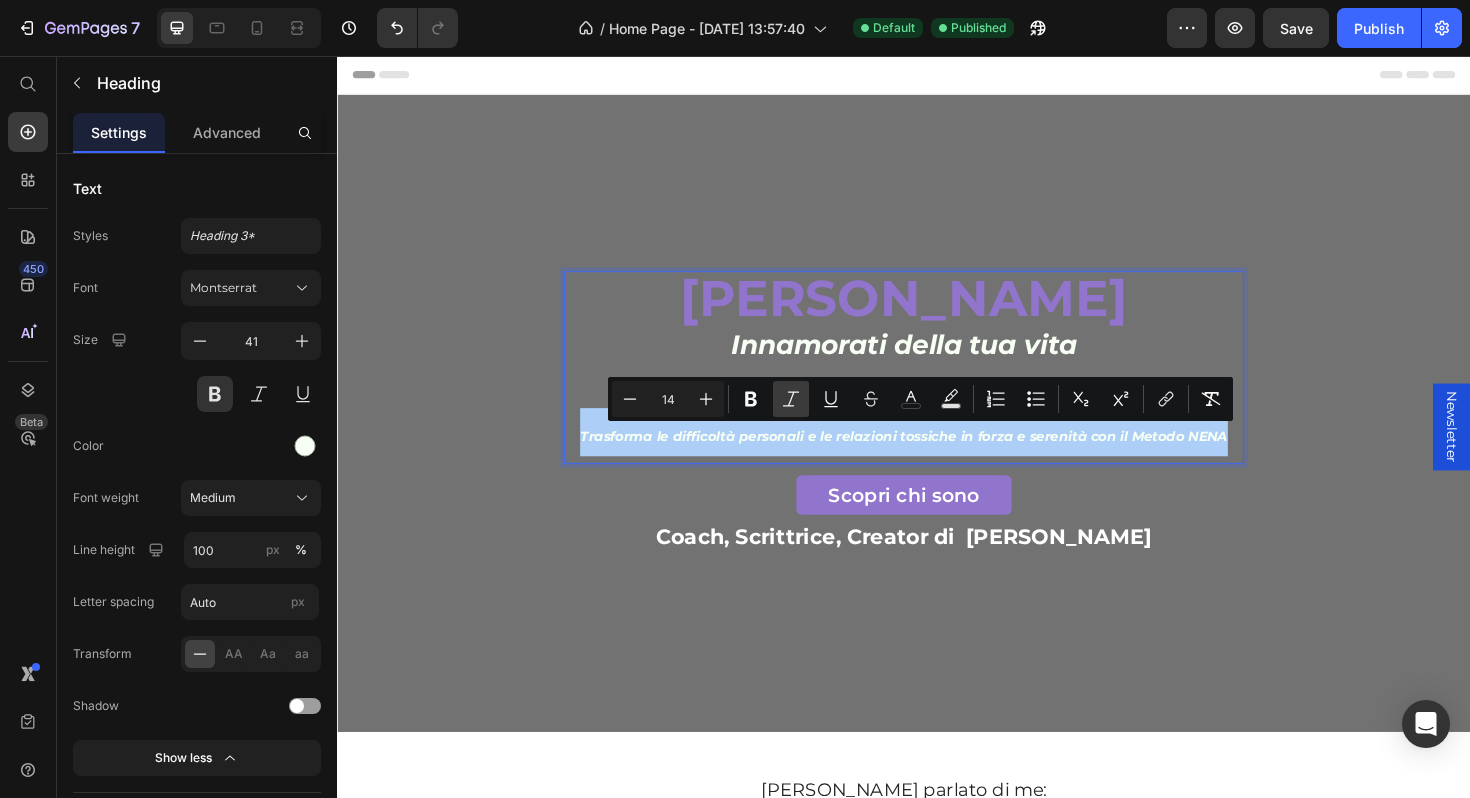 click 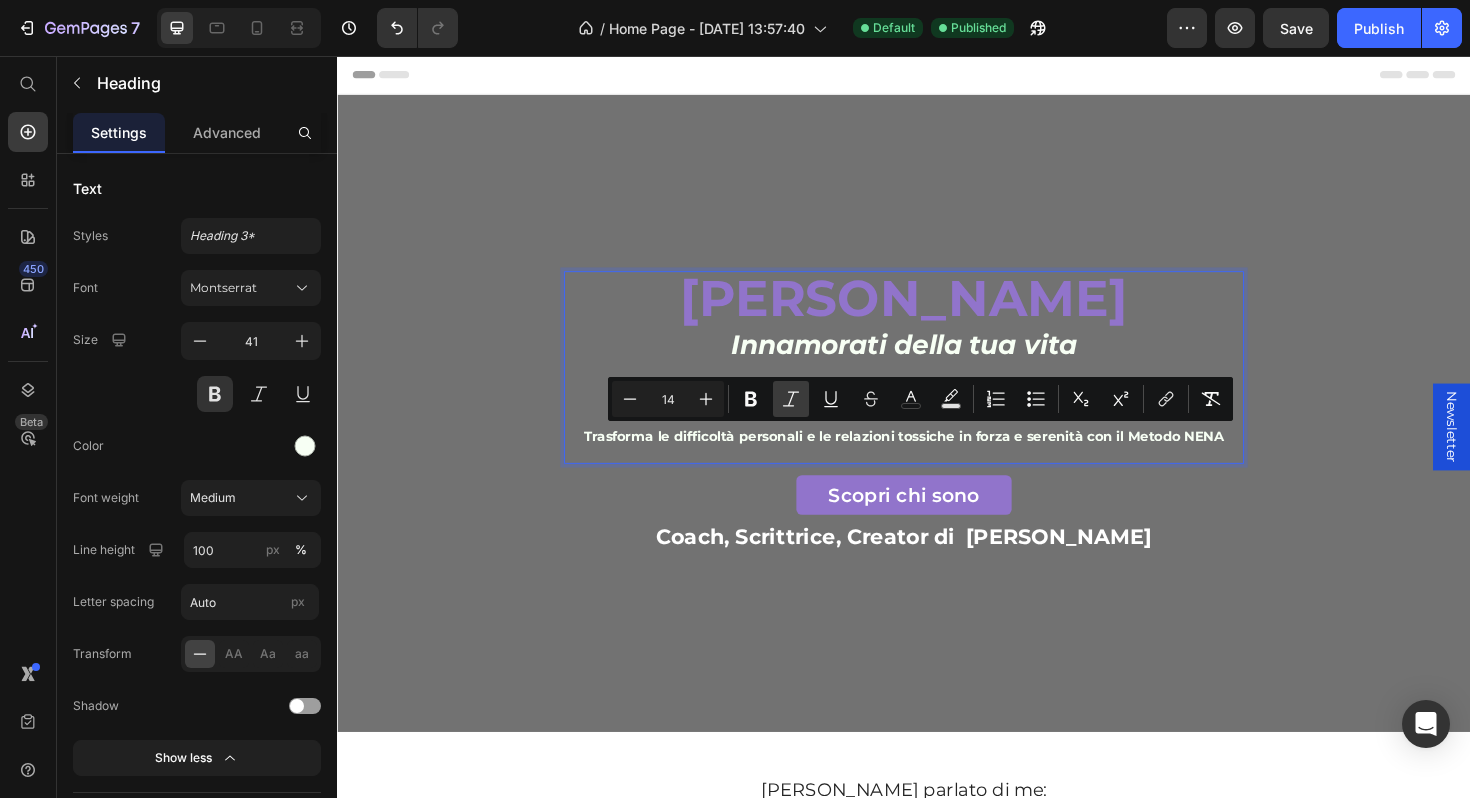 click 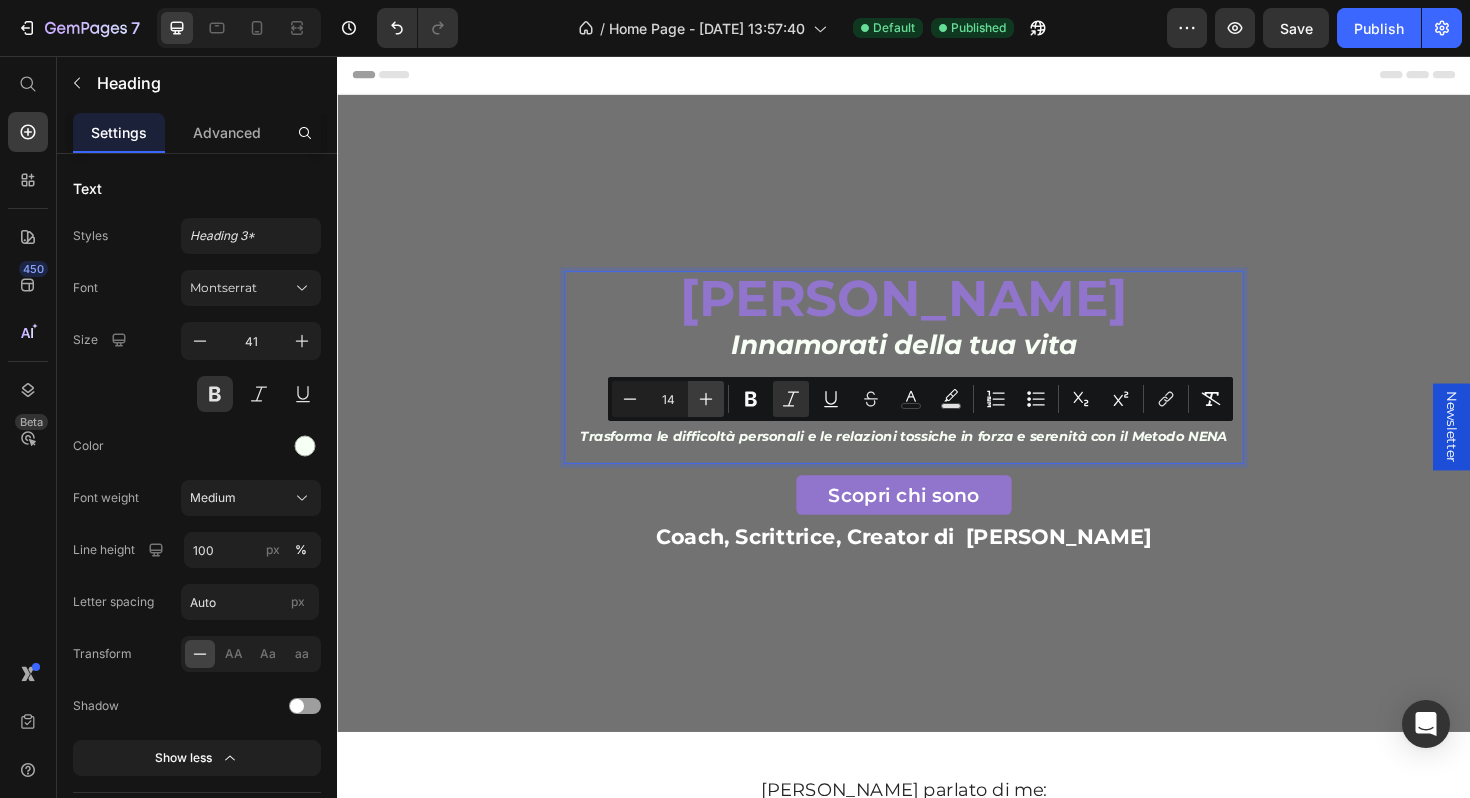 click 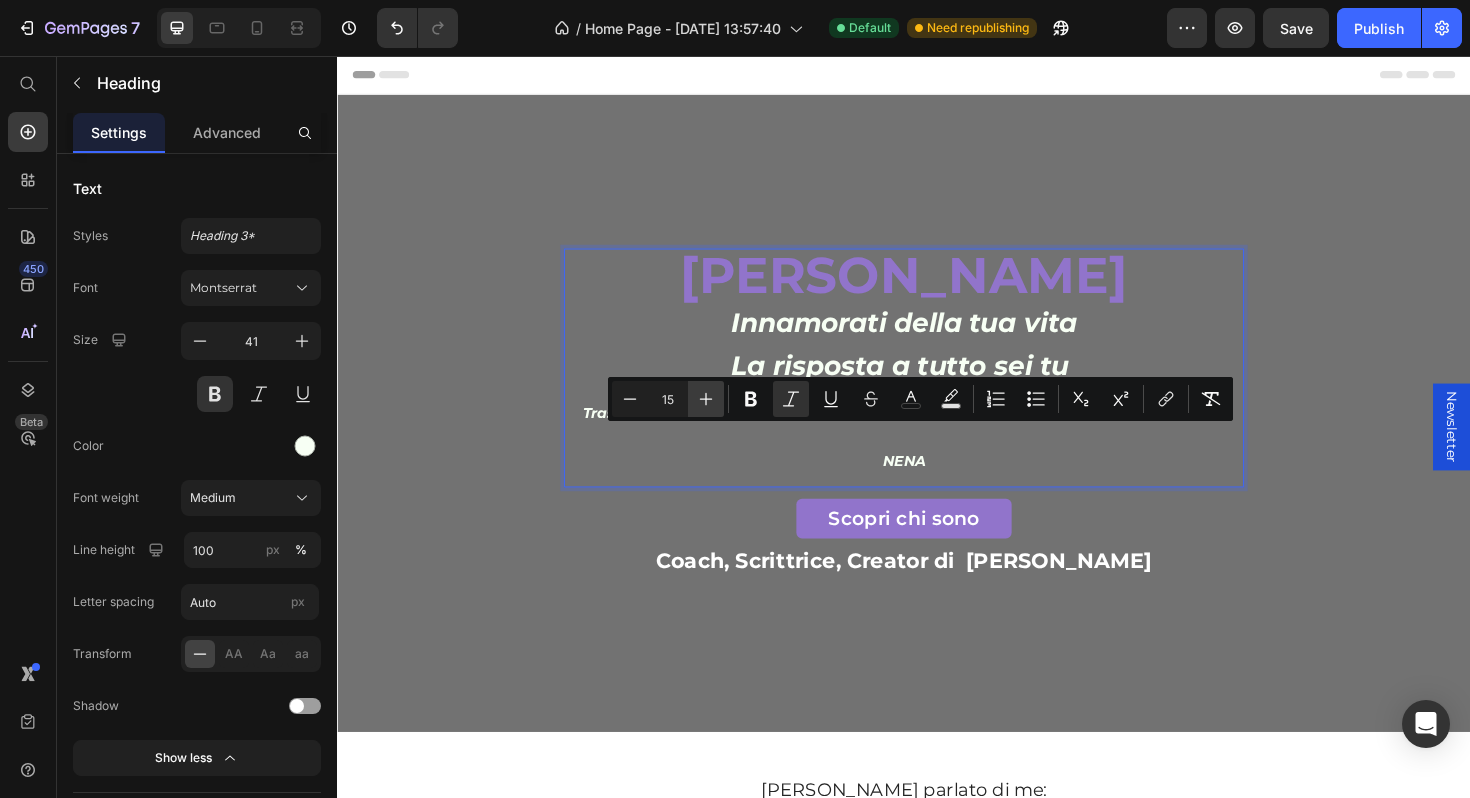 click 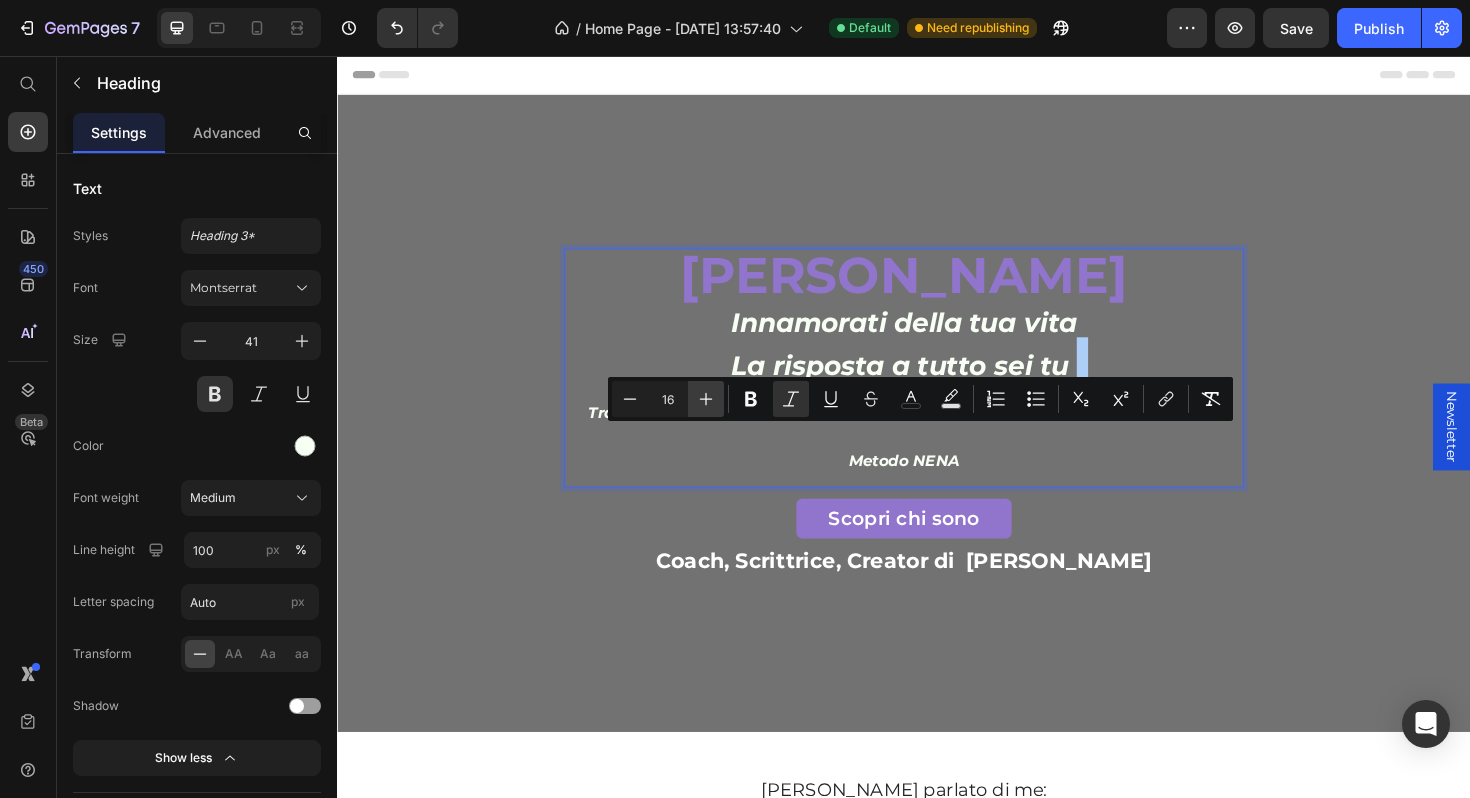 click 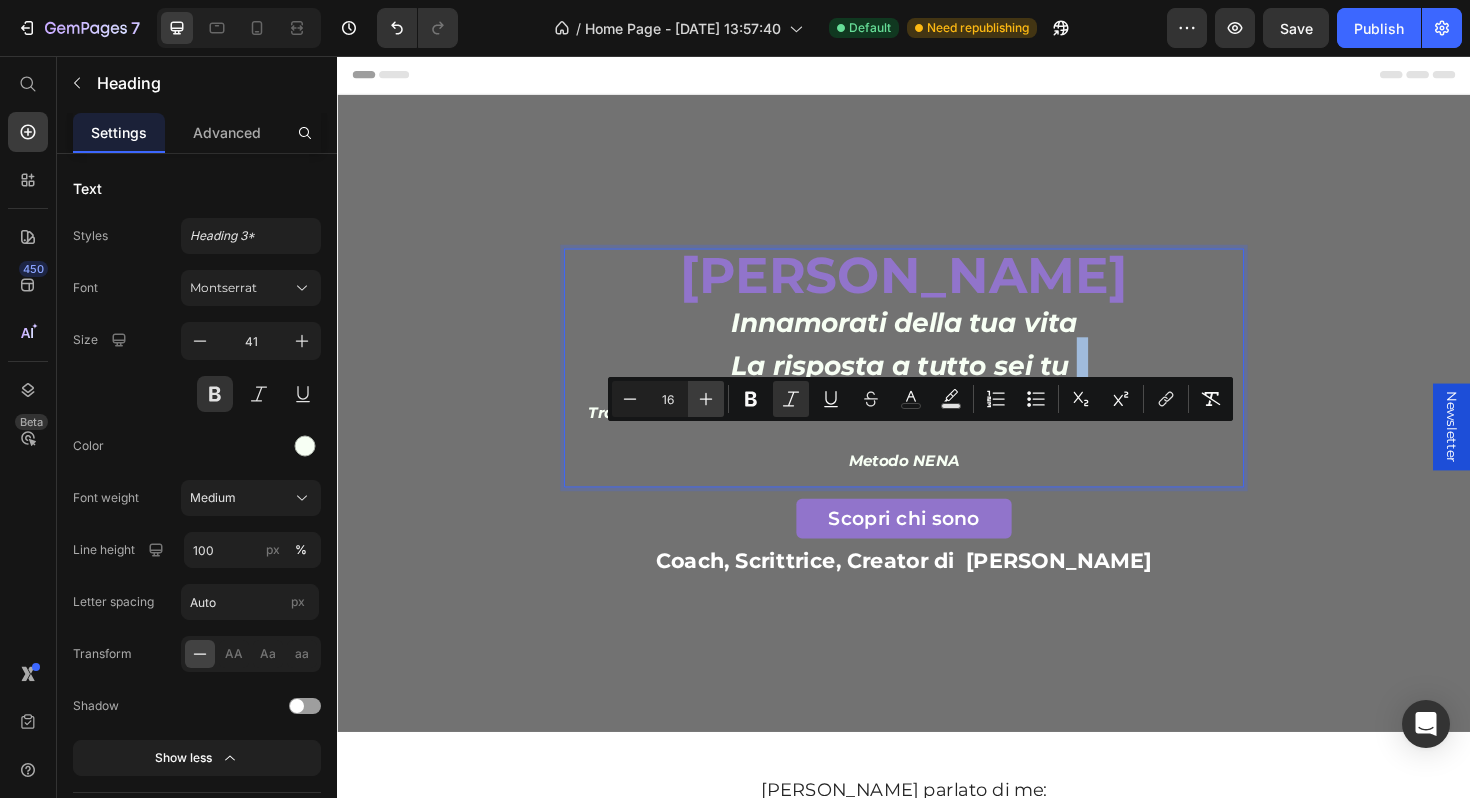 type on "17" 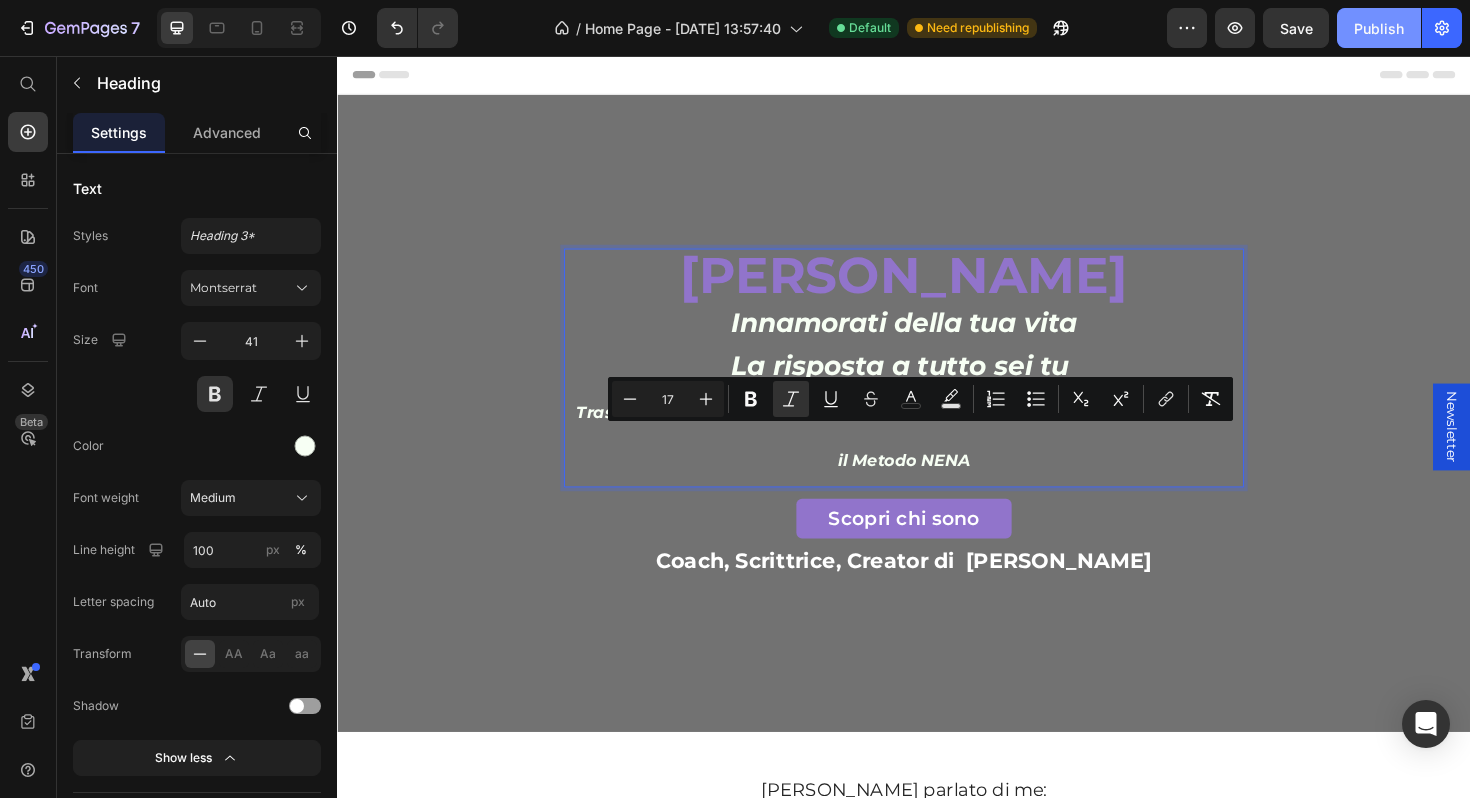 click on "Publish" at bounding box center (1379, 28) 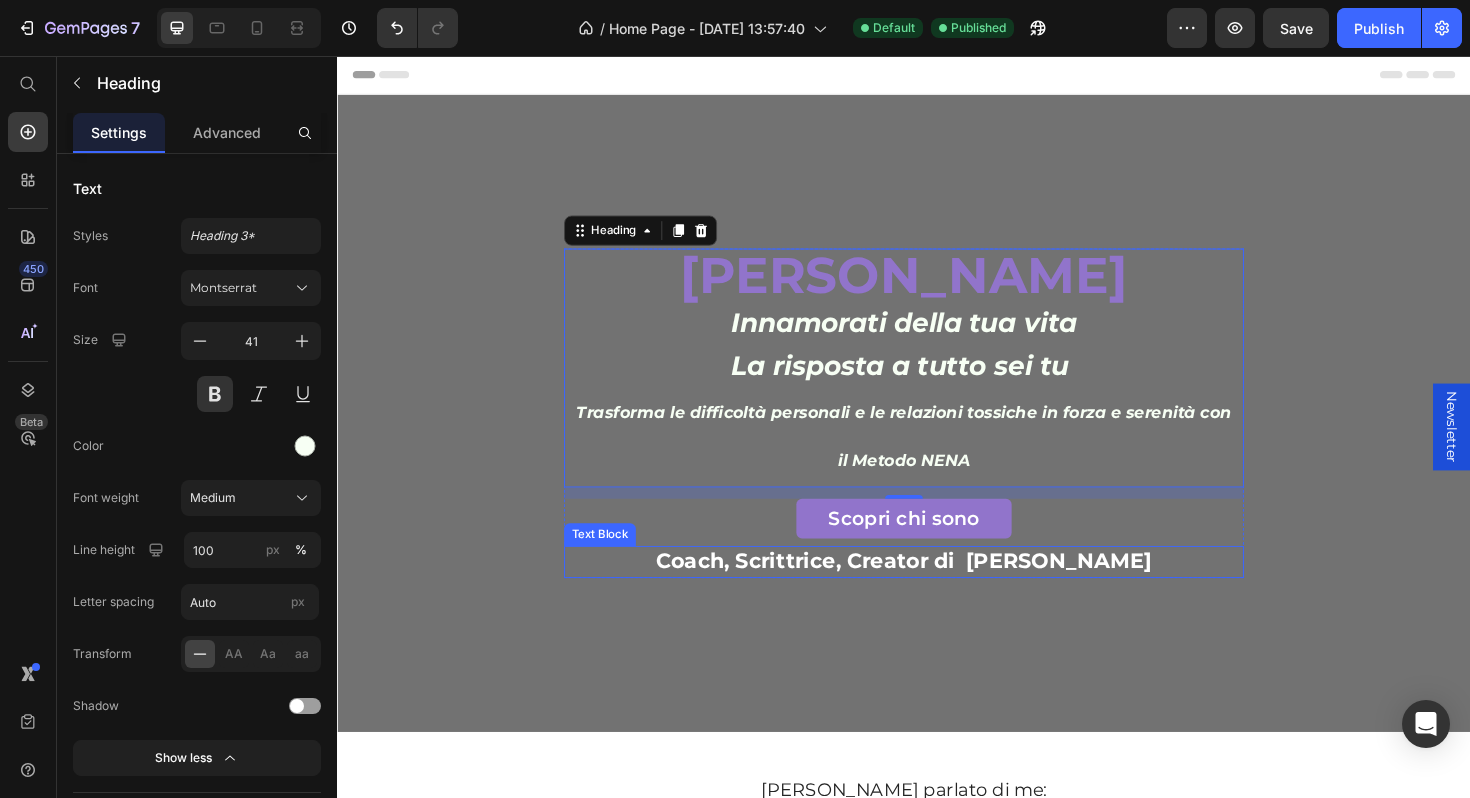 click on "Coach, Scrittrice, Creator di  [PERSON_NAME]" at bounding box center (937, 590) 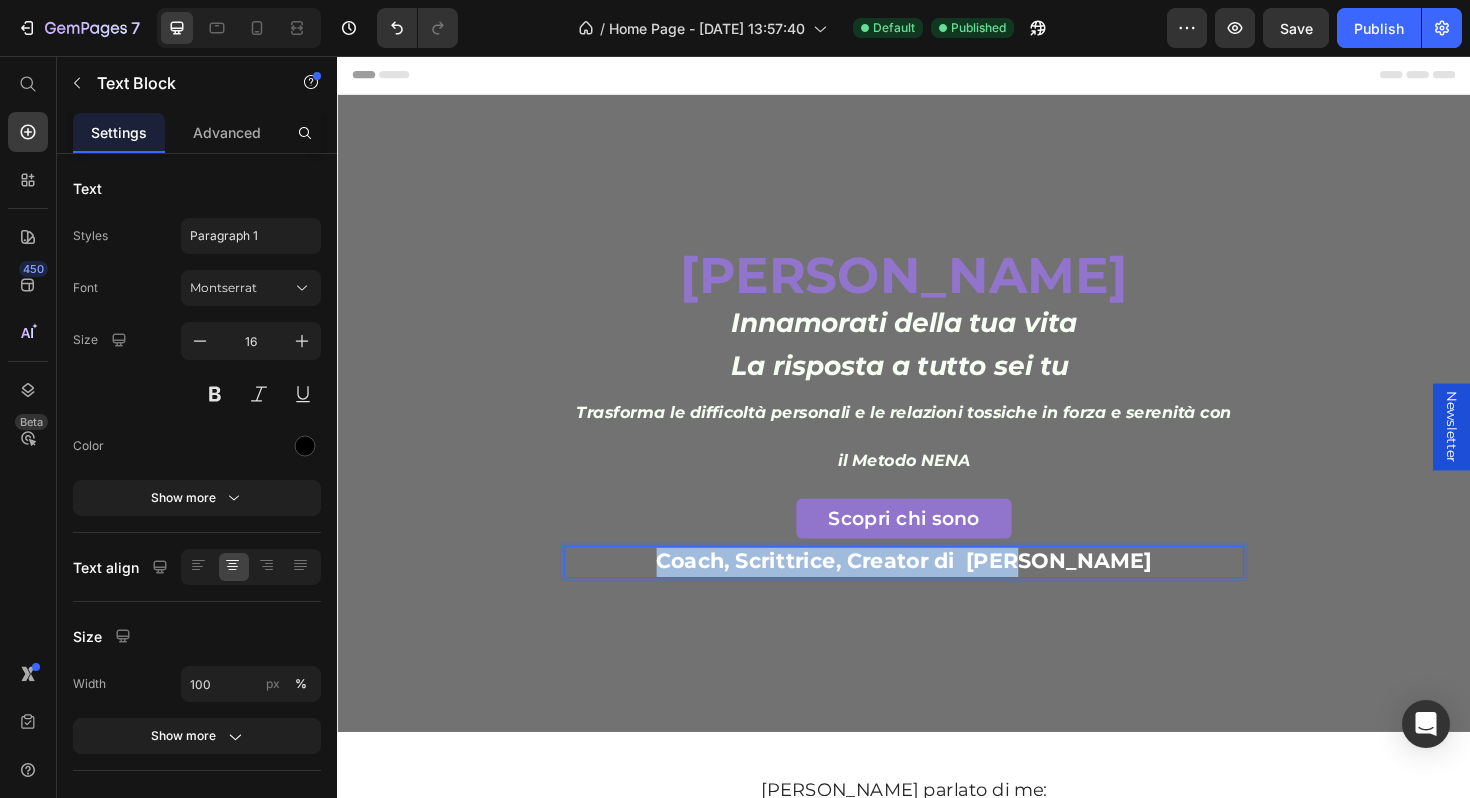 click on "Coach, Scrittrice, Creator di  [PERSON_NAME]" at bounding box center [937, 590] 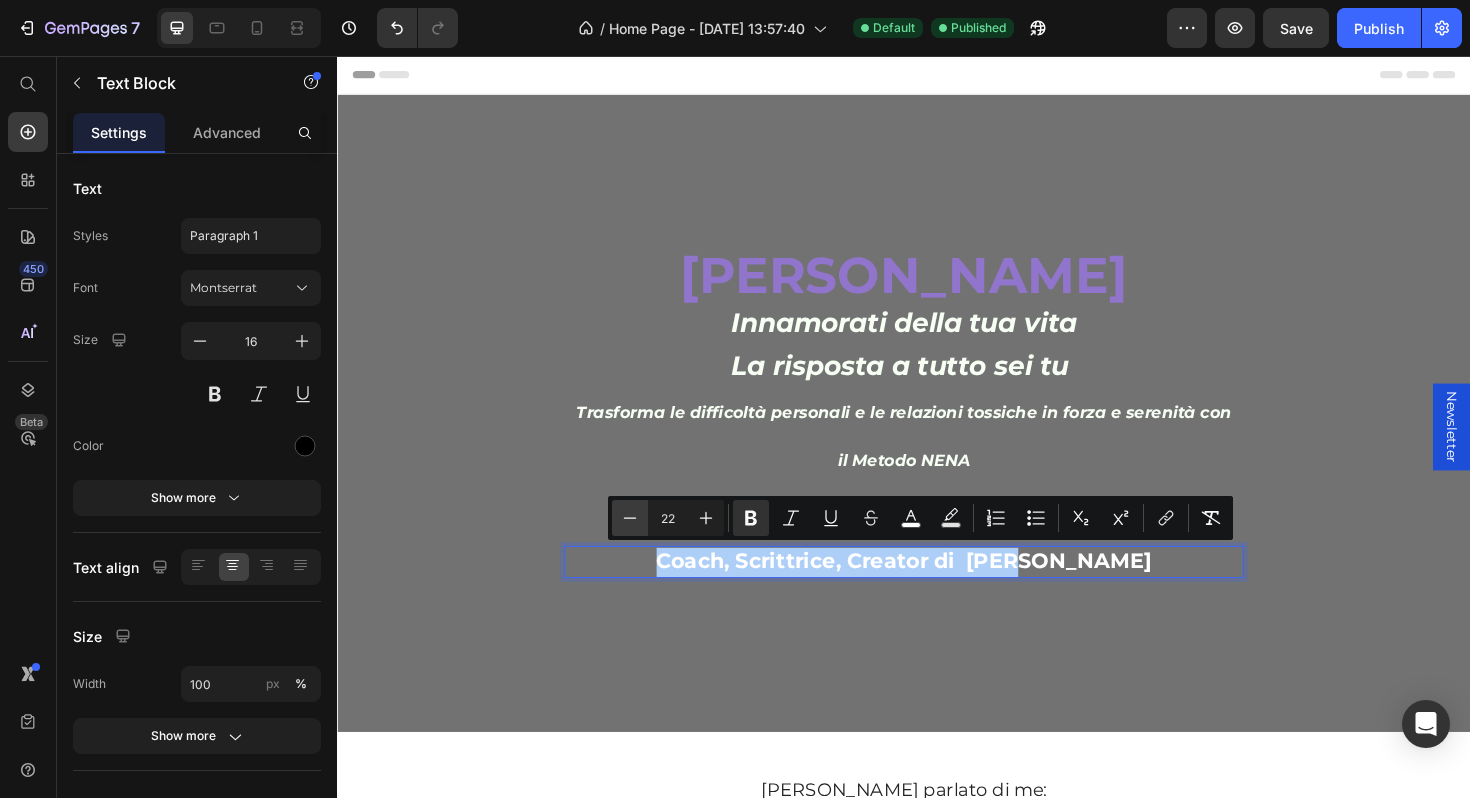 click 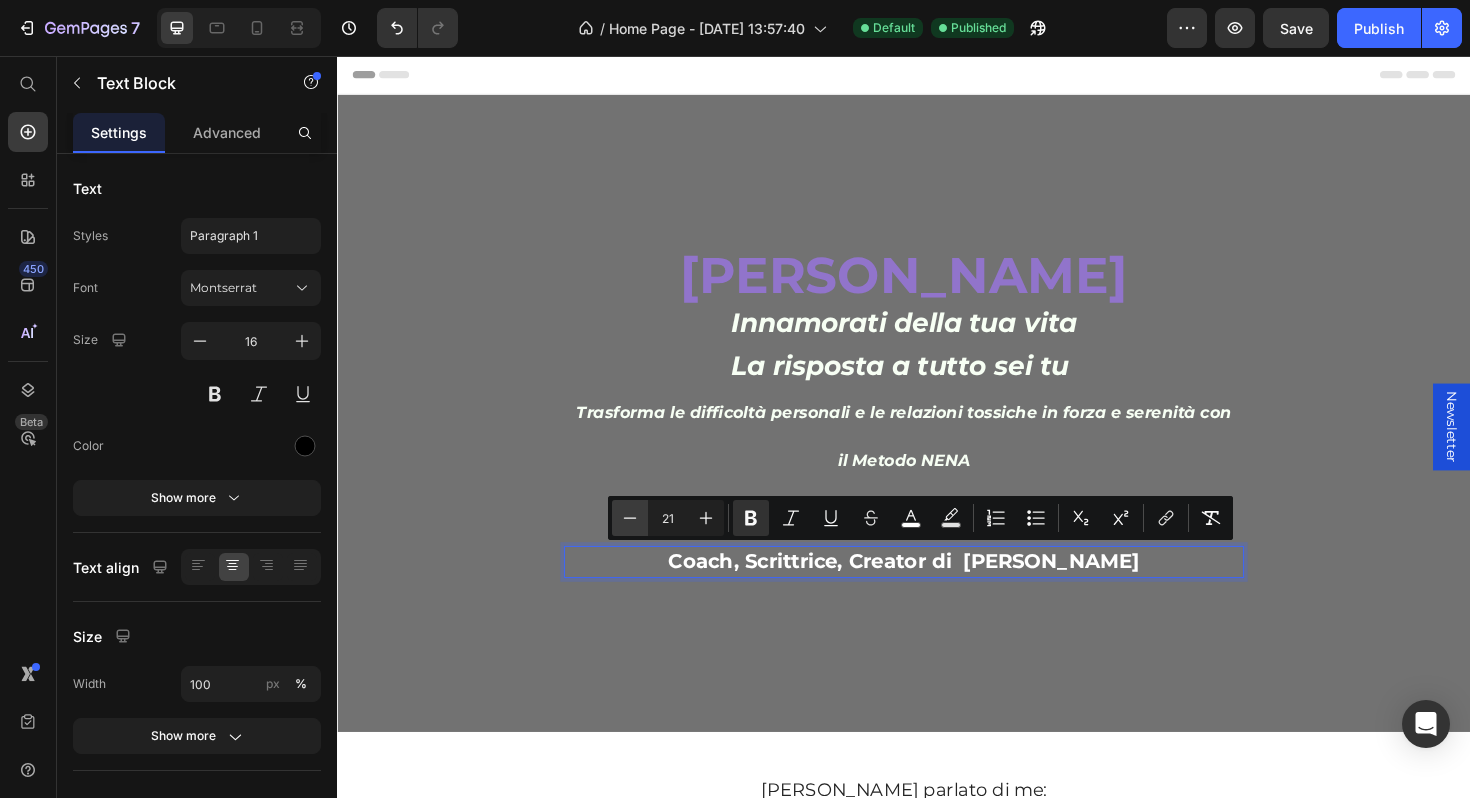 click 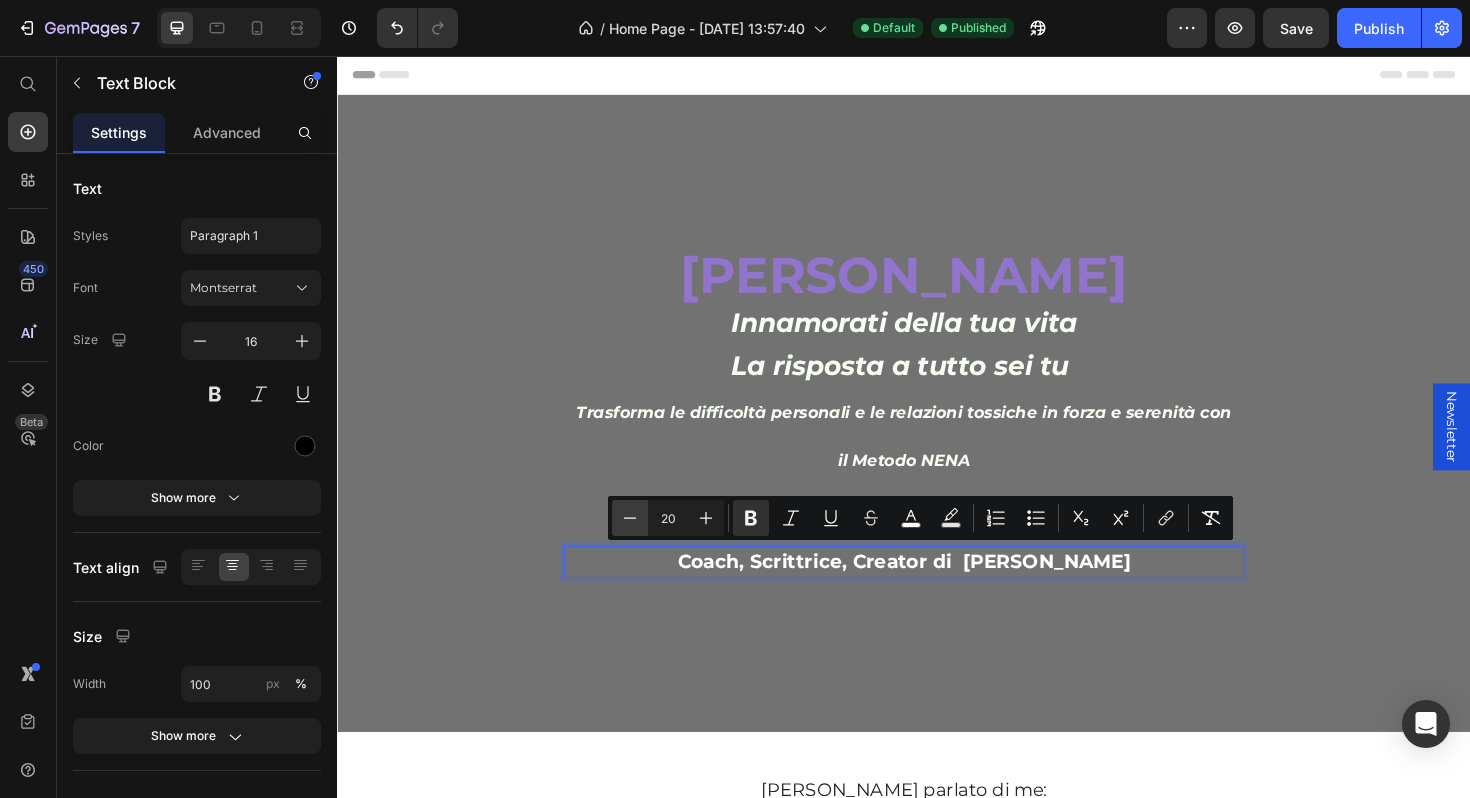 click 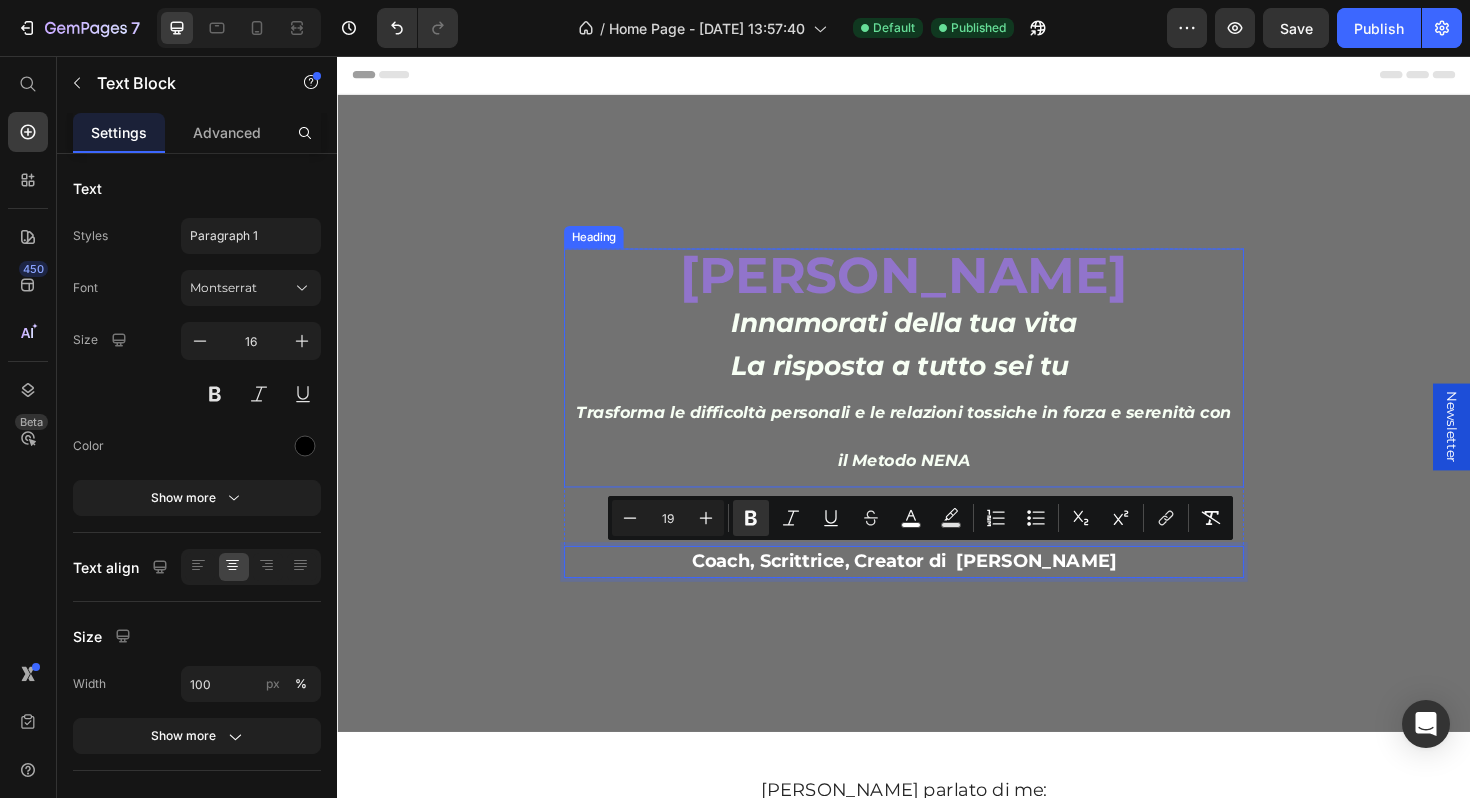 click on "Trasforma le difficoltà personali e le relazioni tossiche in forza e serenità con il Metodo NENA" at bounding box center [937, 459] 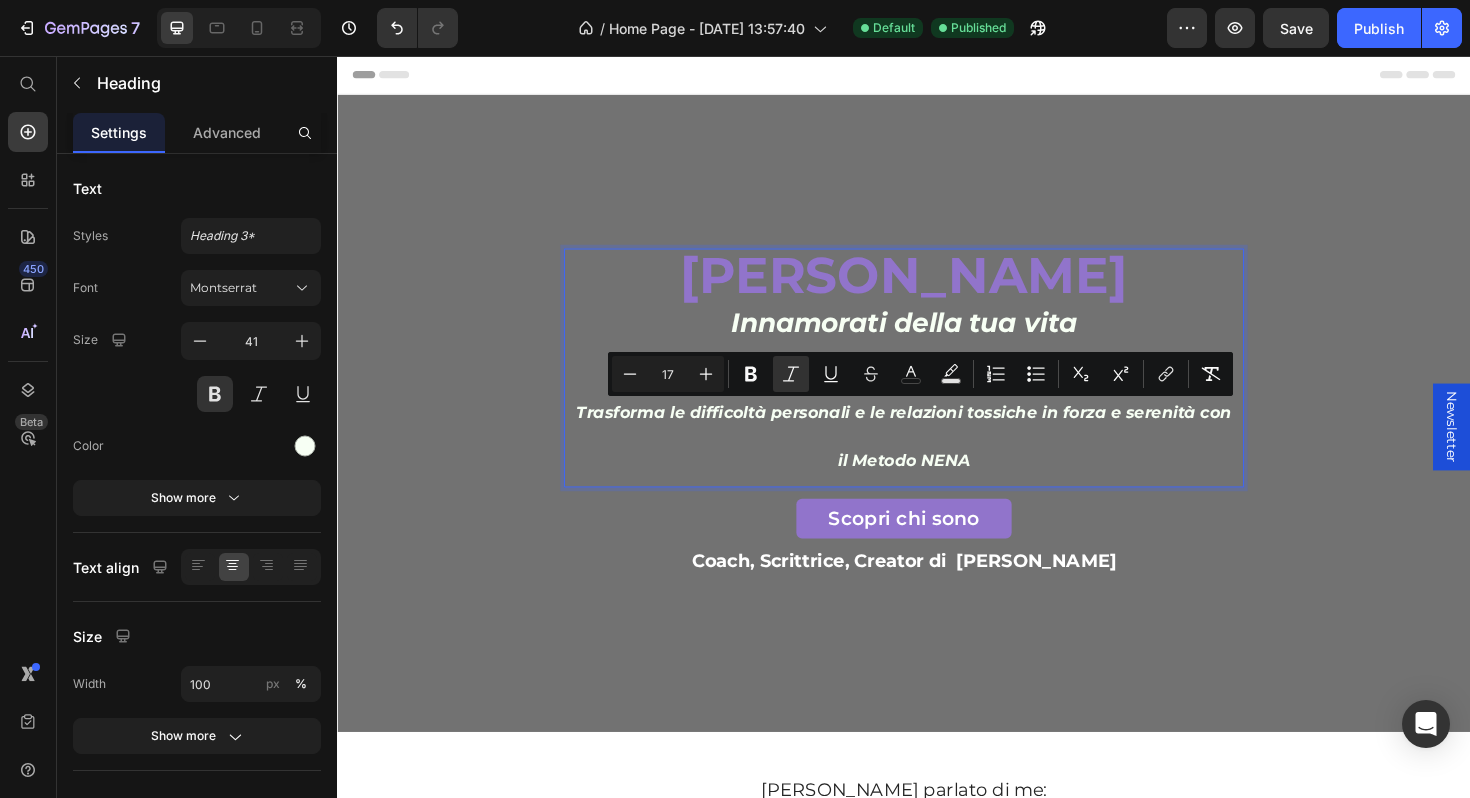 click on "Trasforma le difficoltà personali e le relazioni tossiche in forza e serenità con il Metodo NENA" at bounding box center [937, 459] 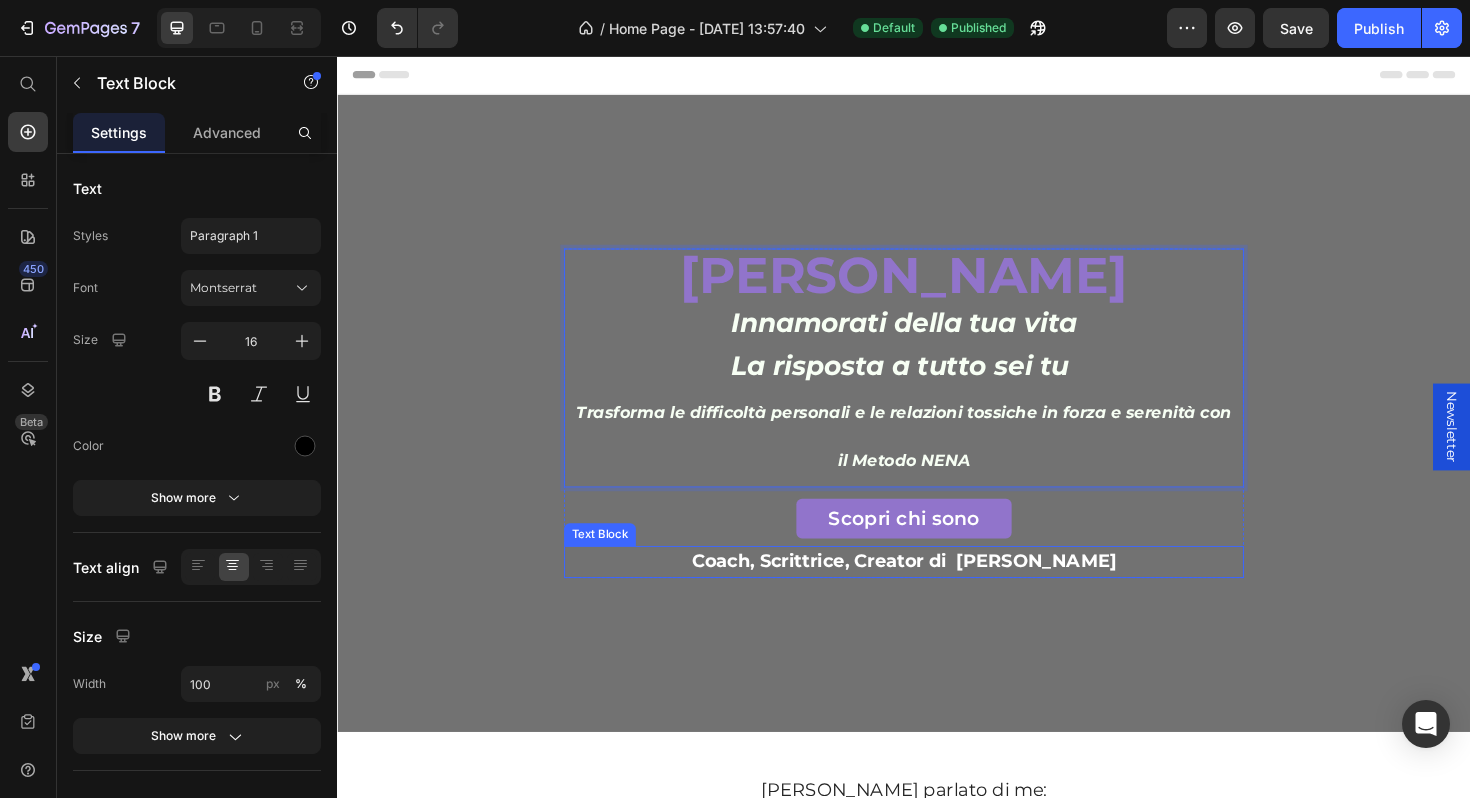 click on "Coach, Scrittrice, Creator di  [PERSON_NAME]" at bounding box center (937, 590) 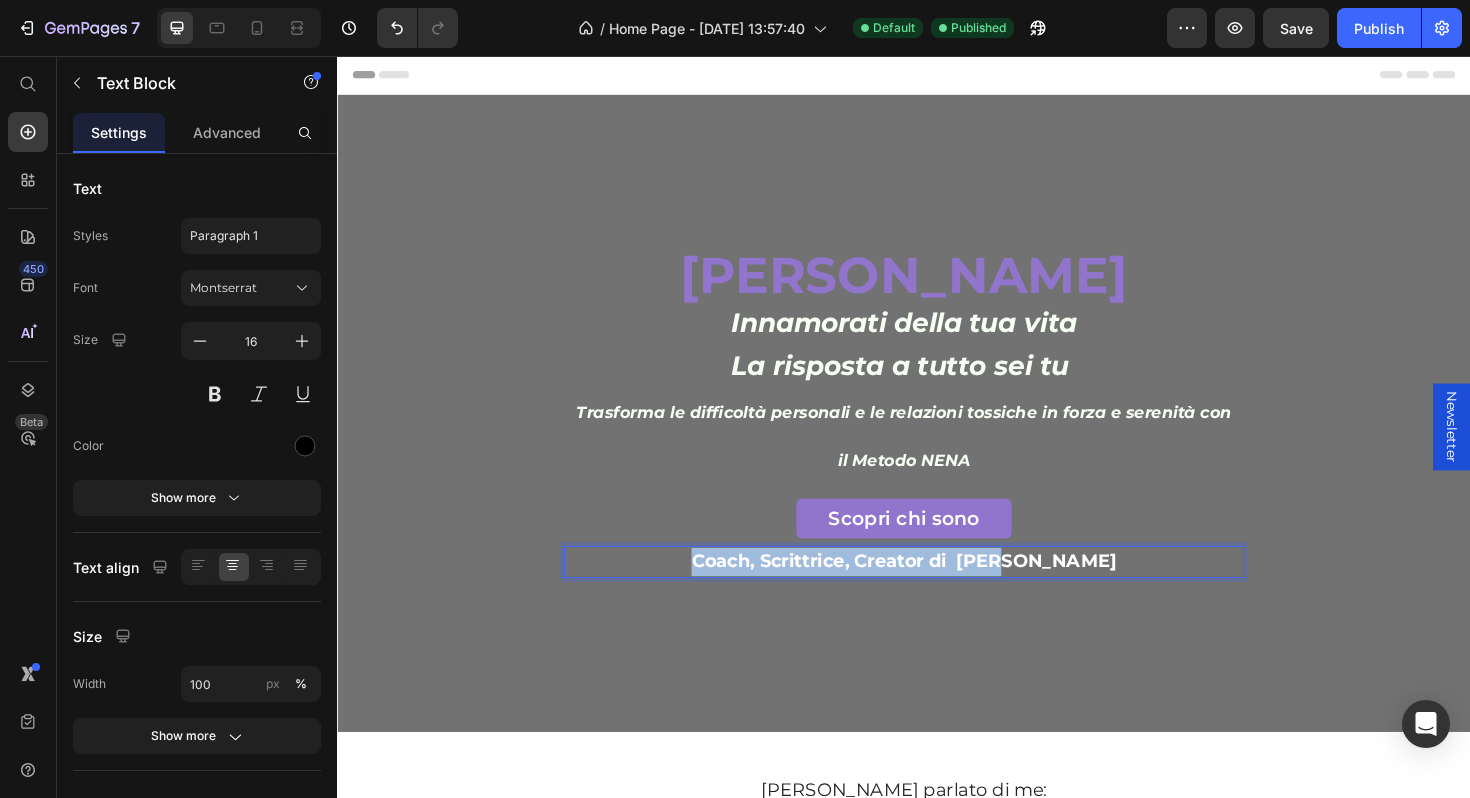 click on "Coach, Scrittrice, Creator di  [PERSON_NAME]" at bounding box center (937, 590) 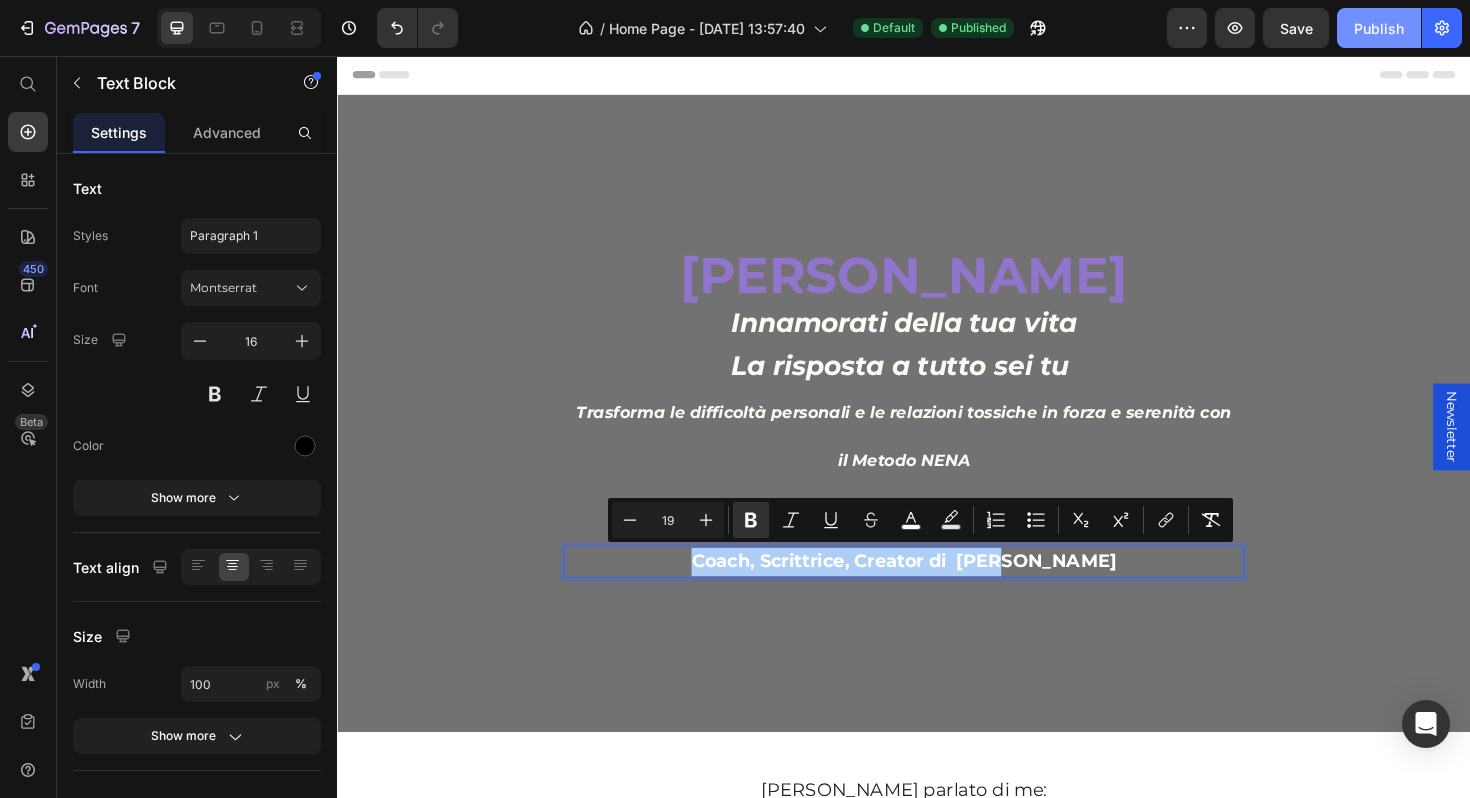 click on "Publish" at bounding box center (1379, 28) 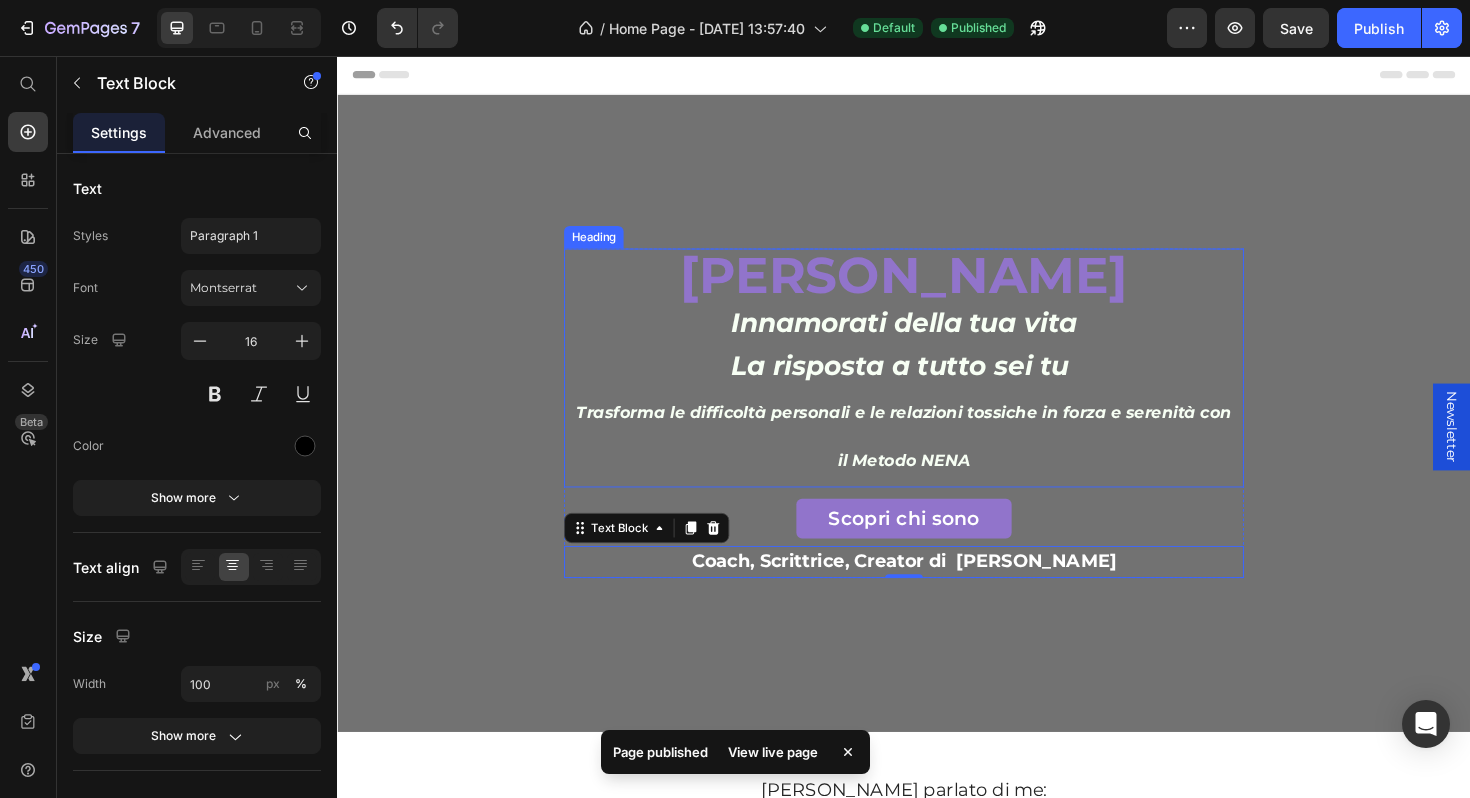 click on "Innamorati della tua vita" at bounding box center (937, 338) 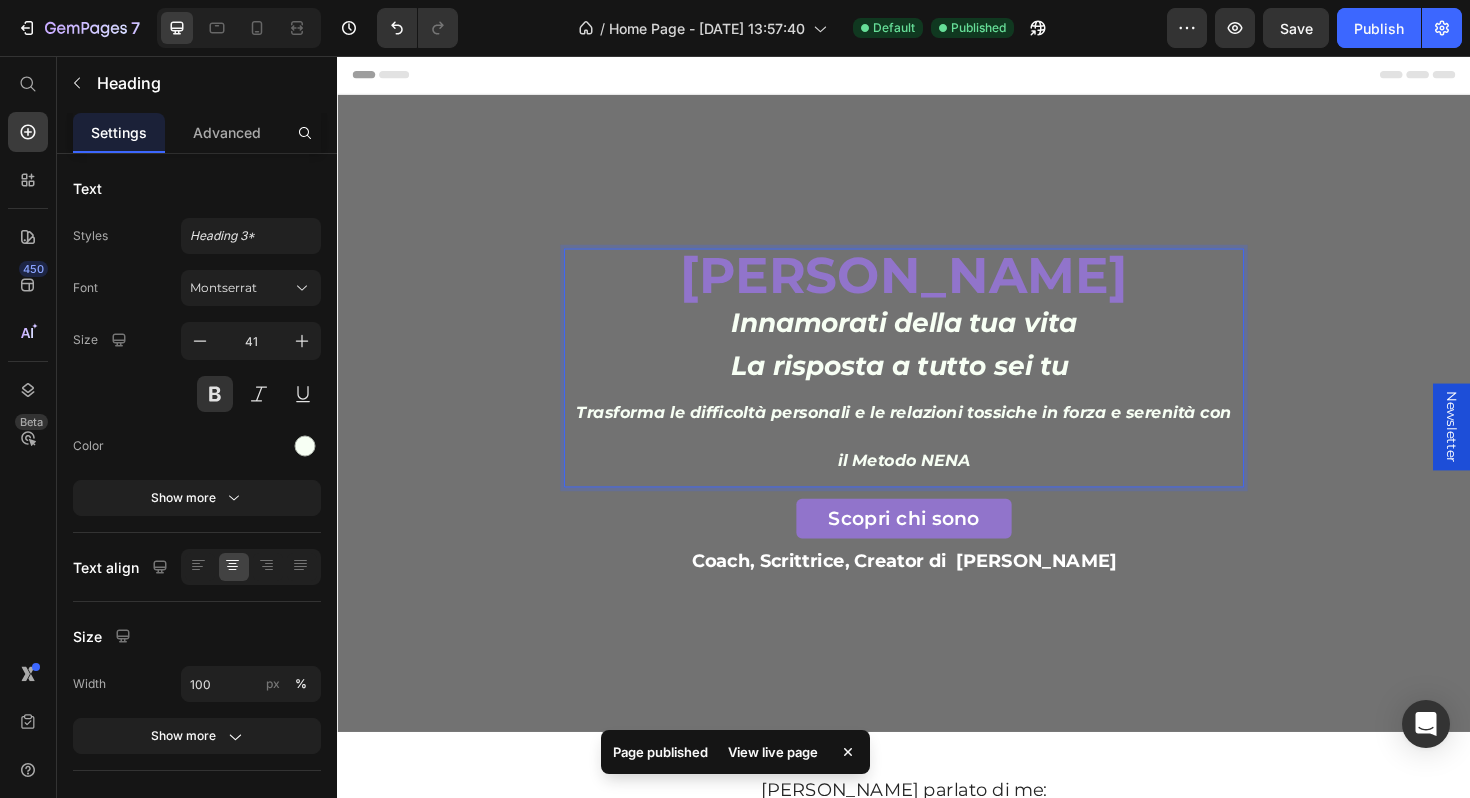 click on "Innamorati della tua vita" at bounding box center (937, 338) 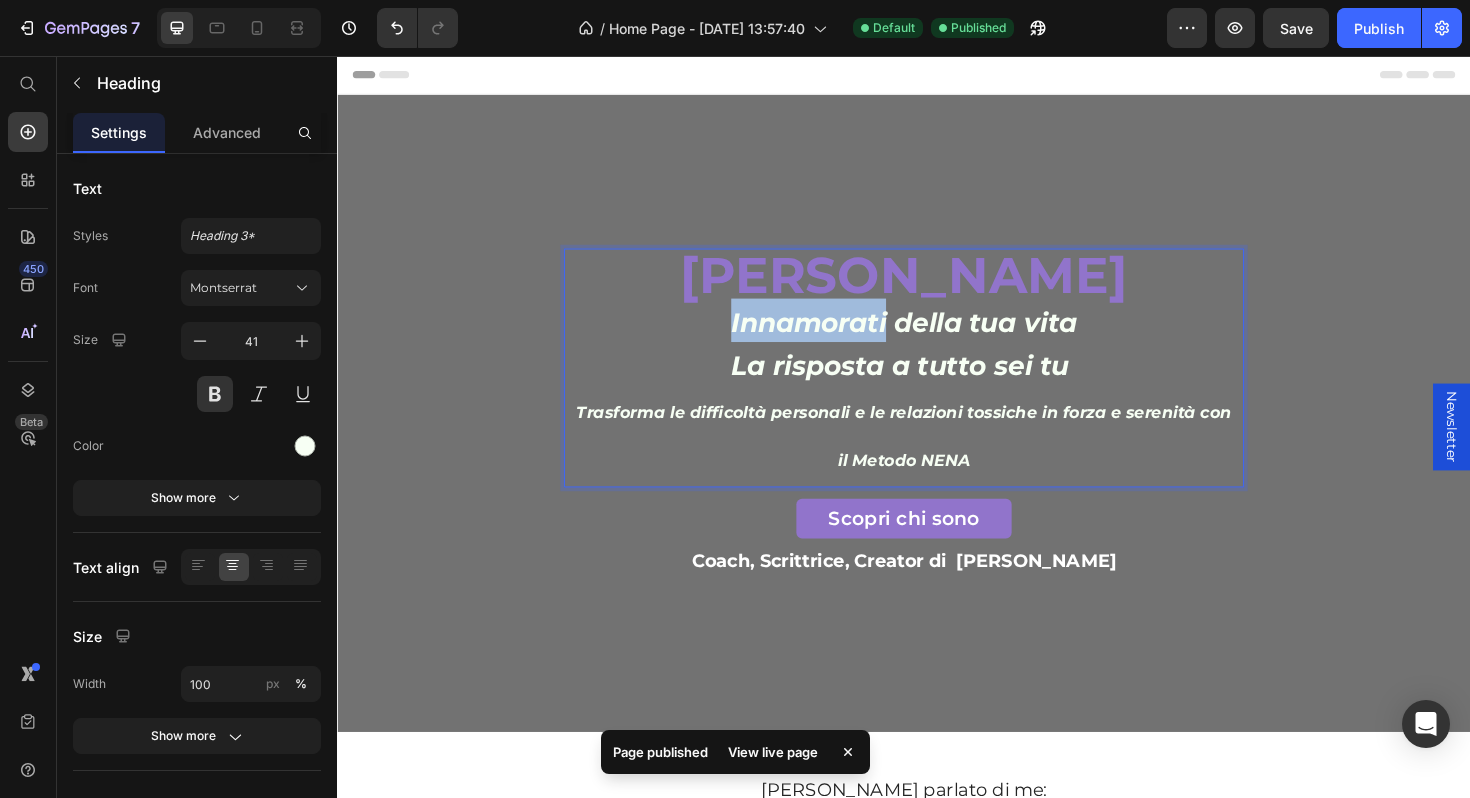 click on "Innamorati della tua vita" at bounding box center [937, 338] 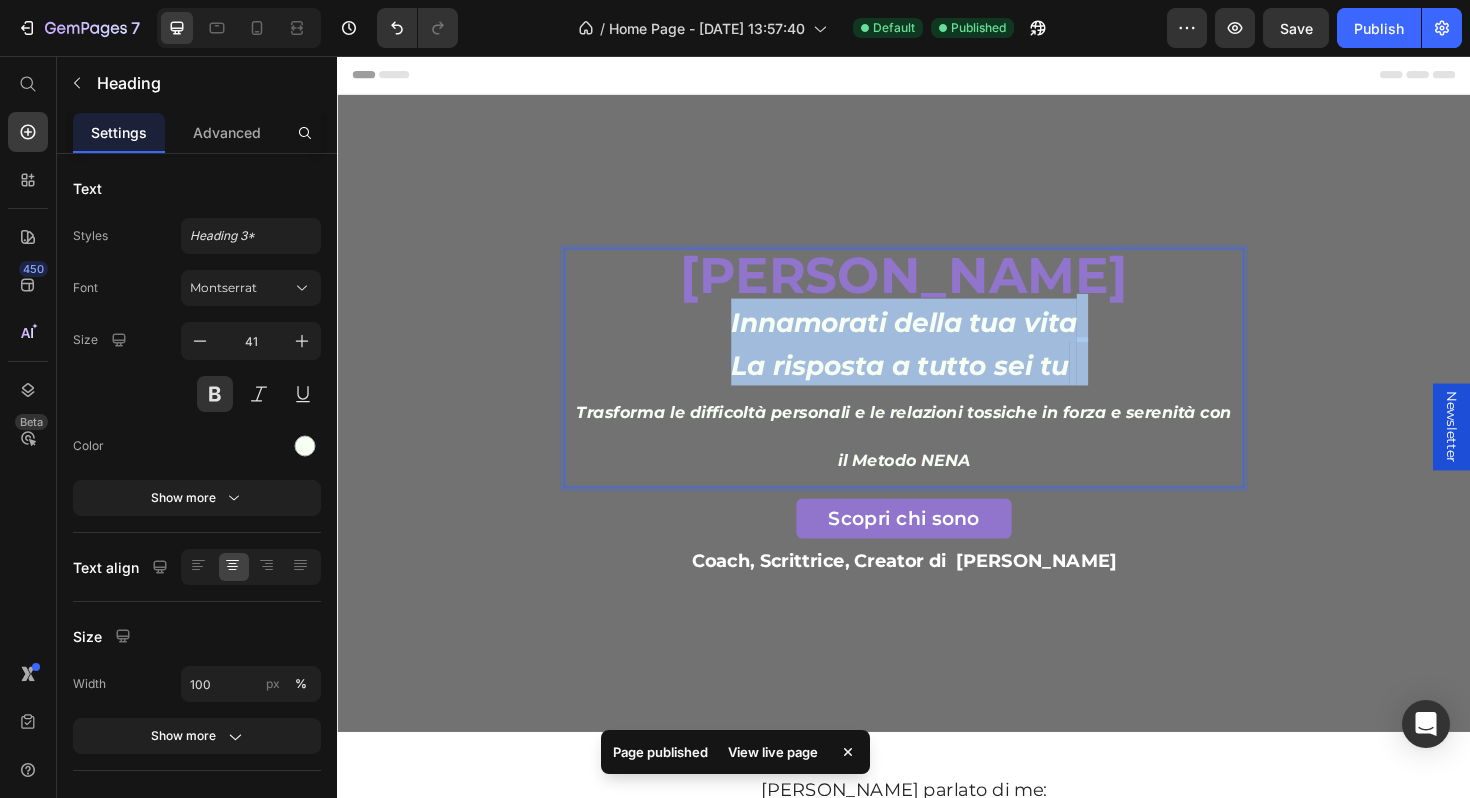 drag, startPoint x: 806, startPoint y: 336, endPoint x: 1123, endPoint y: 382, distance: 320.32016 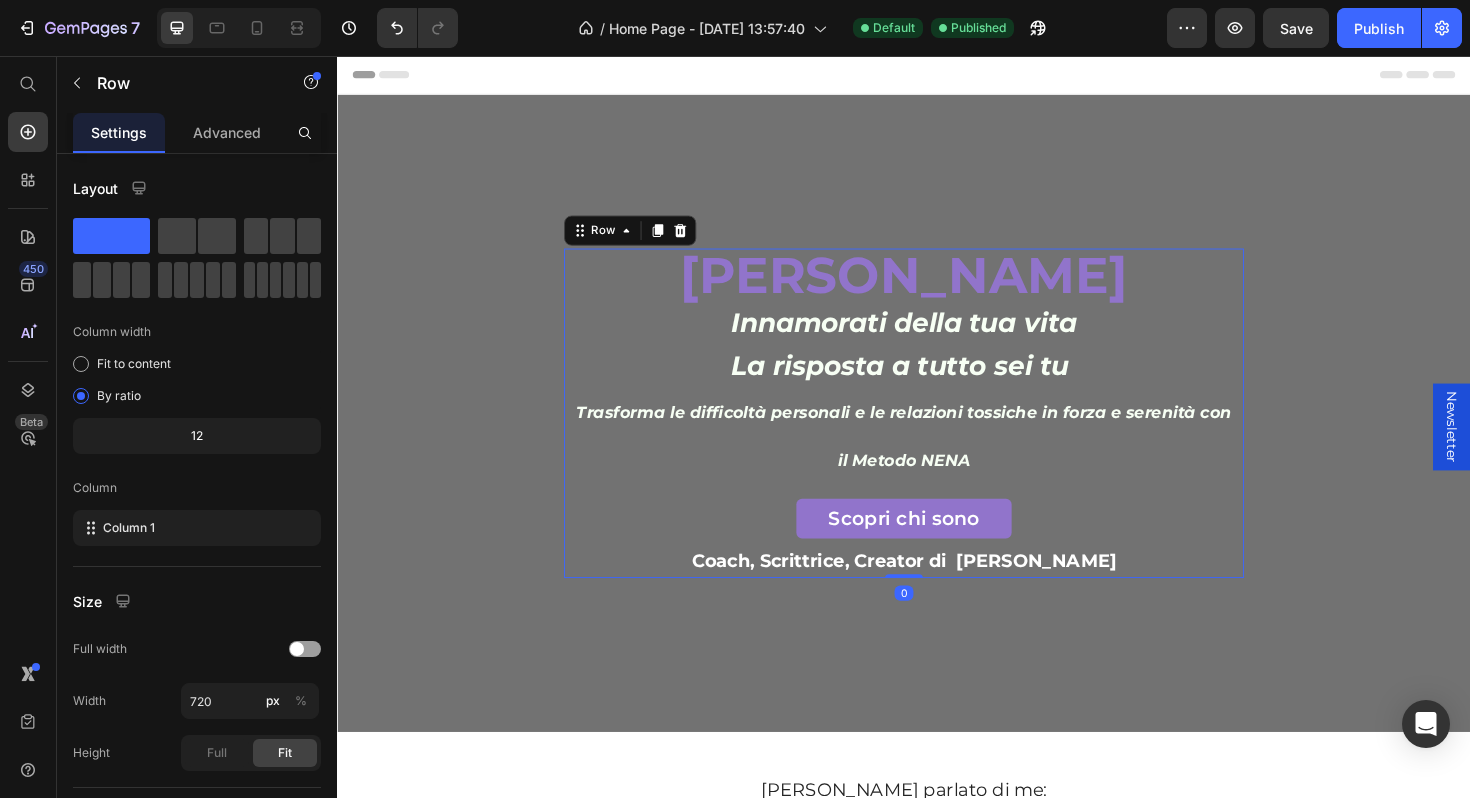 click on "⁠⁠⁠⁠⁠⁠⁠ [PERSON_NAME] Innamorati della tua vita La risposta a tutto sei tu   Trasforma le difficoltà personali e le relazioni tossiche in forza e serenità con il Metodo NENA Heading Scopri chi sono Button Coach, Scrittrice, Creator di  Nena Text Block" at bounding box center (937, 434) 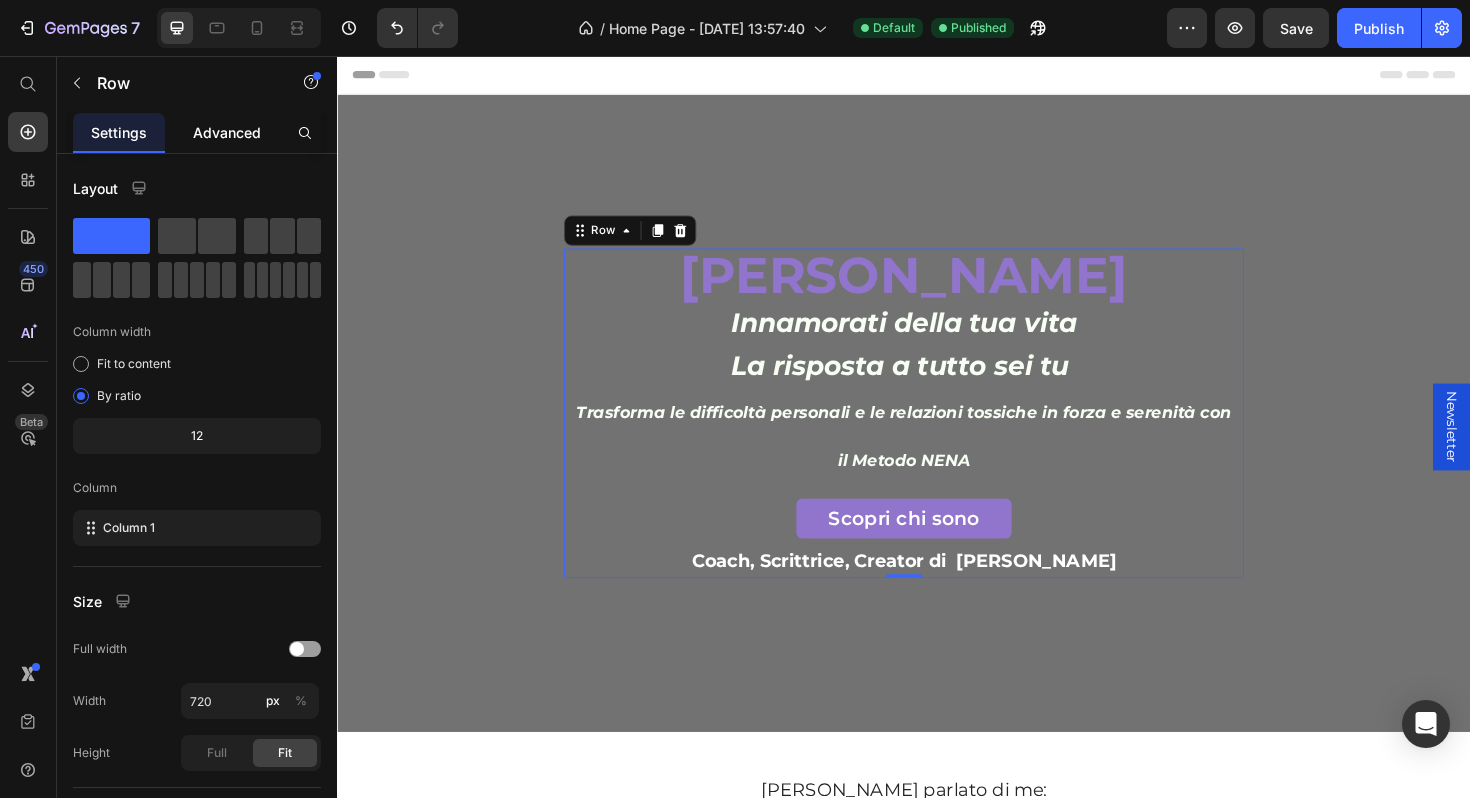 click on "Advanced" 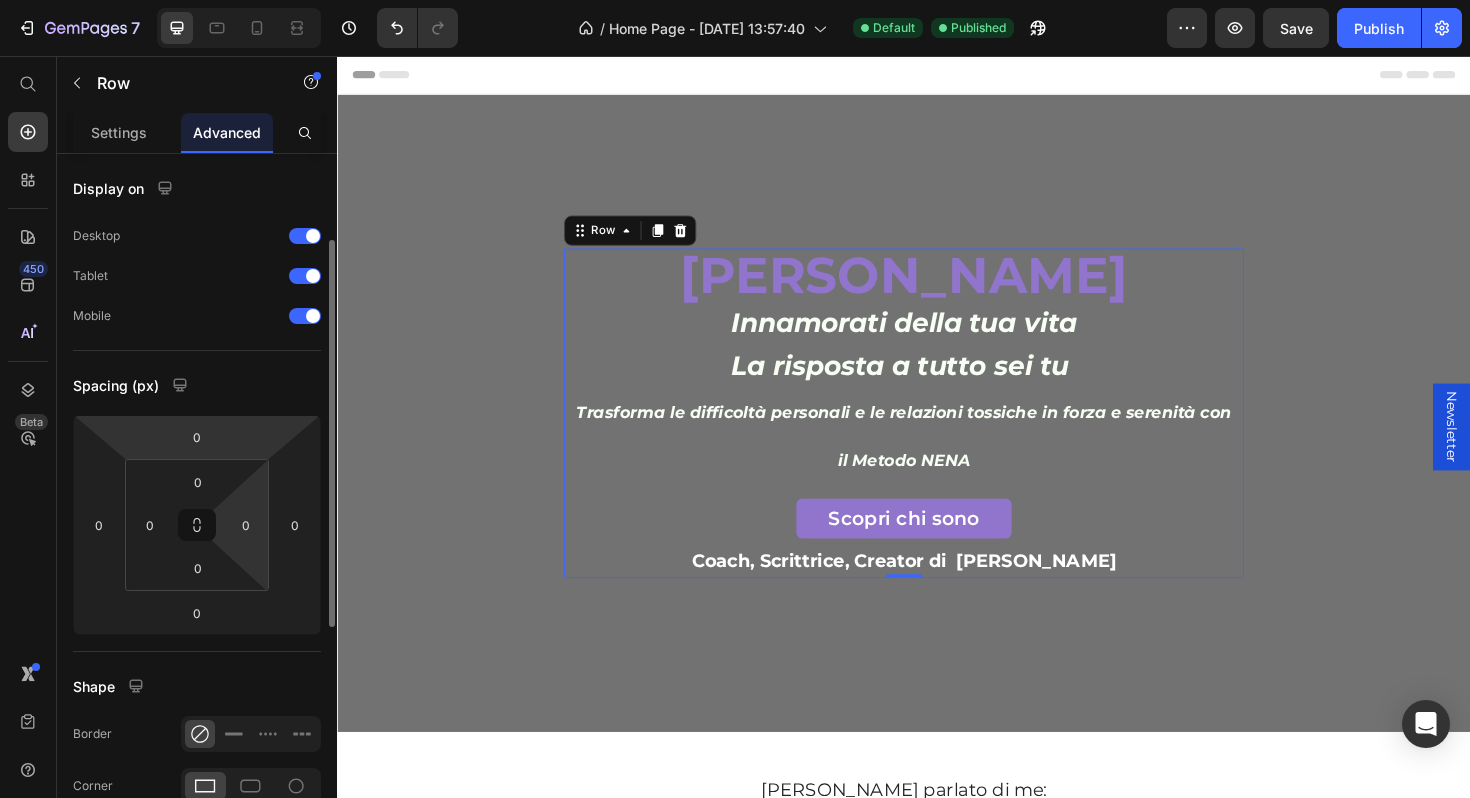 scroll, scrollTop: 568, scrollLeft: 0, axis: vertical 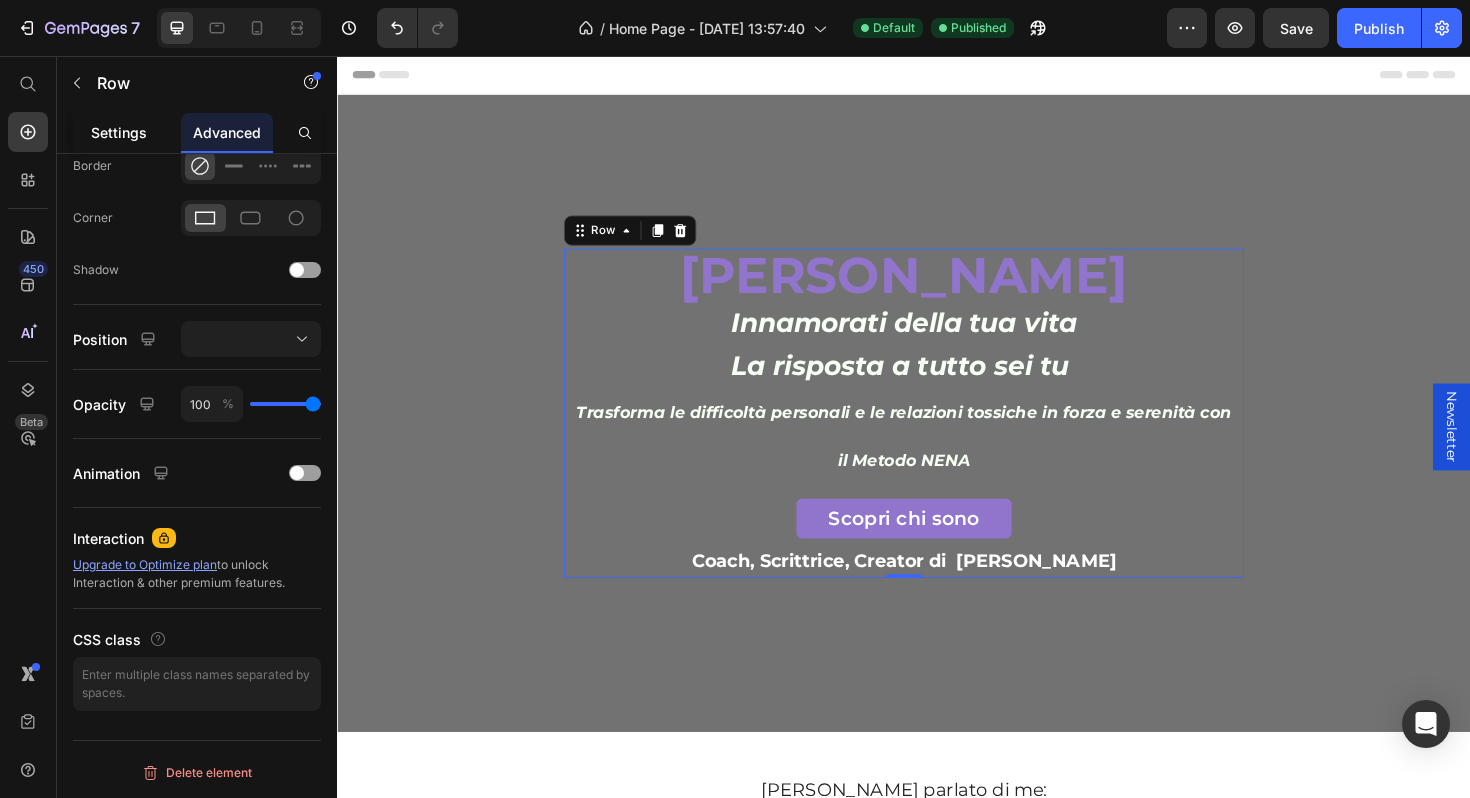 click on "Settings" at bounding box center [119, 132] 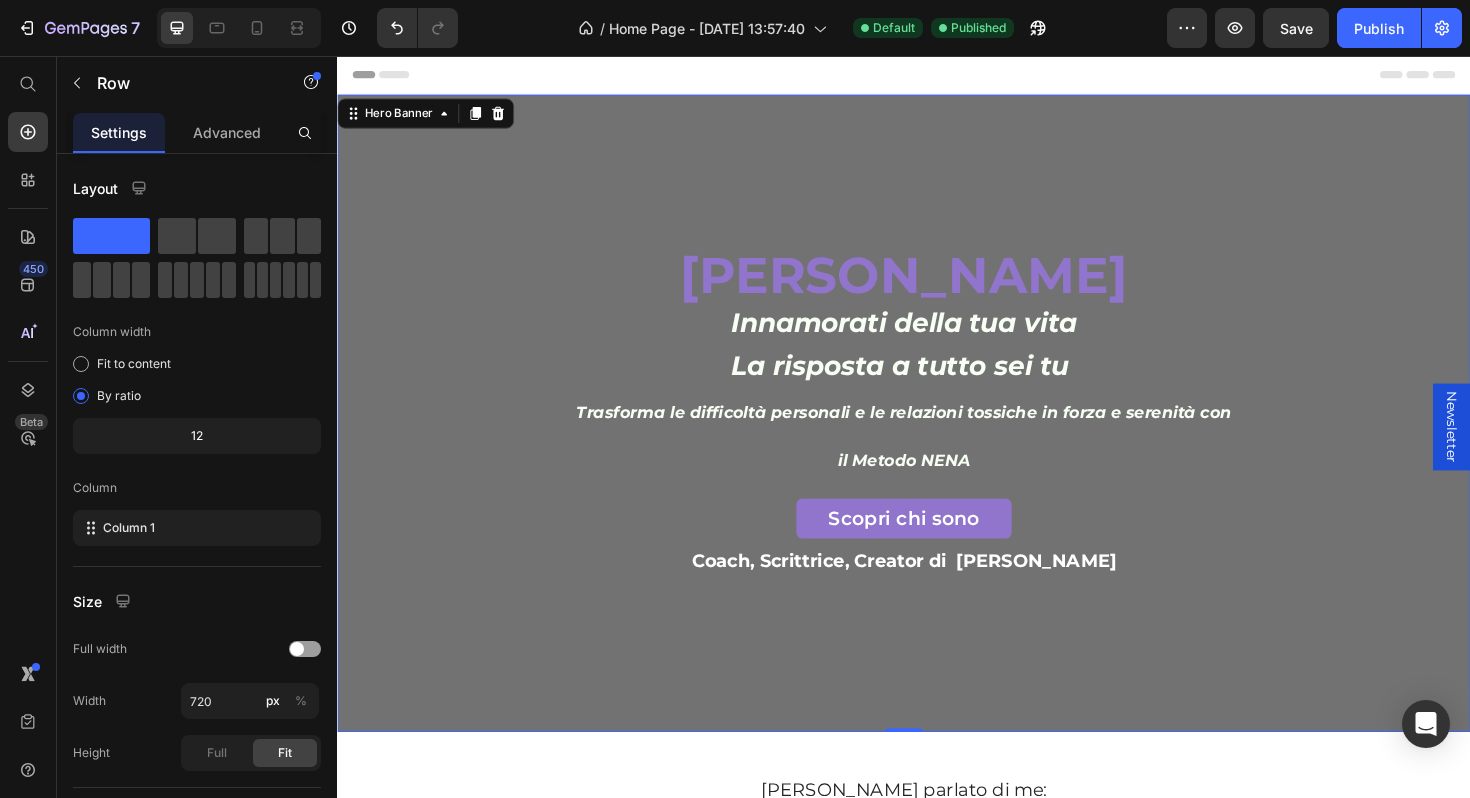 click on "⁠⁠⁠⁠⁠⁠⁠ [PERSON_NAME] Innamorati della tua vita La risposta a tutto sei tu   Trasforma le difficoltà personali e le relazioni tossiche in forza e serenità con il Metodo NENA Heading Scopri chi sono Button Coach, Scrittrice, Creator di  Nena Text Block Row" at bounding box center (937, 434) 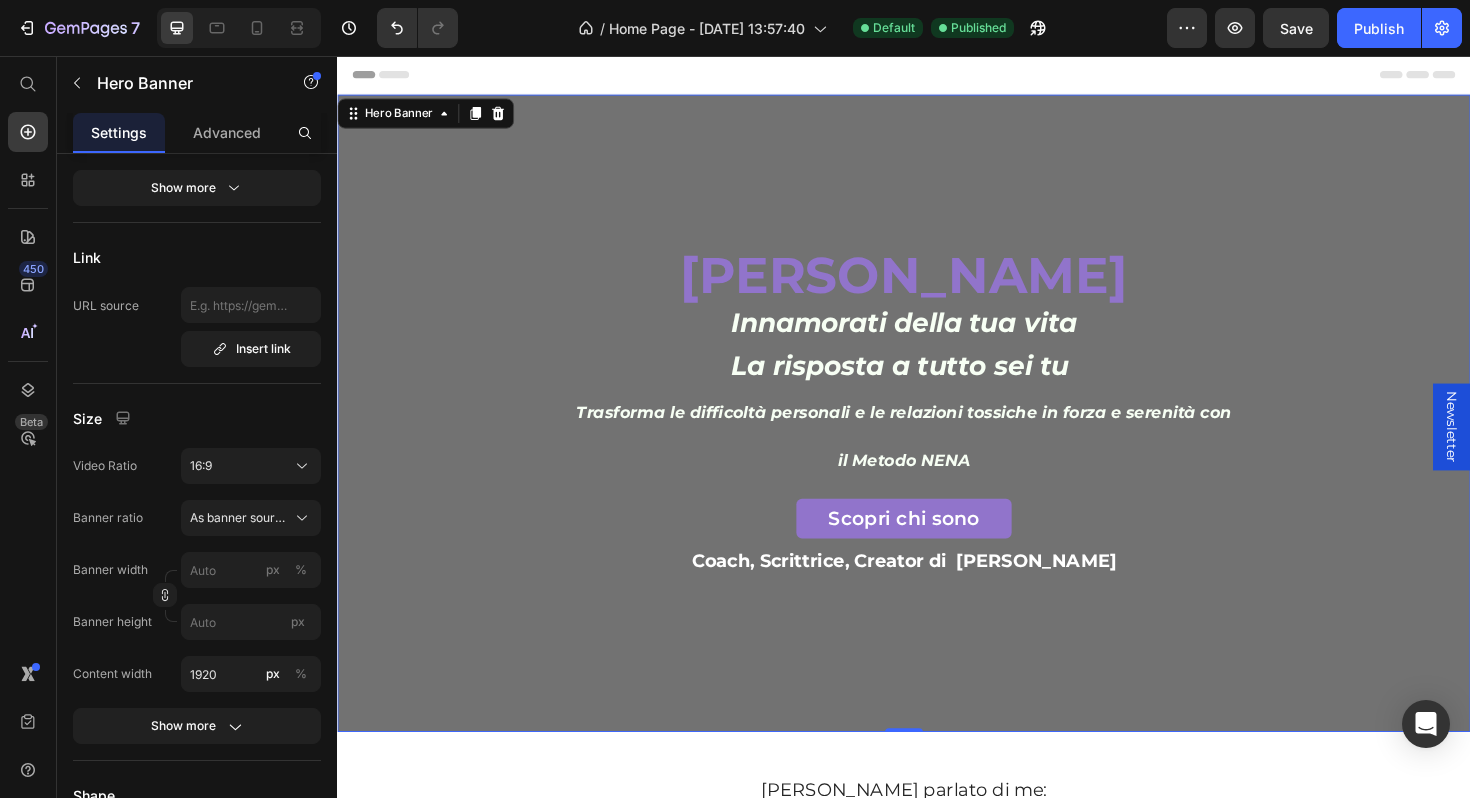 scroll, scrollTop: 1, scrollLeft: 0, axis: vertical 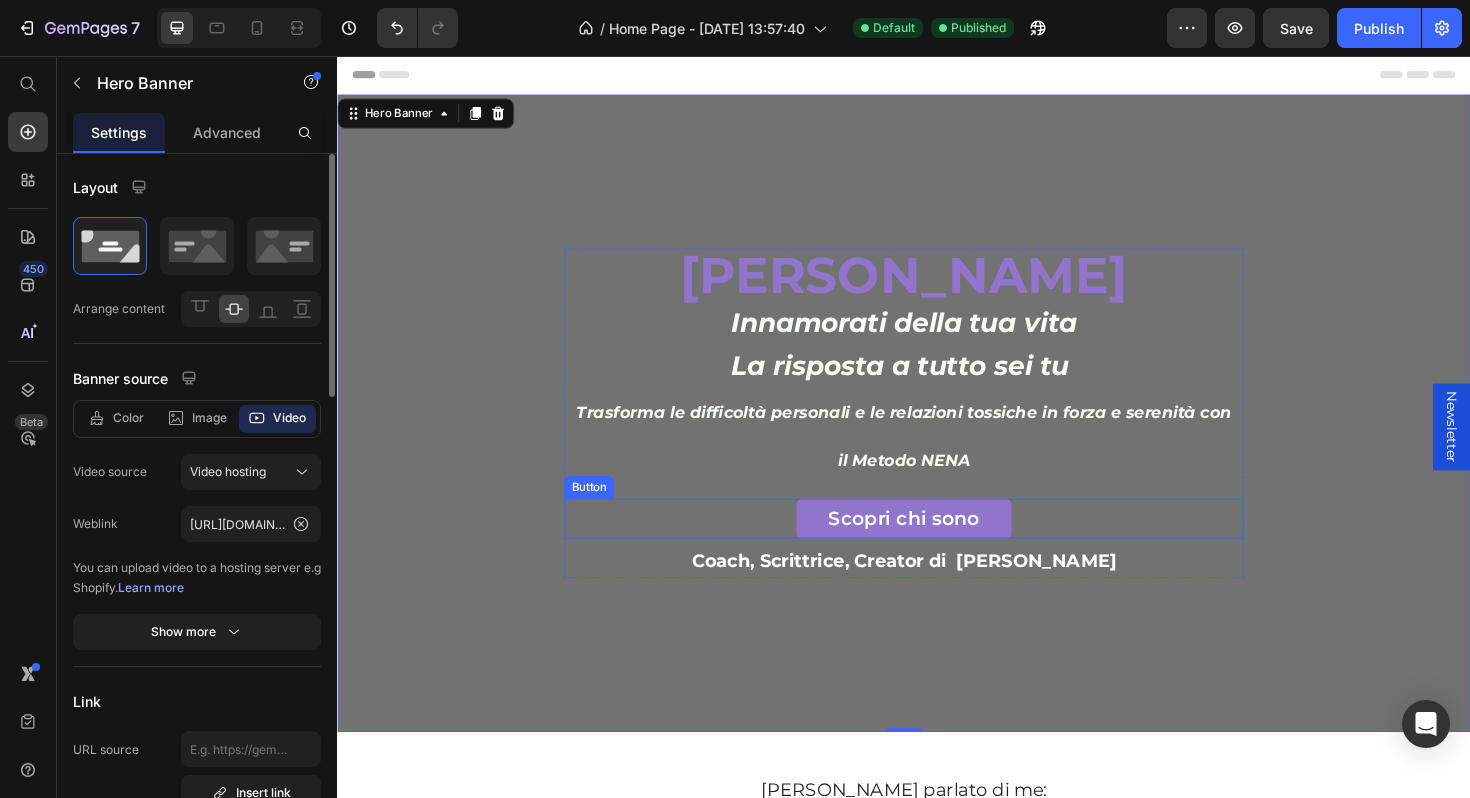 click on "Scopri chi sono Button" at bounding box center (937, 546) 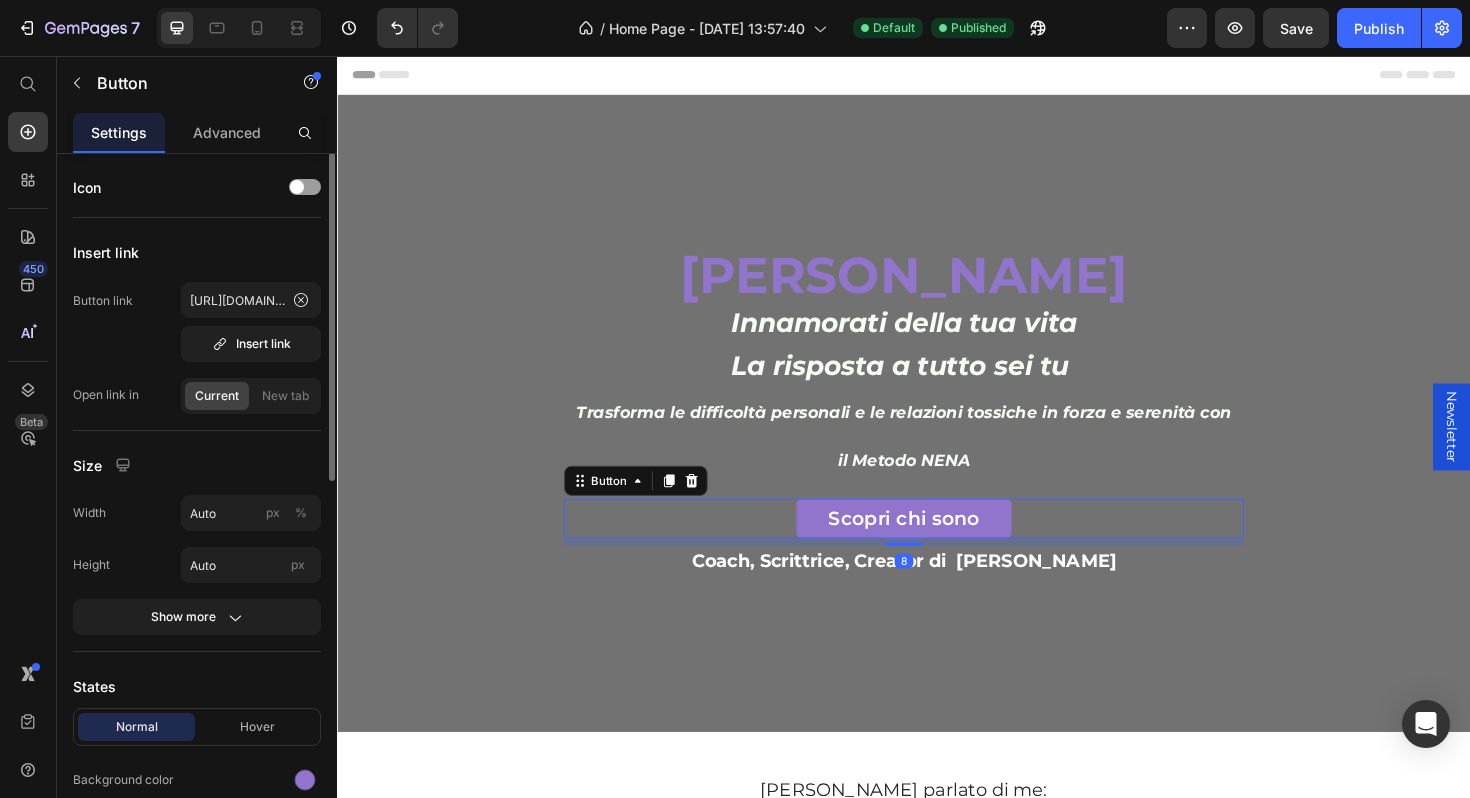 scroll, scrollTop: 0, scrollLeft: 0, axis: both 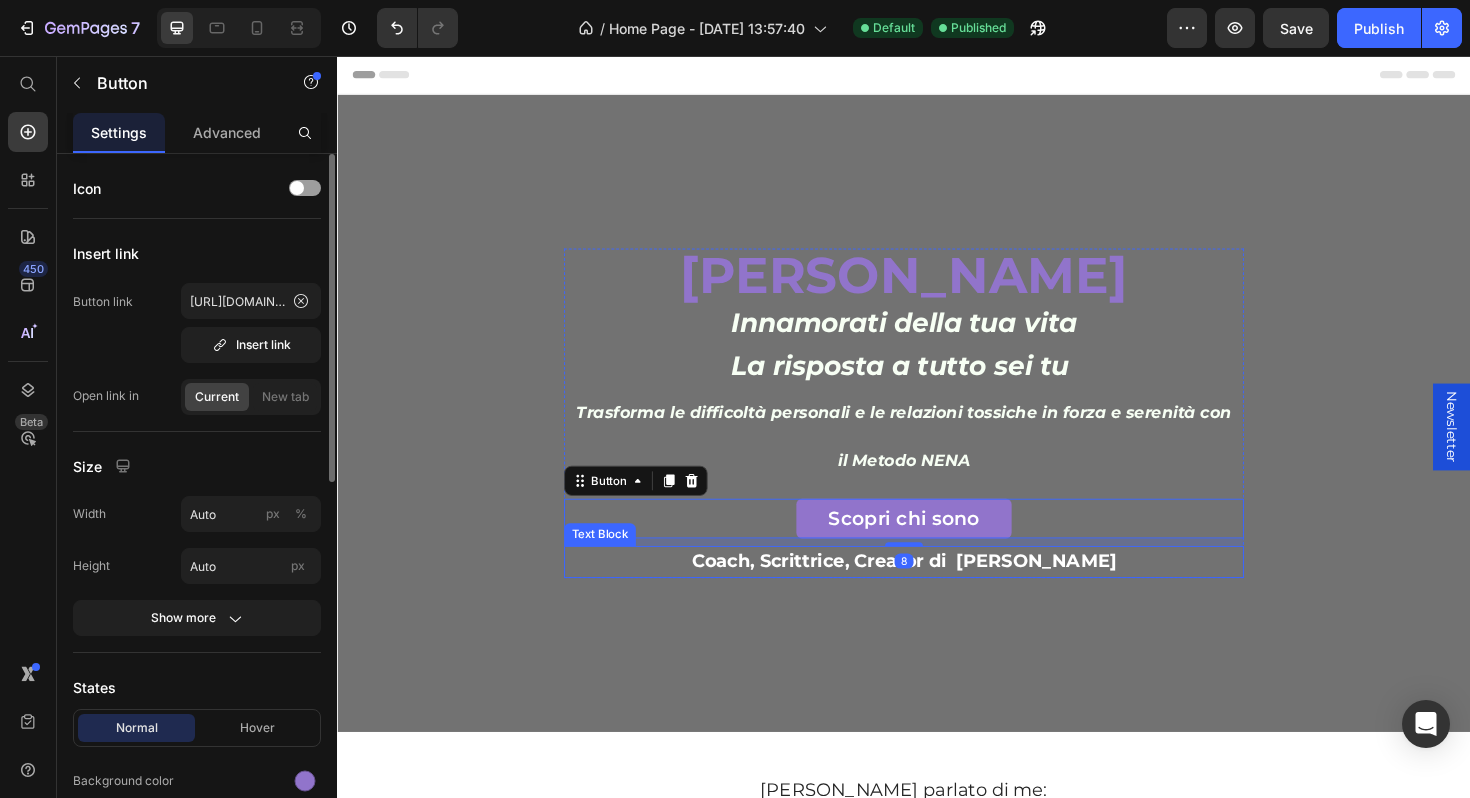 click on "Coach, Scrittrice, Creator di  [PERSON_NAME]" at bounding box center [937, 592] 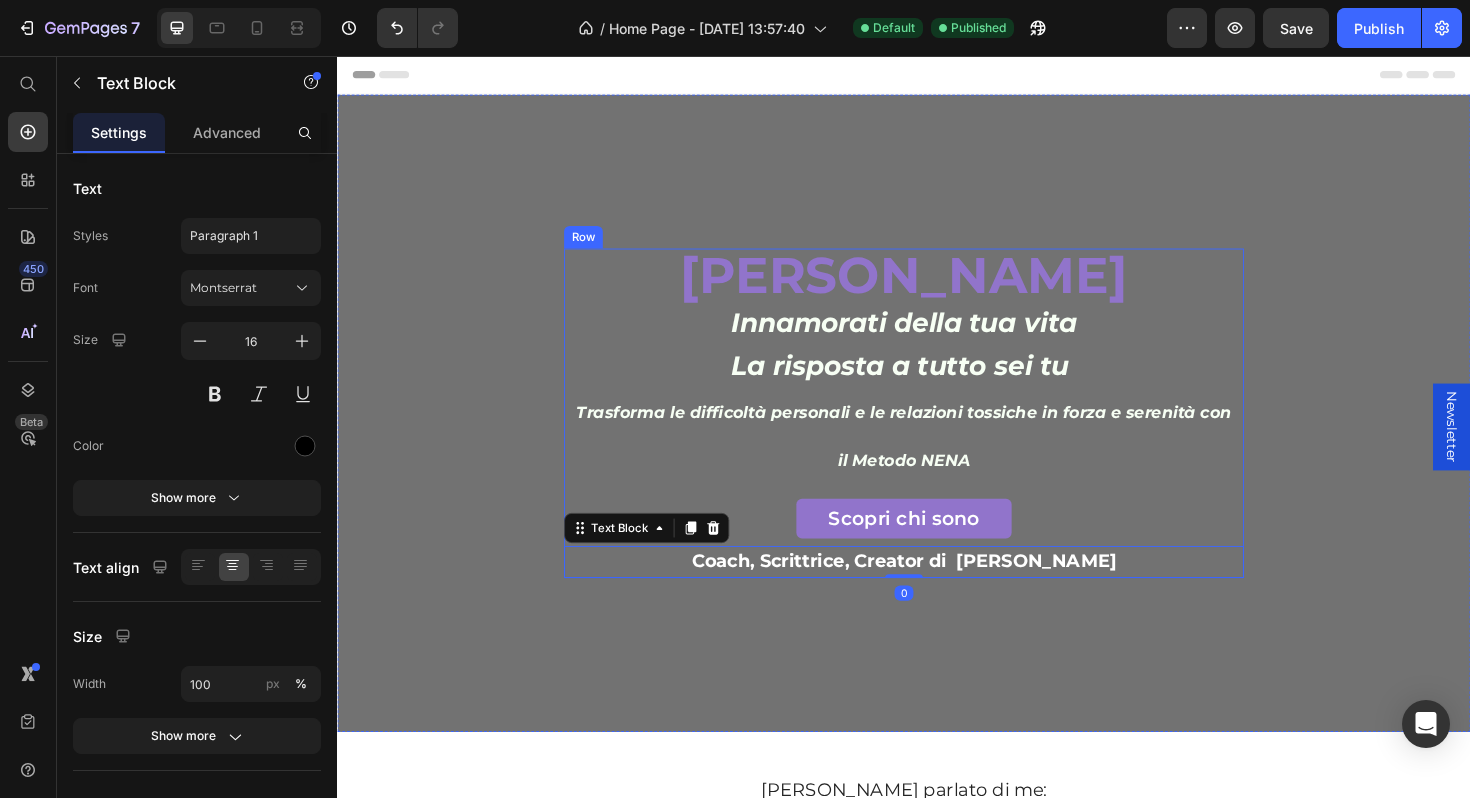 click on "⁠⁠⁠⁠⁠⁠⁠ [PERSON_NAME] Innamorati della tua vita La risposta a tutto sei tu   Trasforma le difficoltà personali e le relazioni tossiche in forza e serenità con il Metodo NENA Heading Scopri chi sono Button Coach, Scrittrice, Creator di  Nena Text Block   0" at bounding box center [937, 434] 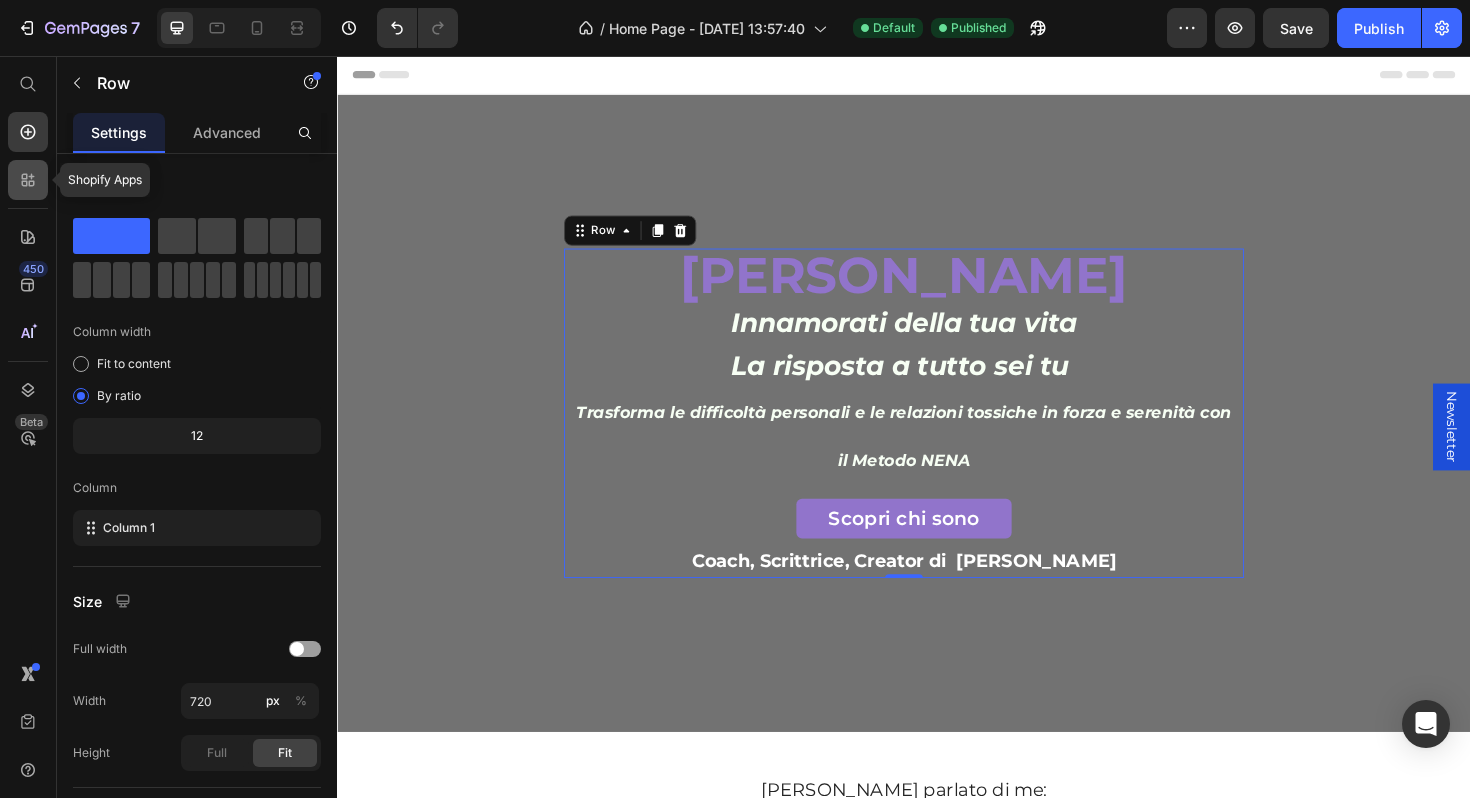 click 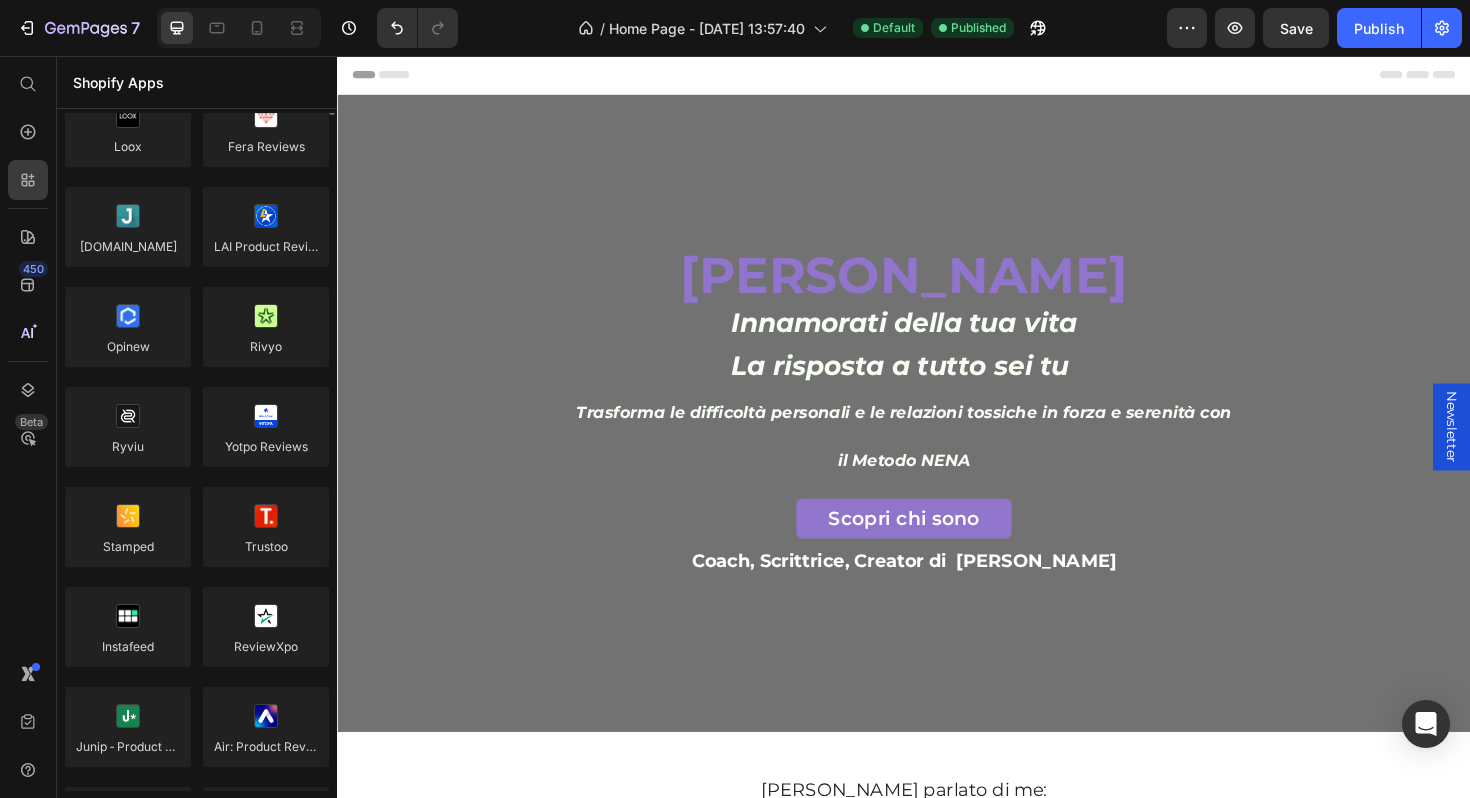scroll, scrollTop: 0, scrollLeft: 0, axis: both 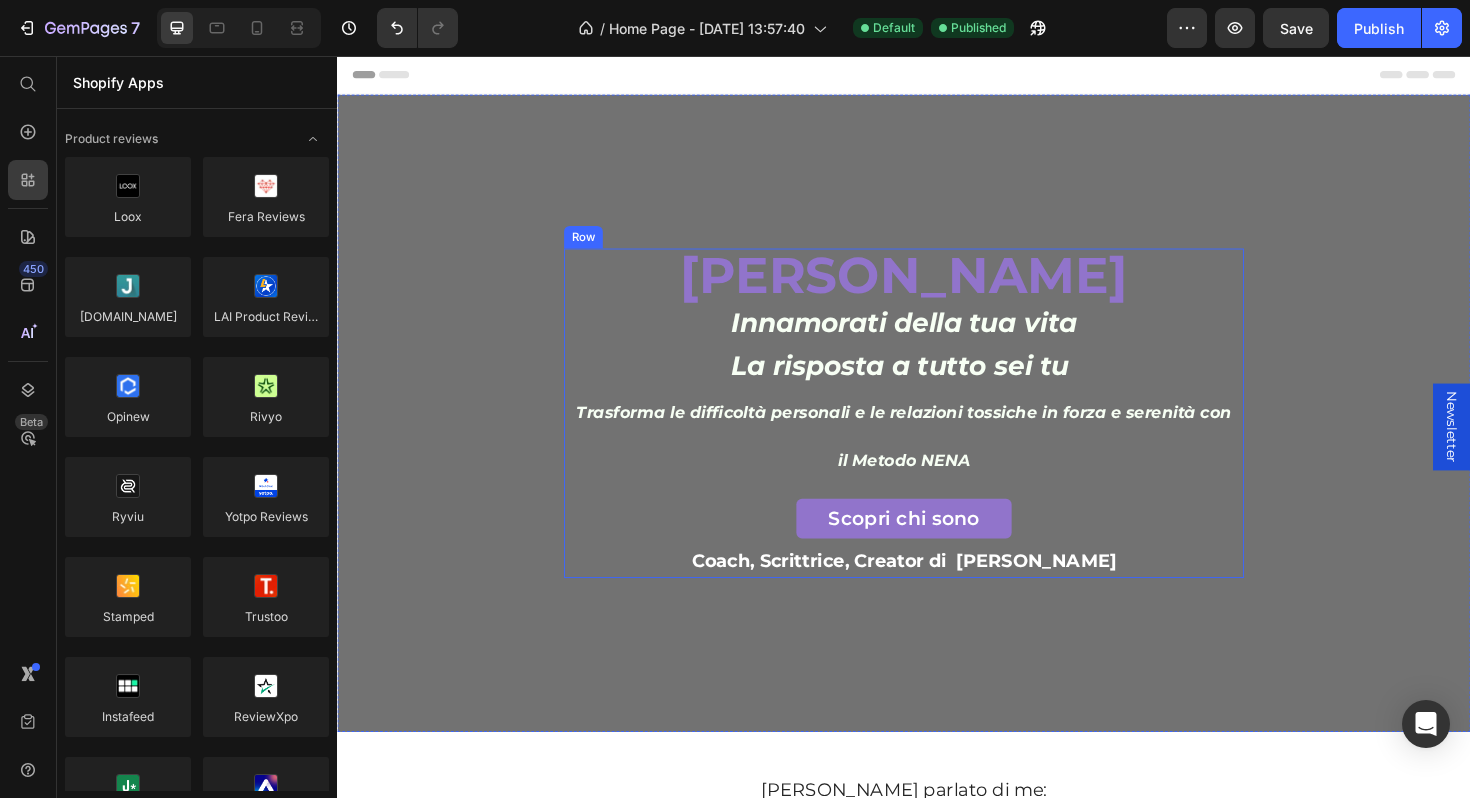 click on "Scopri chi sono Button" at bounding box center (937, 546) 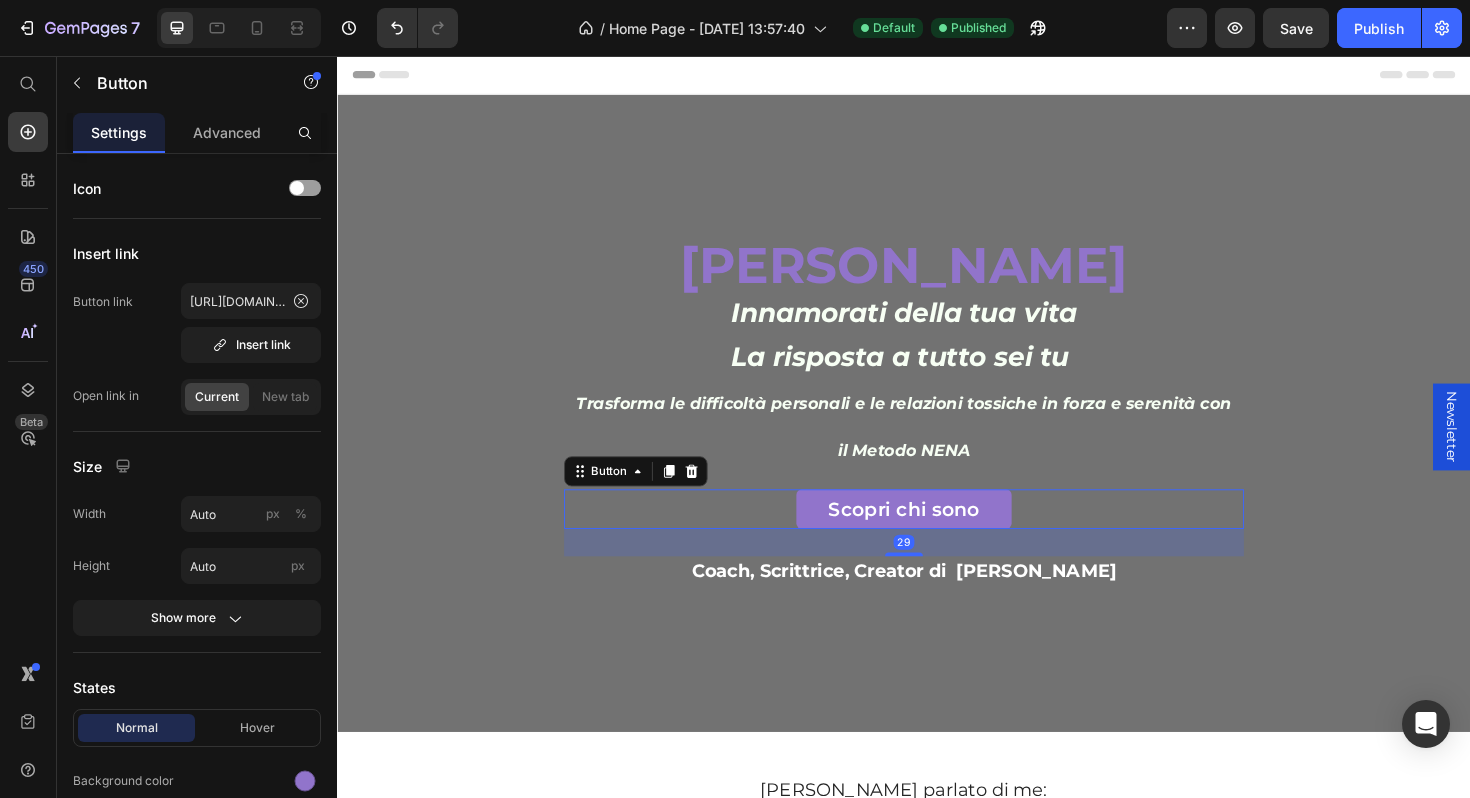 drag, startPoint x: 923, startPoint y: 570, endPoint x: 918, endPoint y: 592, distance: 22.561028 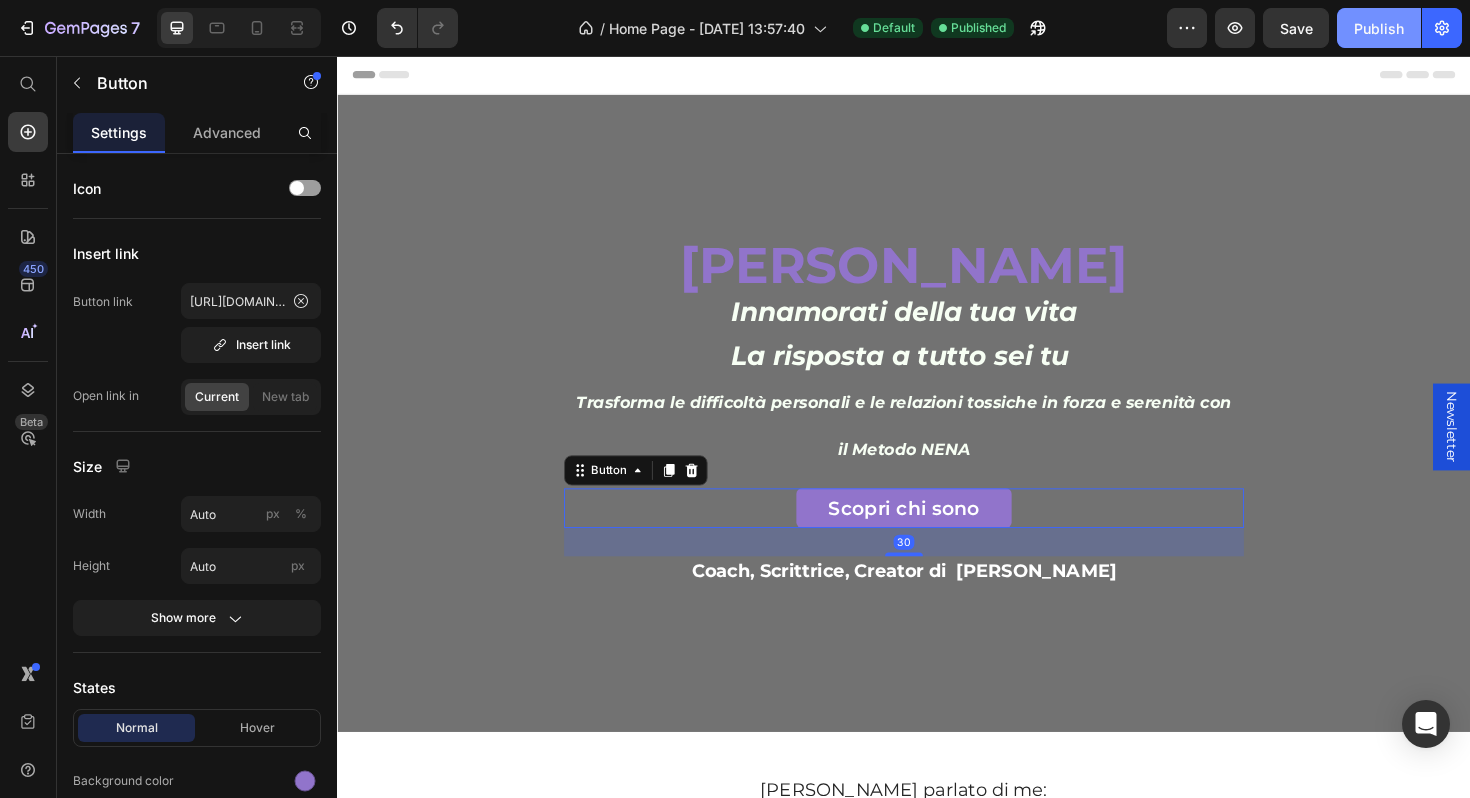 click on "Publish" at bounding box center (1379, 28) 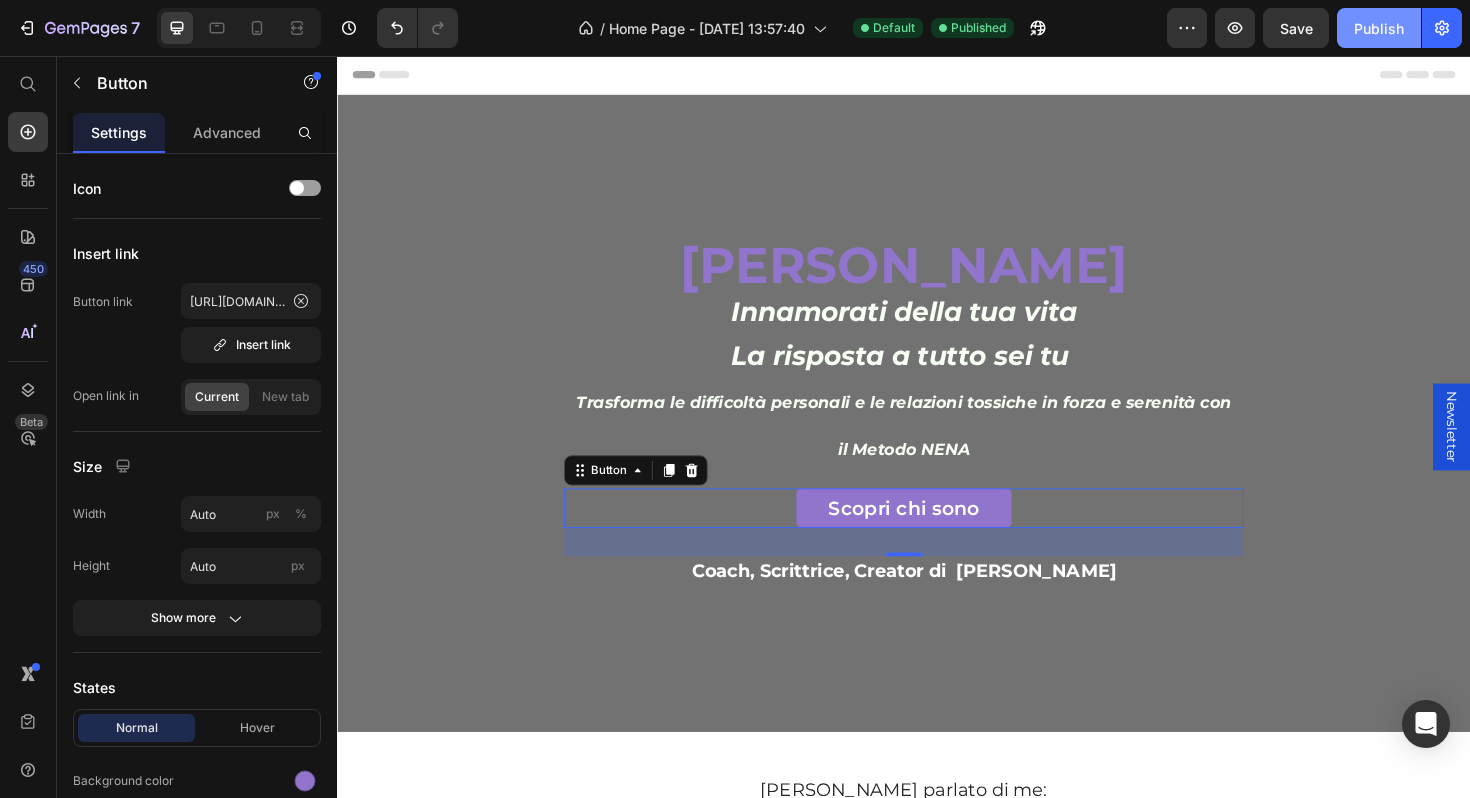click on "Publish" at bounding box center [1379, 28] 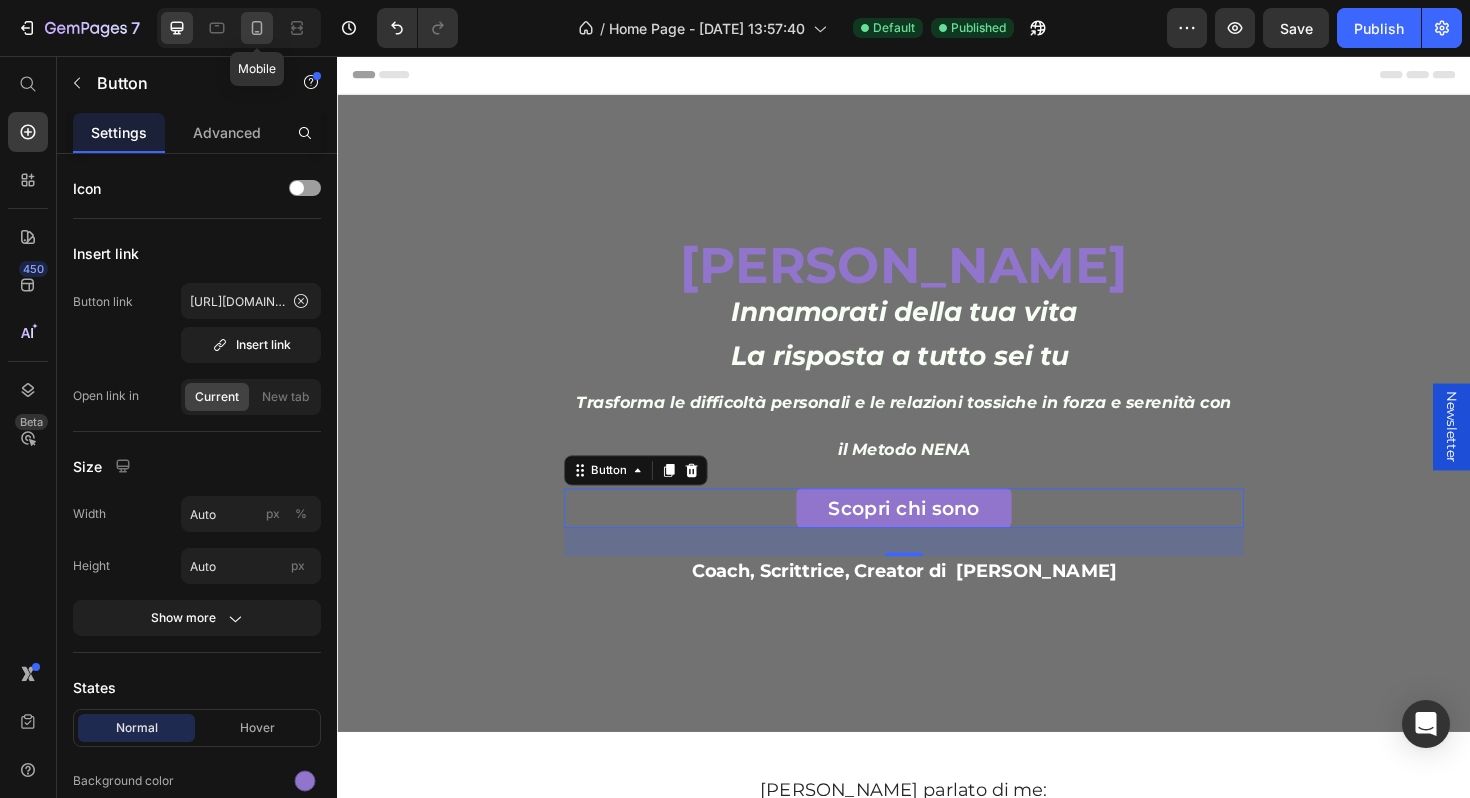 click 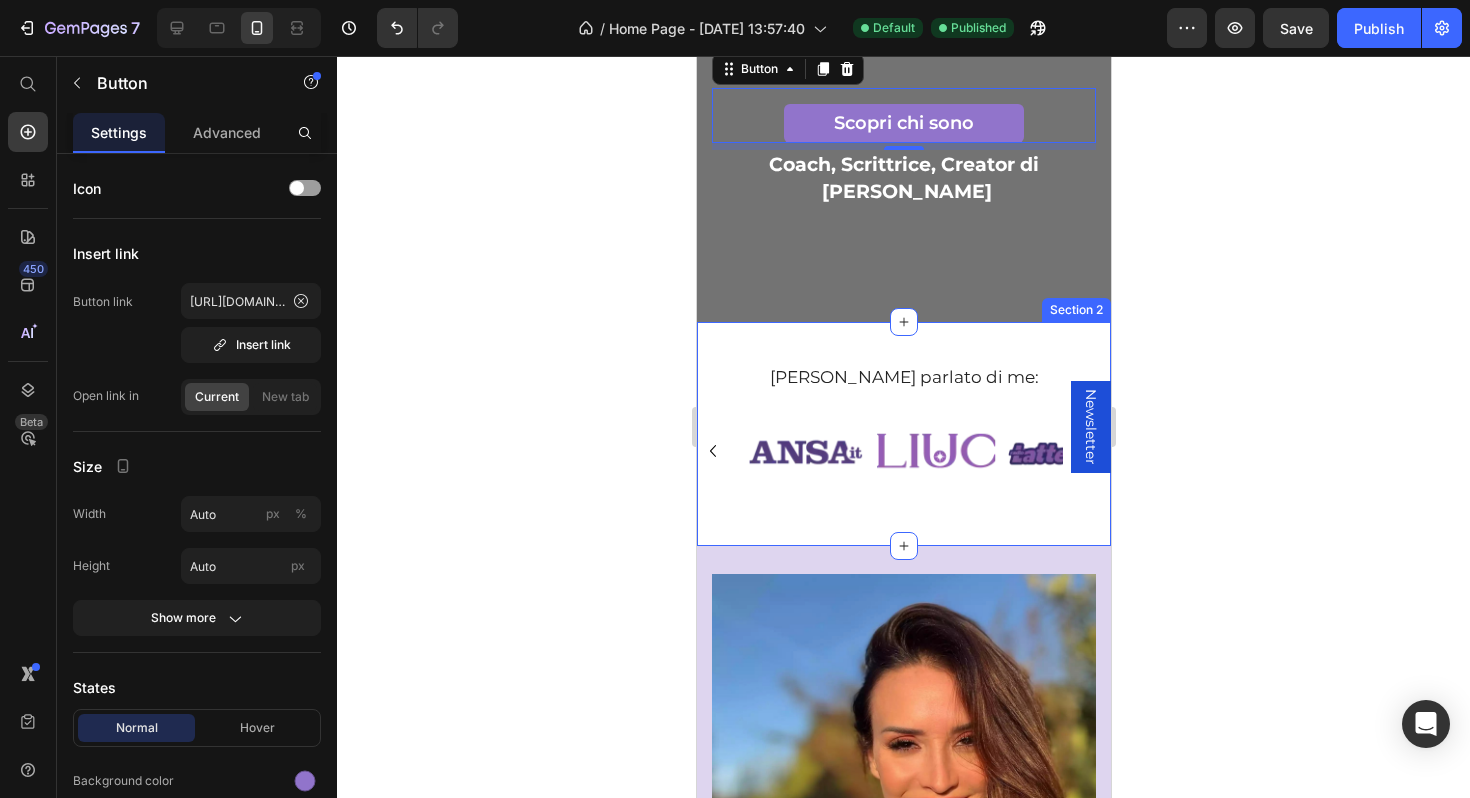 scroll, scrollTop: 484, scrollLeft: 0, axis: vertical 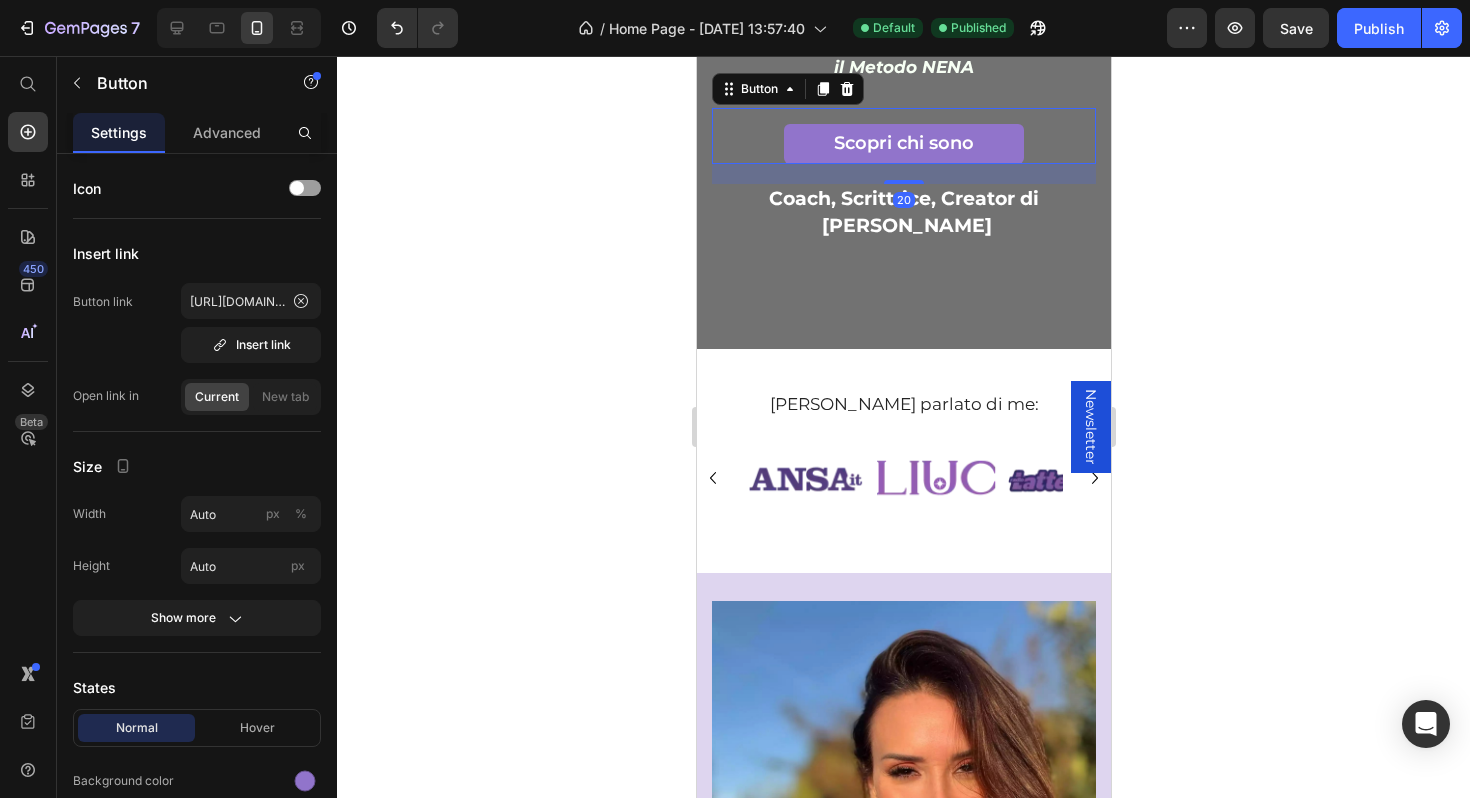 drag, startPoint x: 913, startPoint y: 214, endPoint x: 913, endPoint y: 226, distance: 12 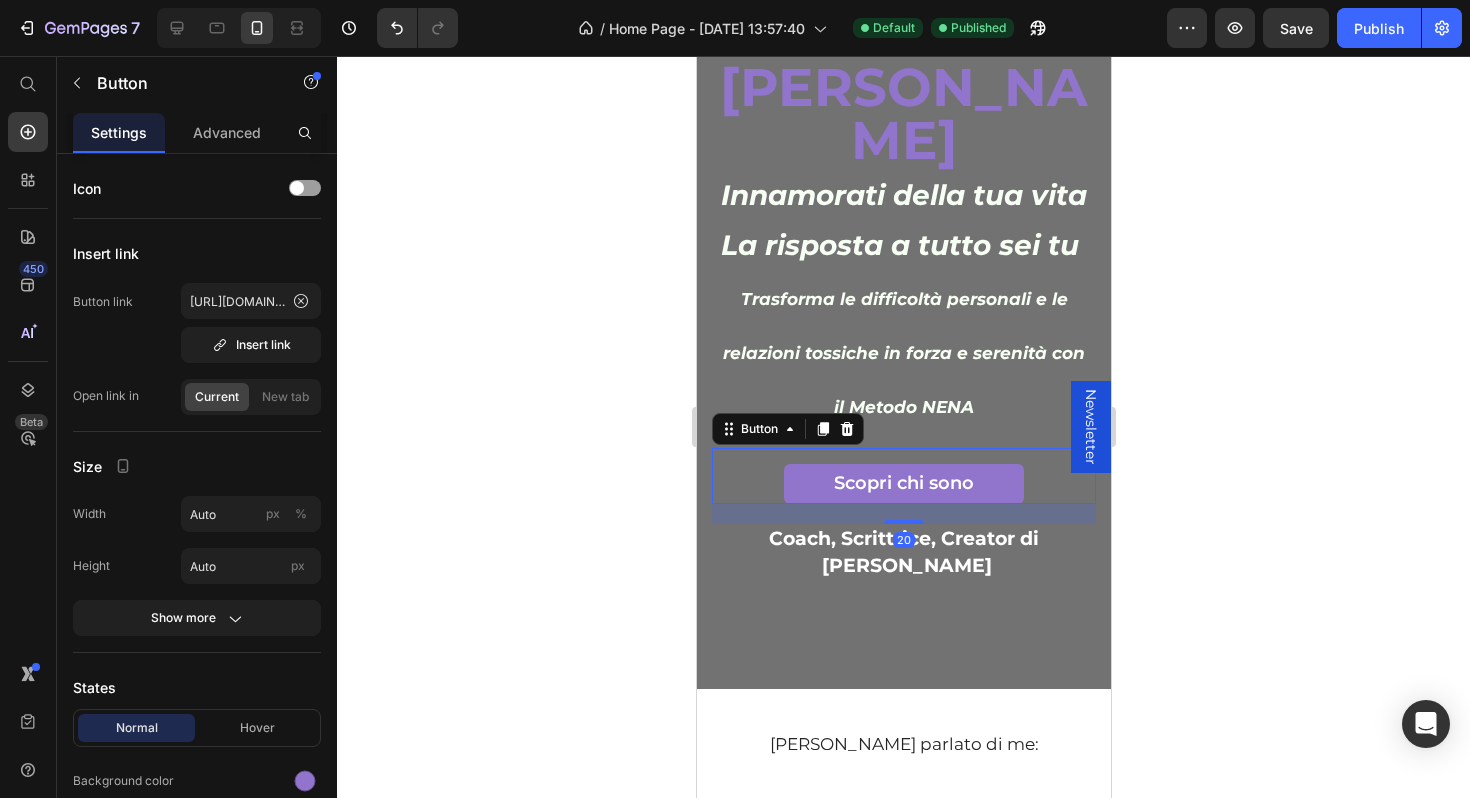 scroll, scrollTop: 137, scrollLeft: 0, axis: vertical 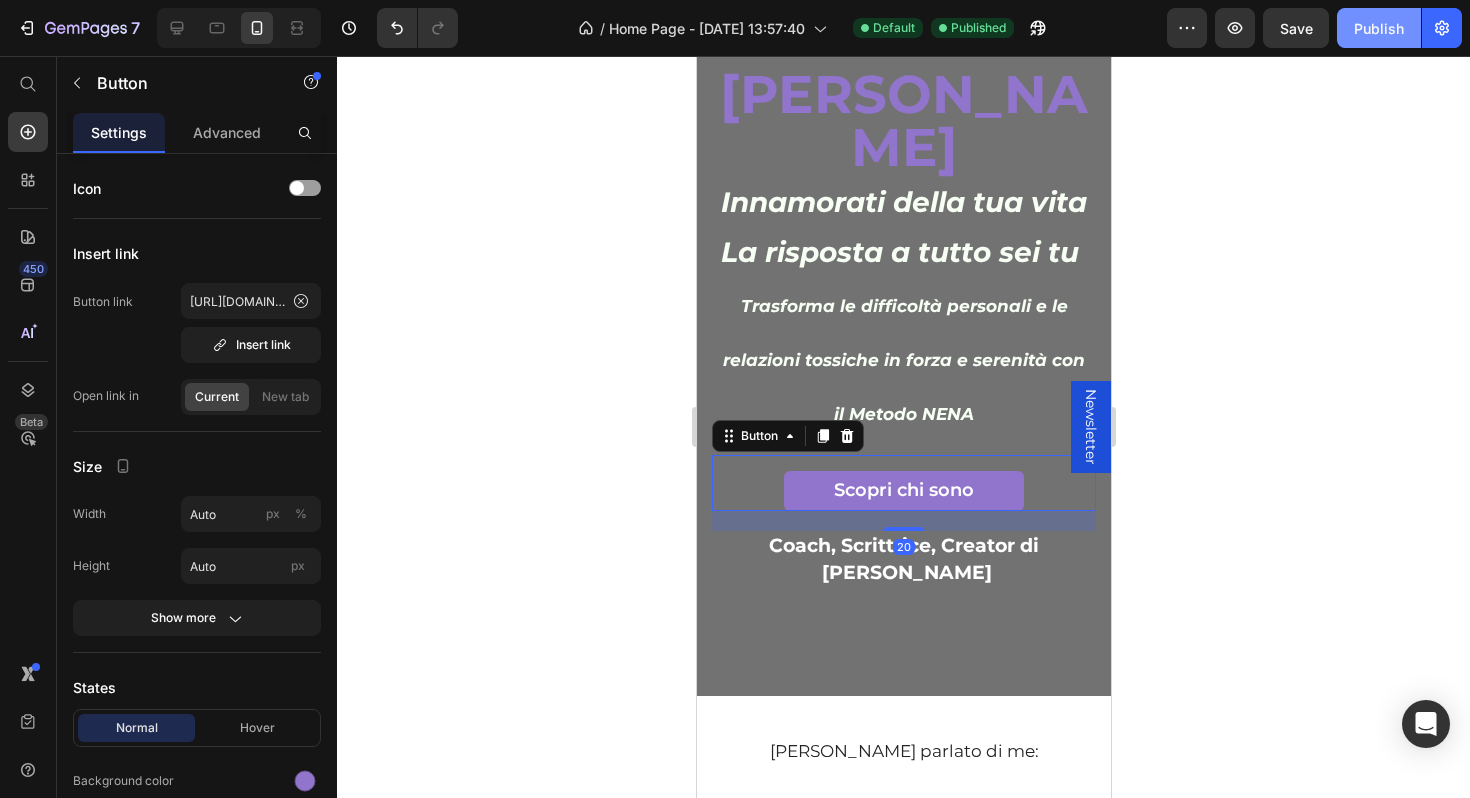 click on "Publish" at bounding box center (1379, 28) 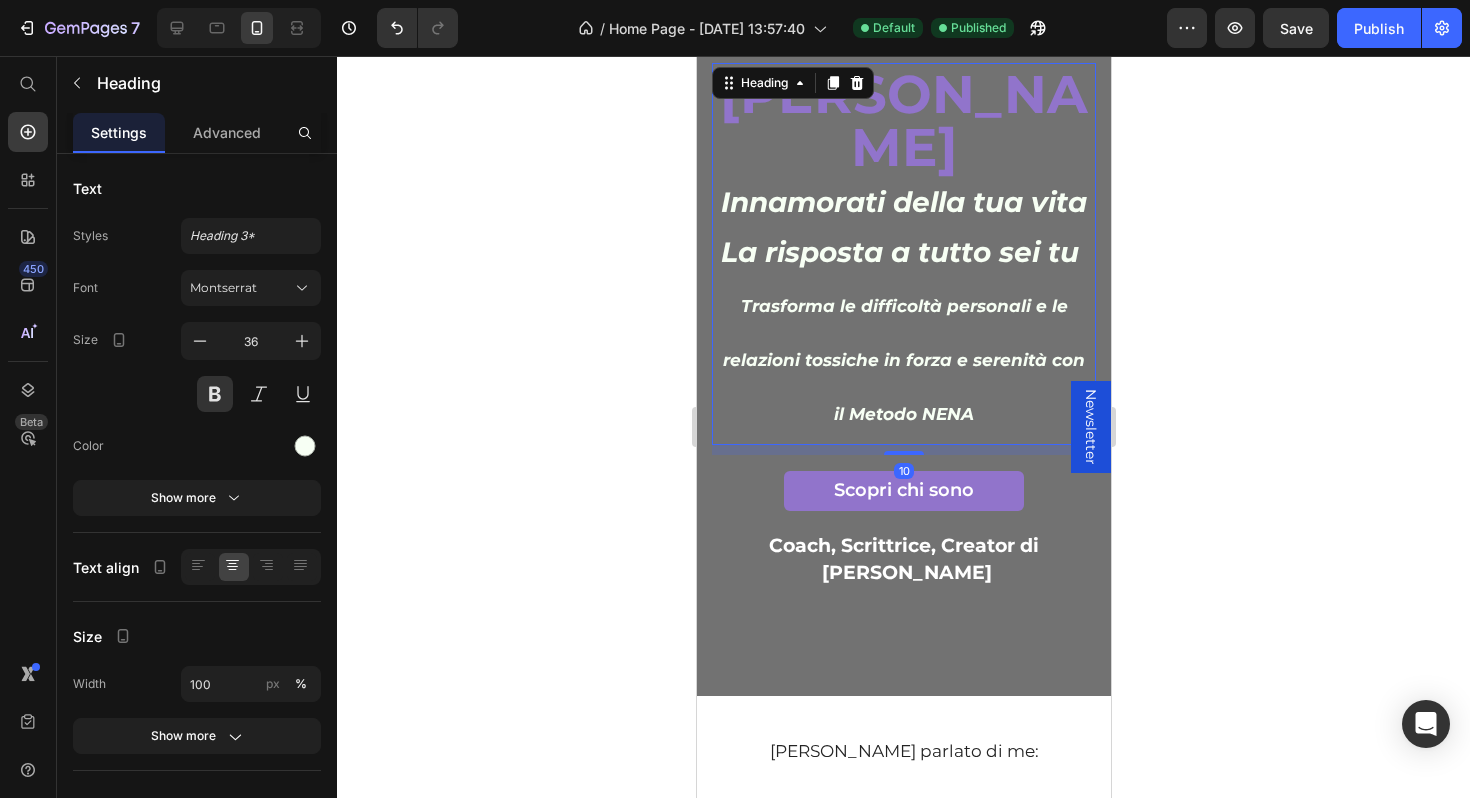 click on "Innamorati della tua vita" at bounding box center (903, 202) 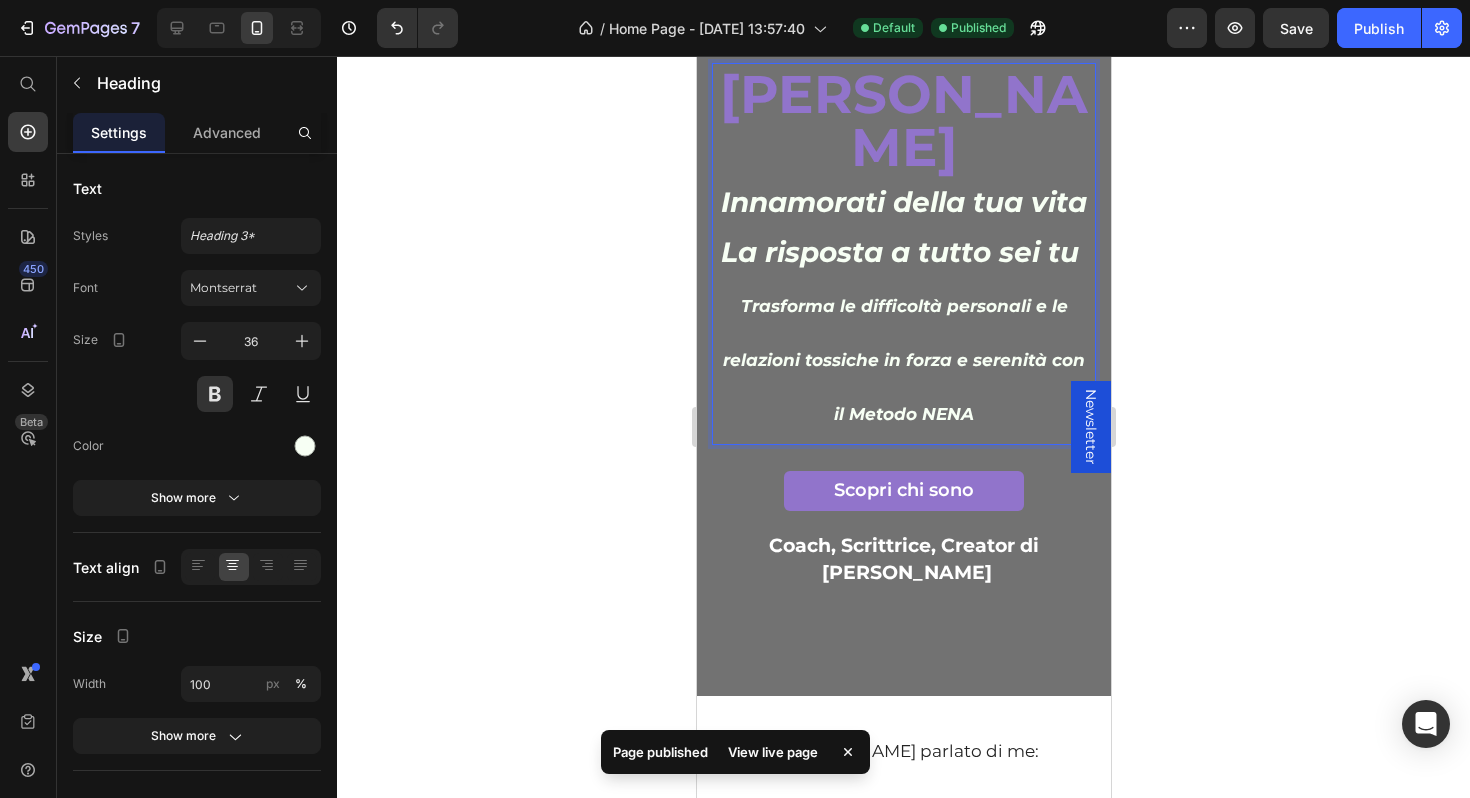 click on "Innamorati della tua vita" at bounding box center (903, 202) 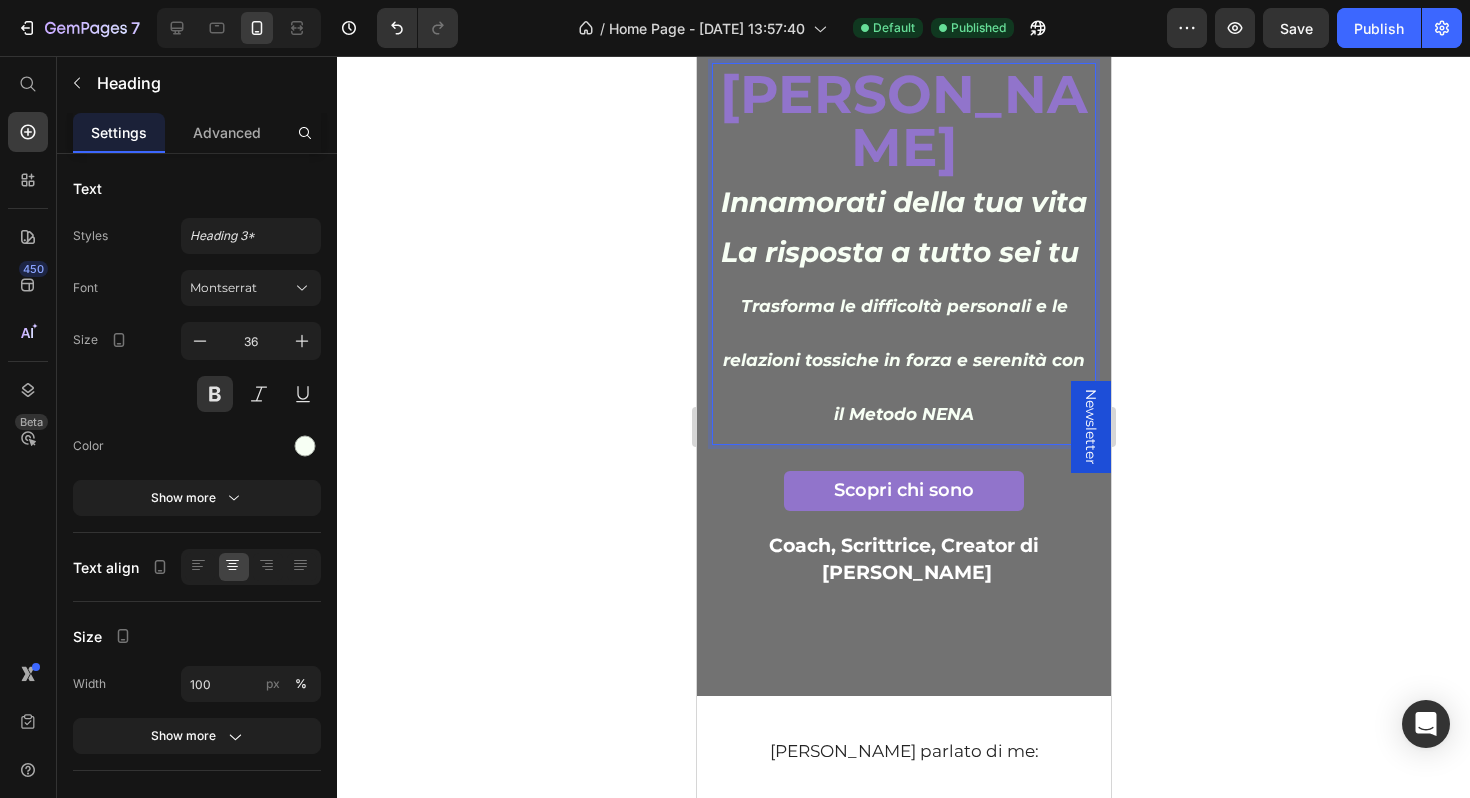 click on "[PERSON_NAME] Innamorati della tua vita La risposta a tutto sei tu   Trasforma le difficoltà personali e le relazioni tossiche in forza e serenità con il Metodo NENA" at bounding box center (903, 254) 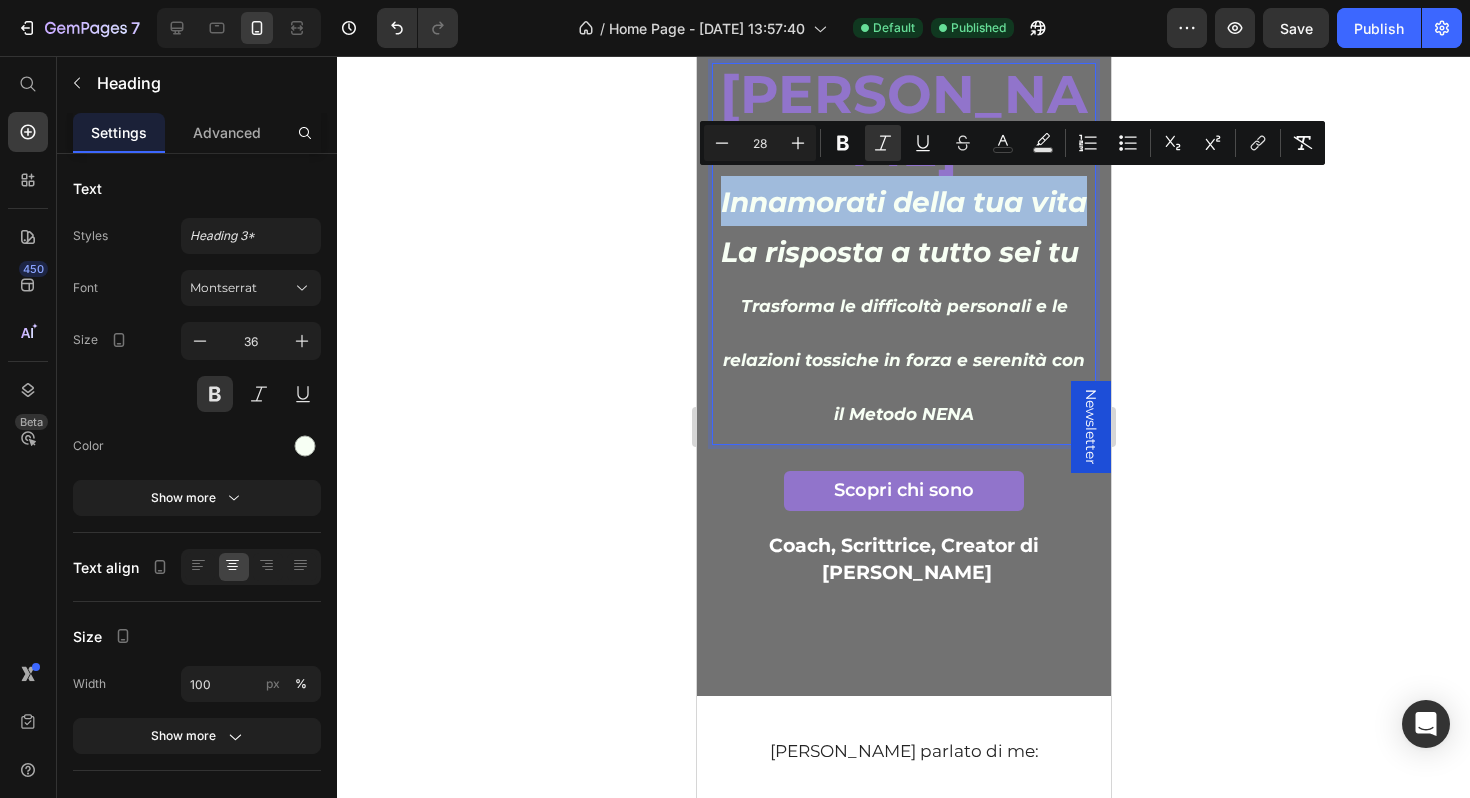 drag, startPoint x: 889, startPoint y: 247, endPoint x: 795, endPoint y: 211, distance: 100.65784 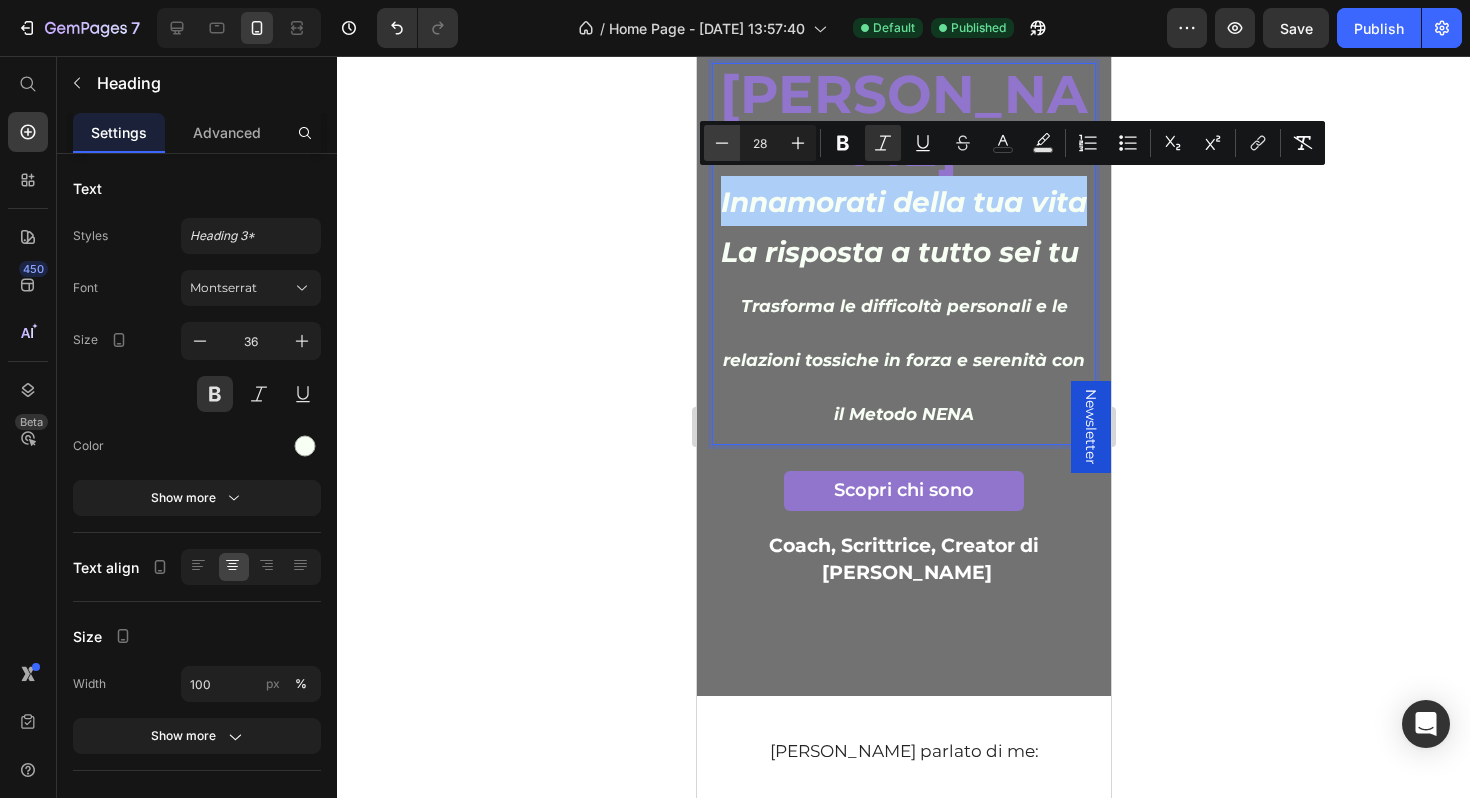 click 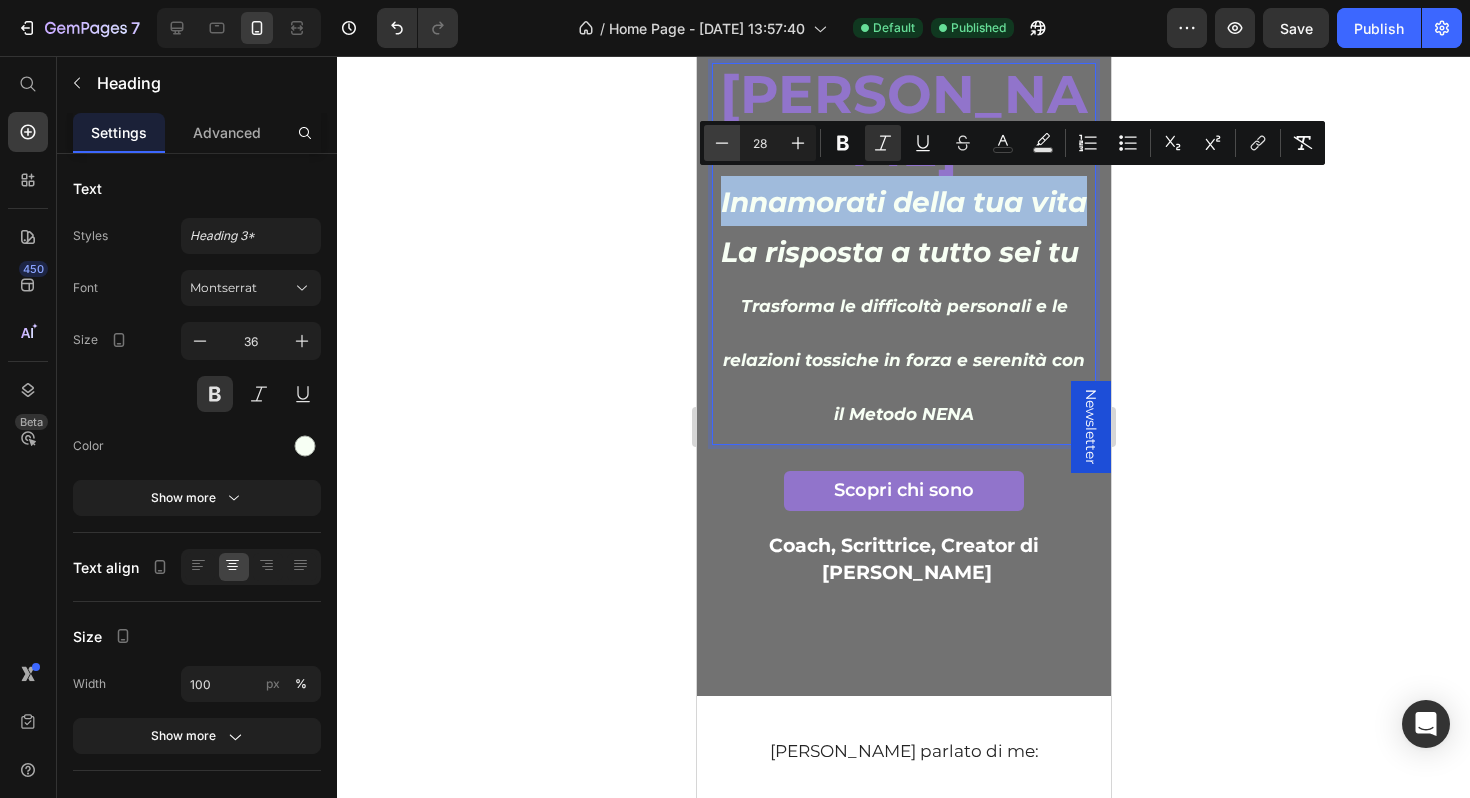 type on "27" 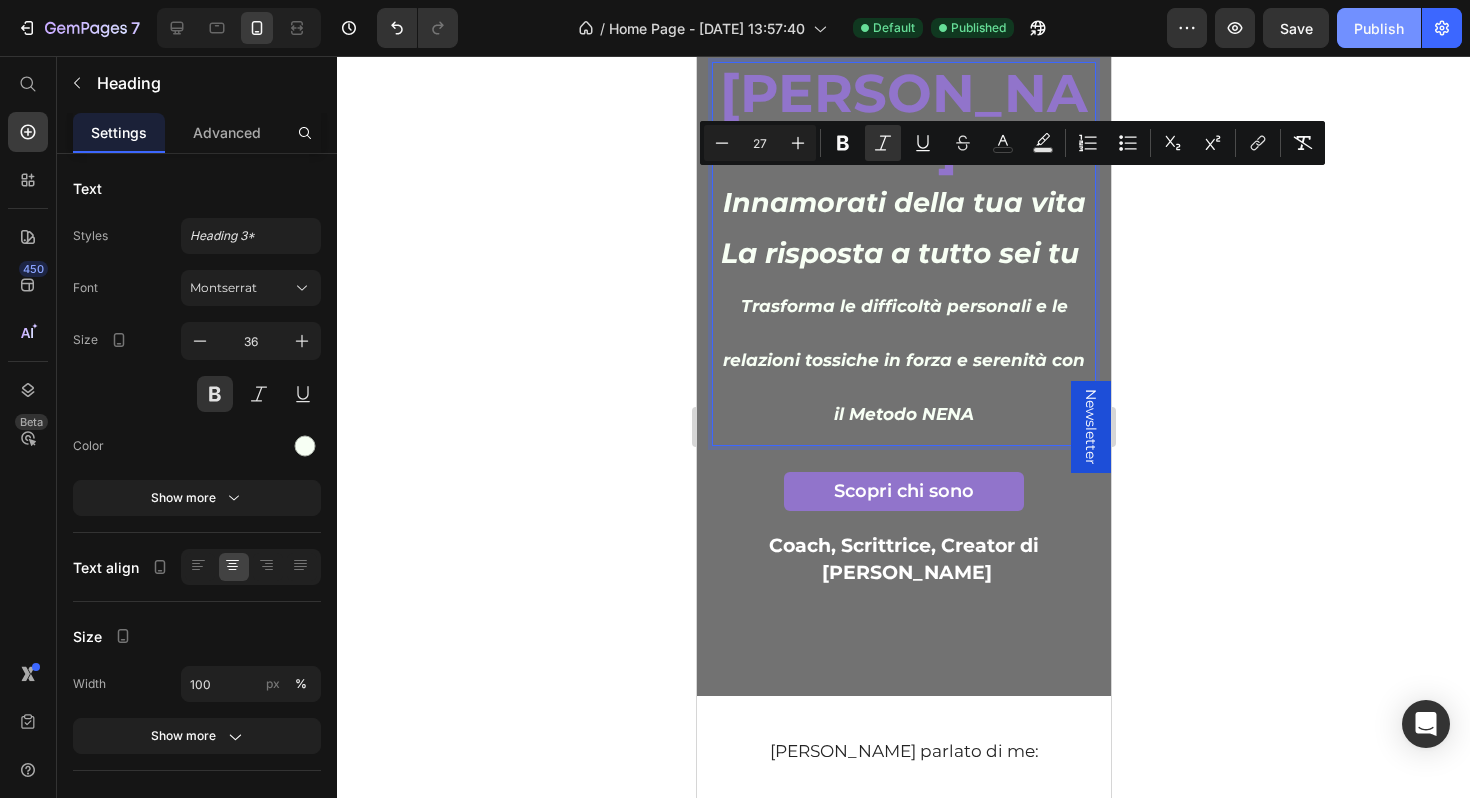 click on "Publish" at bounding box center [1379, 28] 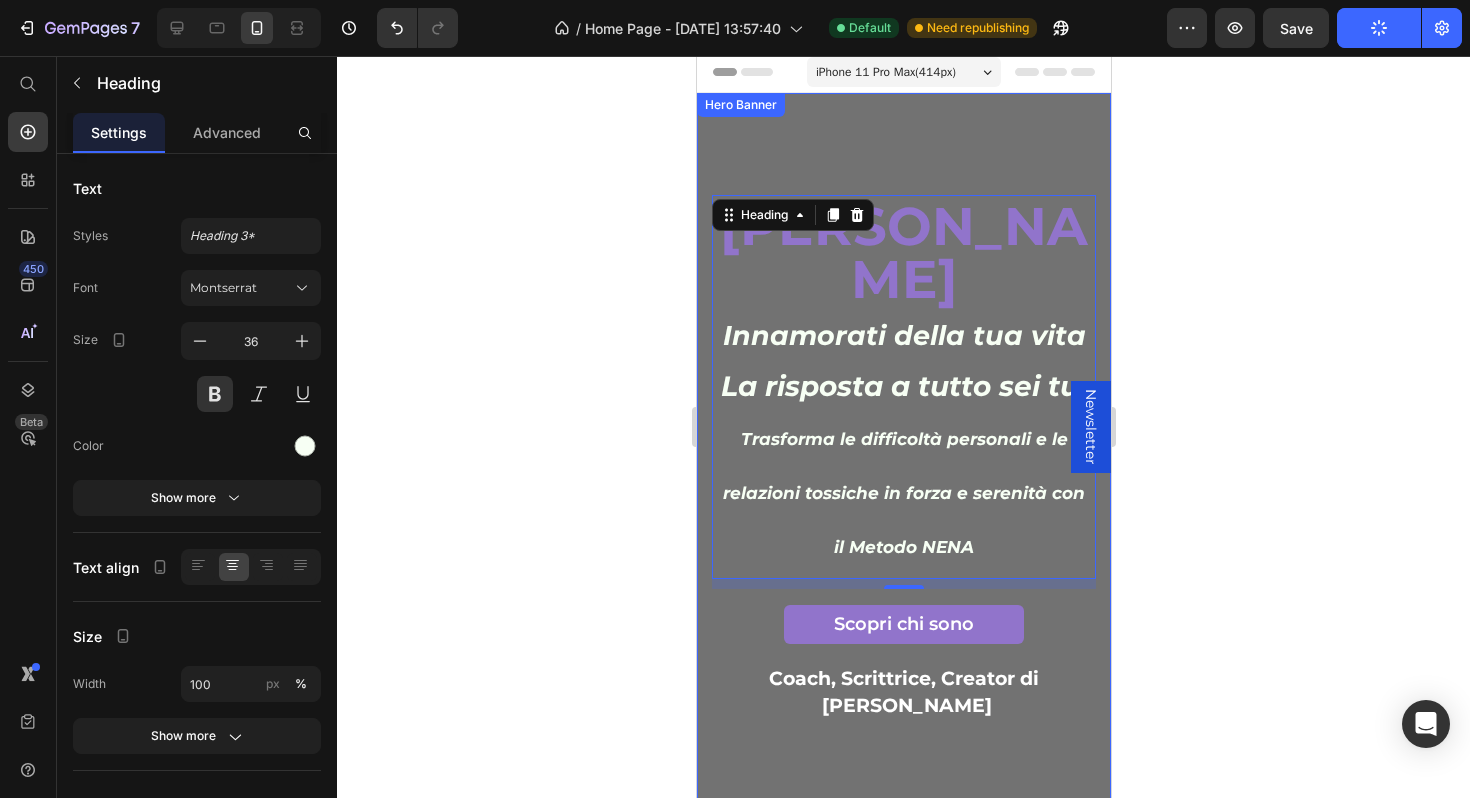 scroll, scrollTop: 0, scrollLeft: 0, axis: both 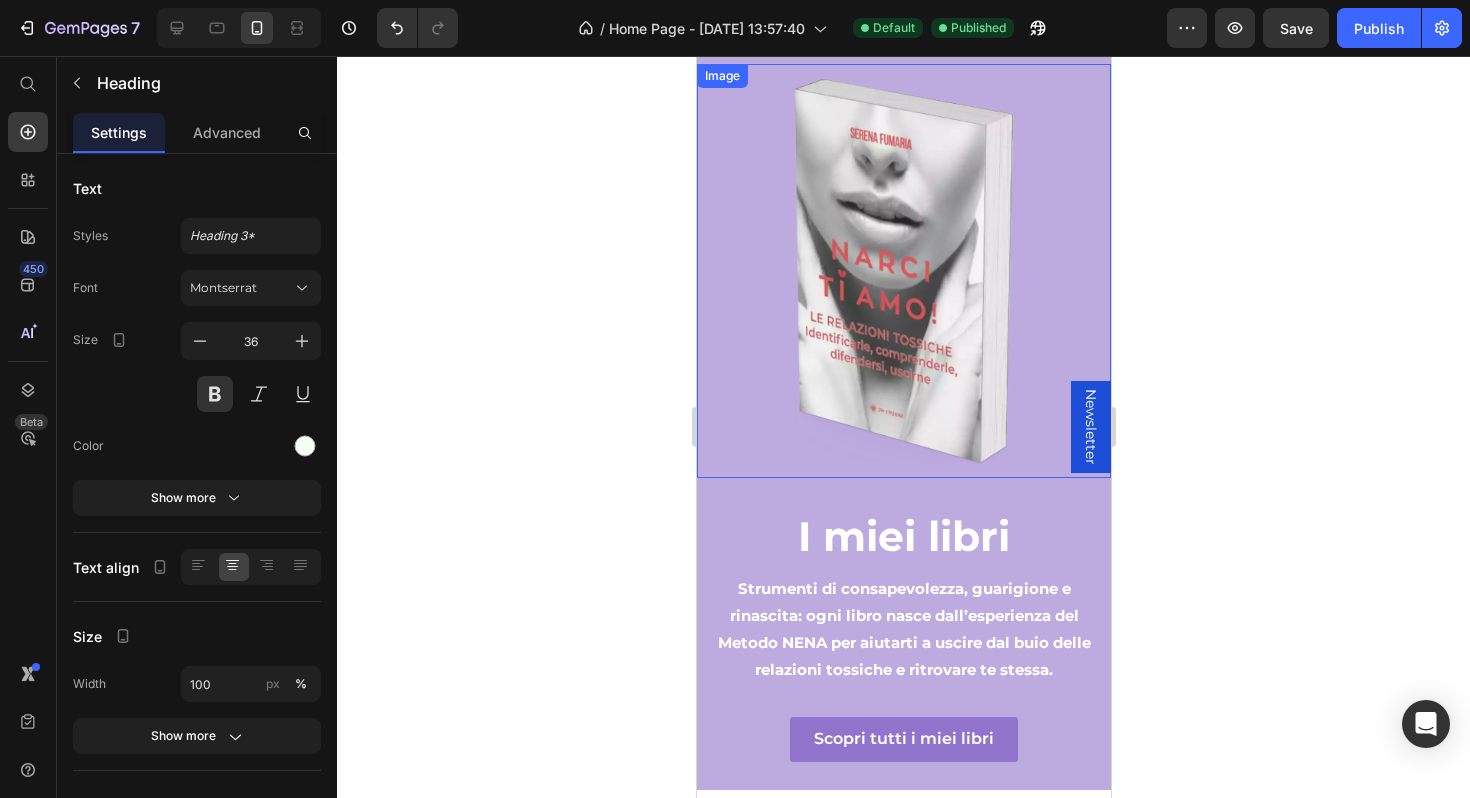 click at bounding box center (903, 271) 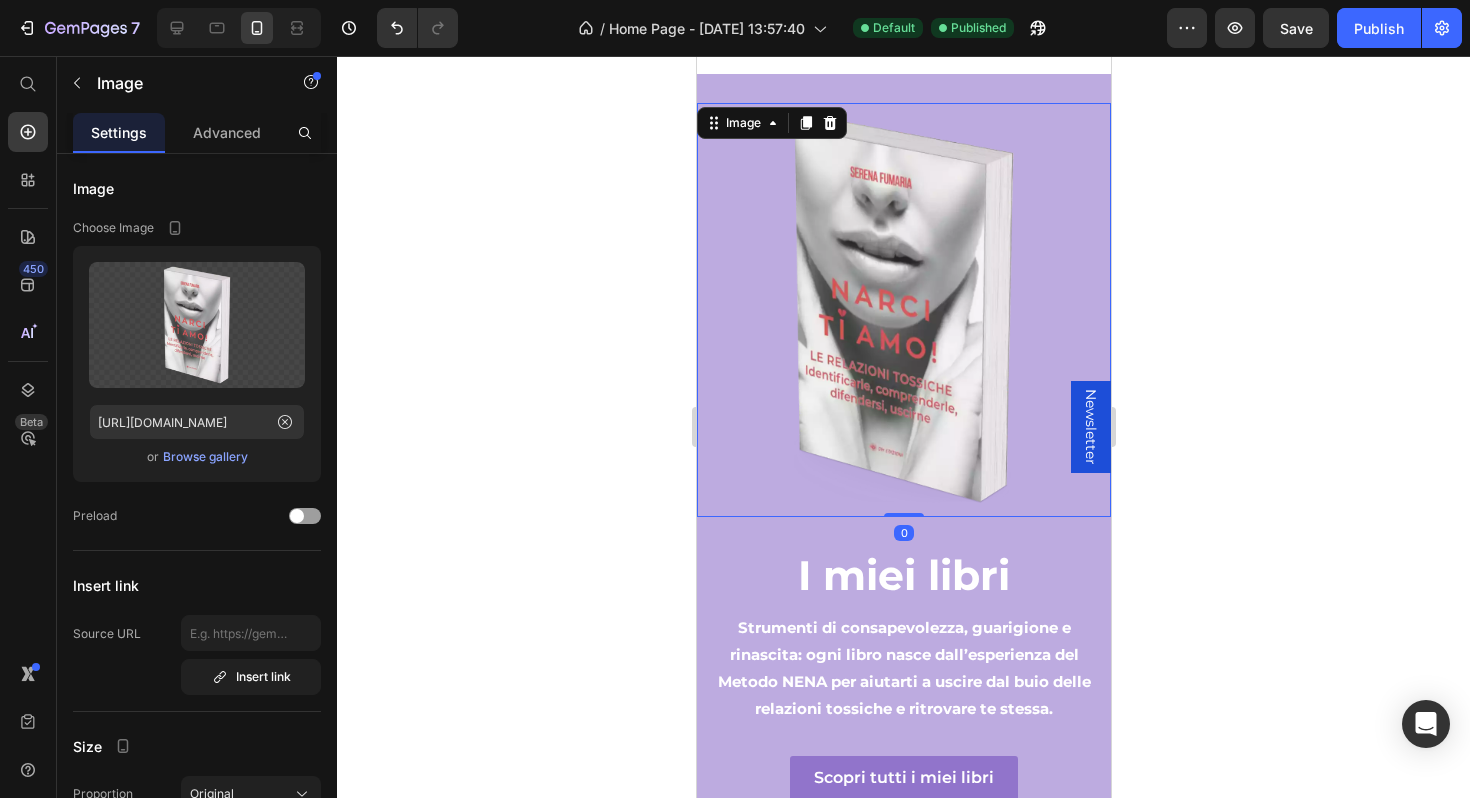 scroll, scrollTop: 6448, scrollLeft: 0, axis: vertical 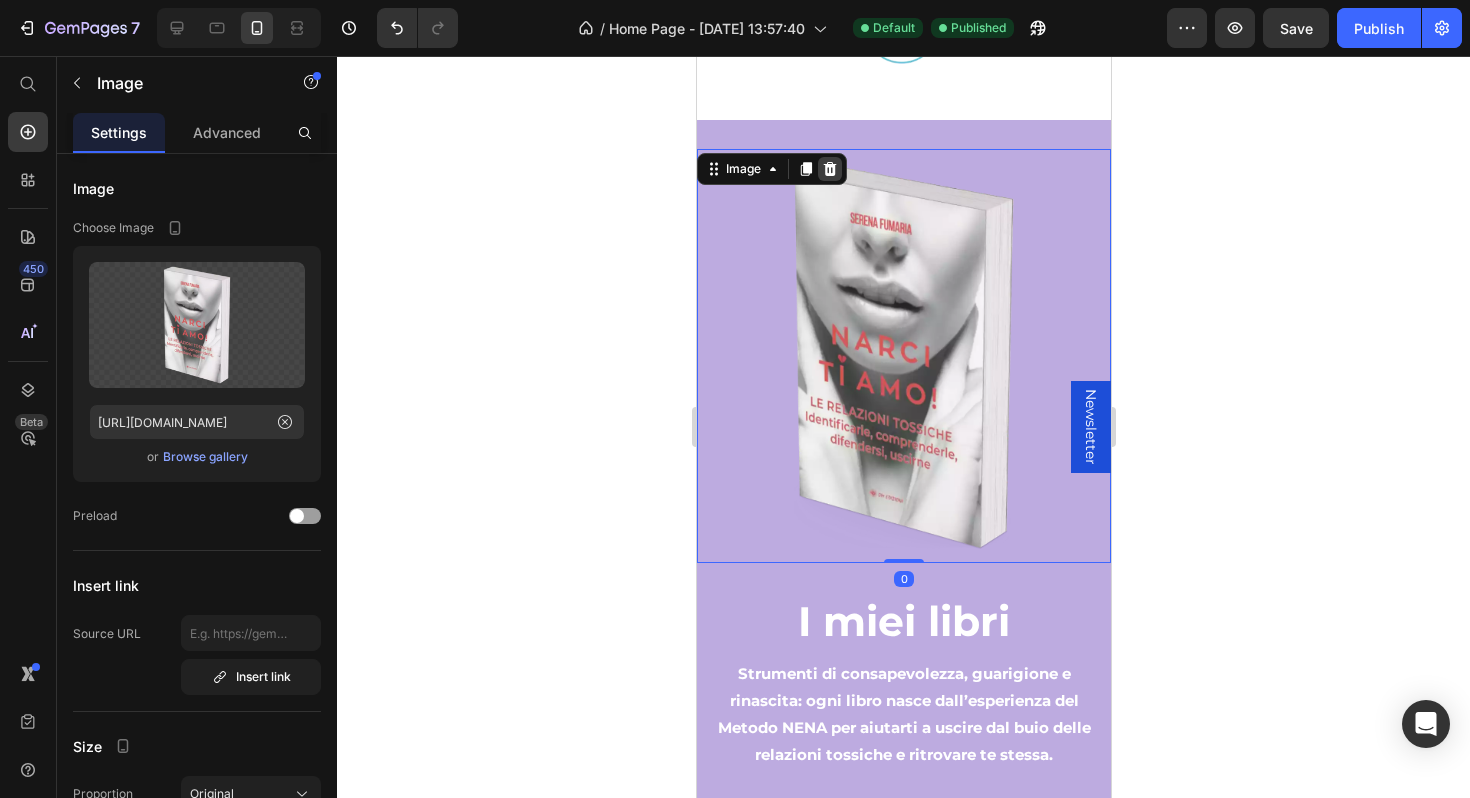 click 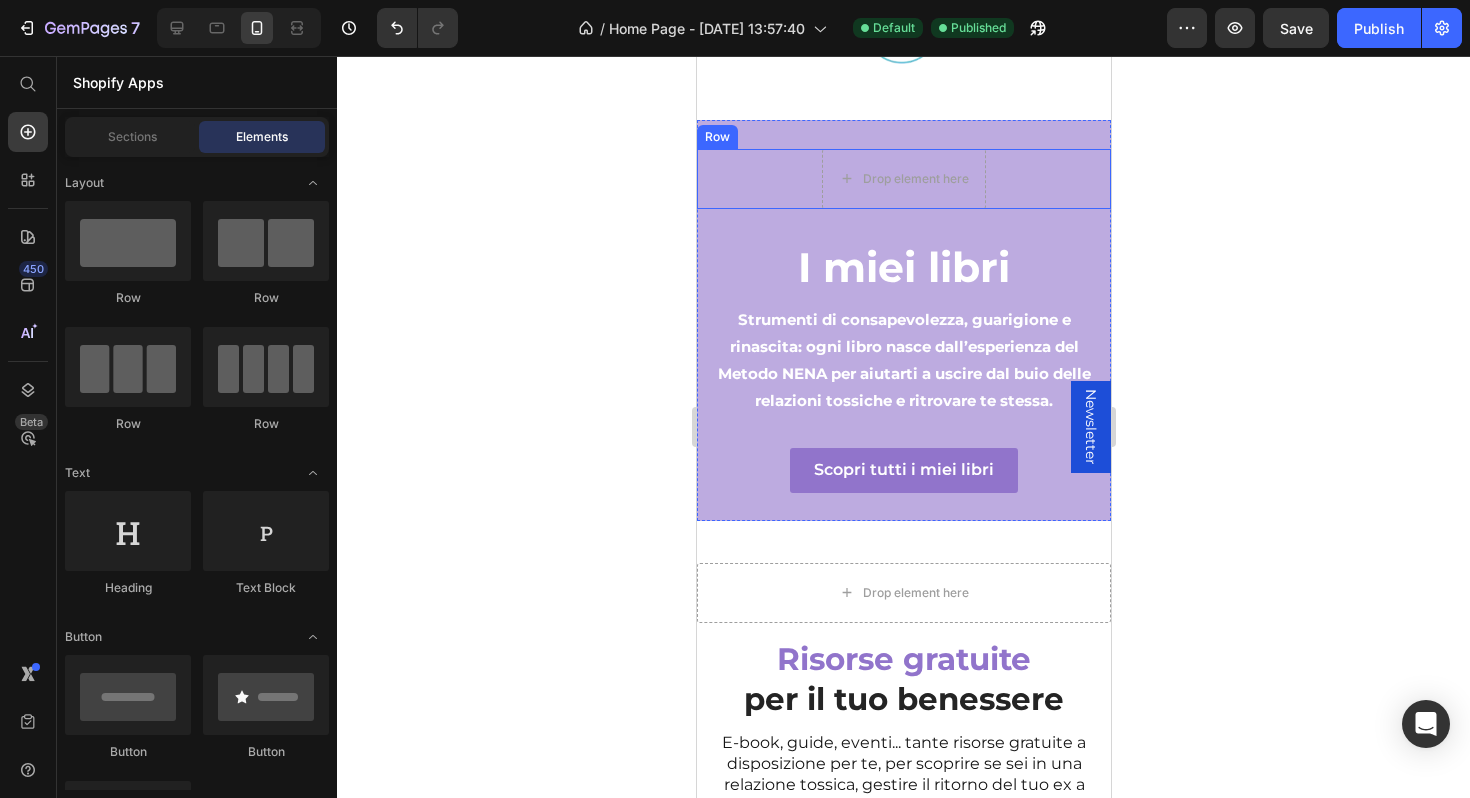 click on "Drop element here Row" at bounding box center [903, 179] 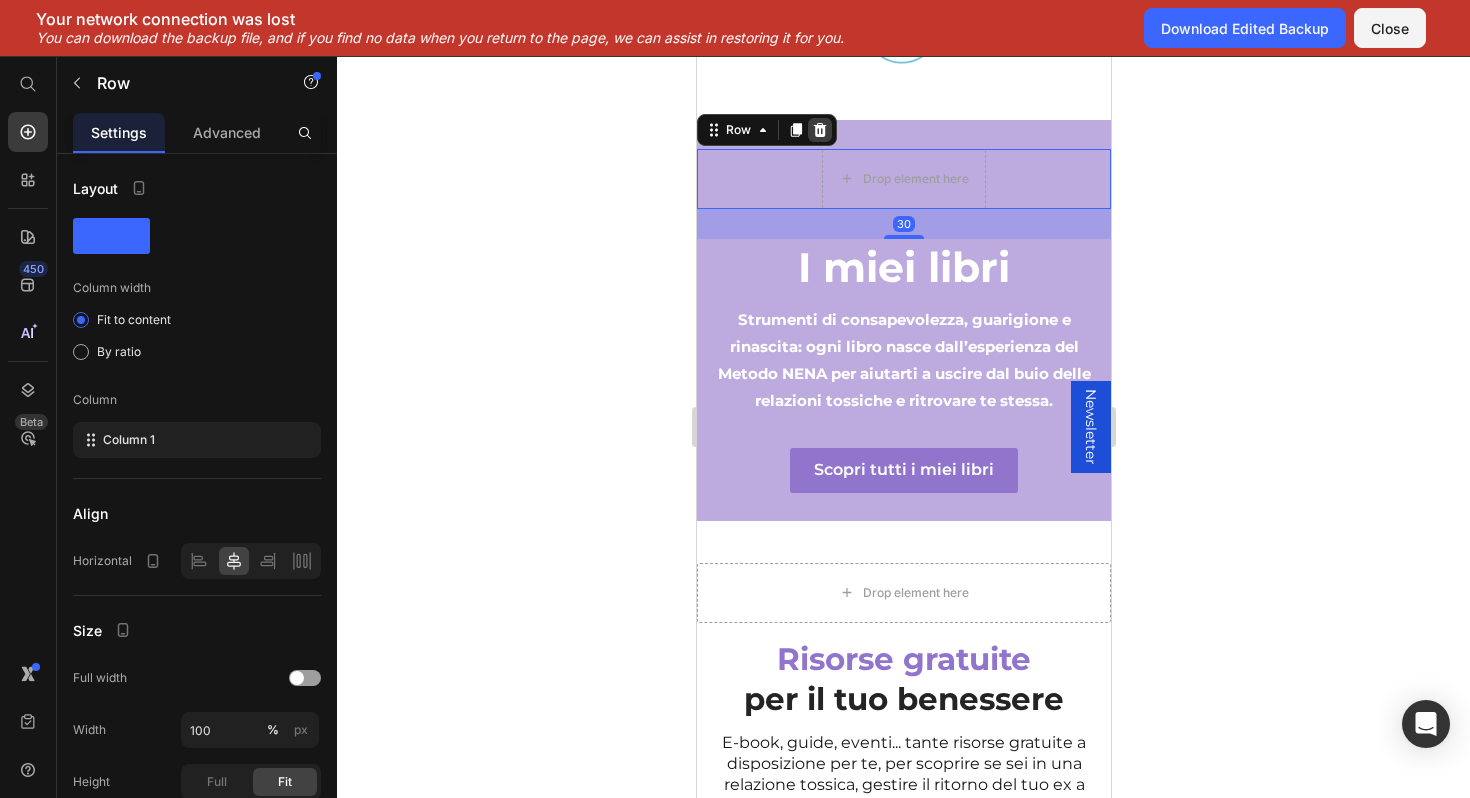 click 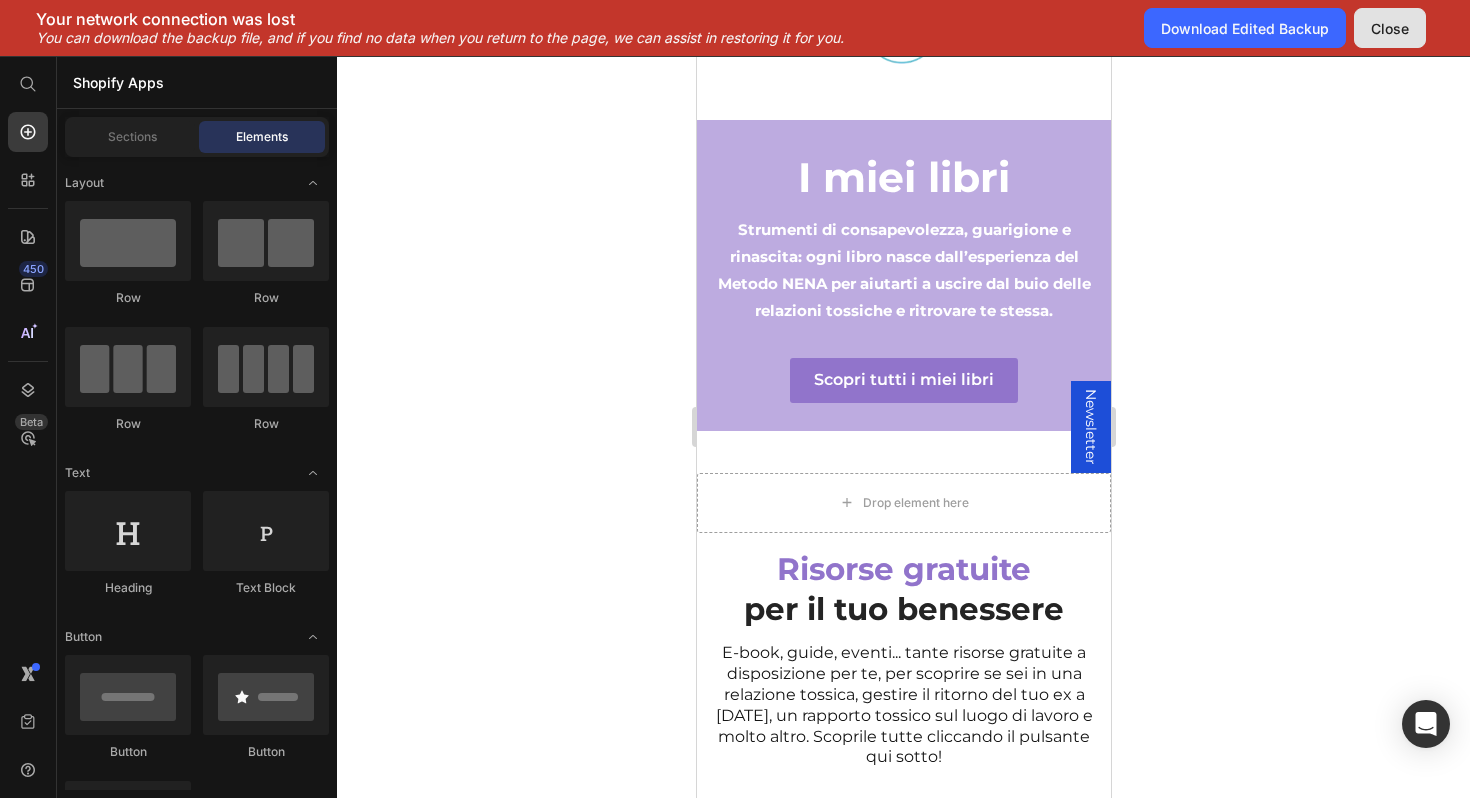 click on "Close" at bounding box center (1390, 28) 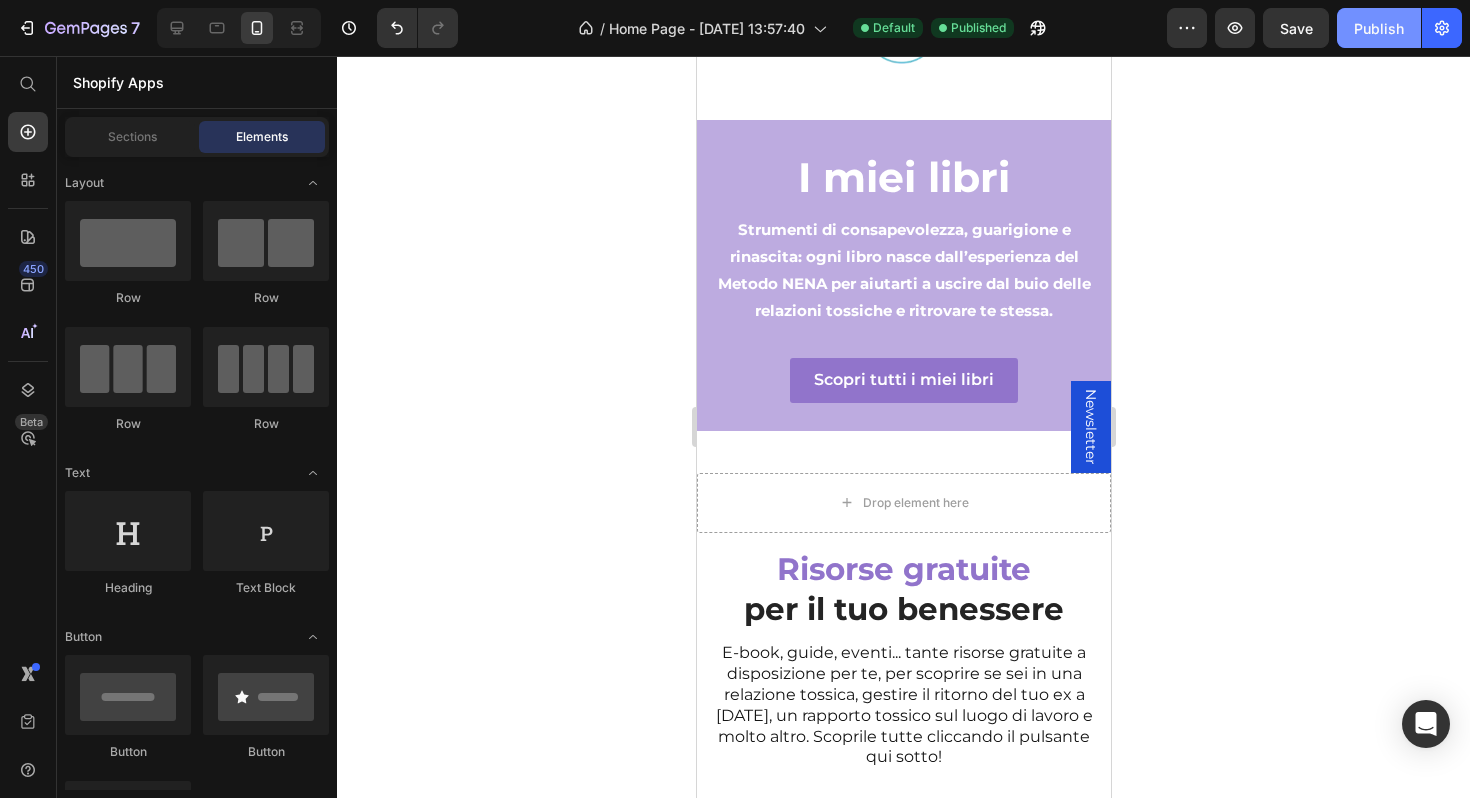 click on "Publish" at bounding box center (1379, 28) 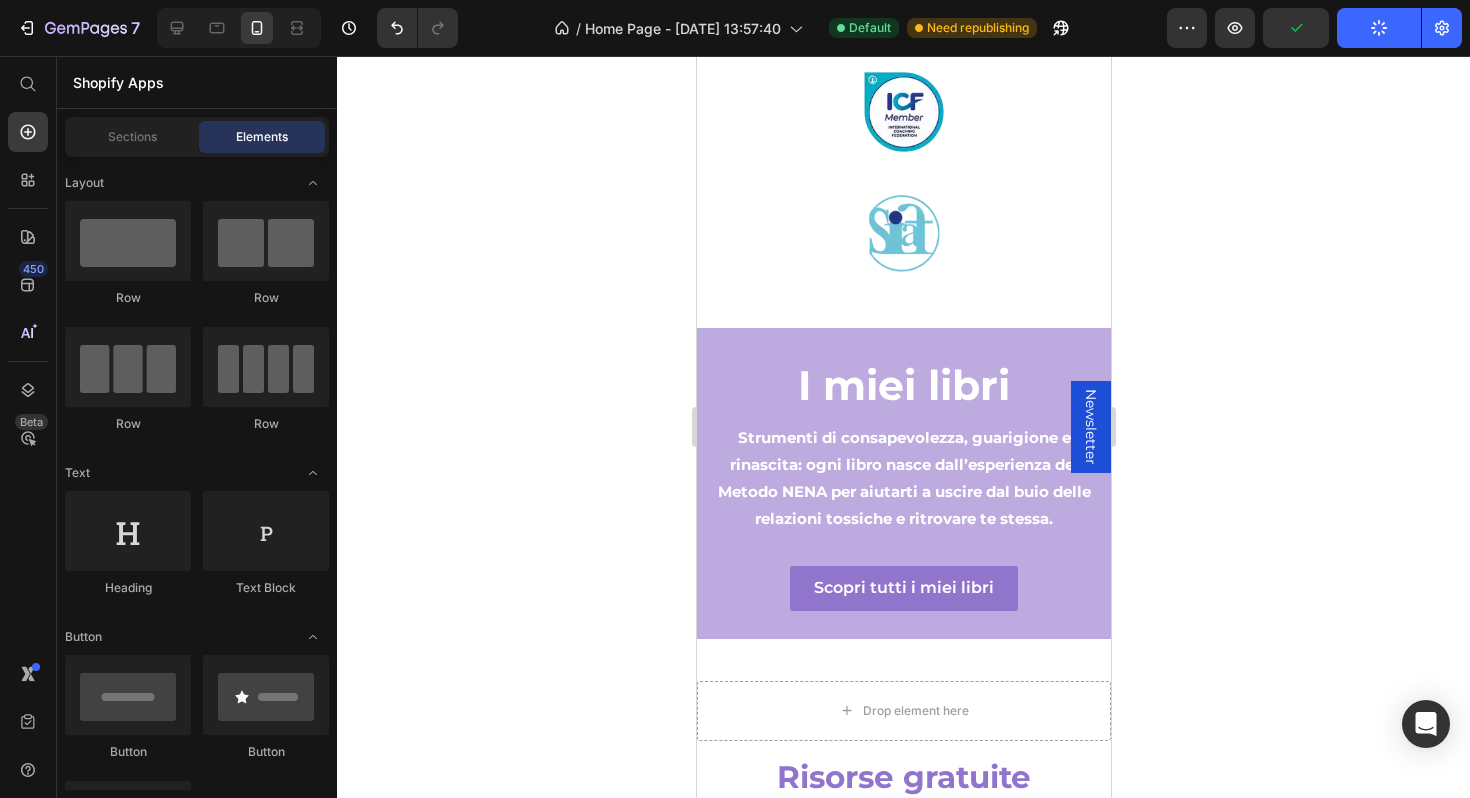 scroll, scrollTop: 6237, scrollLeft: 0, axis: vertical 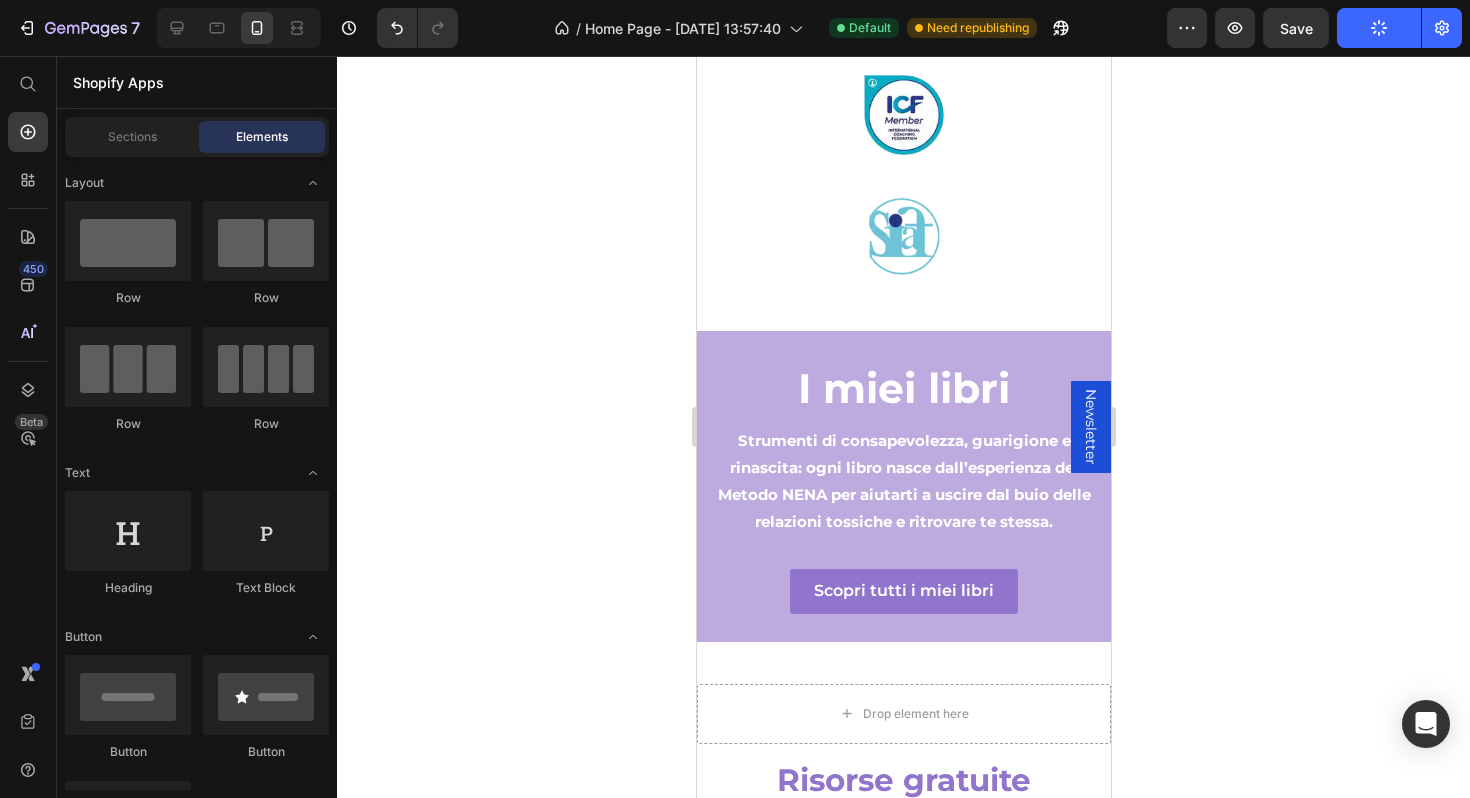 click 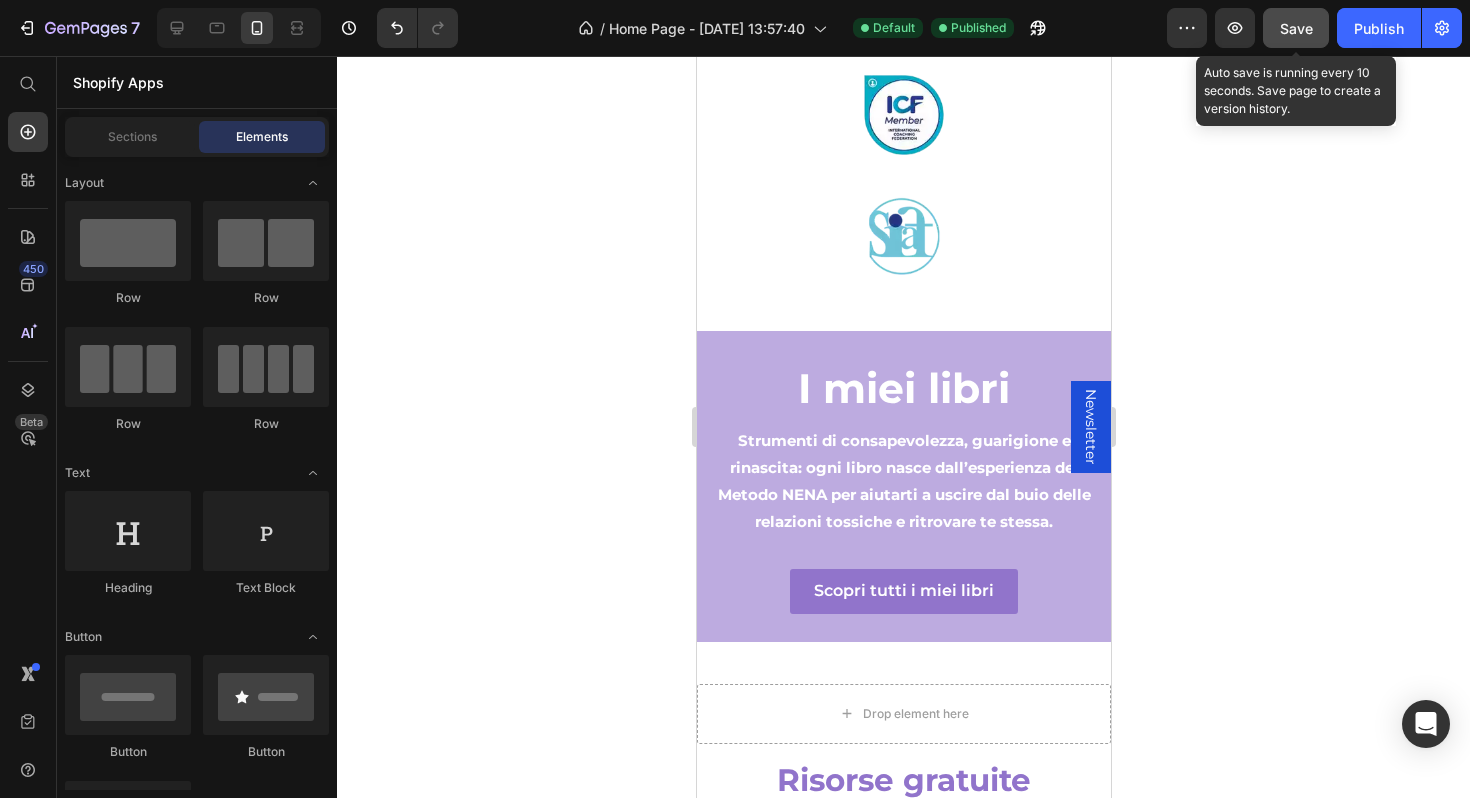 click on "Save" 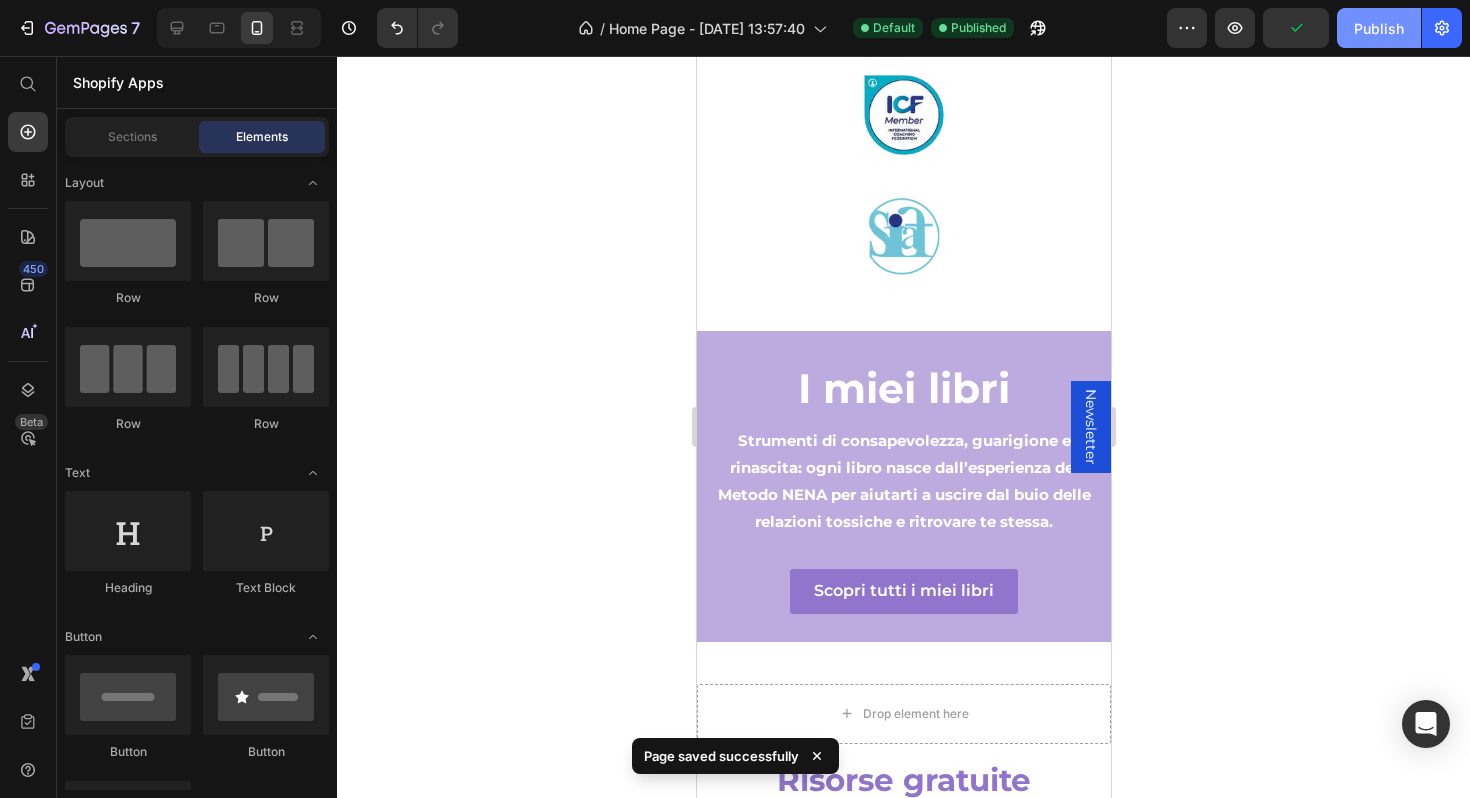 click on "Publish" at bounding box center (1379, 28) 